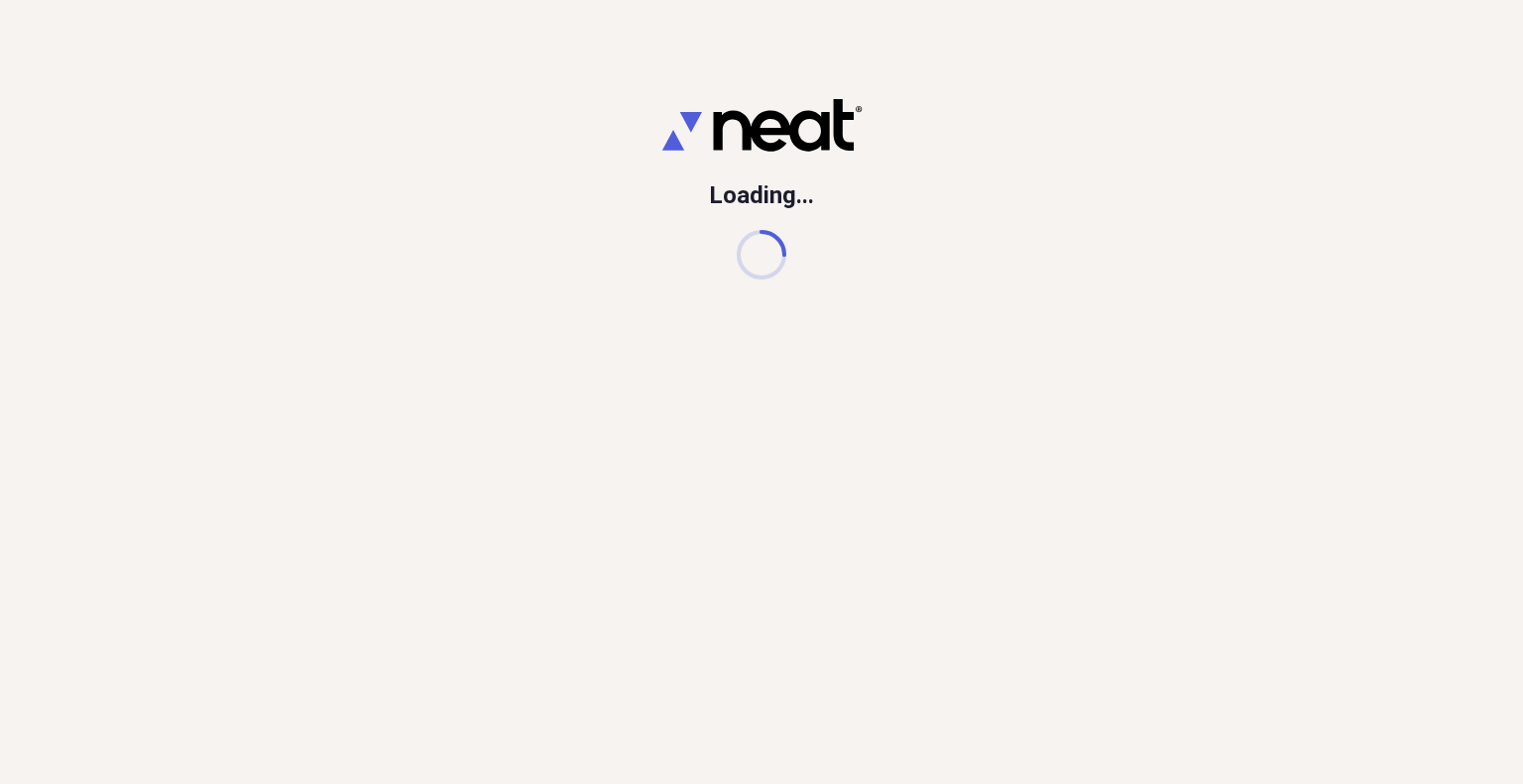 scroll, scrollTop: 0, scrollLeft: 0, axis: both 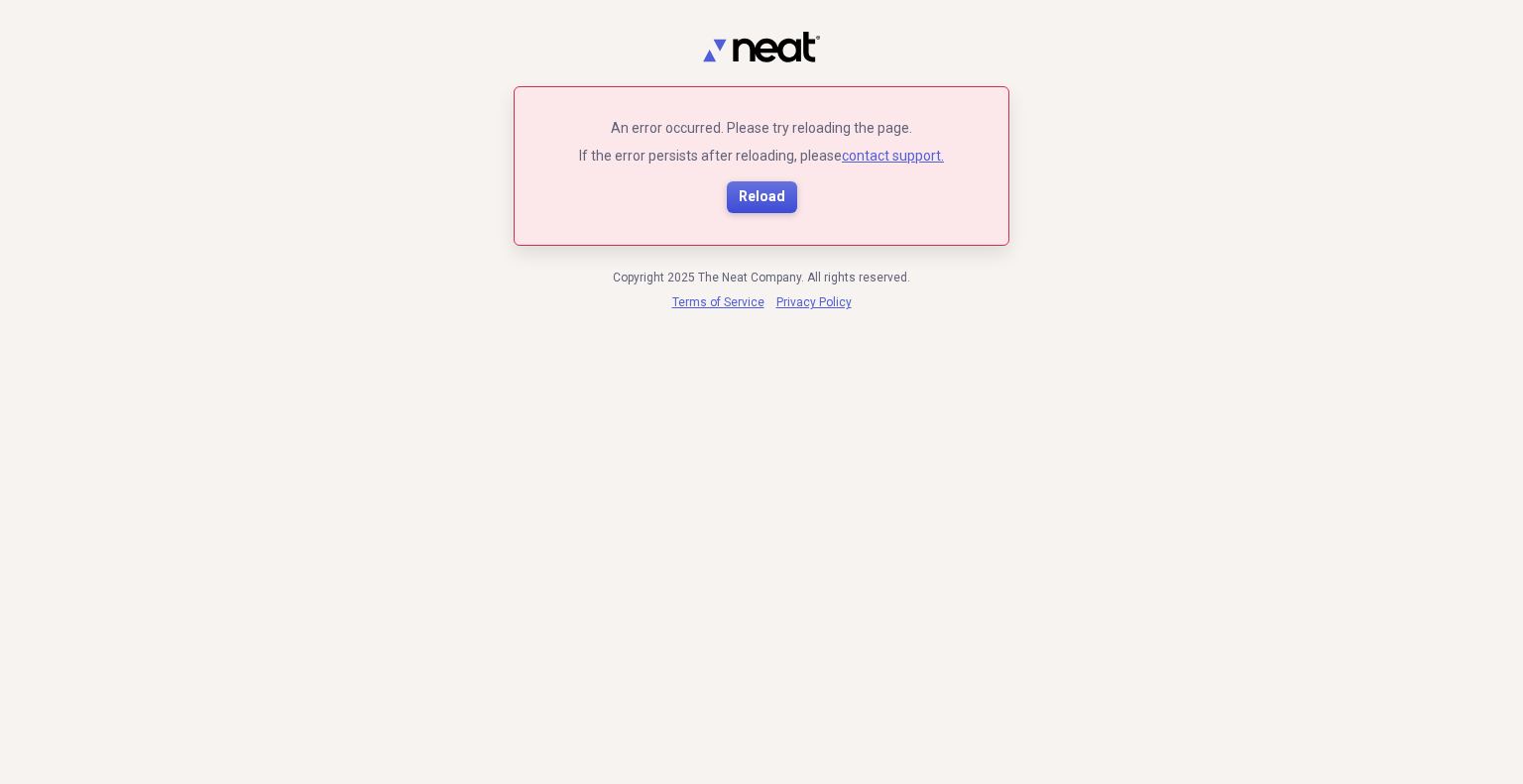 click on "Reload" at bounding box center [762, 197] 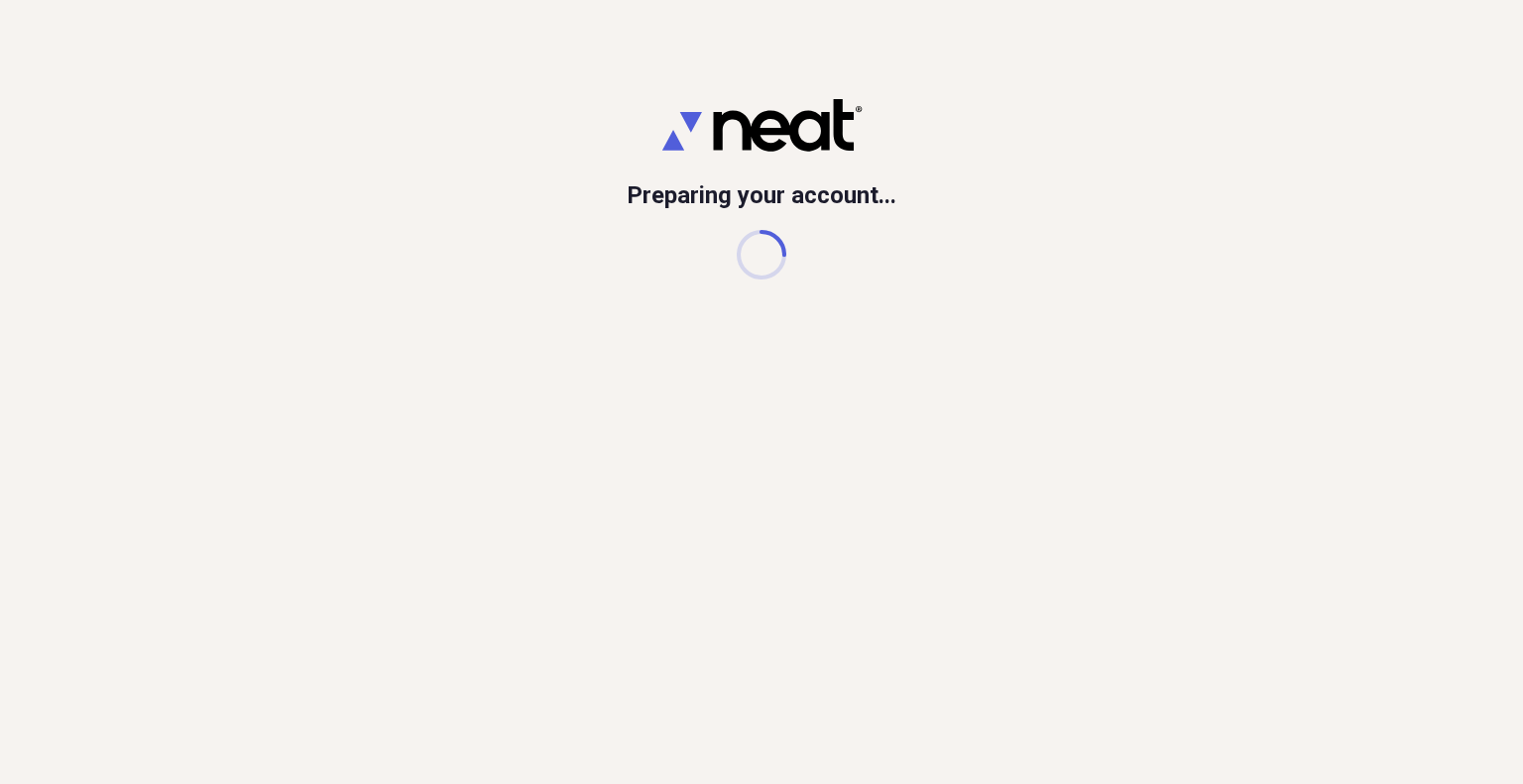 scroll, scrollTop: 0, scrollLeft: 0, axis: both 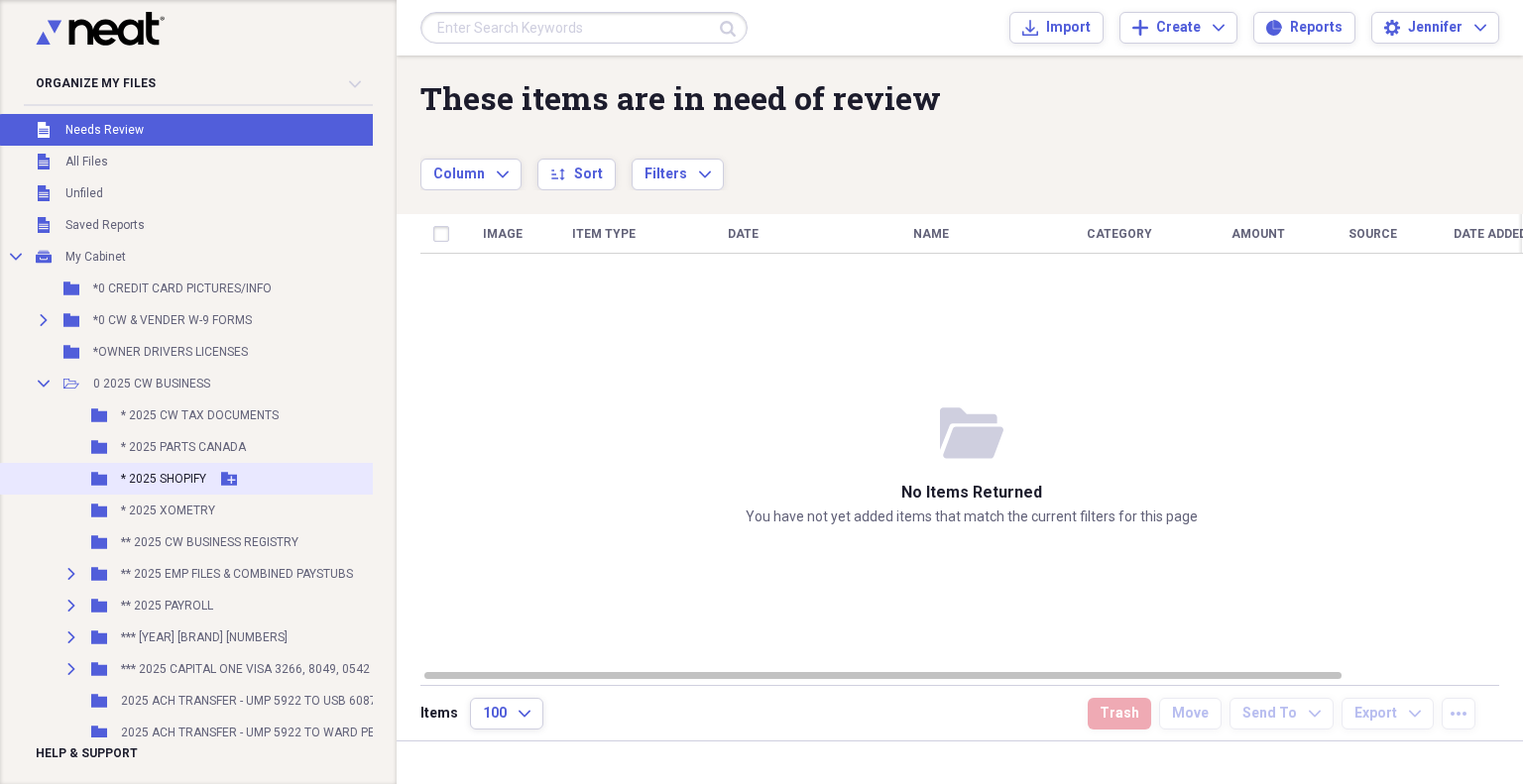 click on "* 2025 SHOPIFY" at bounding box center (164, 479) 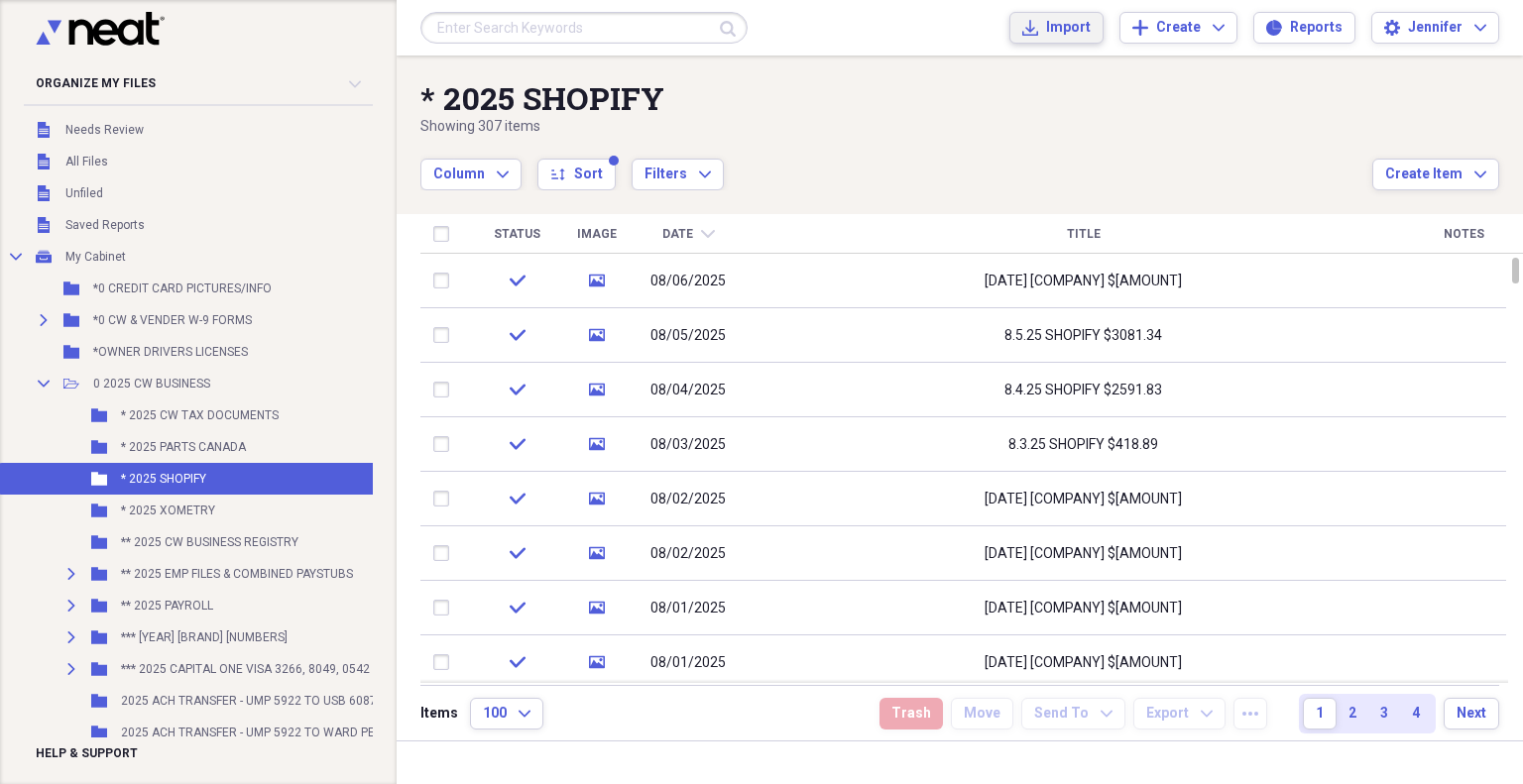 click on "Import" 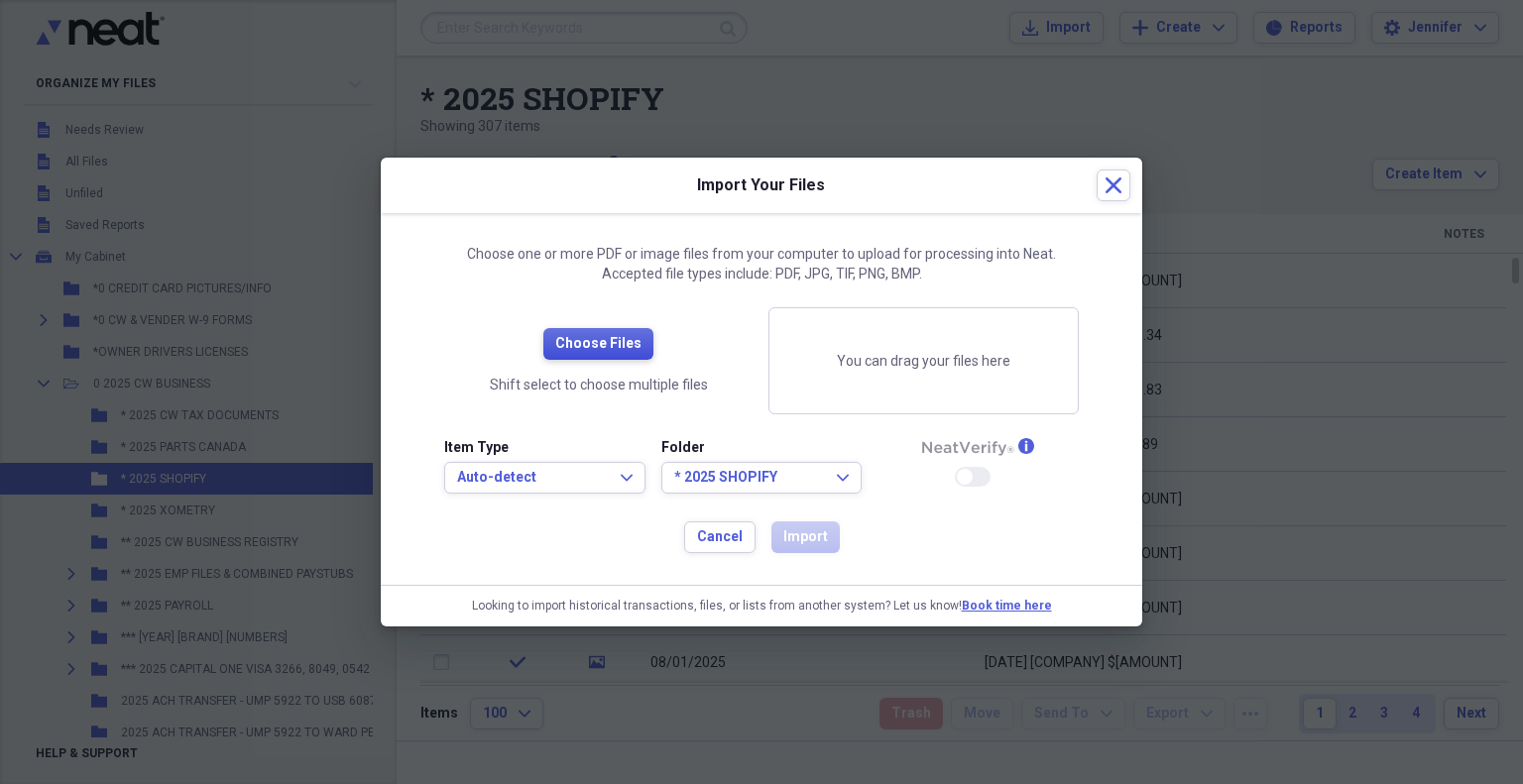 click on "Choose Files" at bounding box center (598, 344) 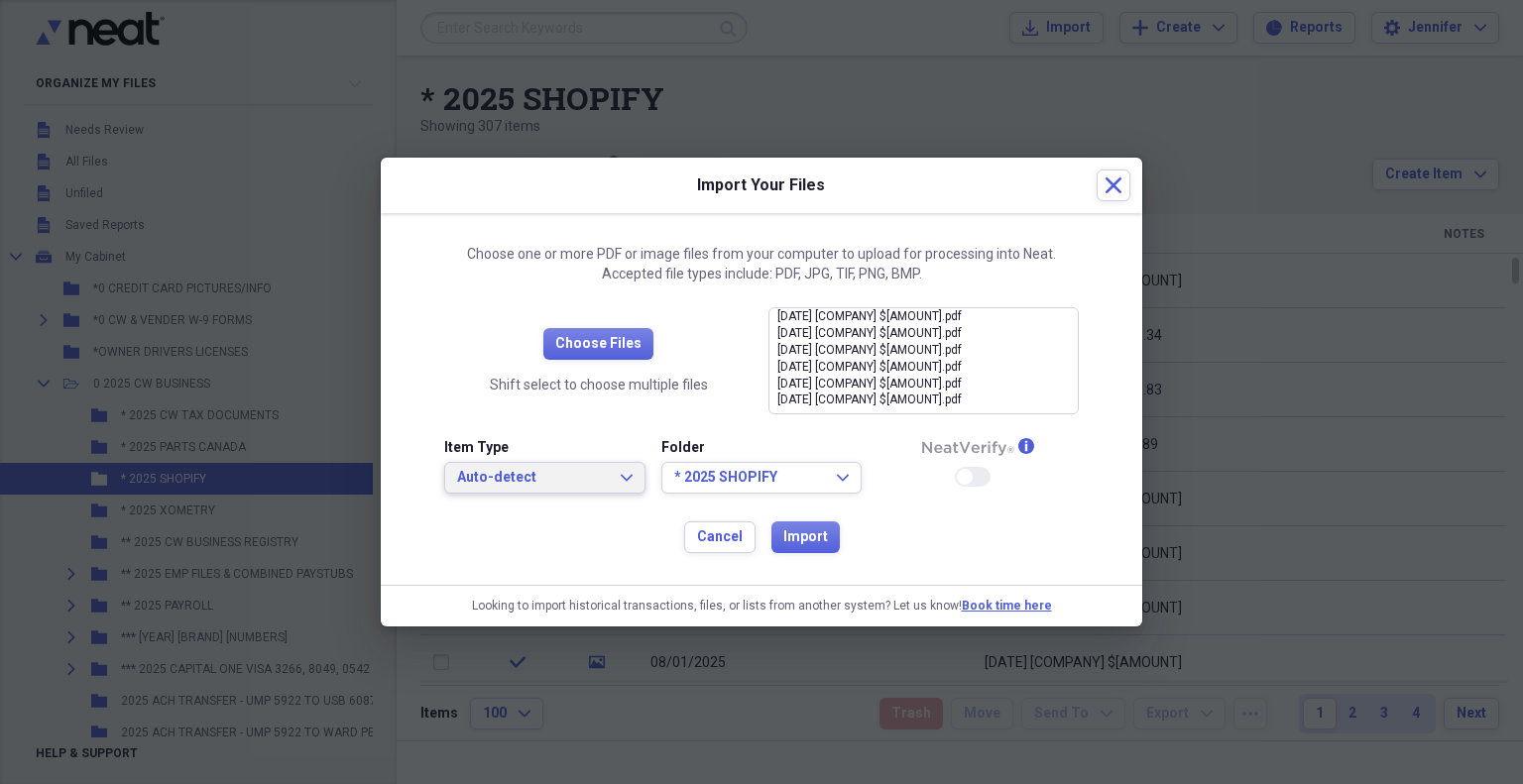 click on "Auto-detect" at bounding box center [532, 478] 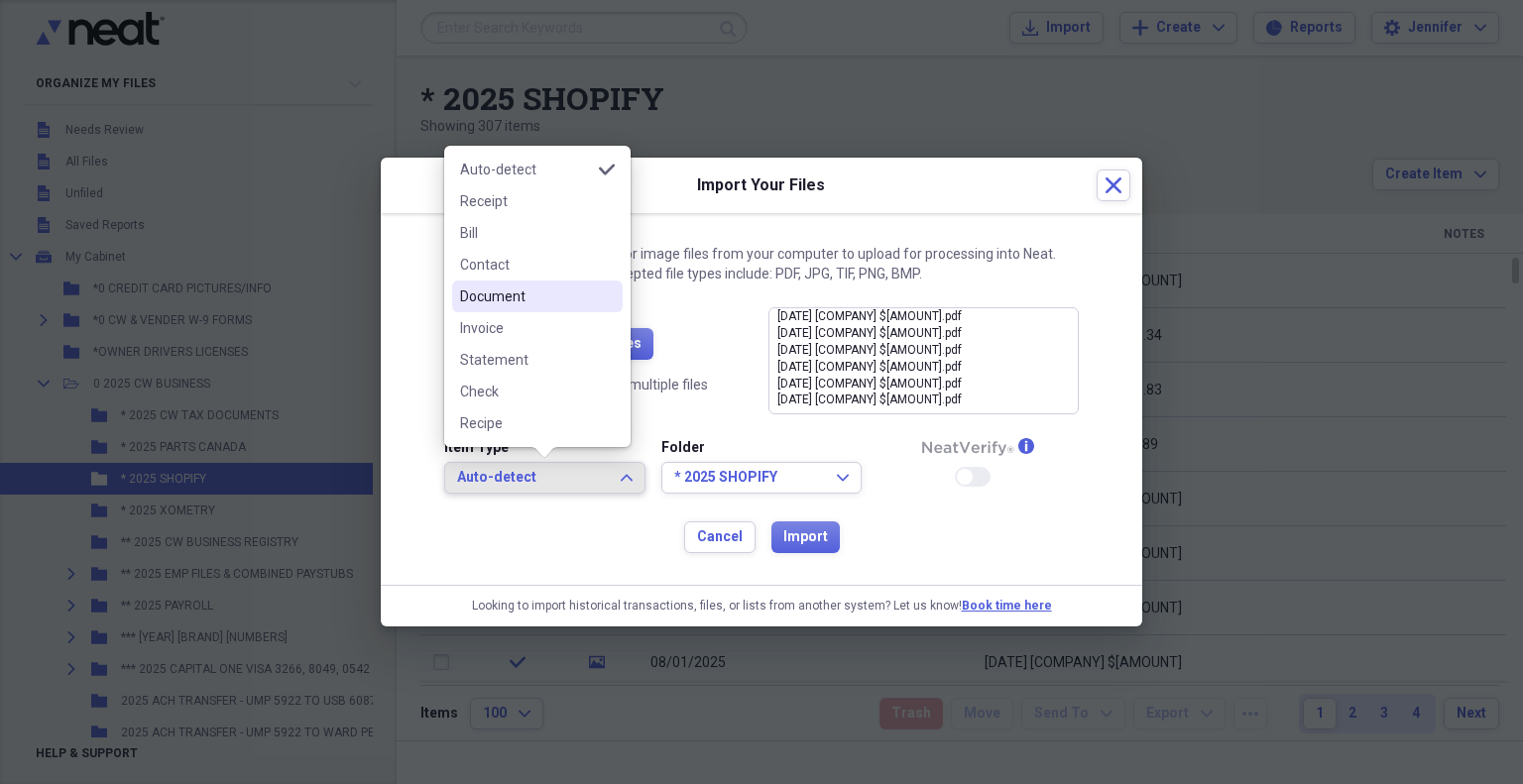 click on "Document" at bounding box center [526, 296] 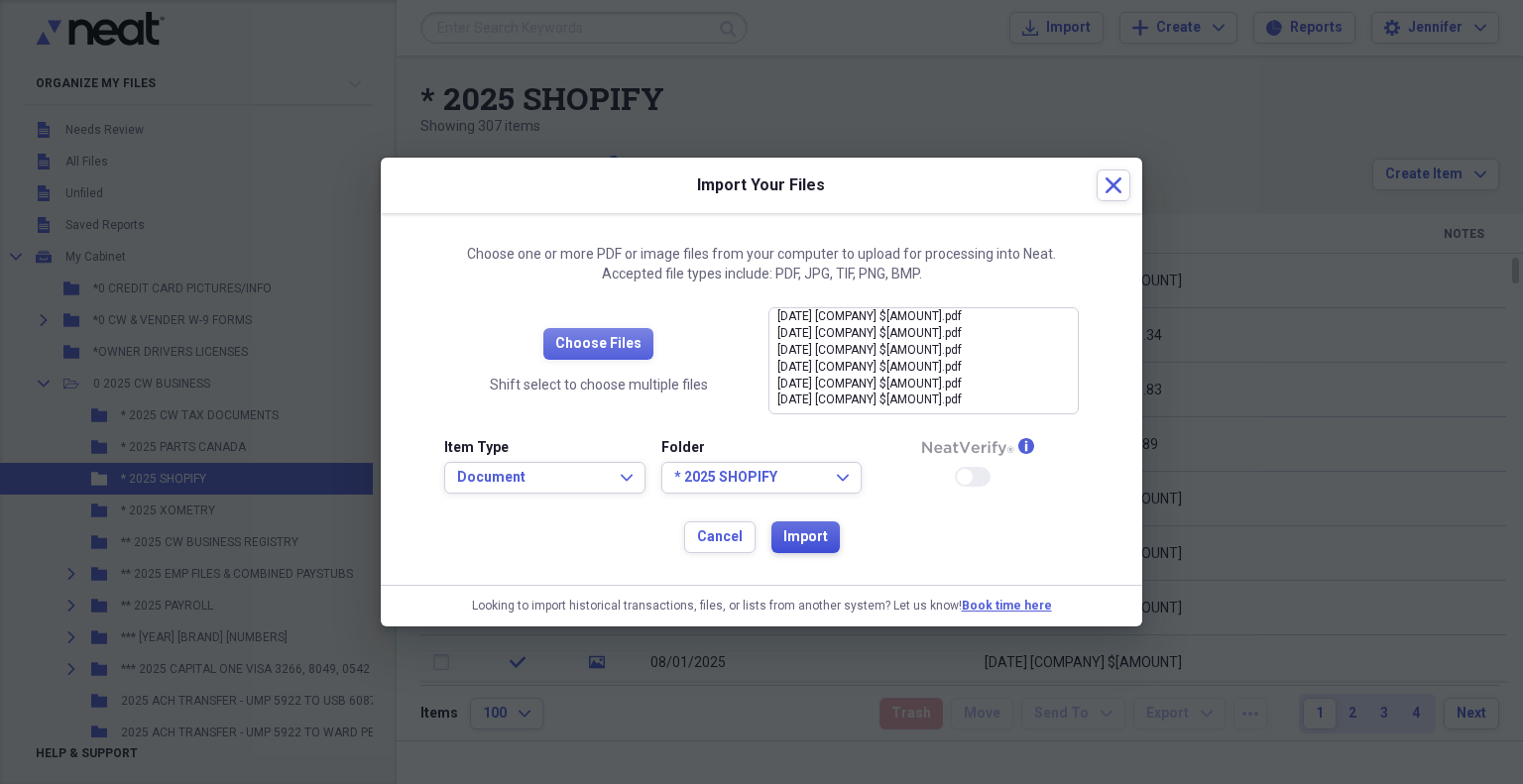 click on "Import" at bounding box center (805, 537) 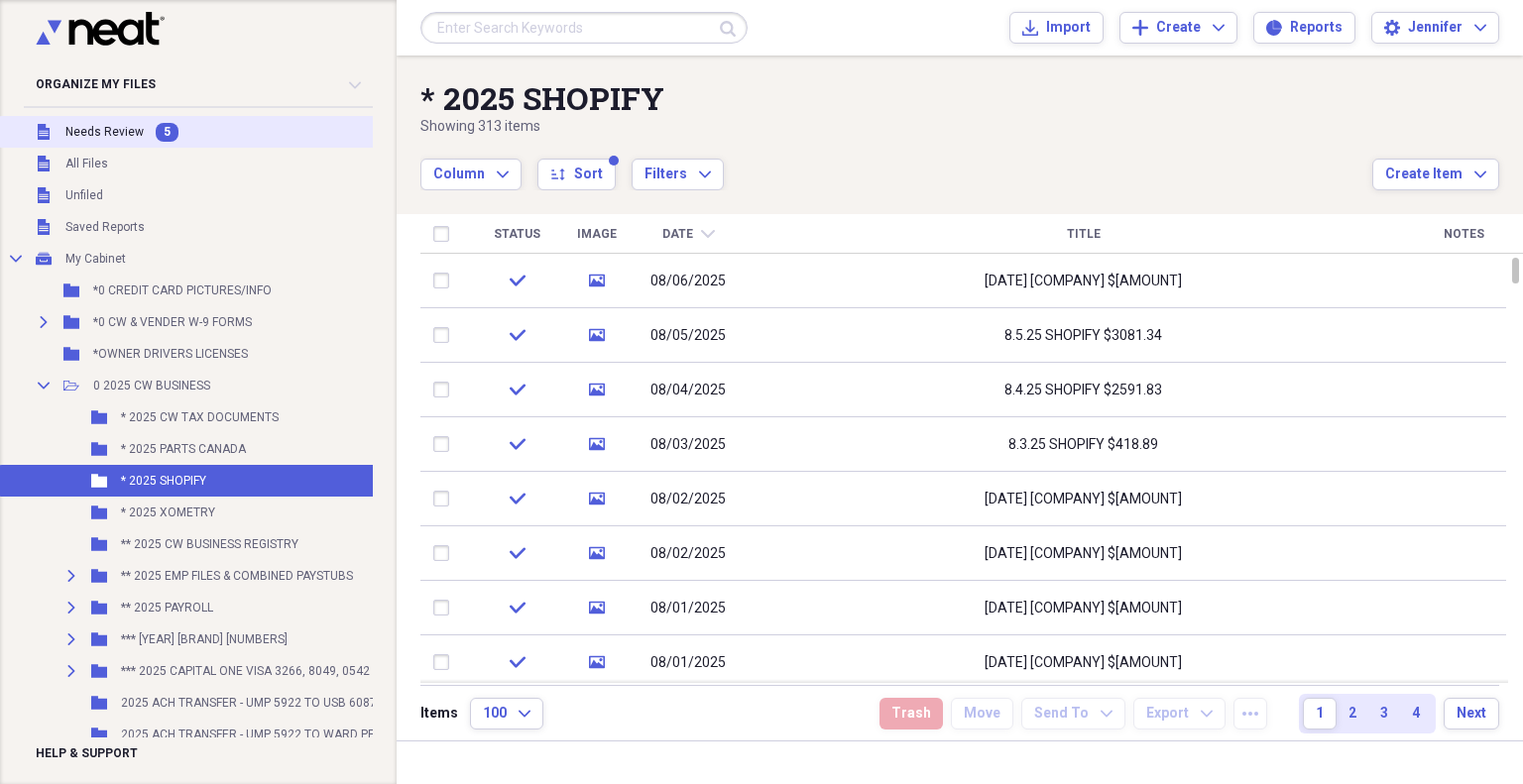 click on "Needs Review" at bounding box center (104, 132) 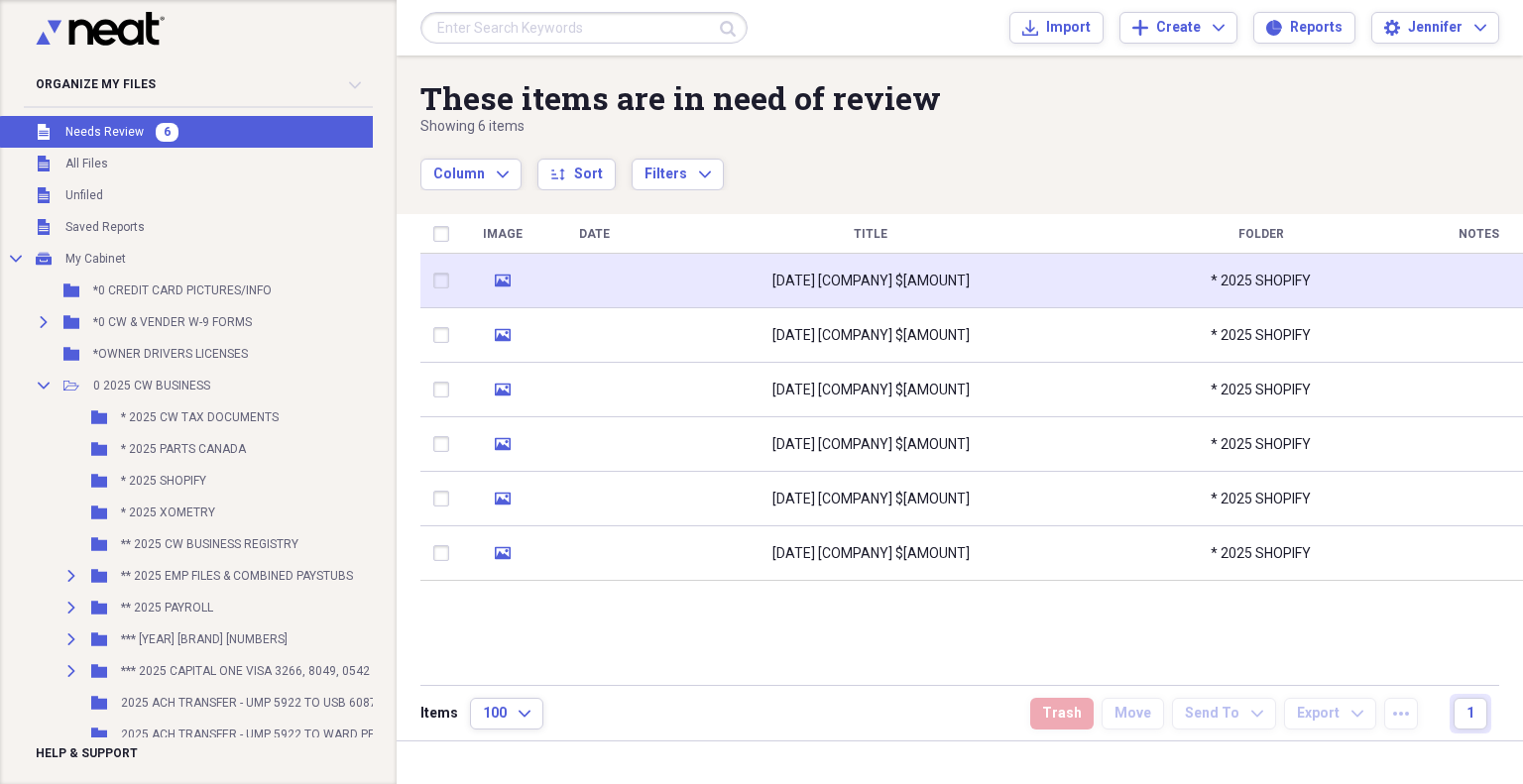 click on "[DATE] [COMPANY] $[AMOUNT]" at bounding box center (871, 280) 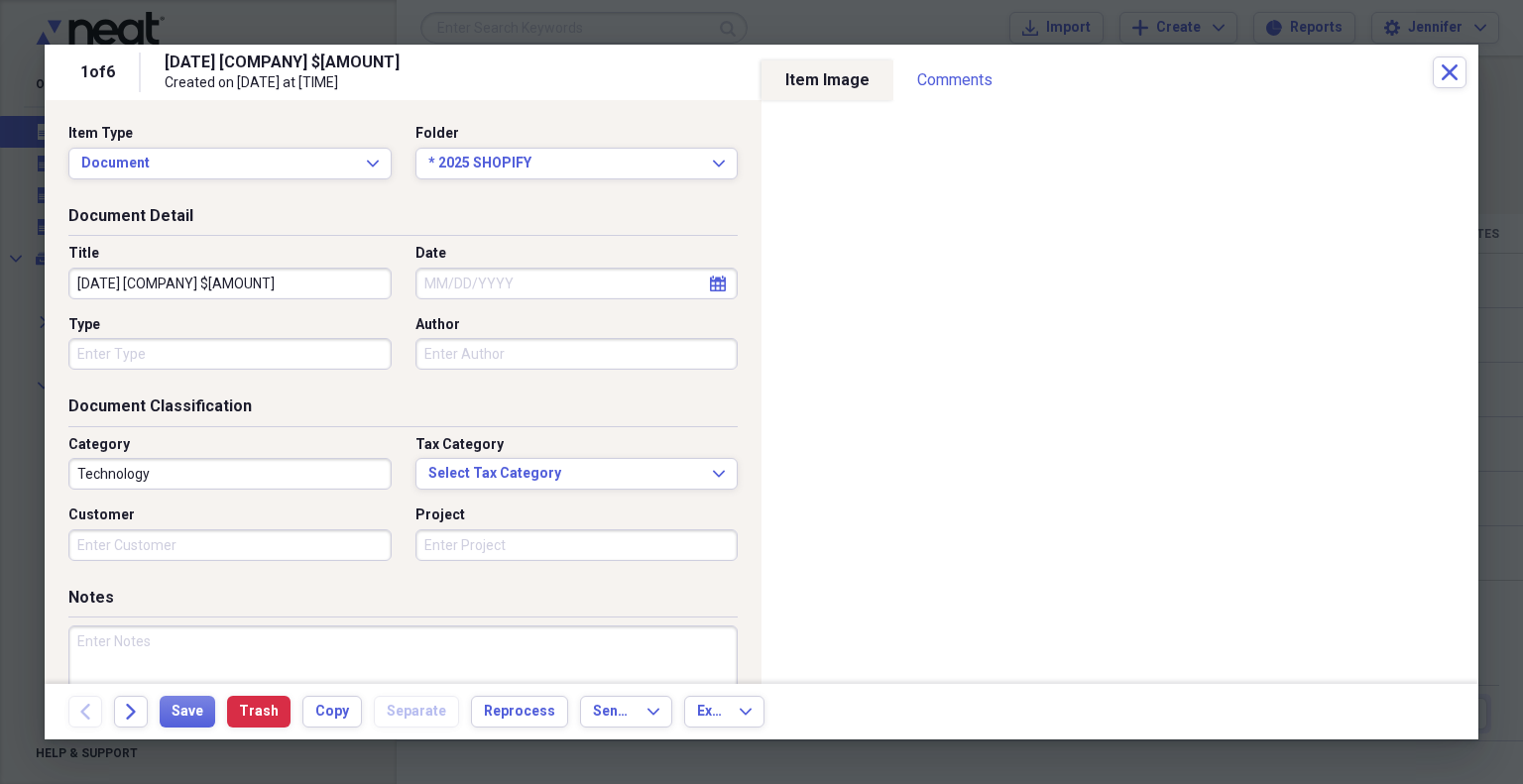 click on "Date" at bounding box center (577, 283) 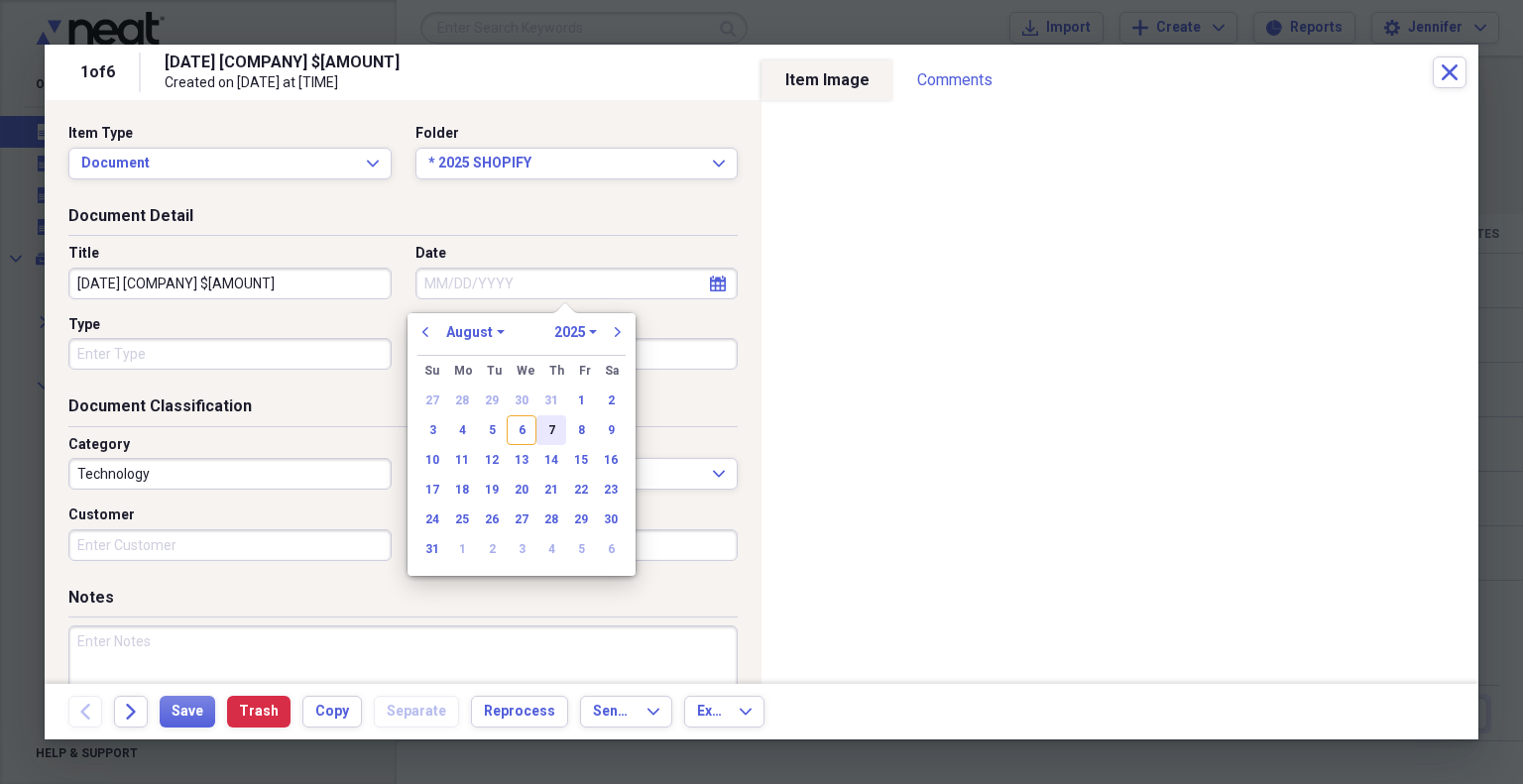 click on "7" at bounding box center (551, 430) 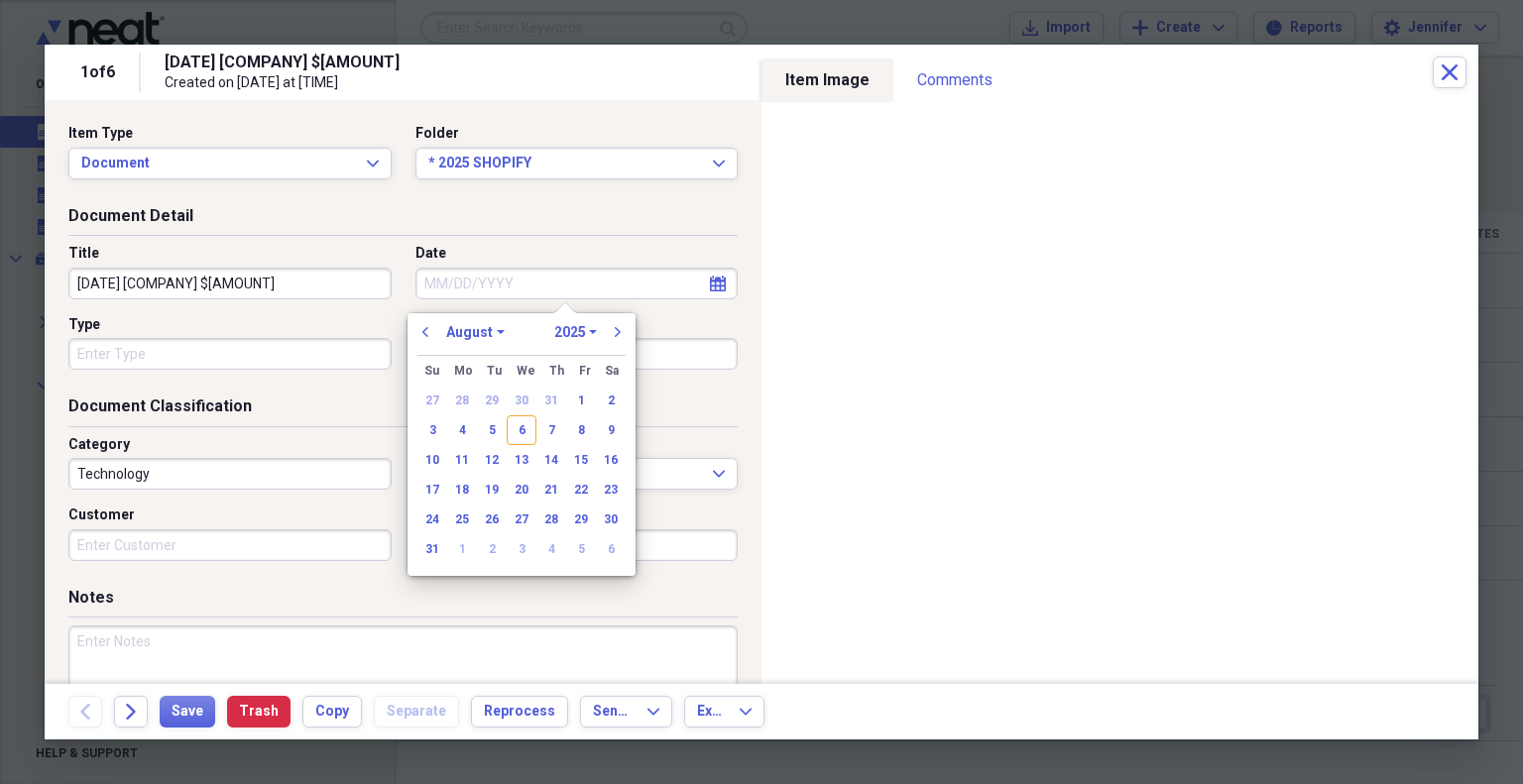 type on "08/07/2025" 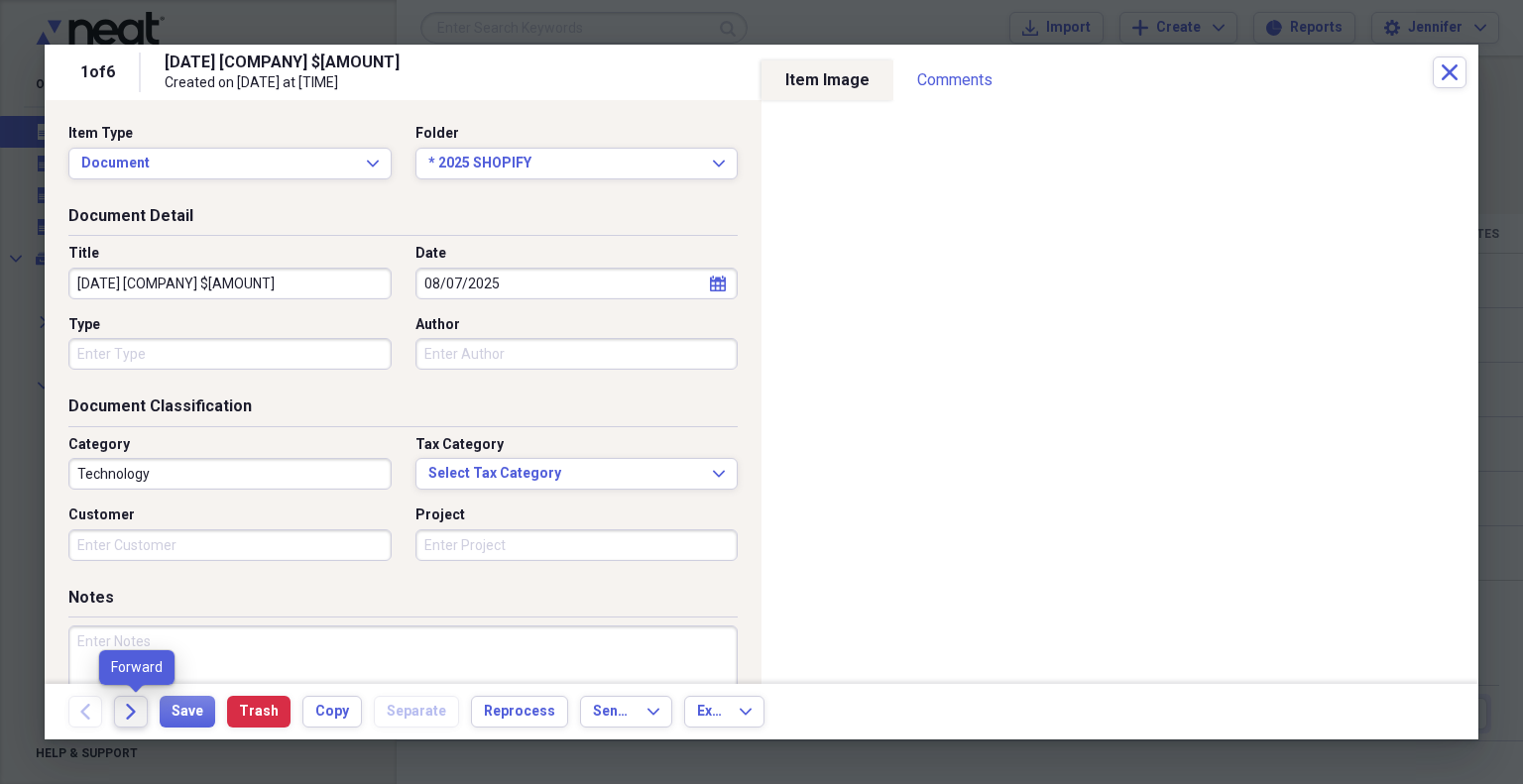 click on "Forward" 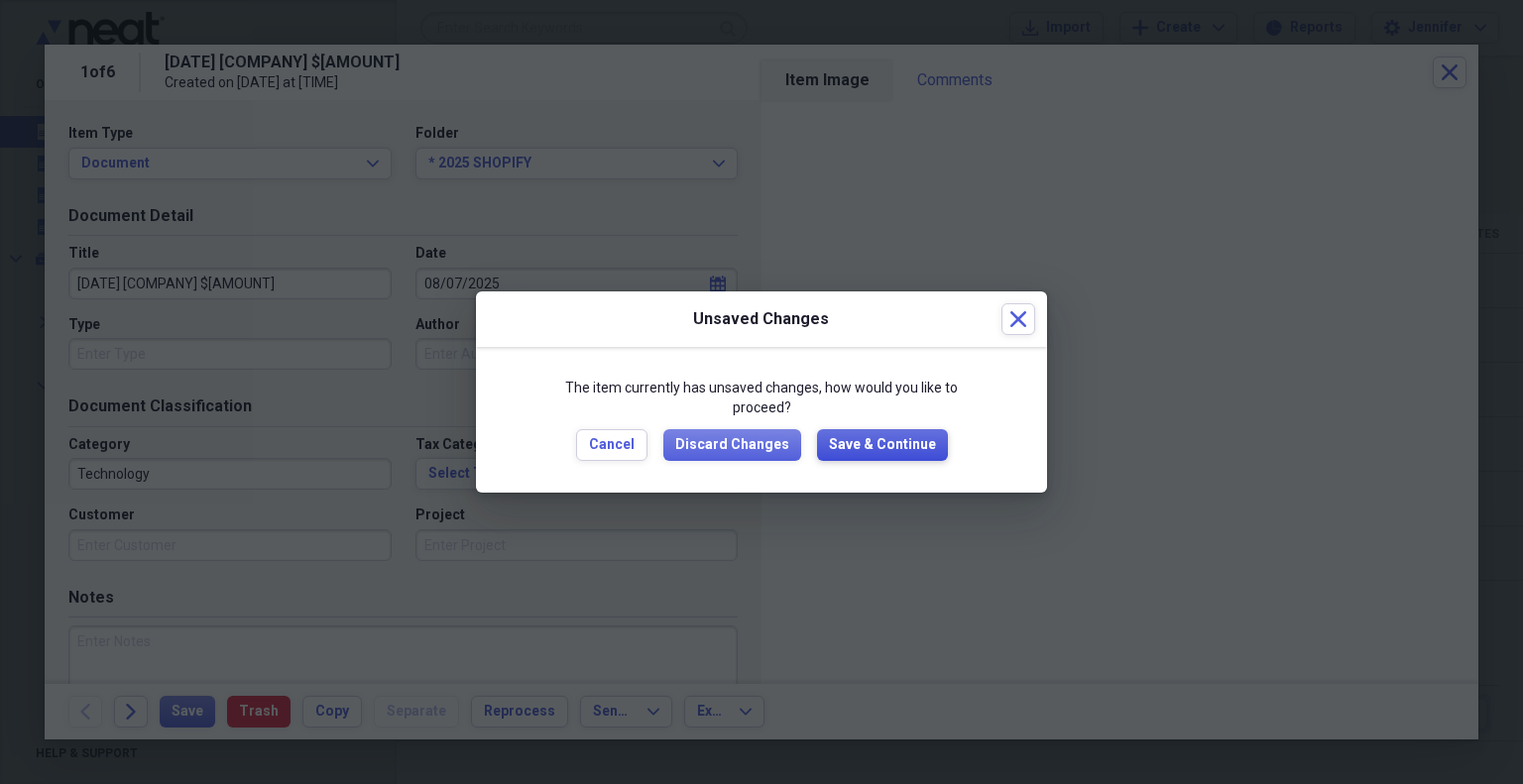 click on "Save & Continue" at bounding box center (882, 445) 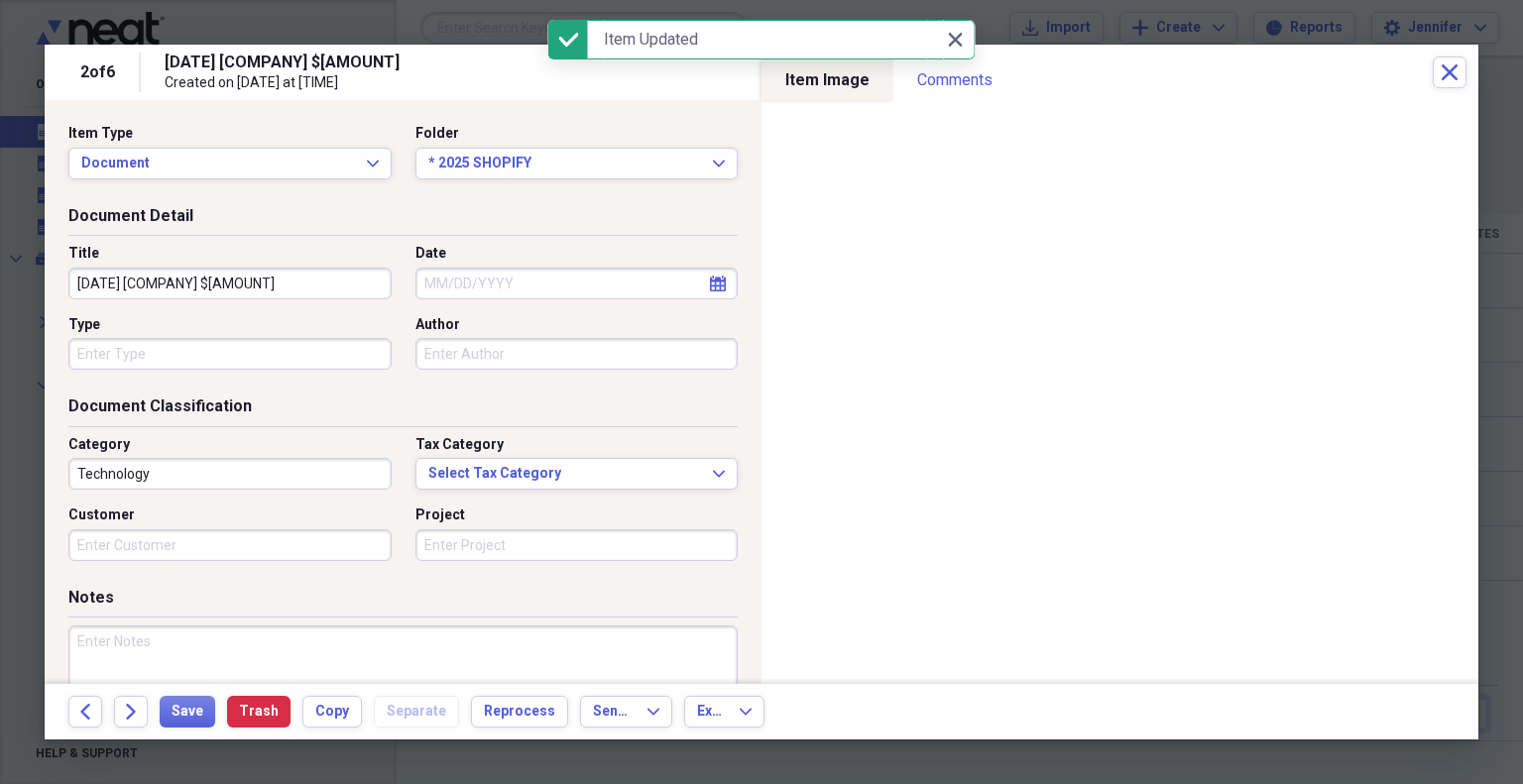 click on "Date" at bounding box center (577, 283) 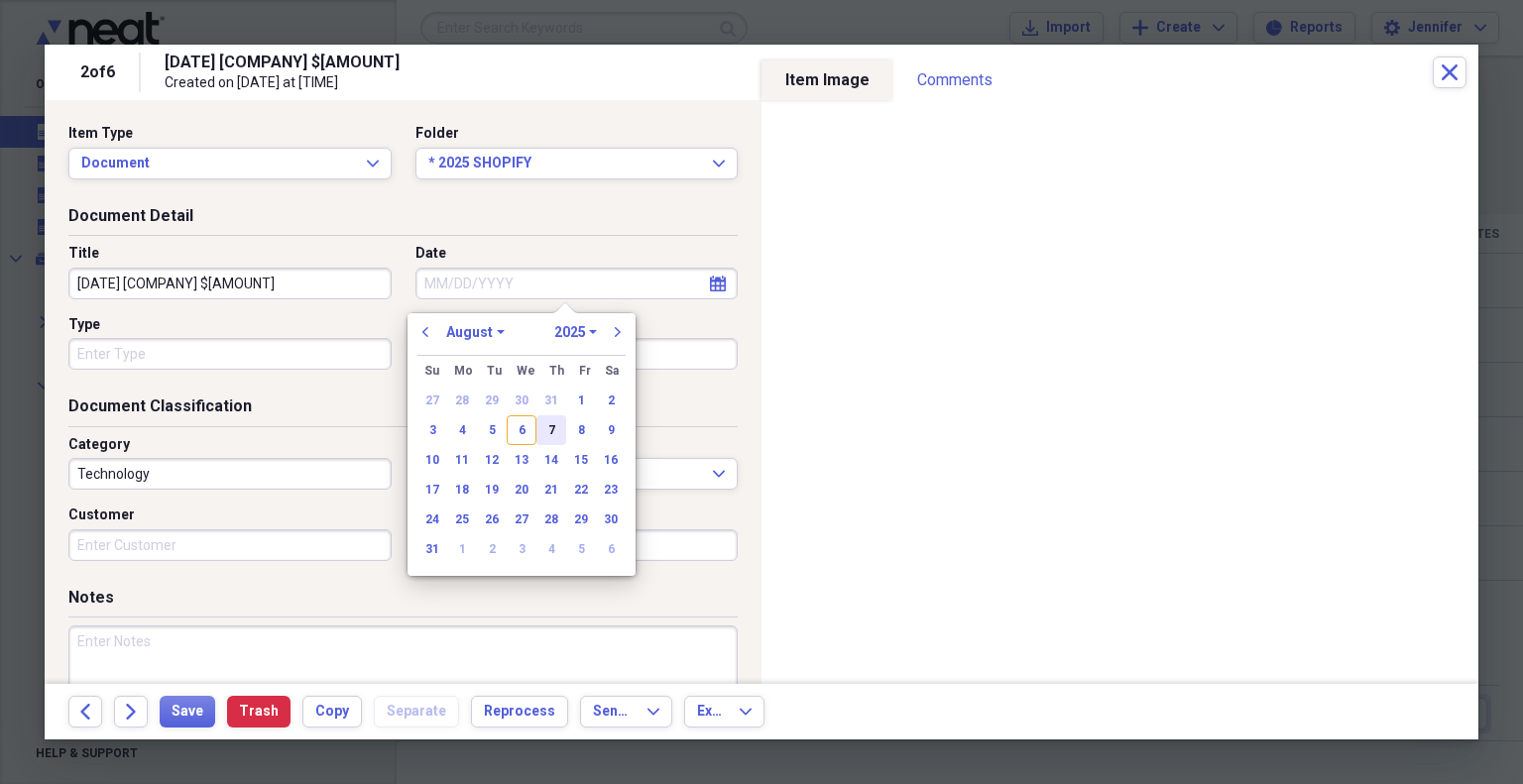 click on "7" at bounding box center [551, 430] 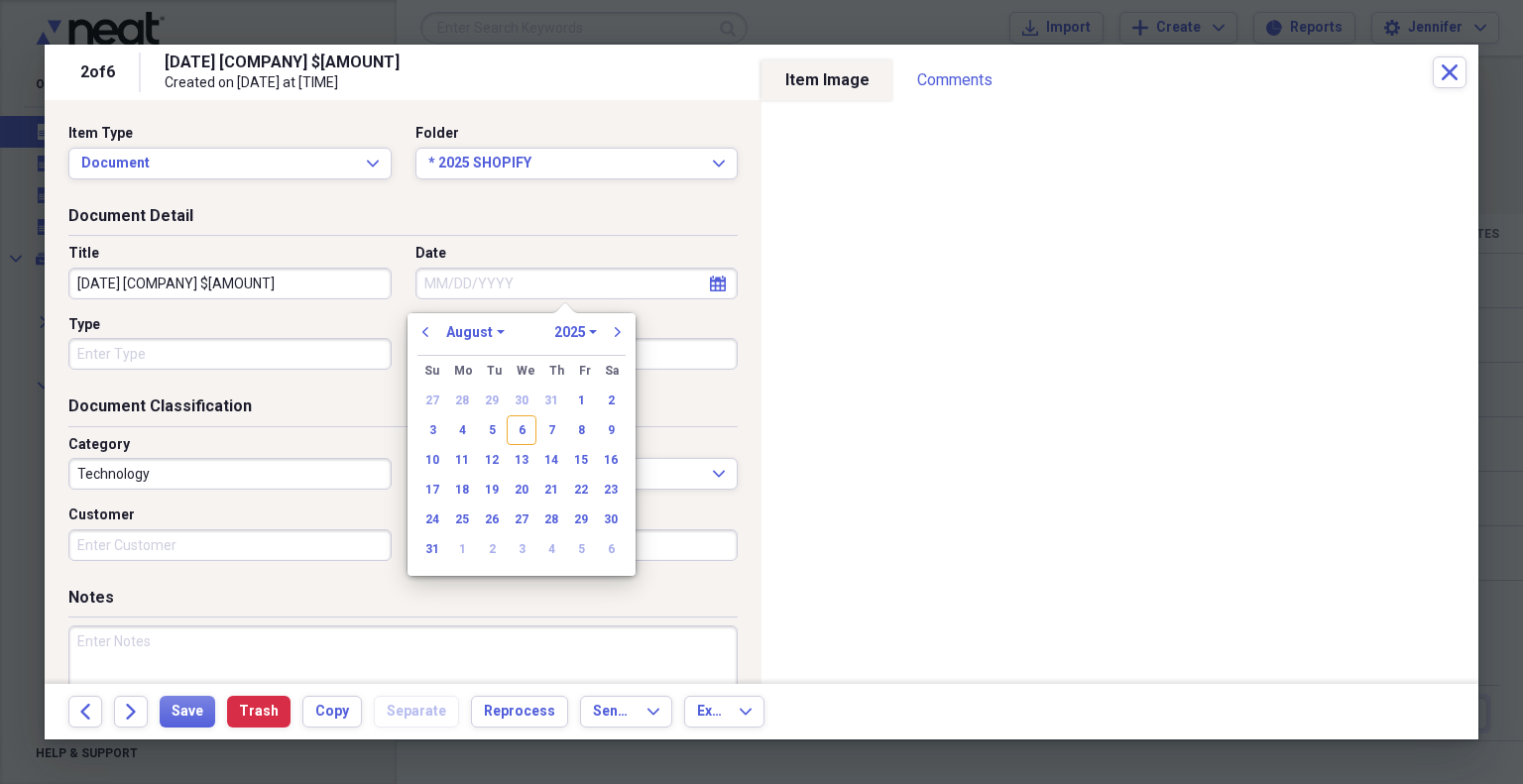 type on "08/07/2025" 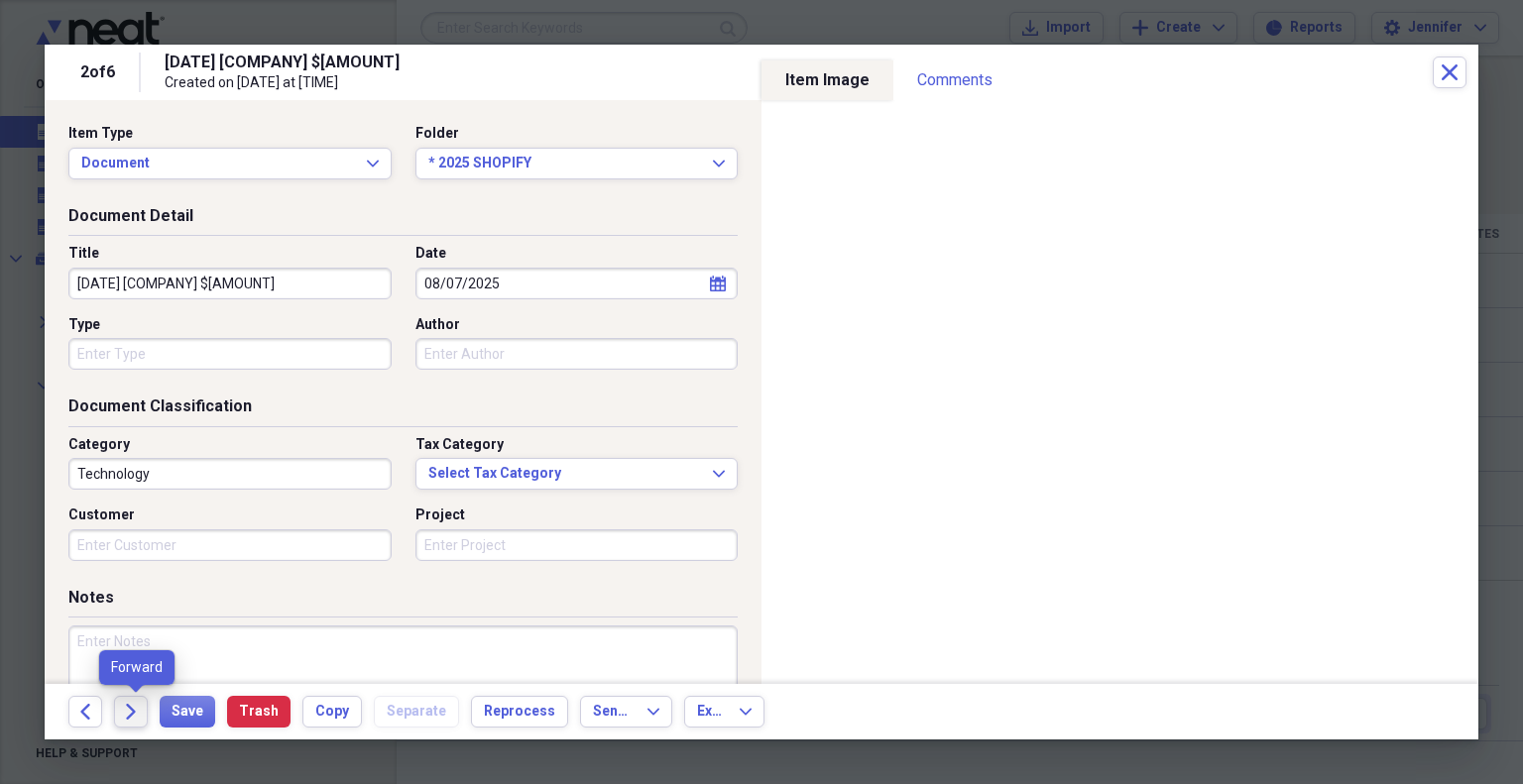 click on "Forward" 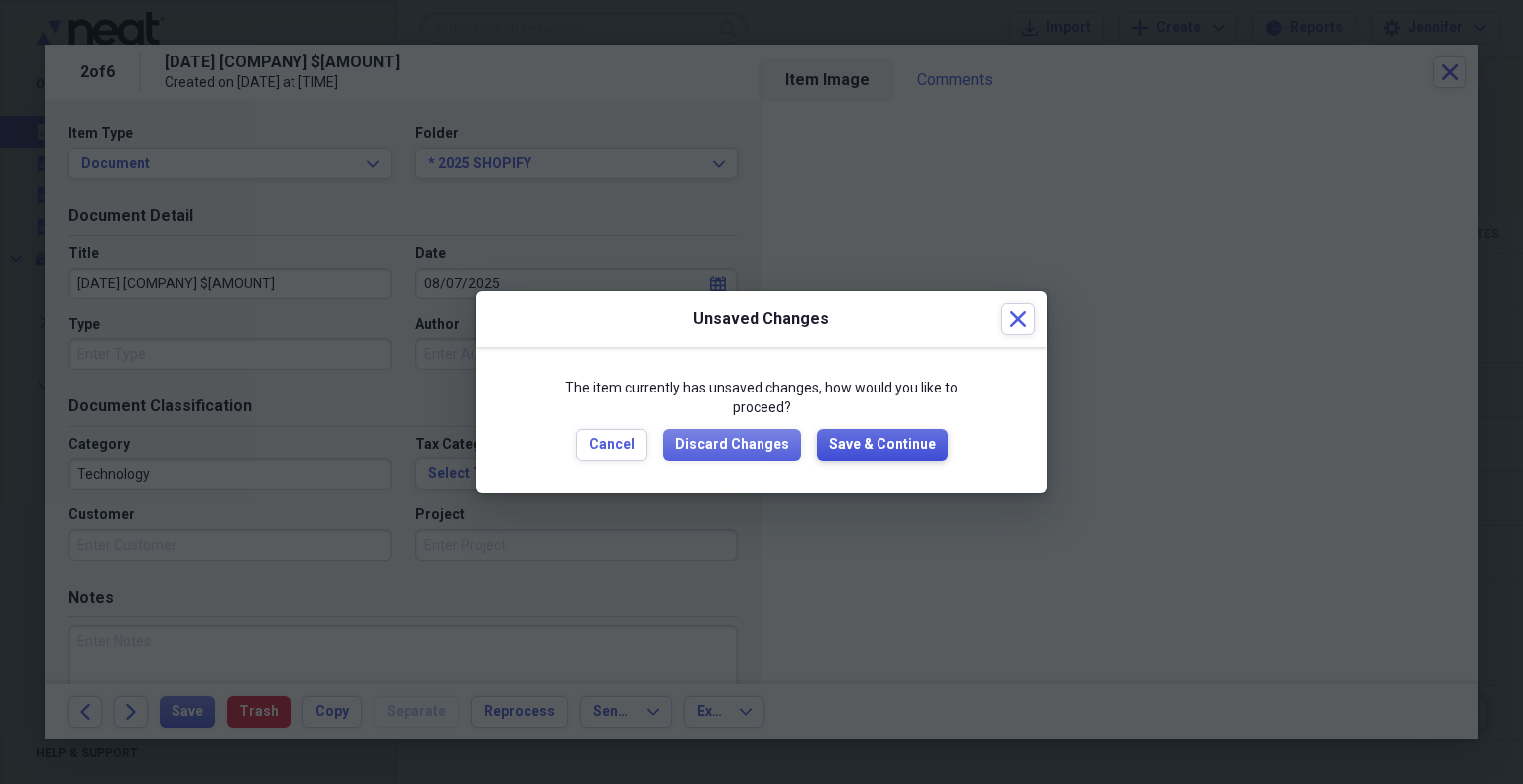 click on "Save & Continue" at bounding box center [882, 445] 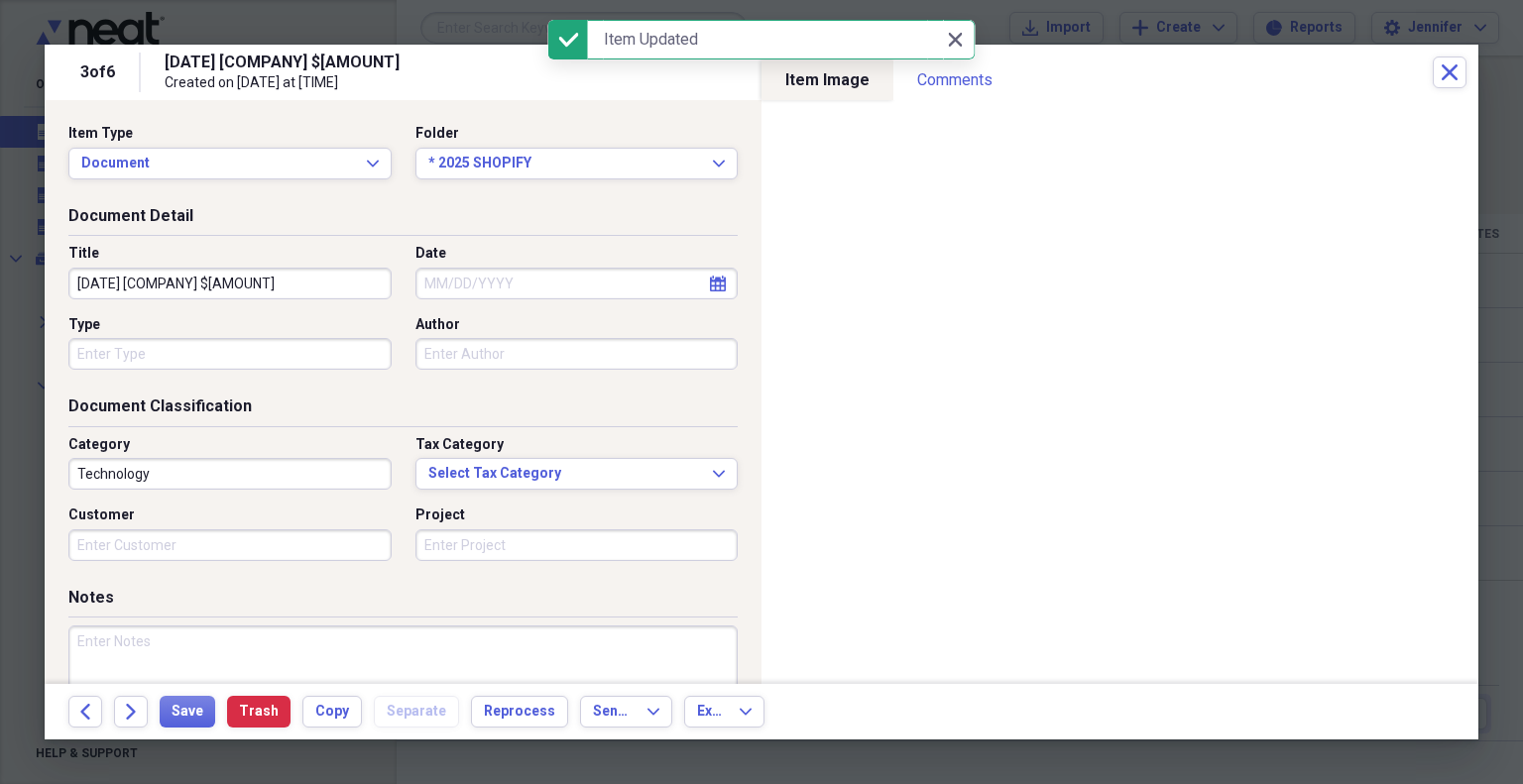 select on "7" 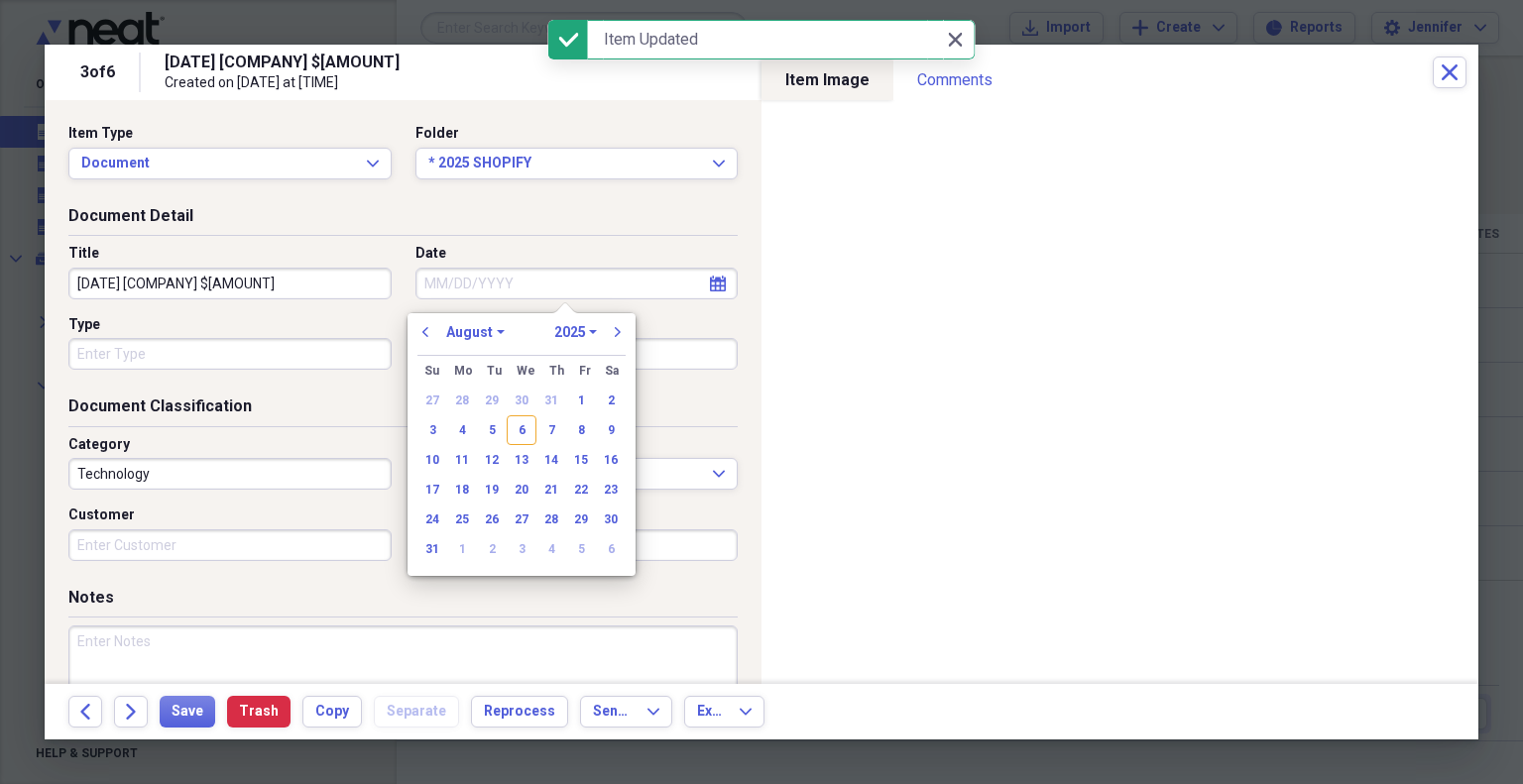 click on "Date" at bounding box center [577, 283] 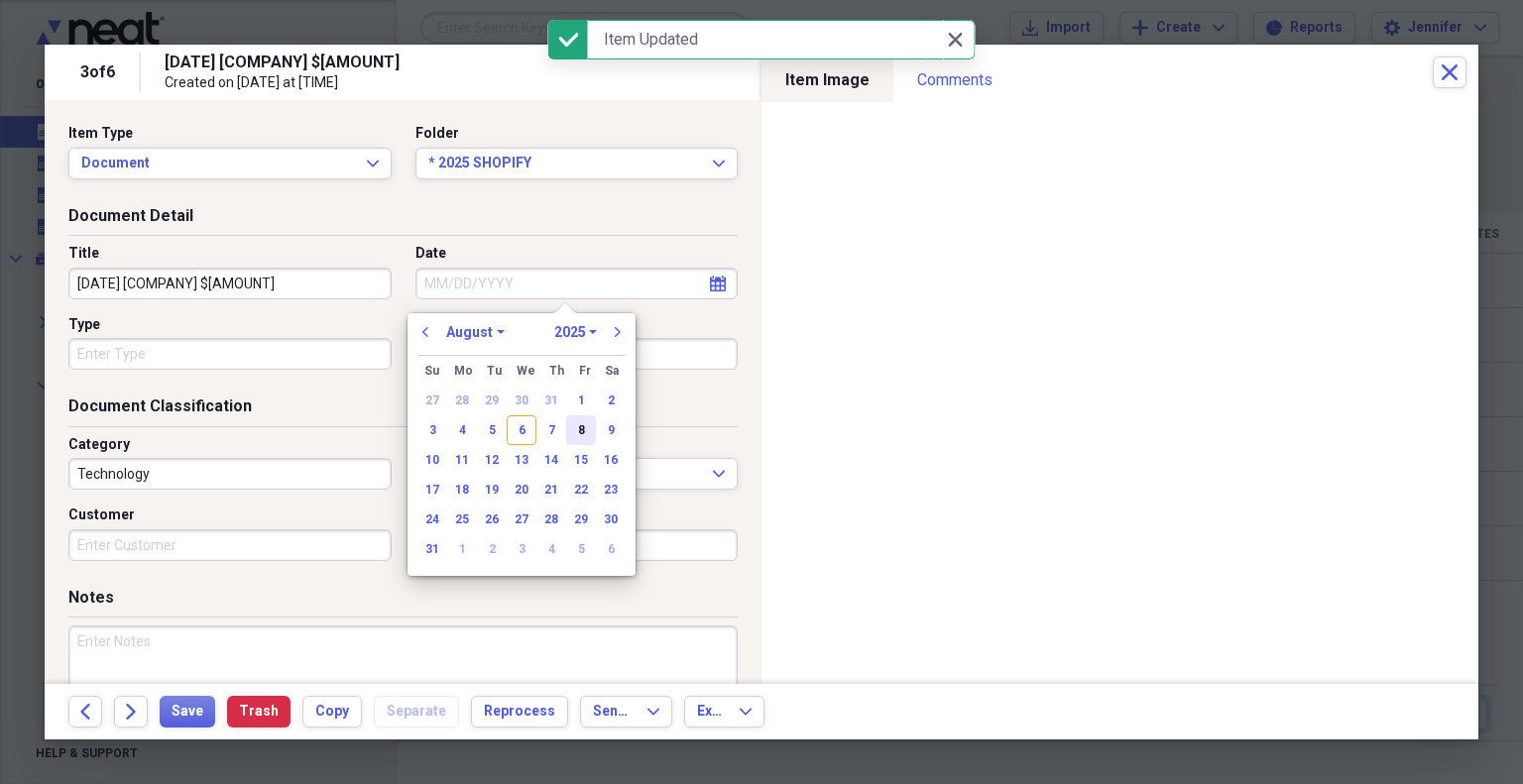 click on "8" at bounding box center (581, 430) 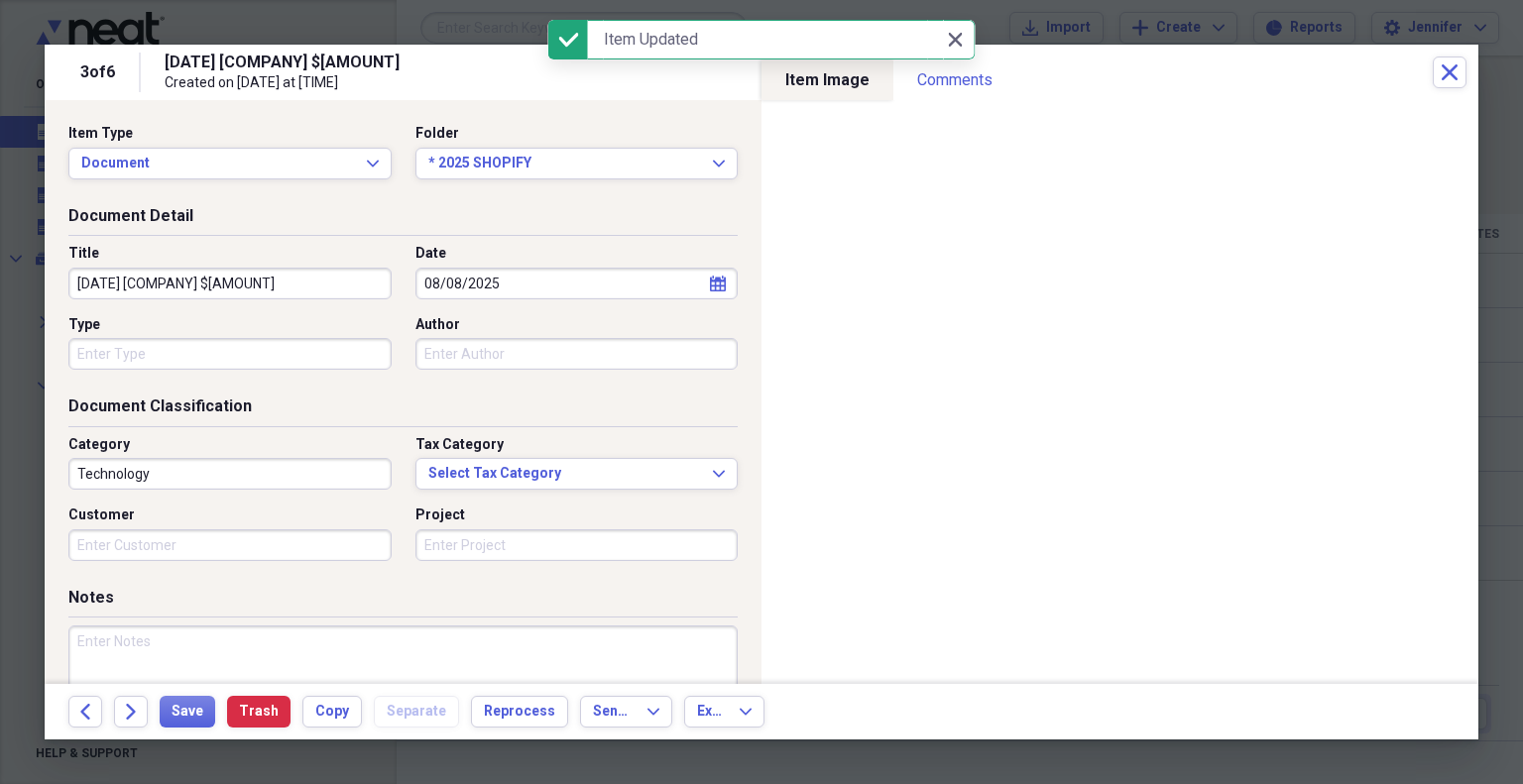 type on "08/08/2025" 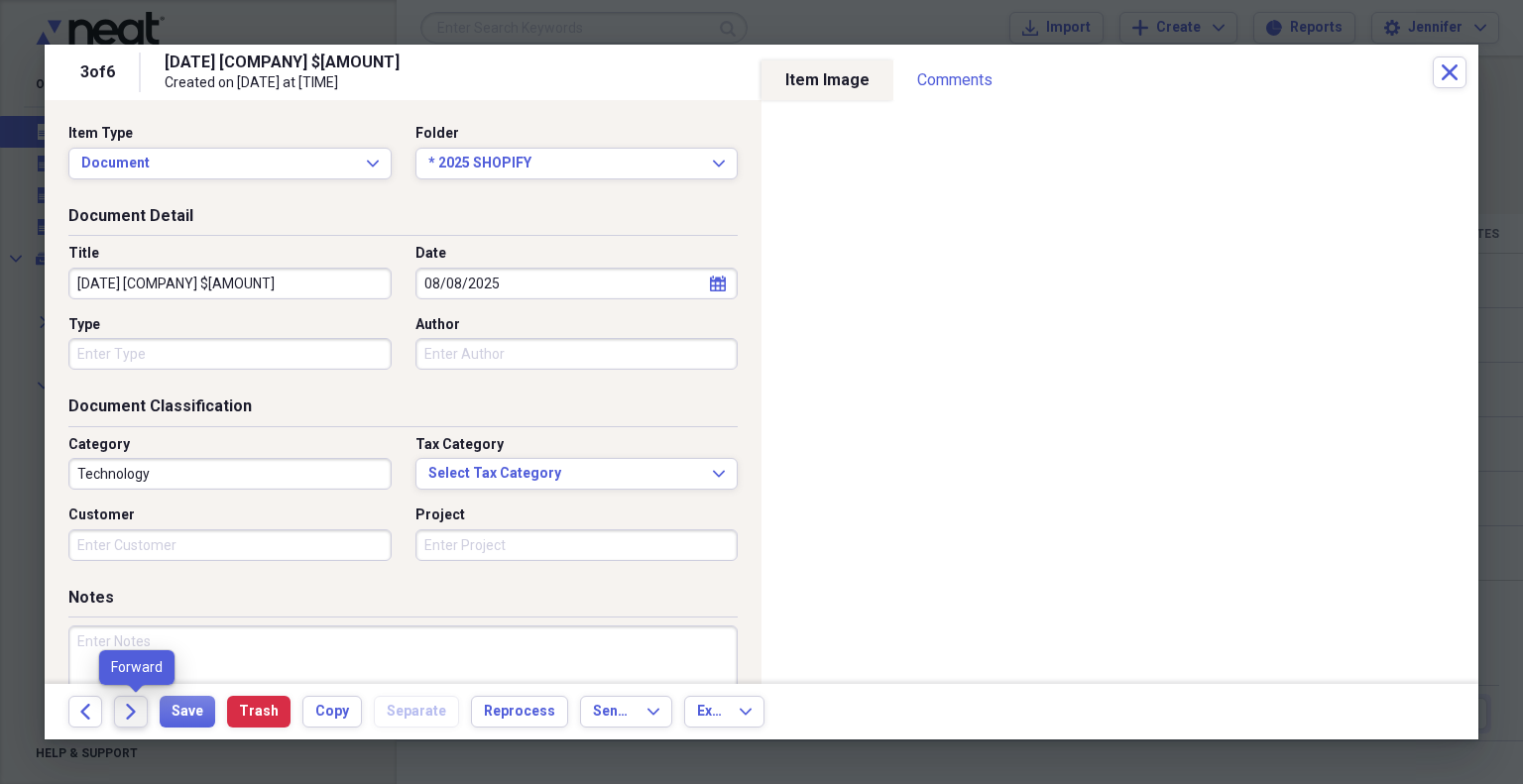 drag, startPoint x: 128, startPoint y: 705, endPoint x: 139, endPoint y: 698, distance: 13.038405 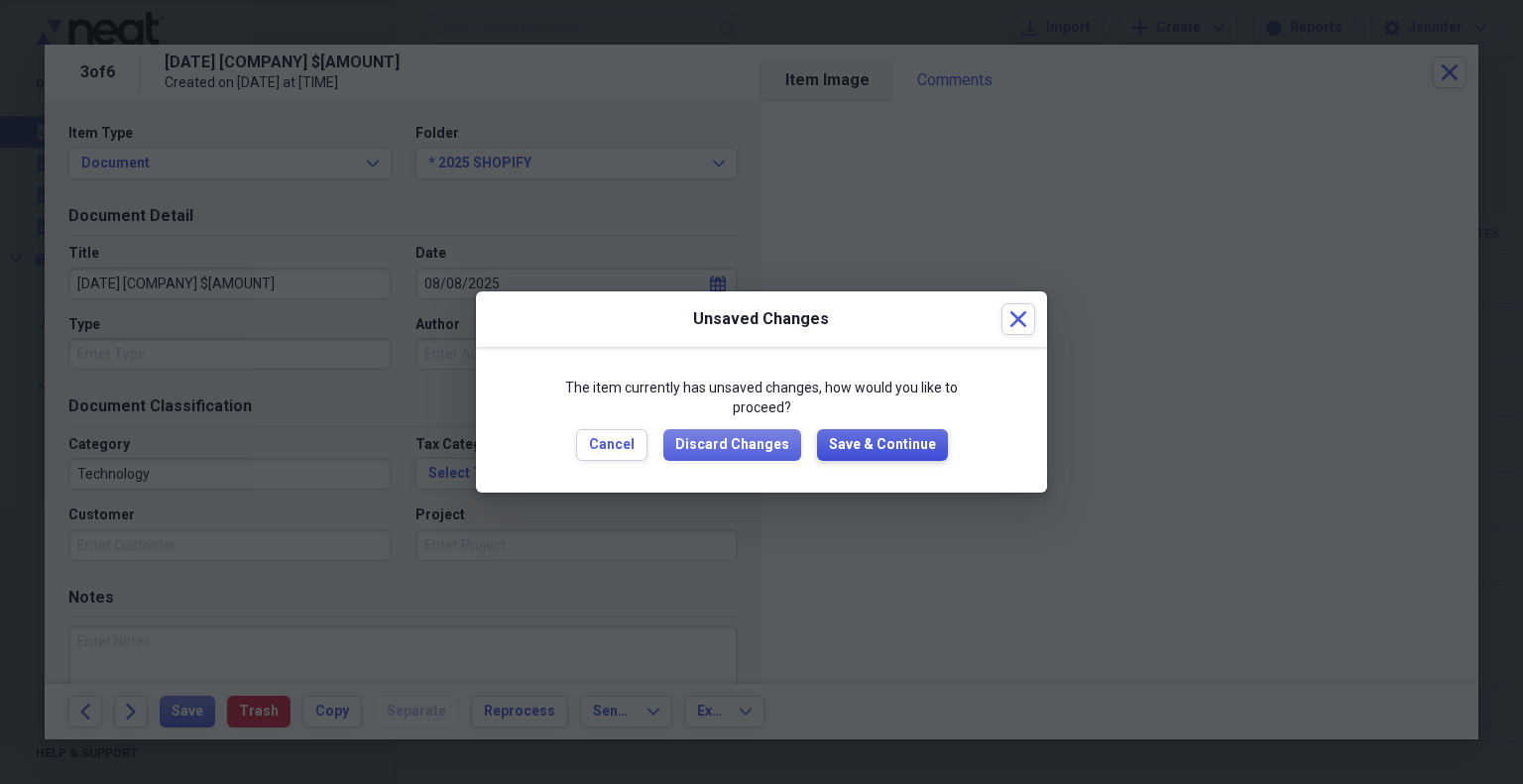 click on "Save & Continue" at bounding box center [882, 445] 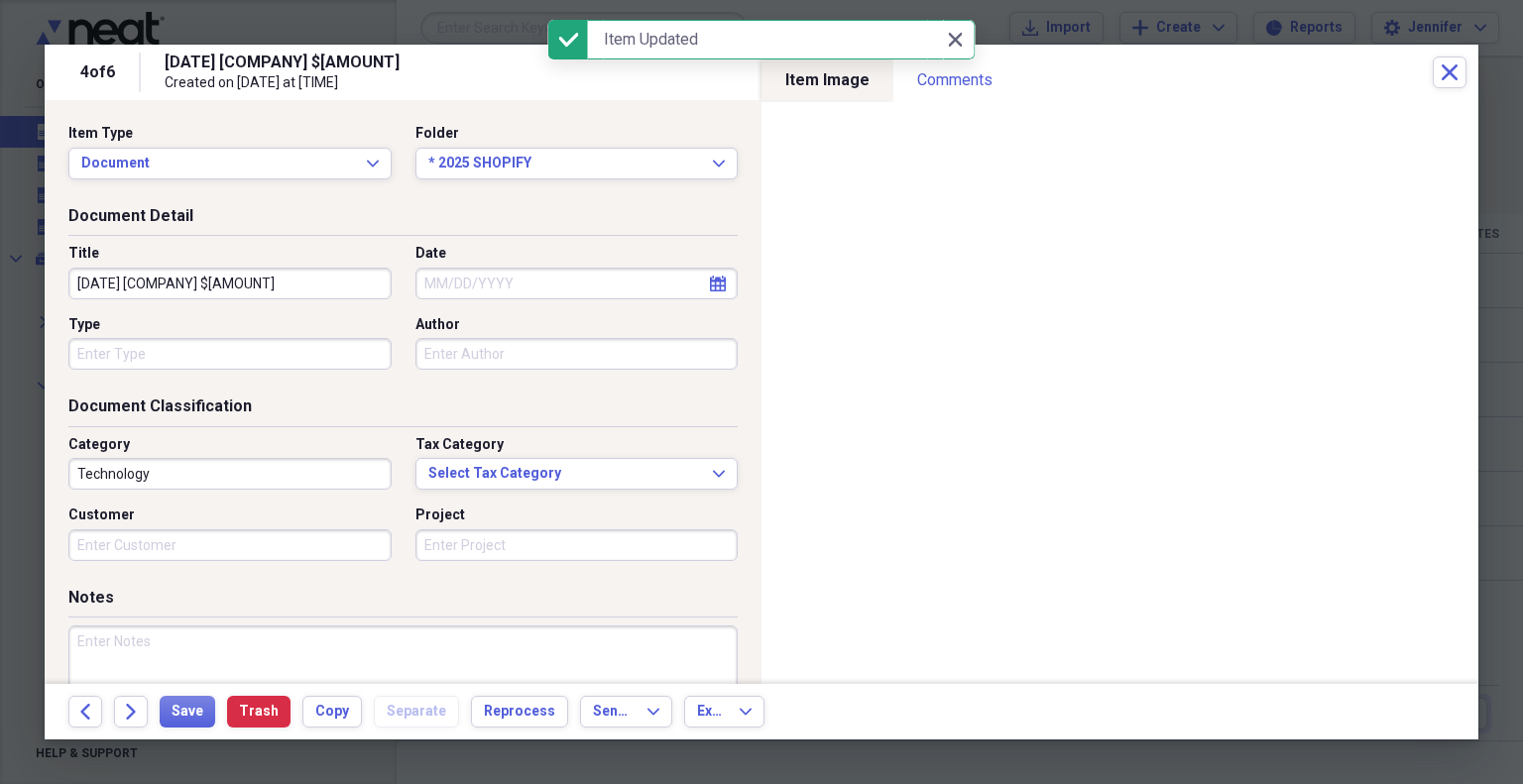 click on "Date" at bounding box center [577, 283] 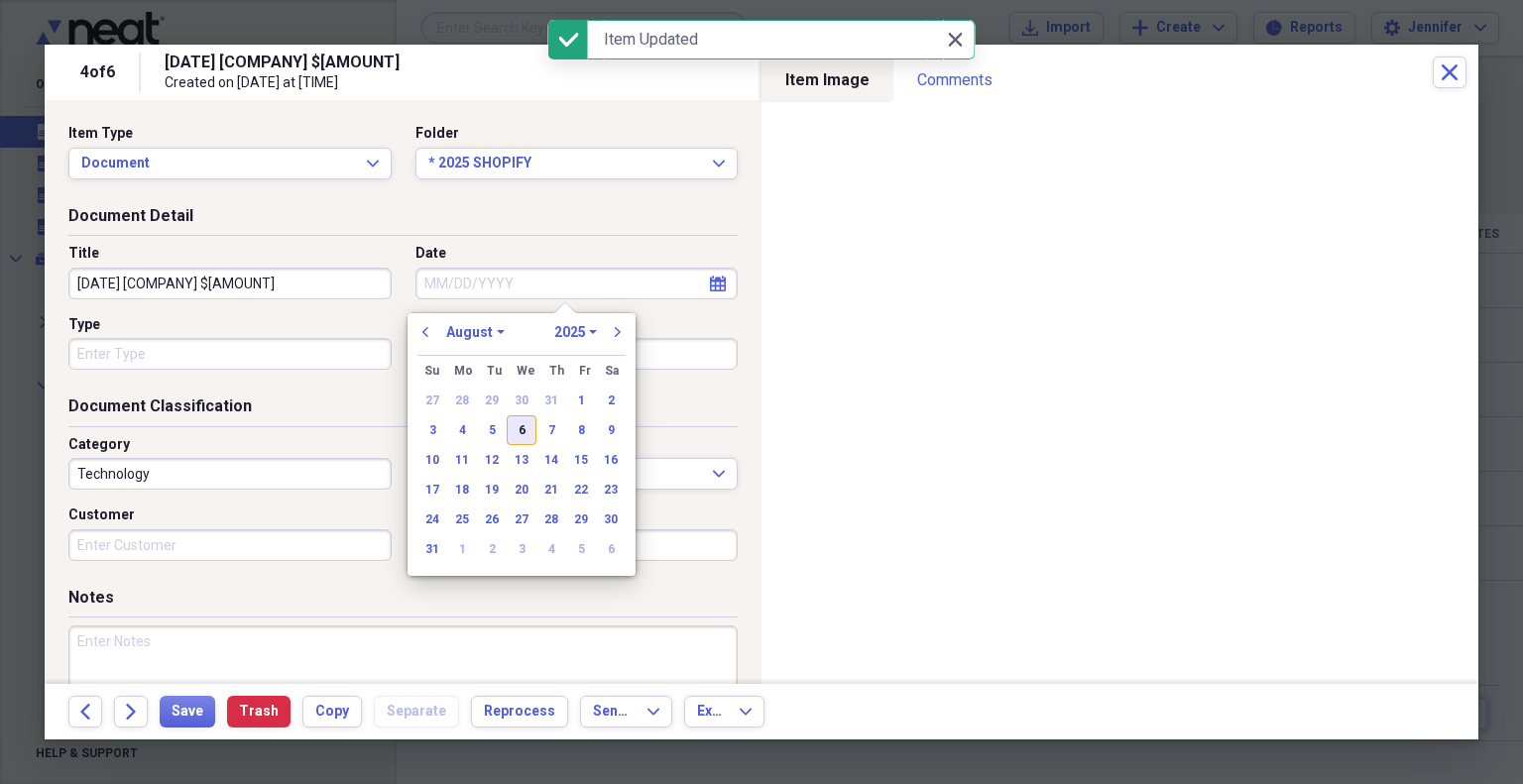 click on "6" at bounding box center (522, 430) 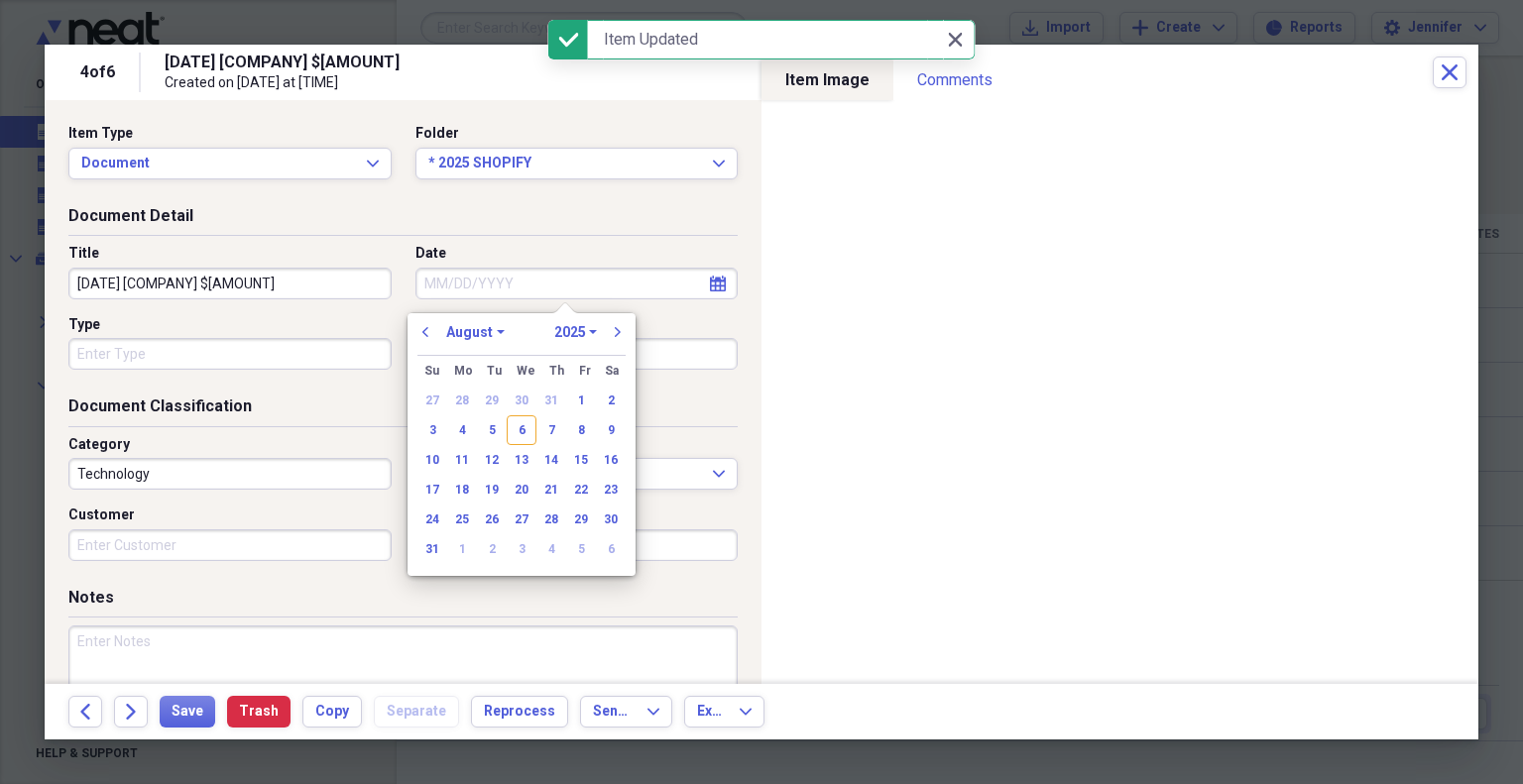type on "08/06/2025" 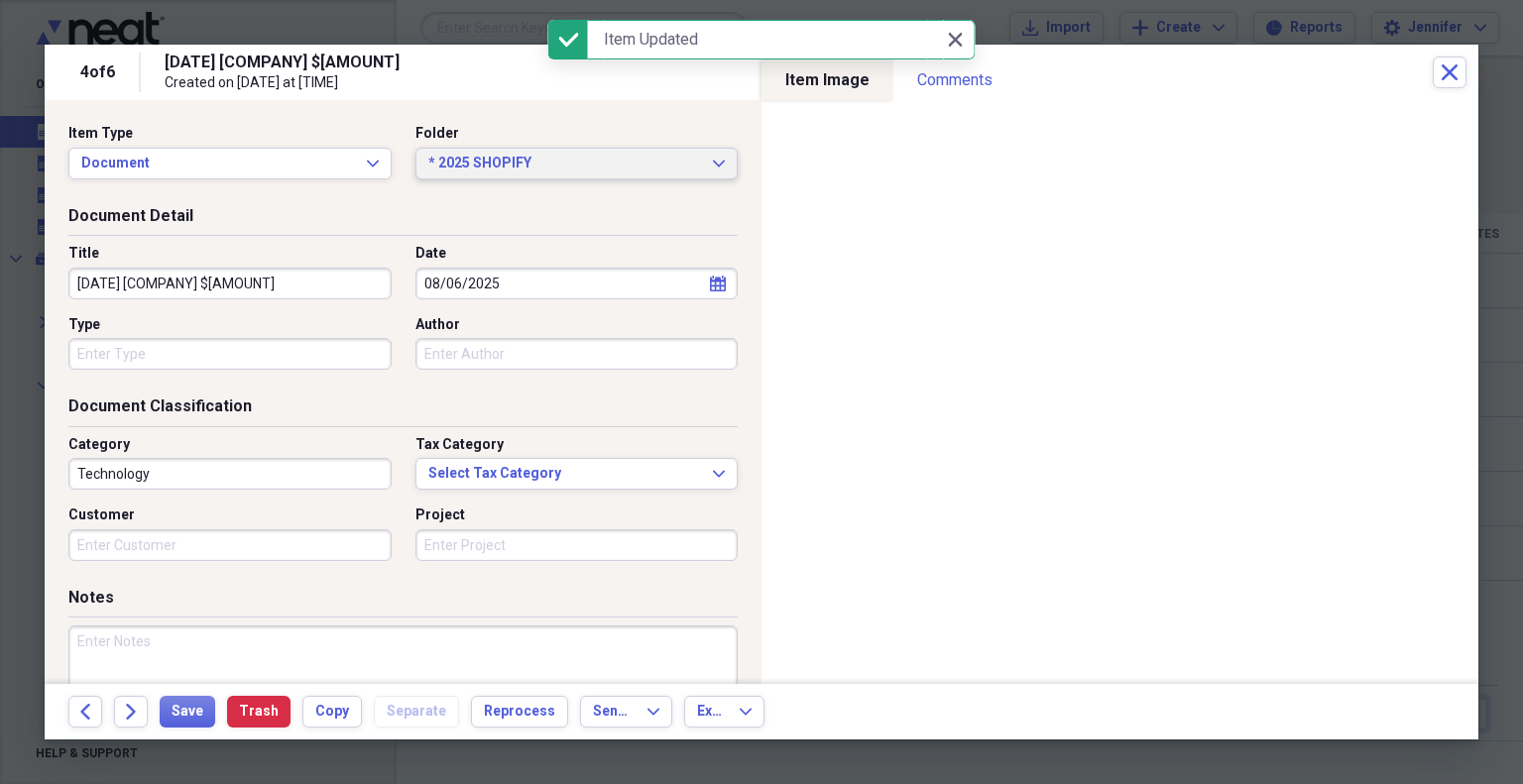 click on "* 2025 SHOPIFY" at bounding box center [565, 164] 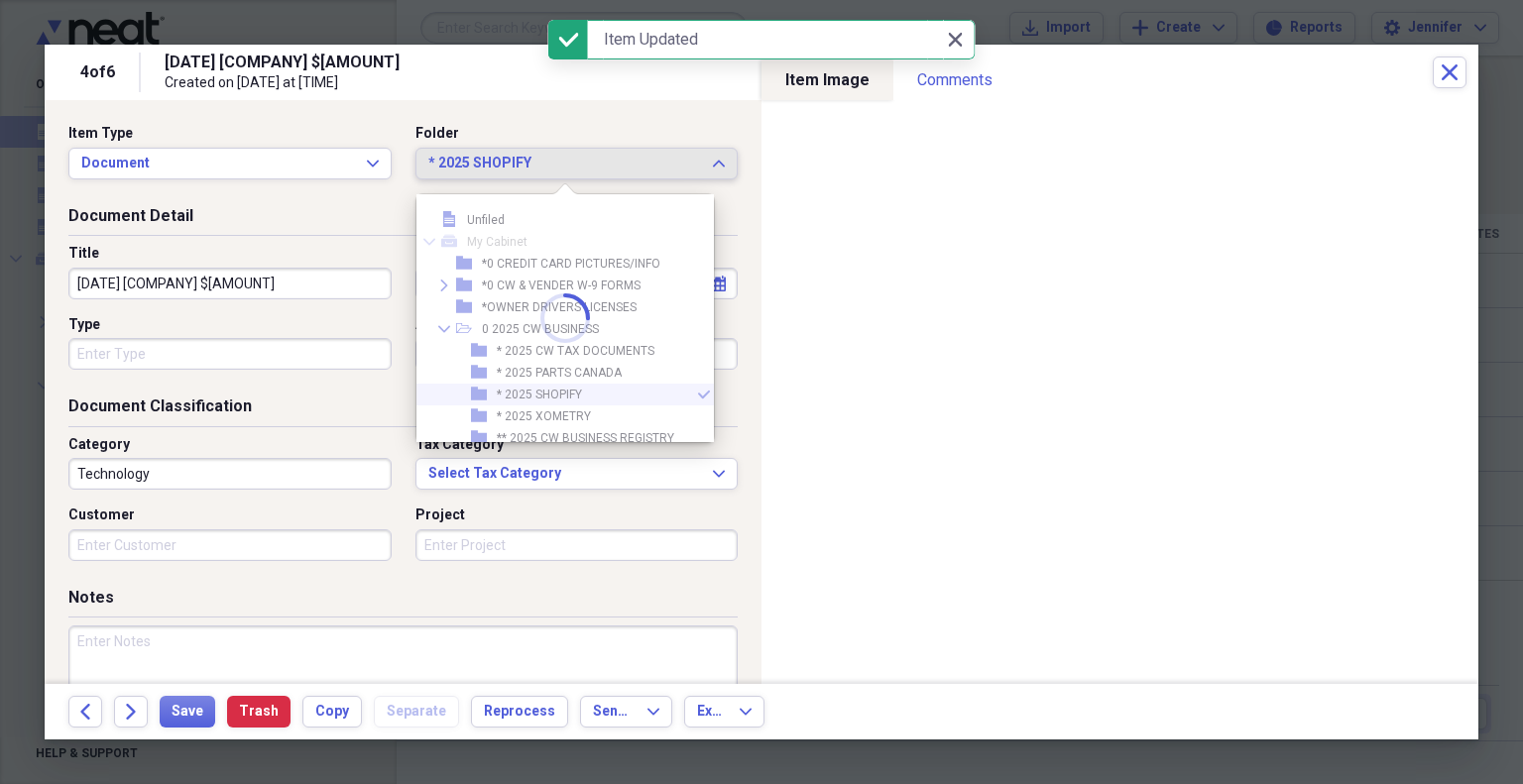 scroll, scrollTop: 75, scrollLeft: 0, axis: vertical 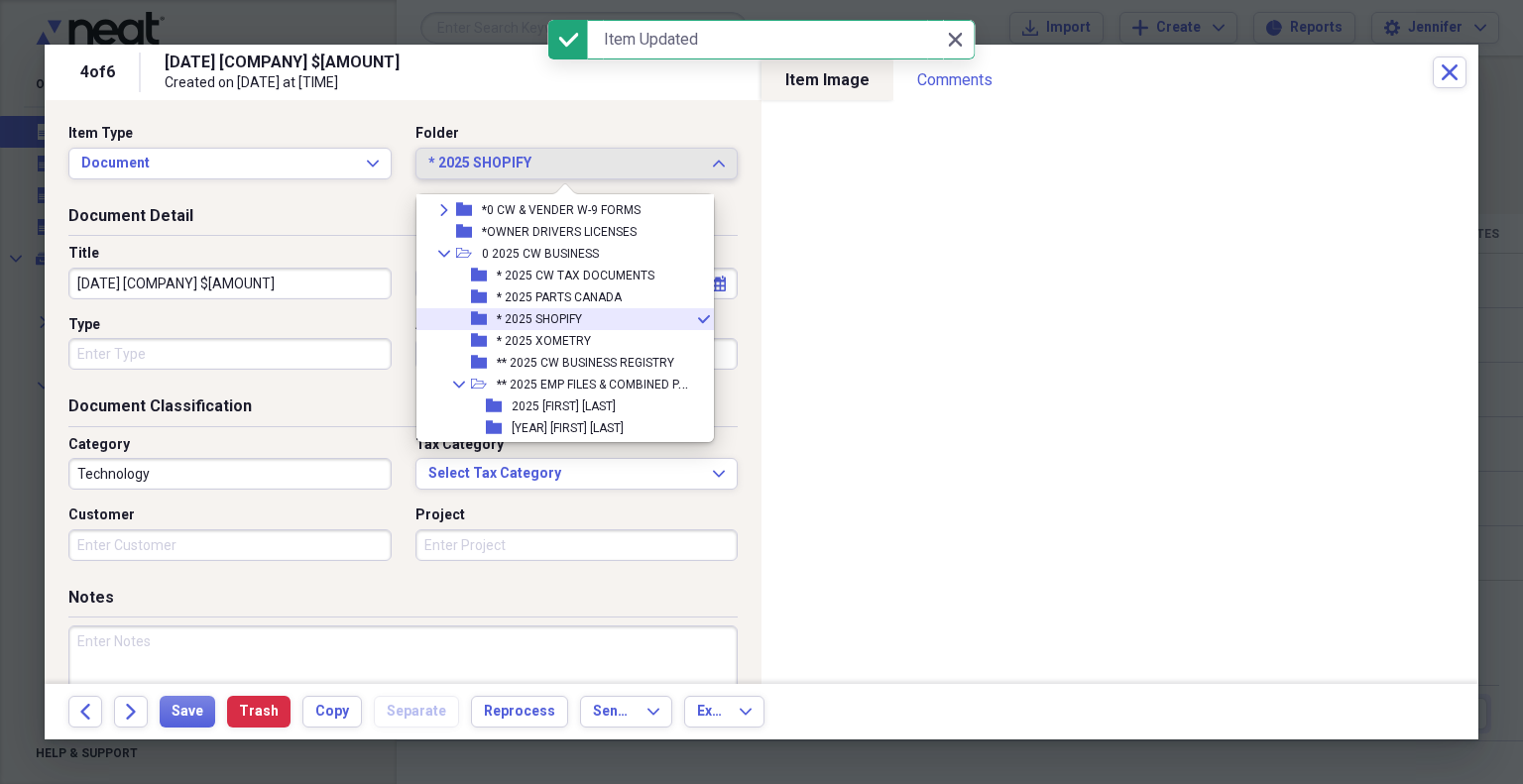 click on "* 2025 XOMETRY" at bounding box center [543, 341] 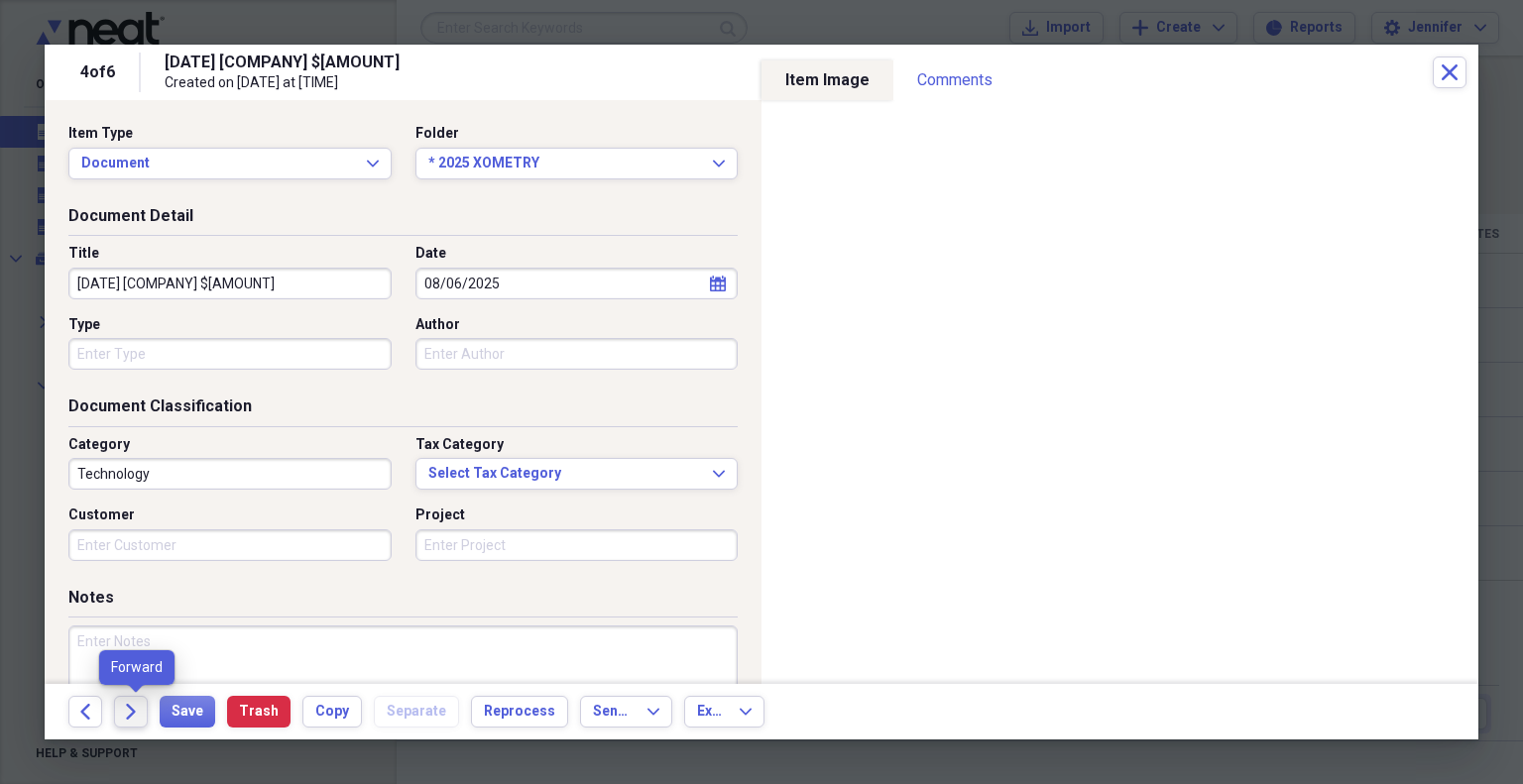 click 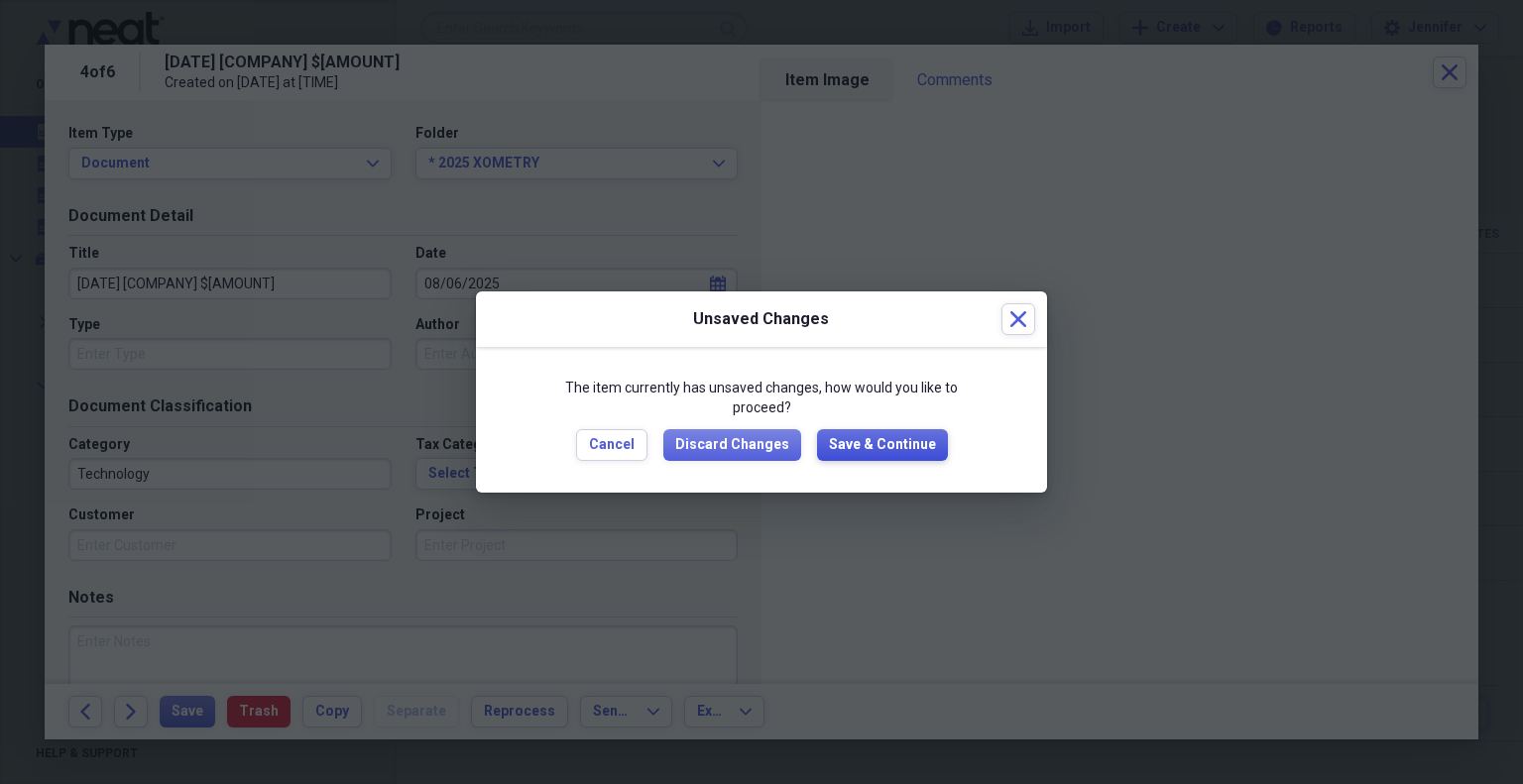 click on "Save & Continue" at bounding box center [882, 445] 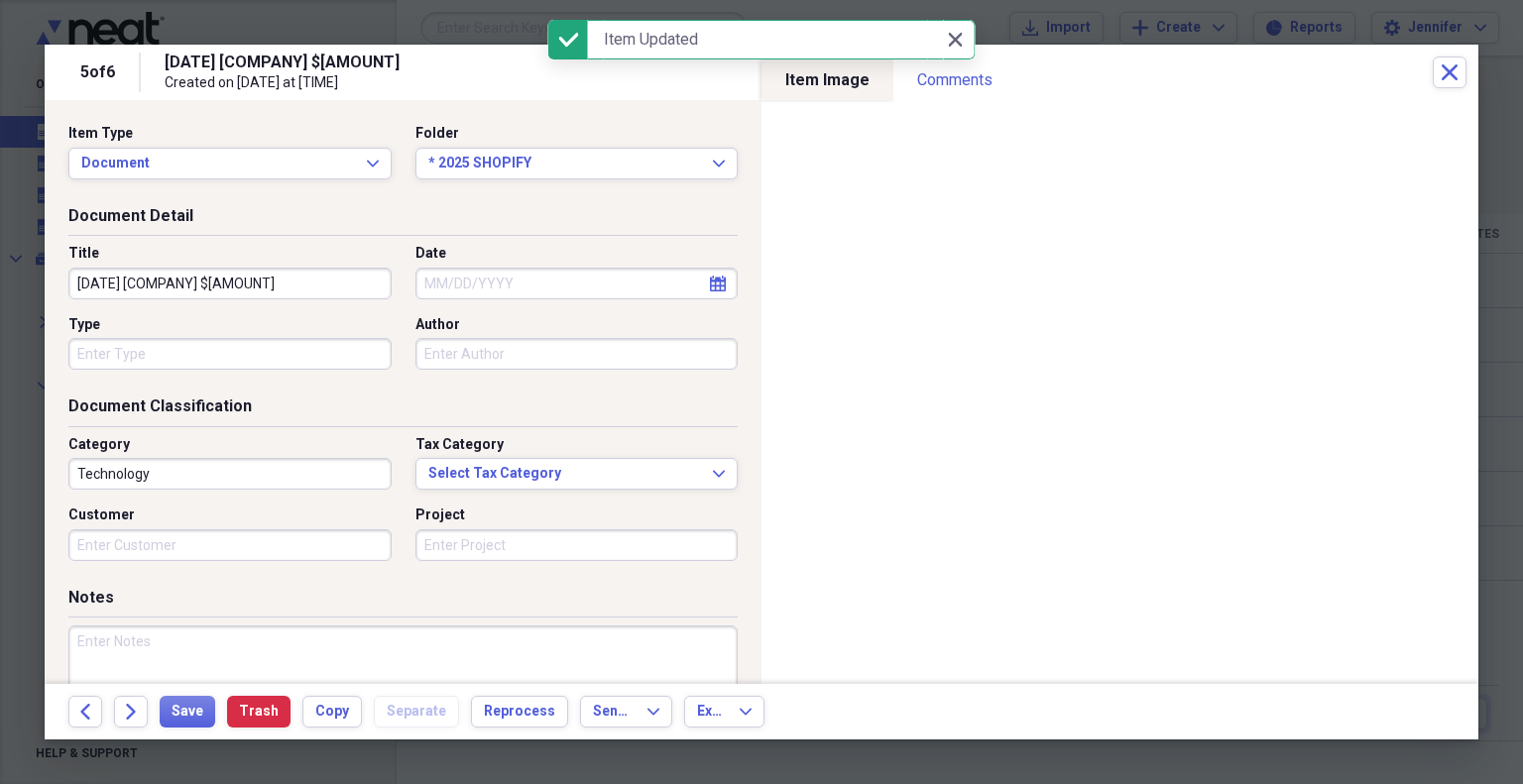 click on "Date" at bounding box center [577, 283] 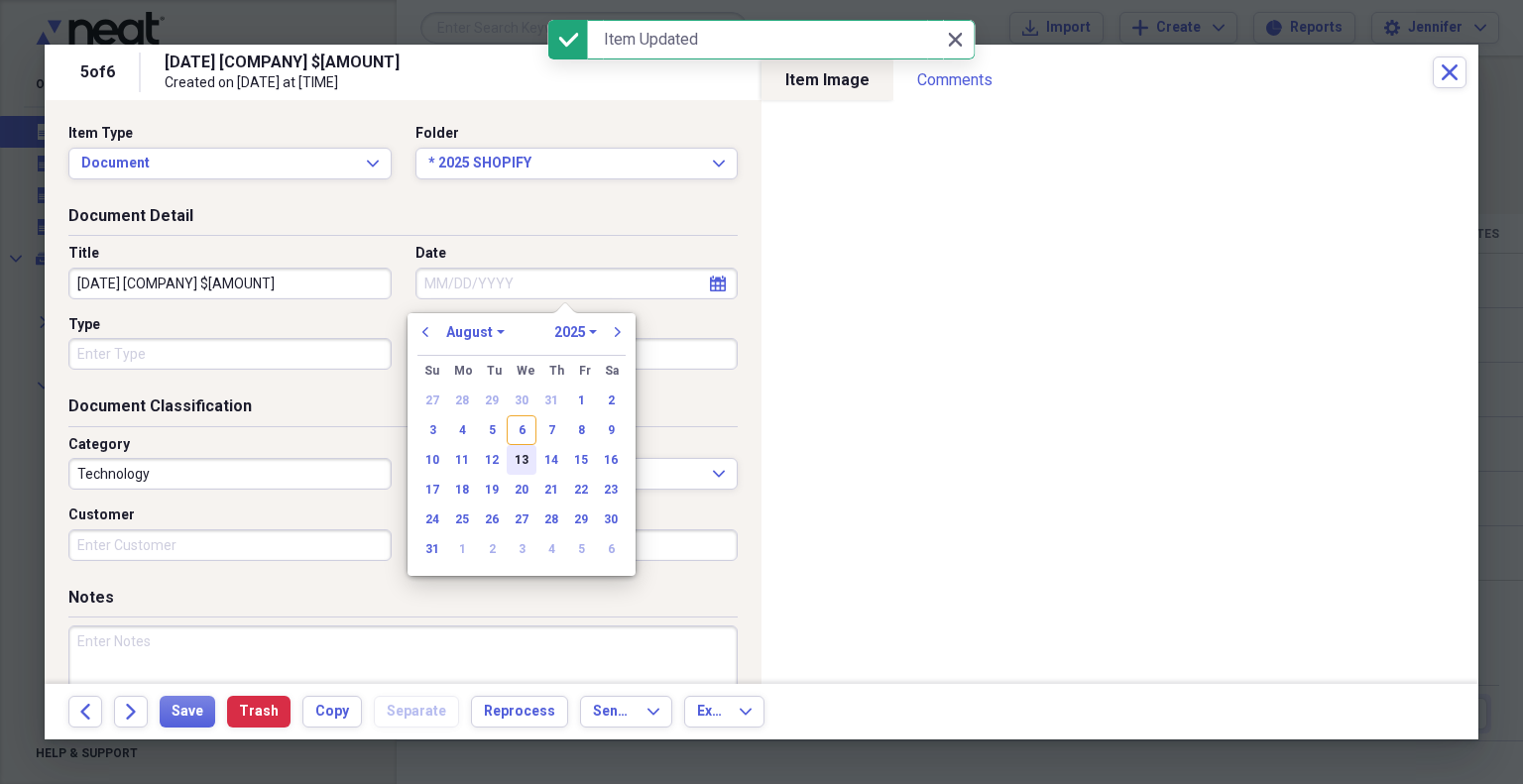 click on "6" at bounding box center [522, 430] 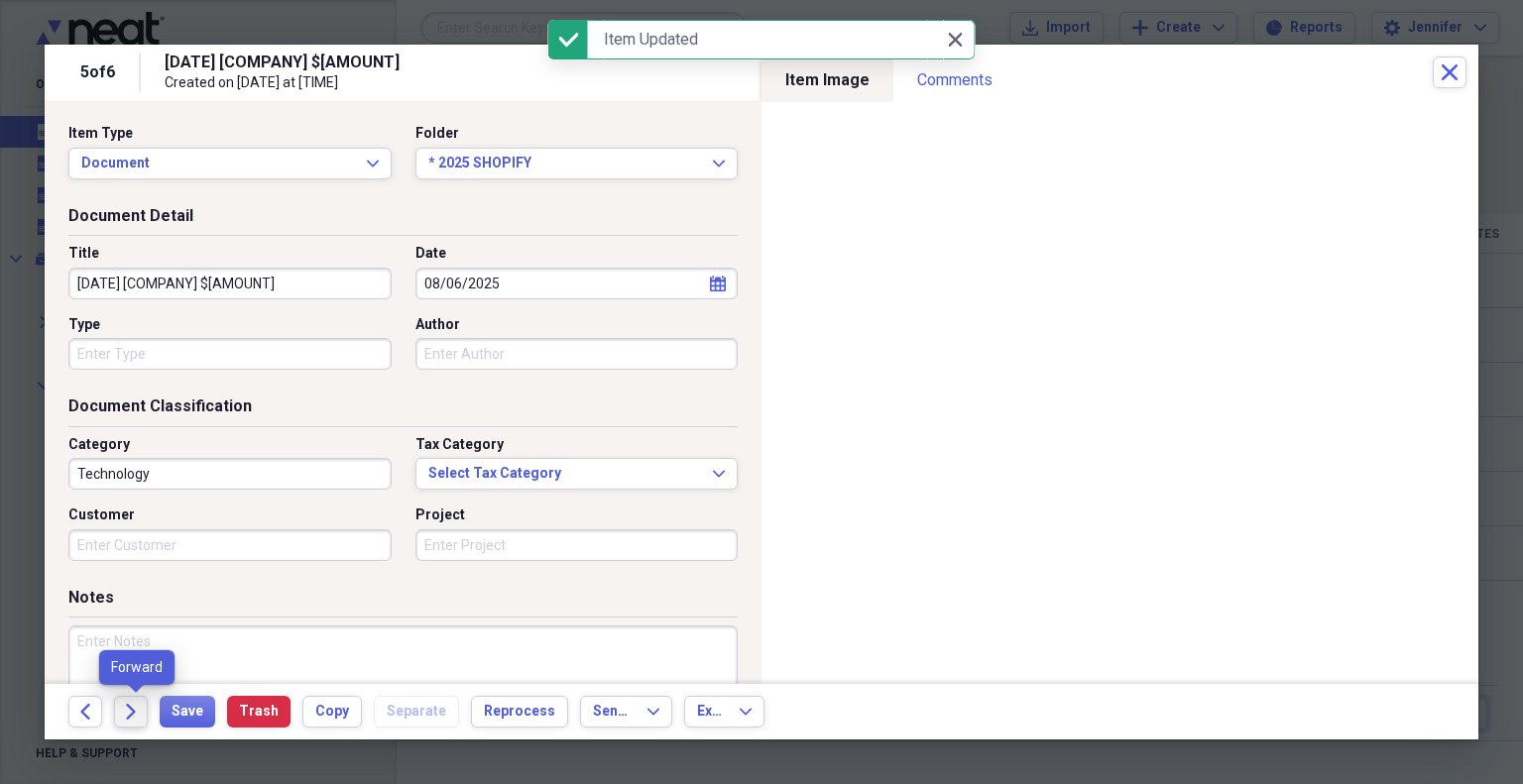 click 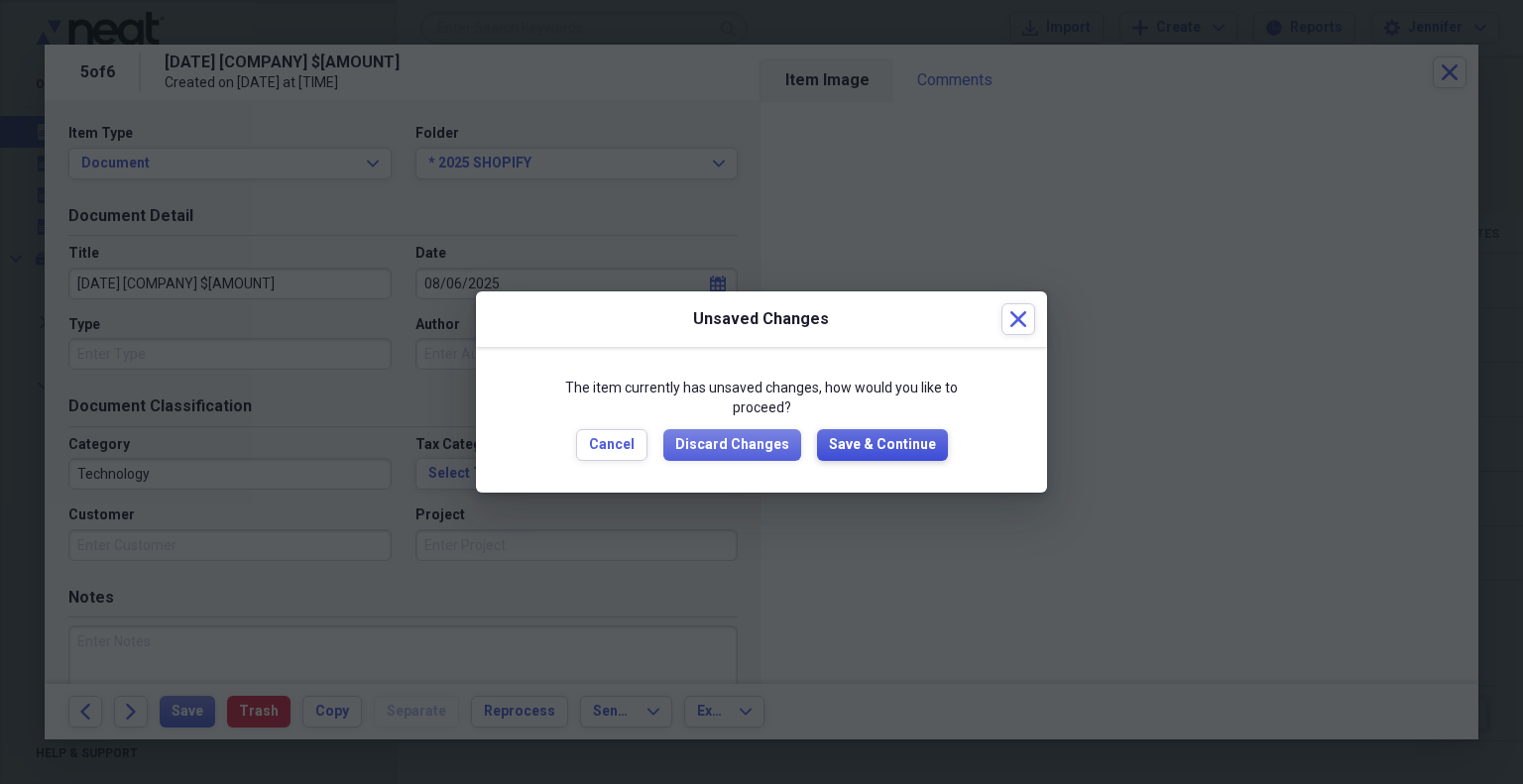 click on "Save & Continue" at bounding box center [882, 445] 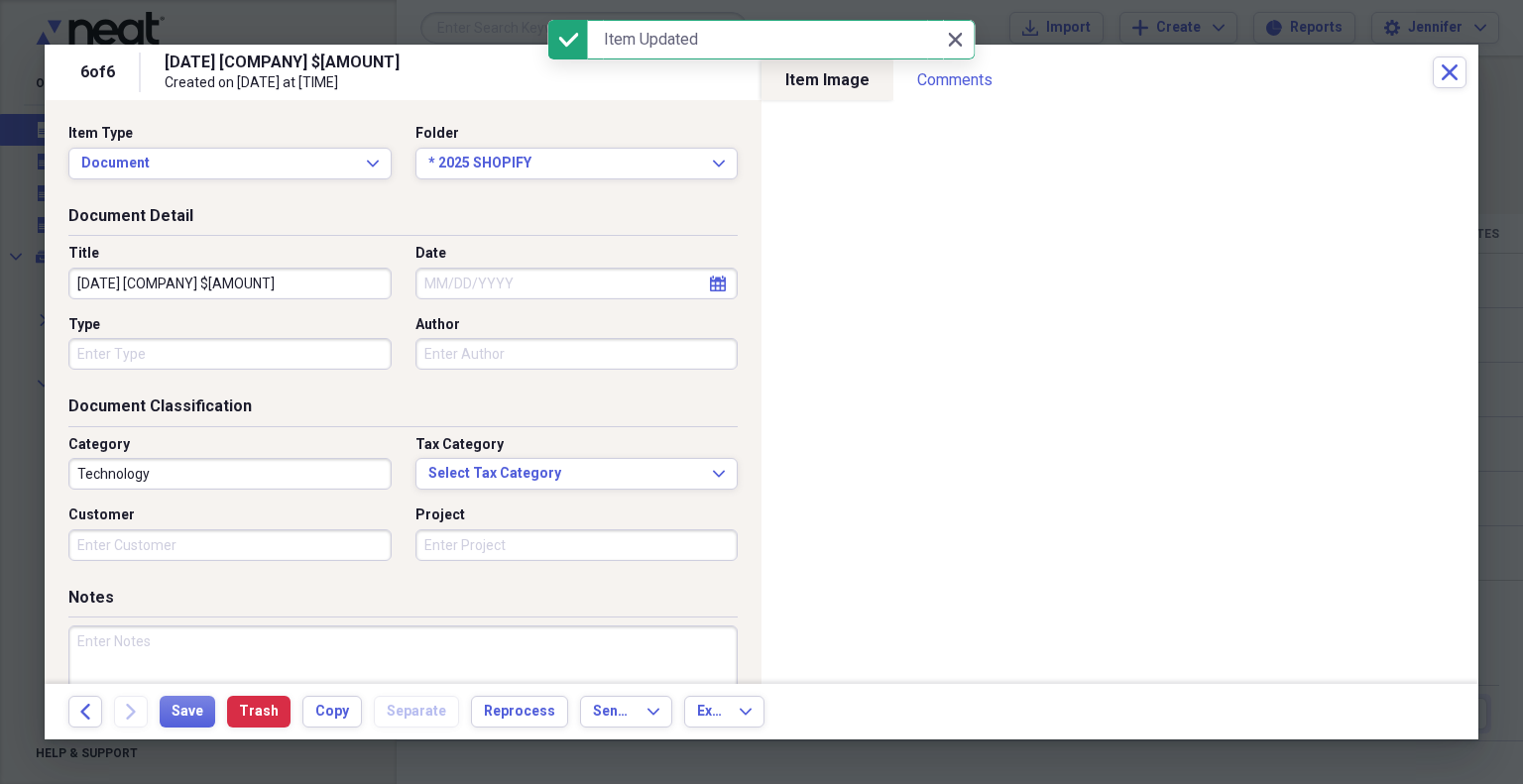 click on "Date" at bounding box center (577, 283) 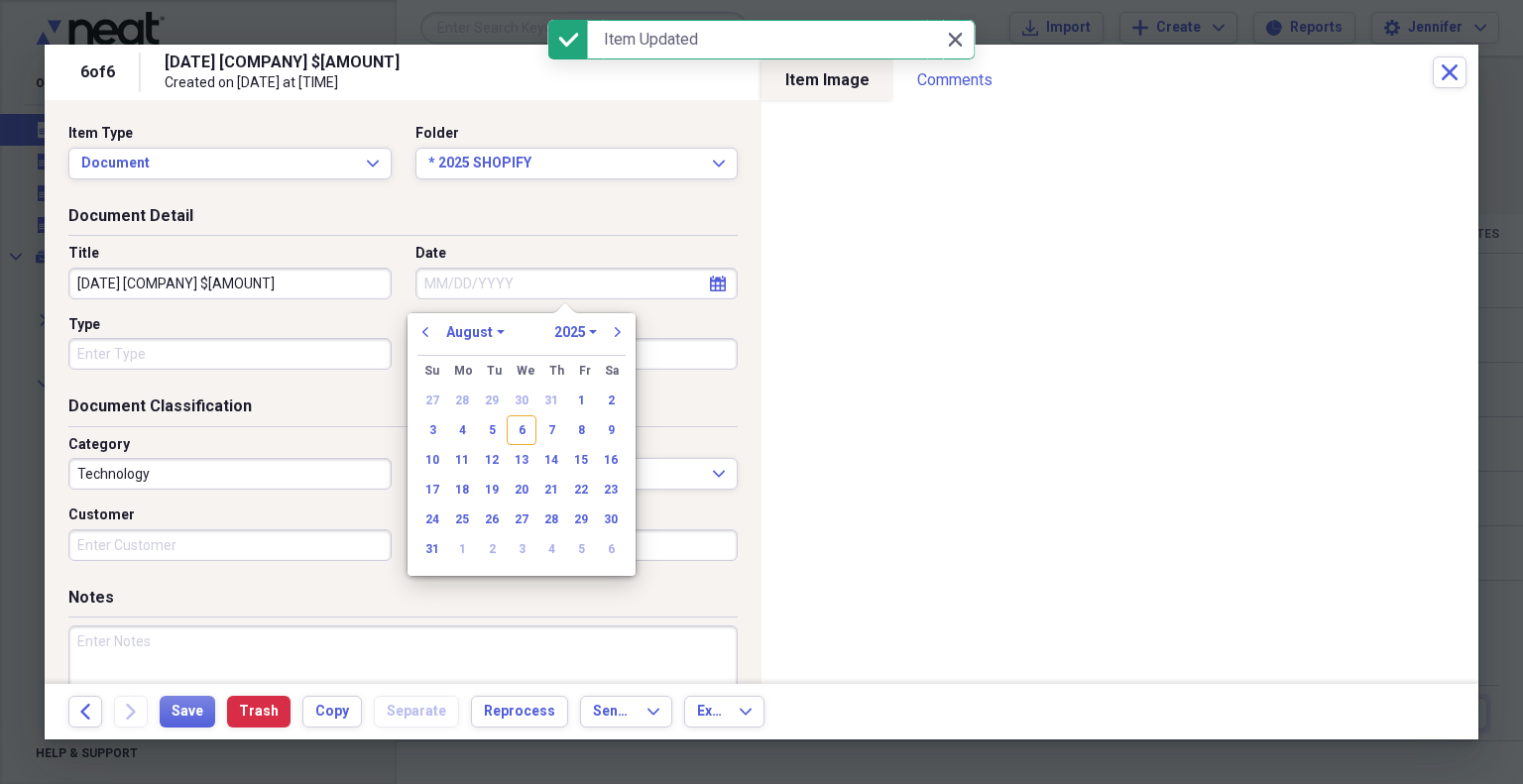 click on "6" at bounding box center (522, 430) 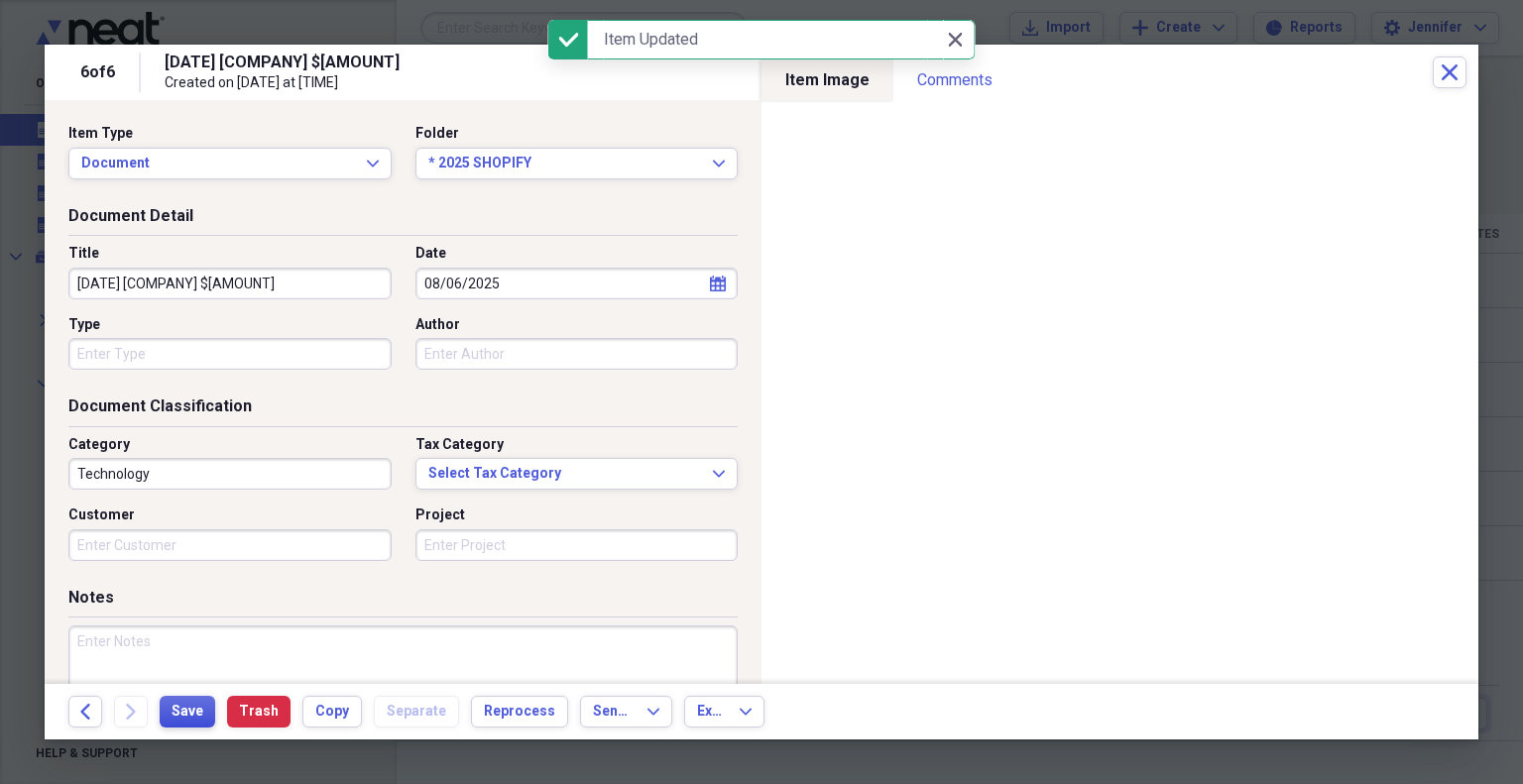 click on "Save" at bounding box center (187, 712) 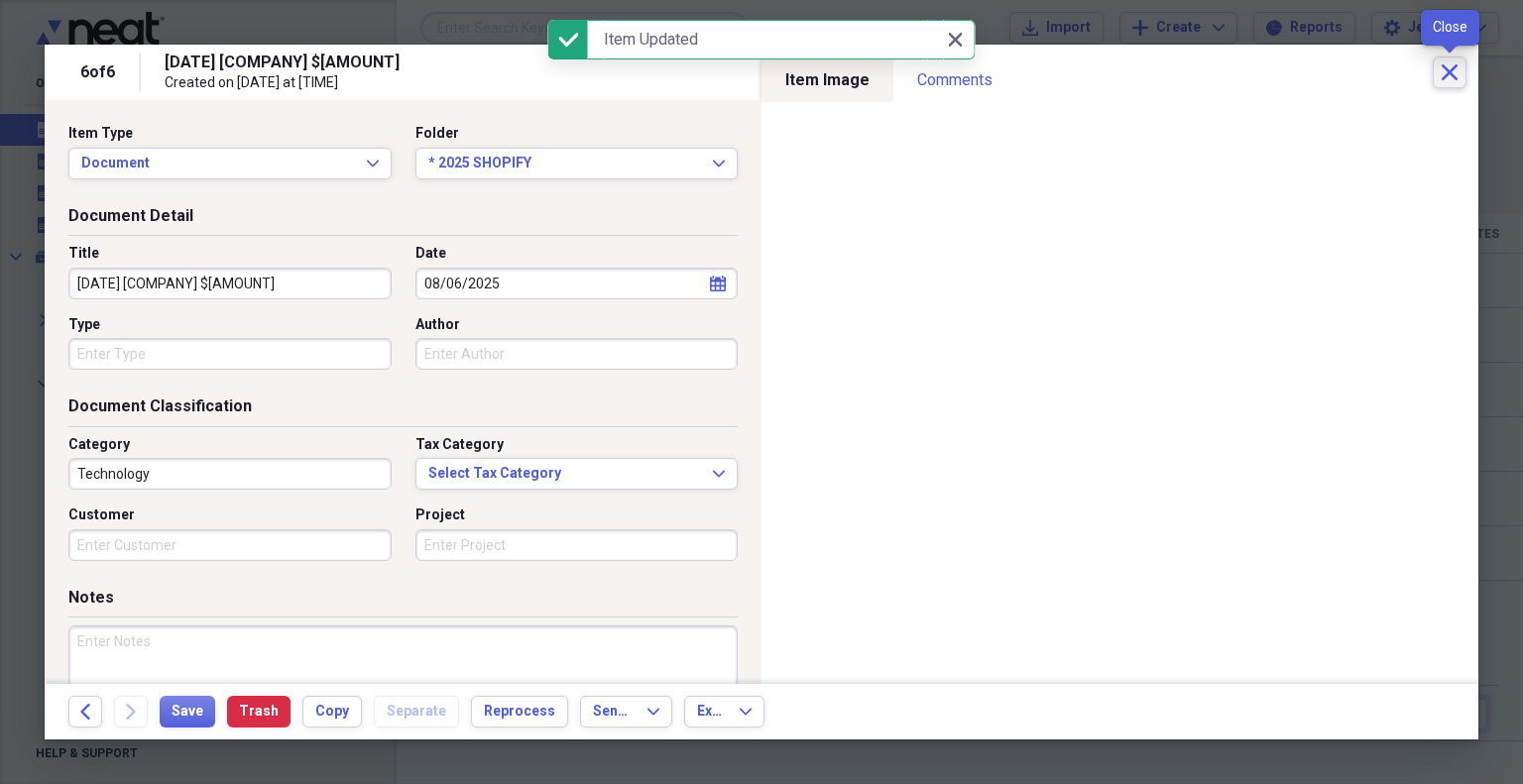 click on "Close" at bounding box center [1450, 72] 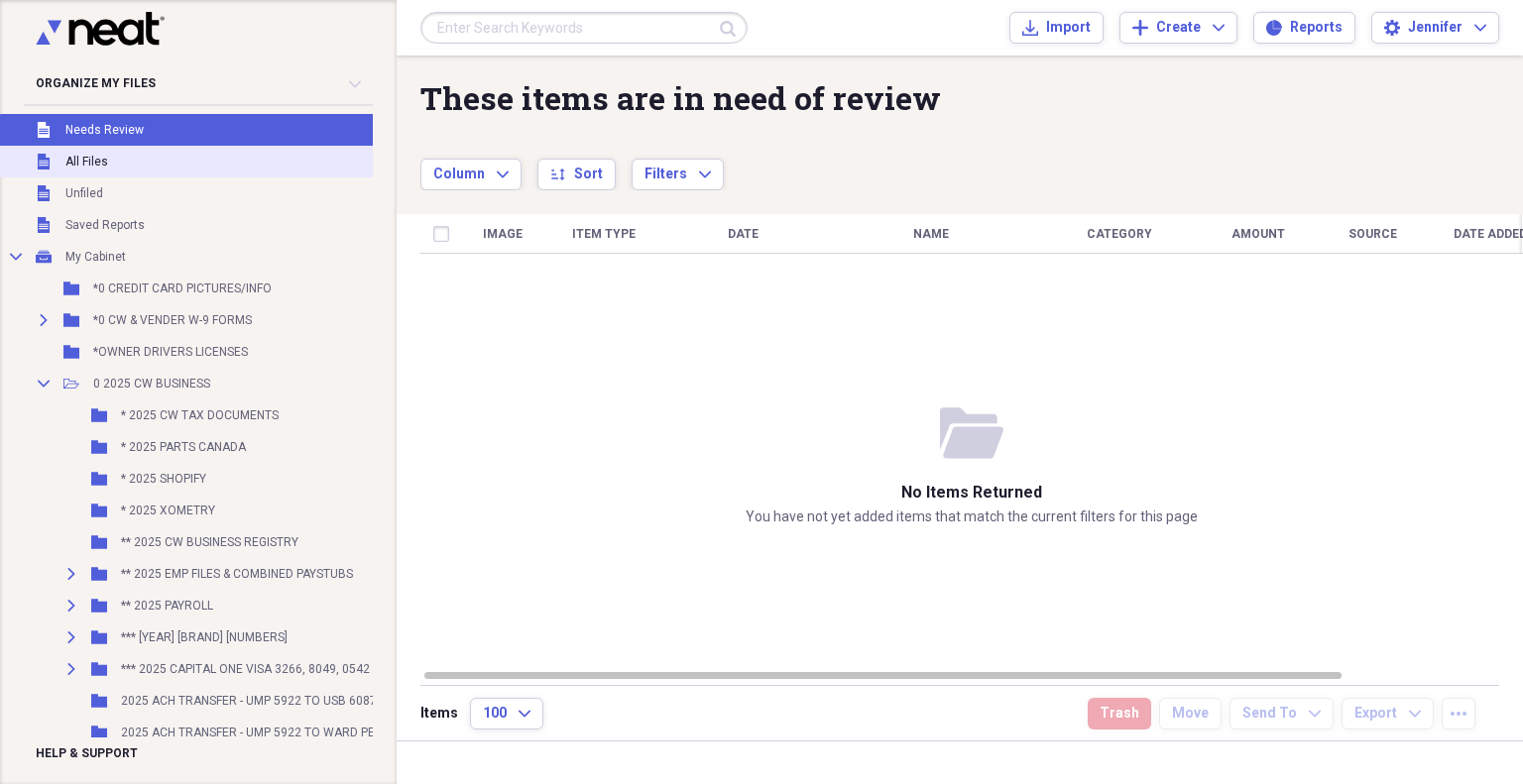 click on "Unfiled All Files" at bounding box center [254, 162] 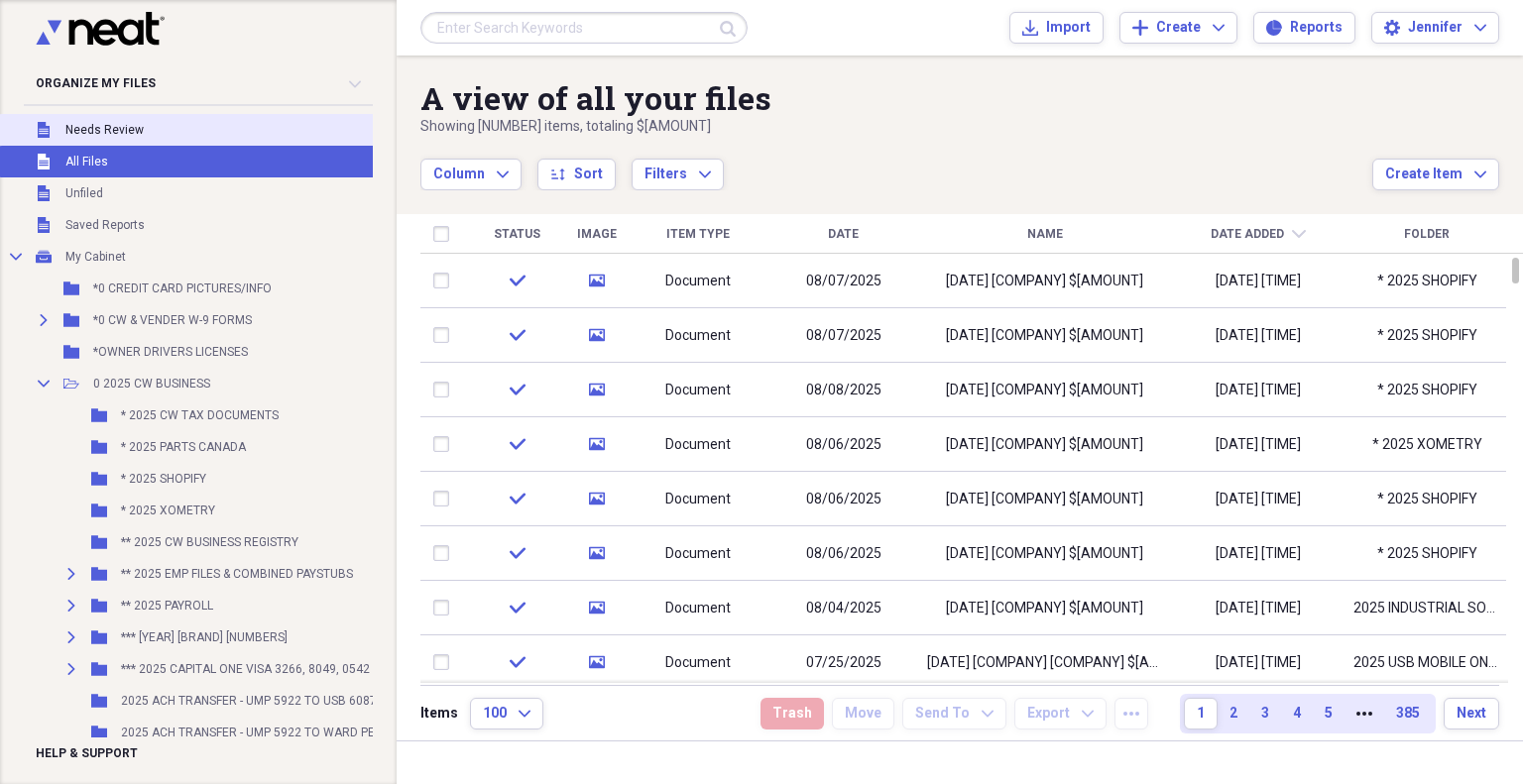 click on "Needs Review" at bounding box center [104, 130] 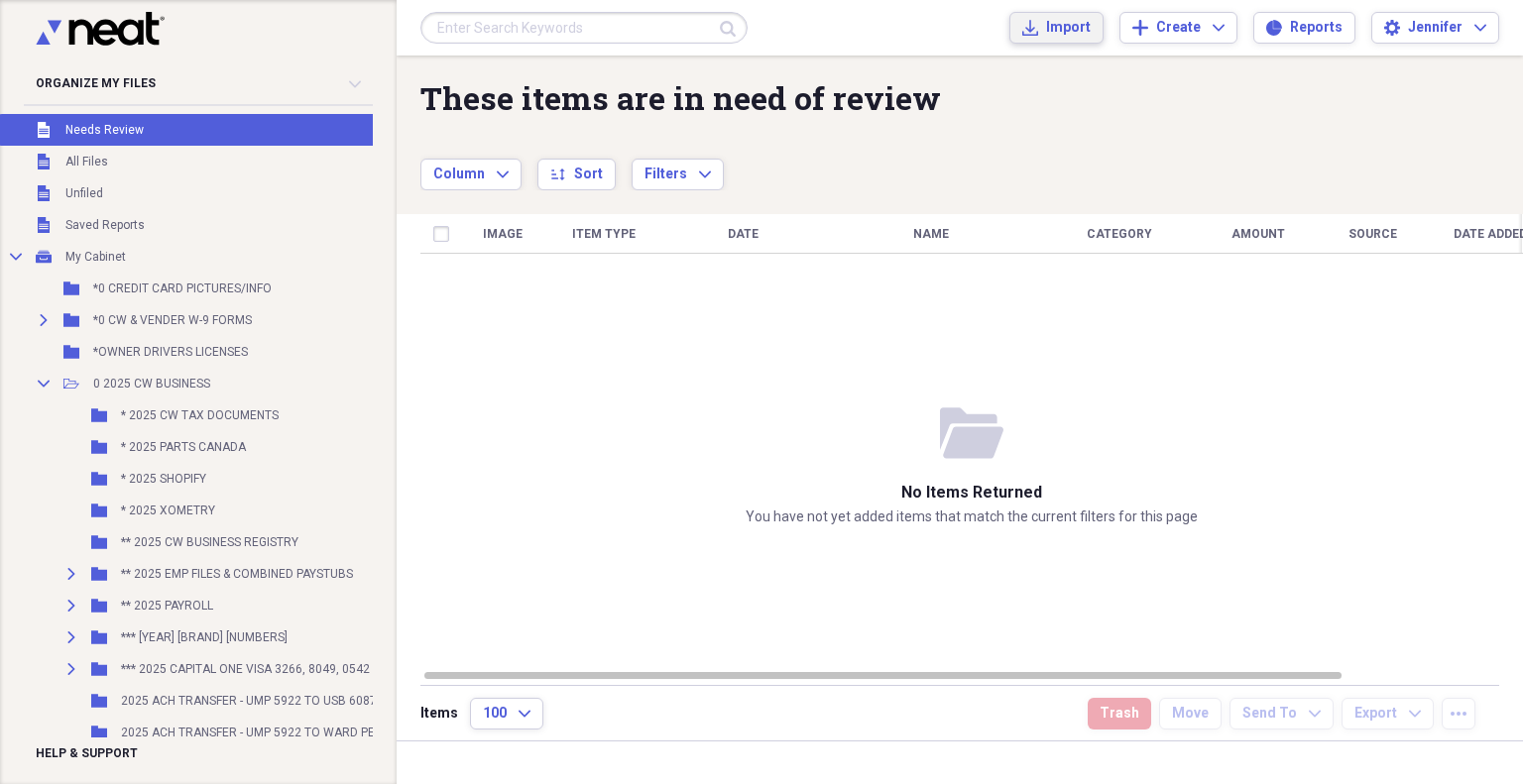 click on "Import" at bounding box center (1068, 28) 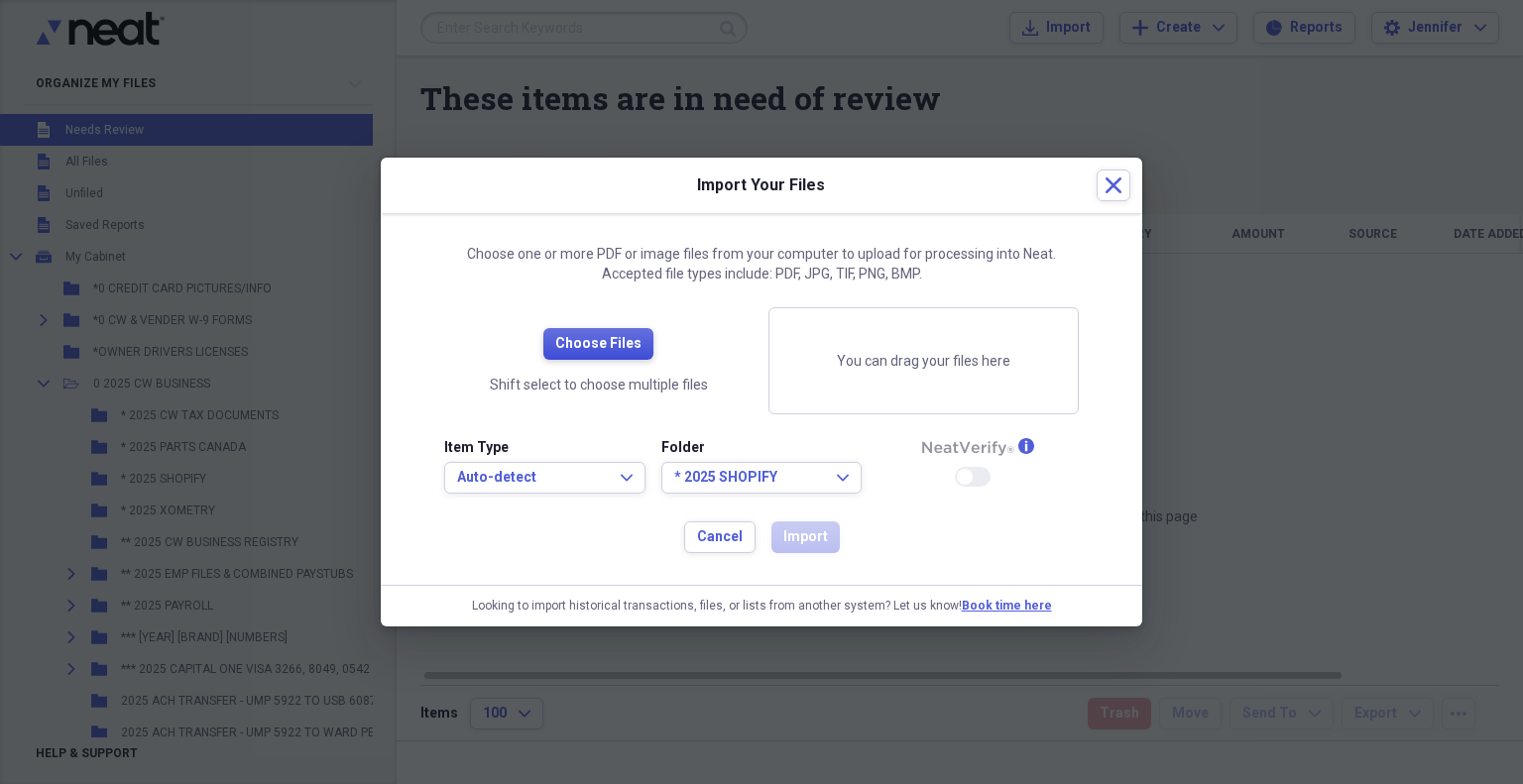 click on "Choose Files" at bounding box center [598, 344] 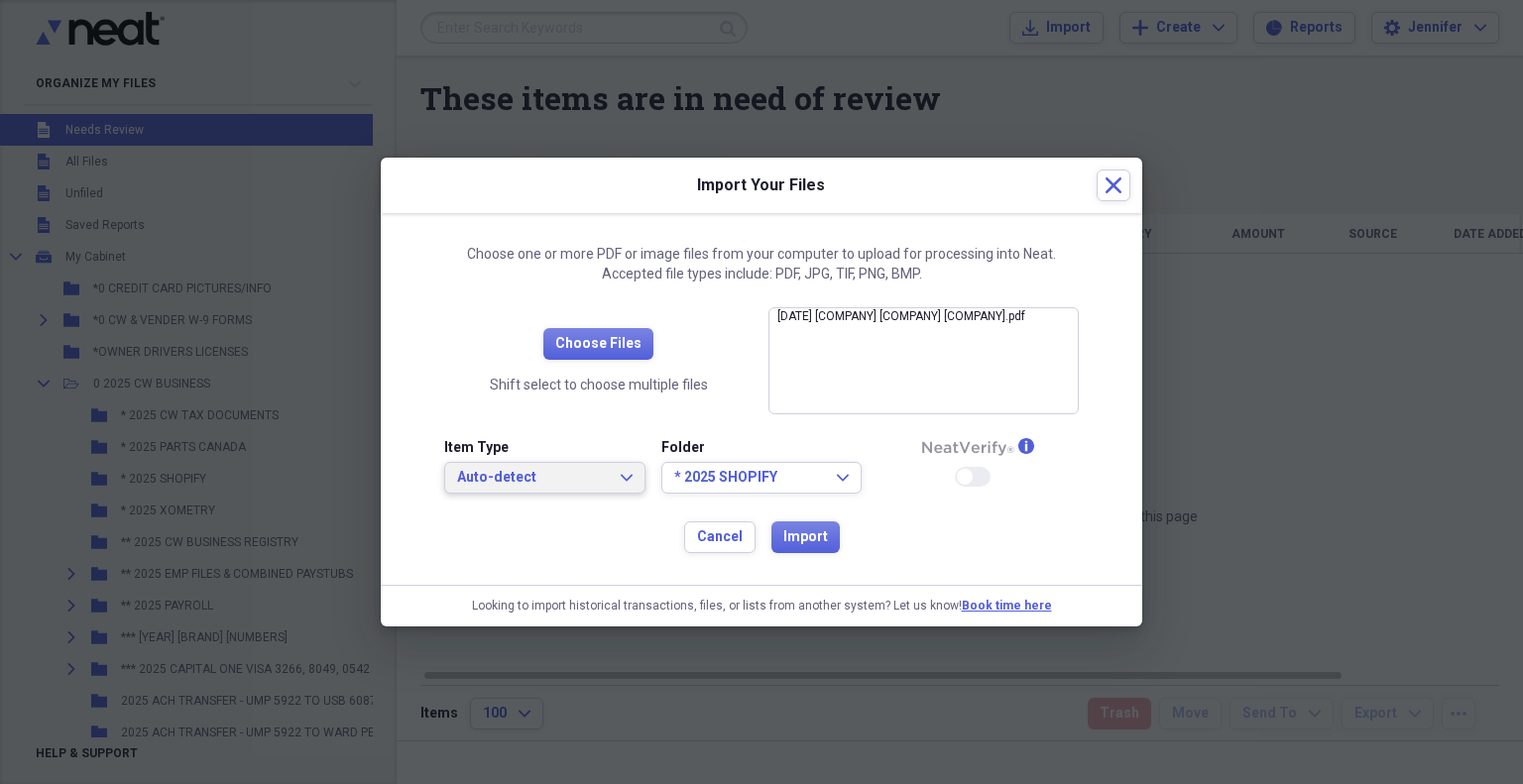 click on "Auto-detect" at bounding box center [532, 478] 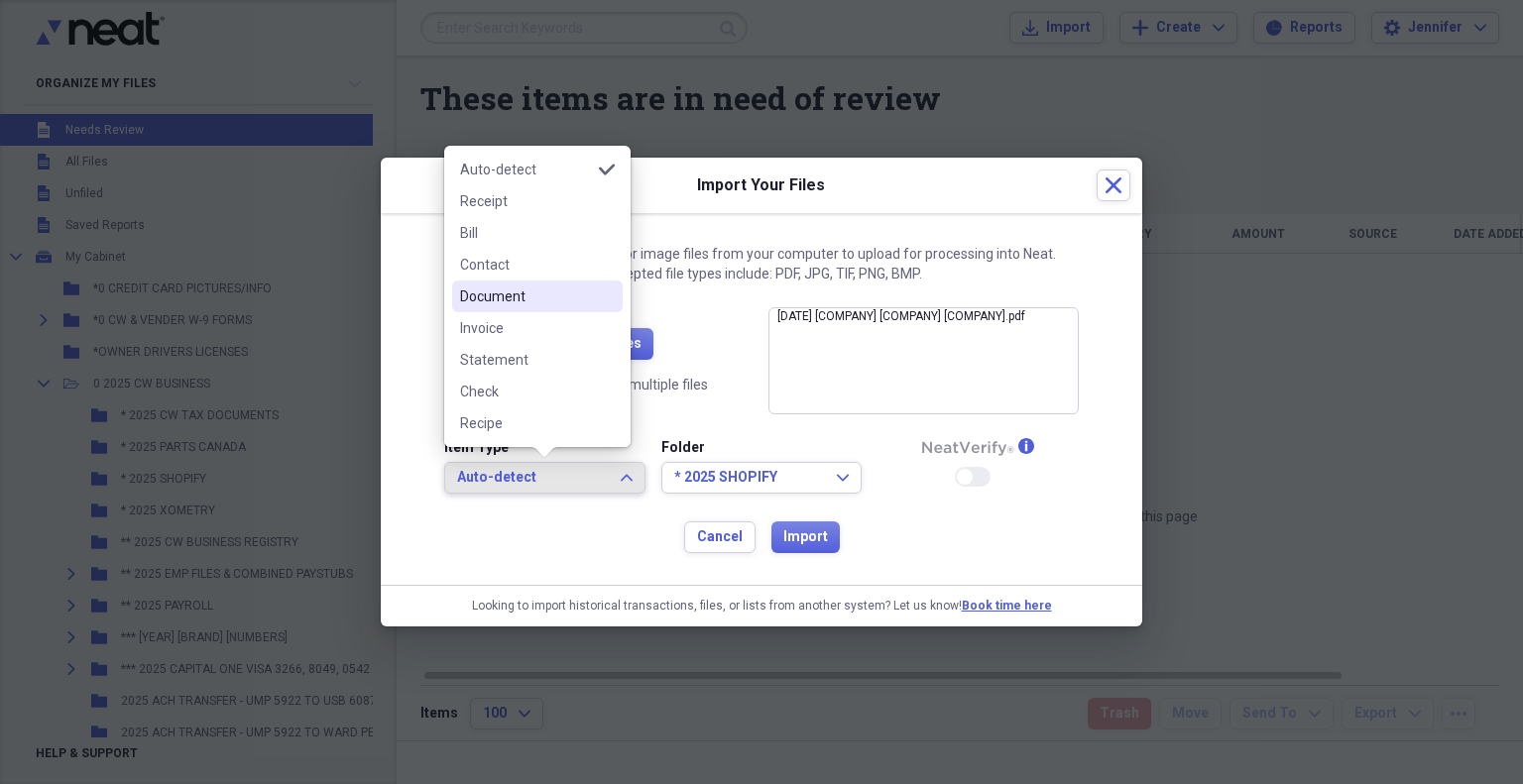 click on "Document" at bounding box center [526, 296] 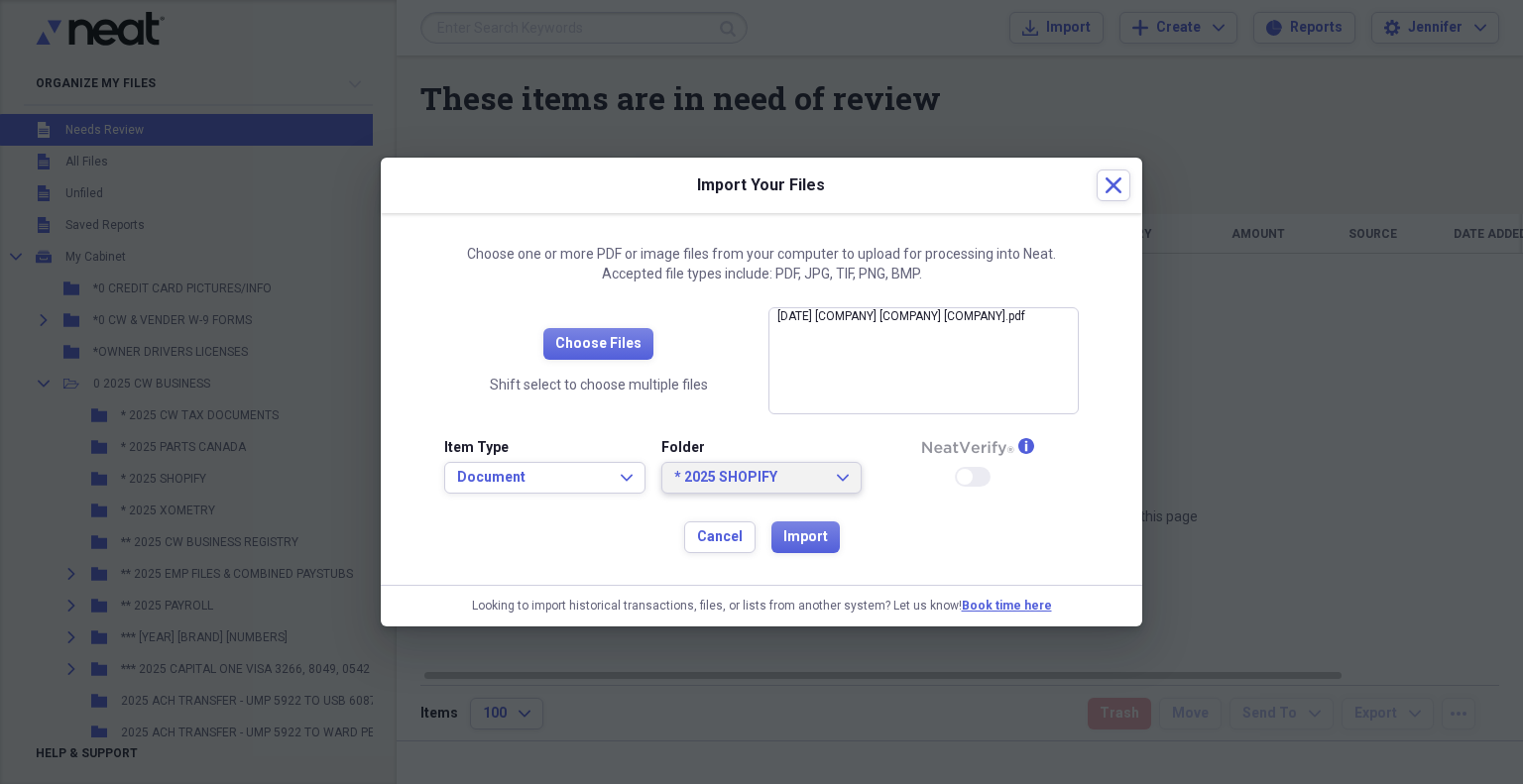 click on "* 2025 SHOPIFY" at bounding box center (750, 478) 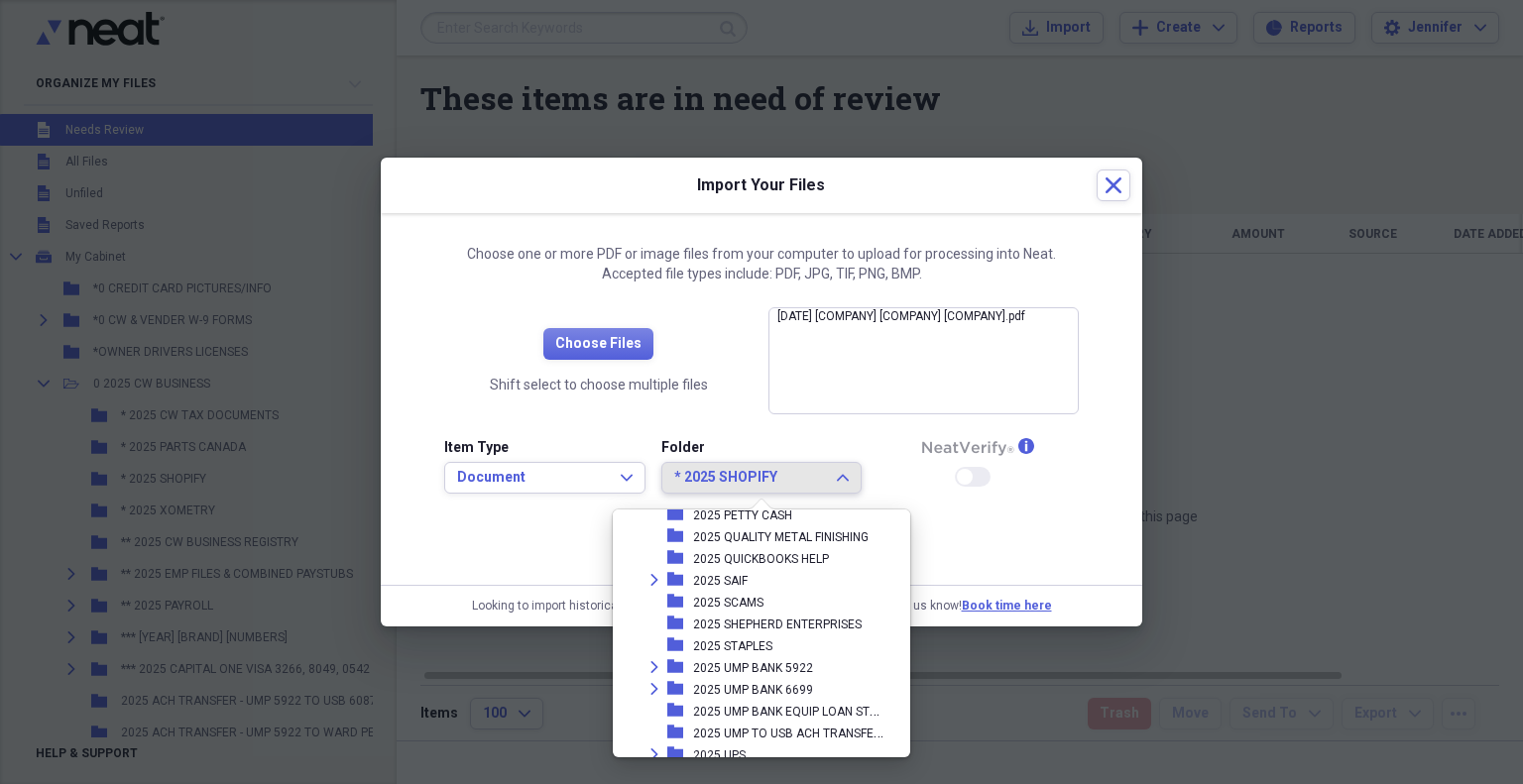 scroll, scrollTop: 1471, scrollLeft: 0, axis: vertical 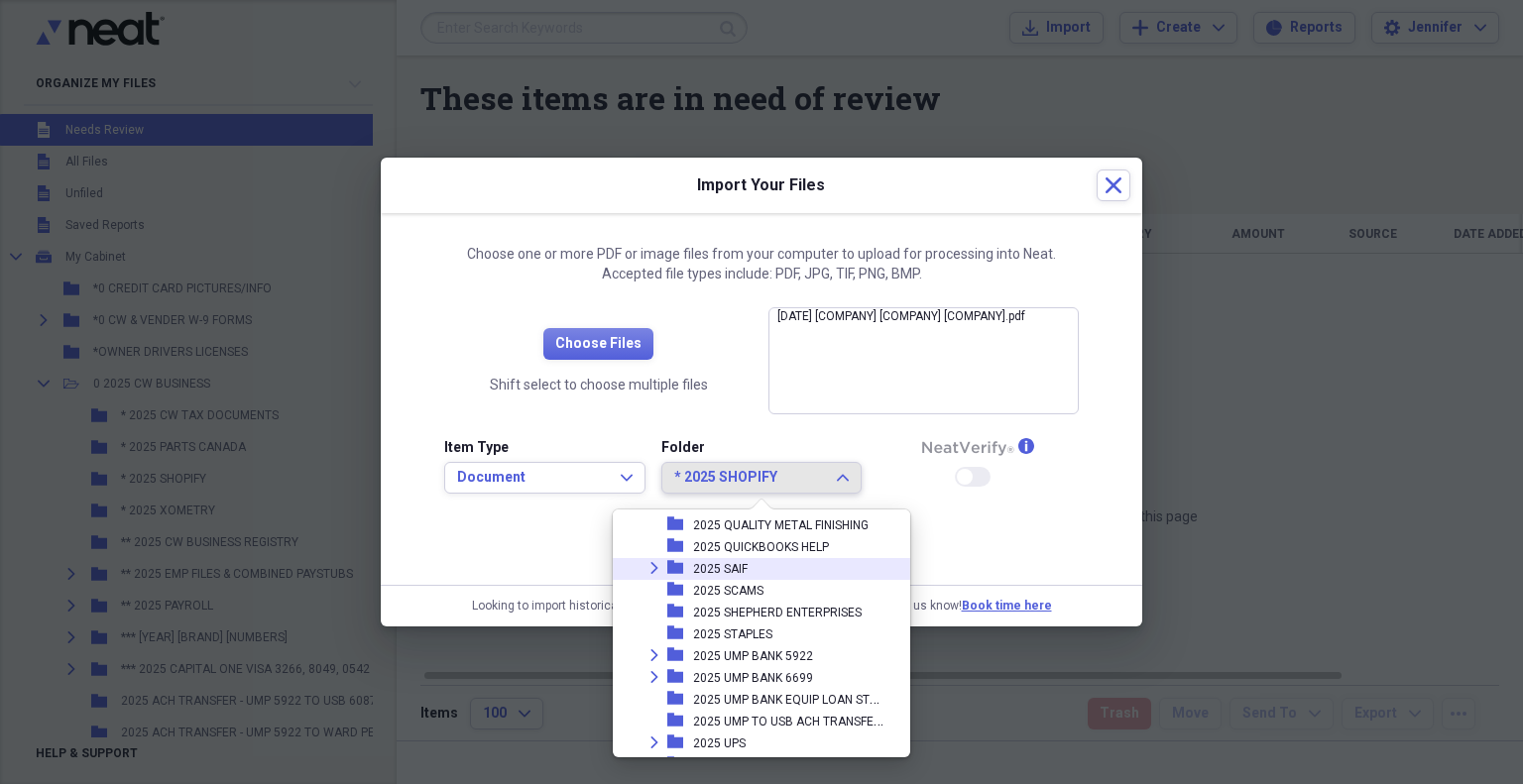 click on "2025 SAIF" at bounding box center [720, 569] 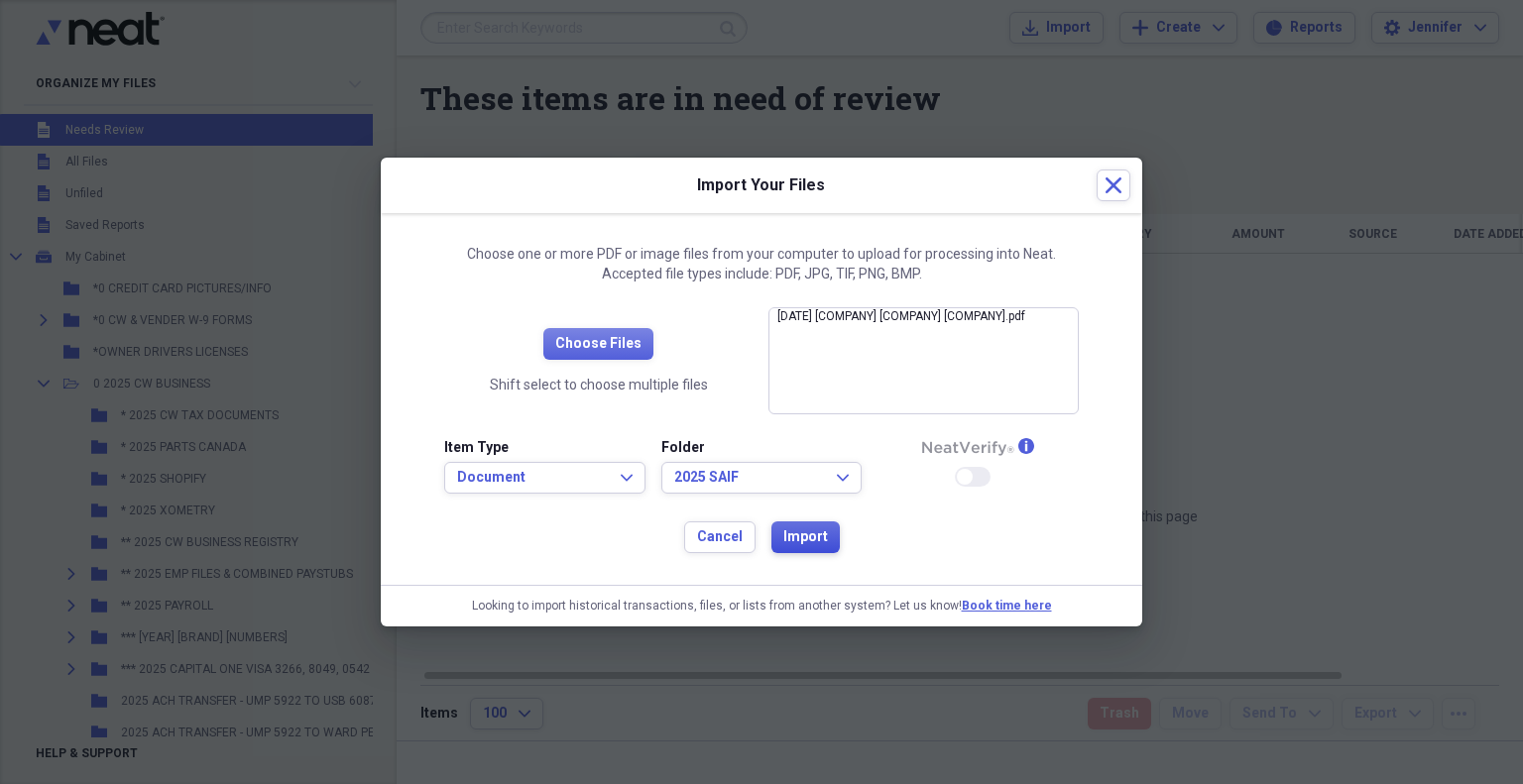 click on "Import" at bounding box center (805, 537) 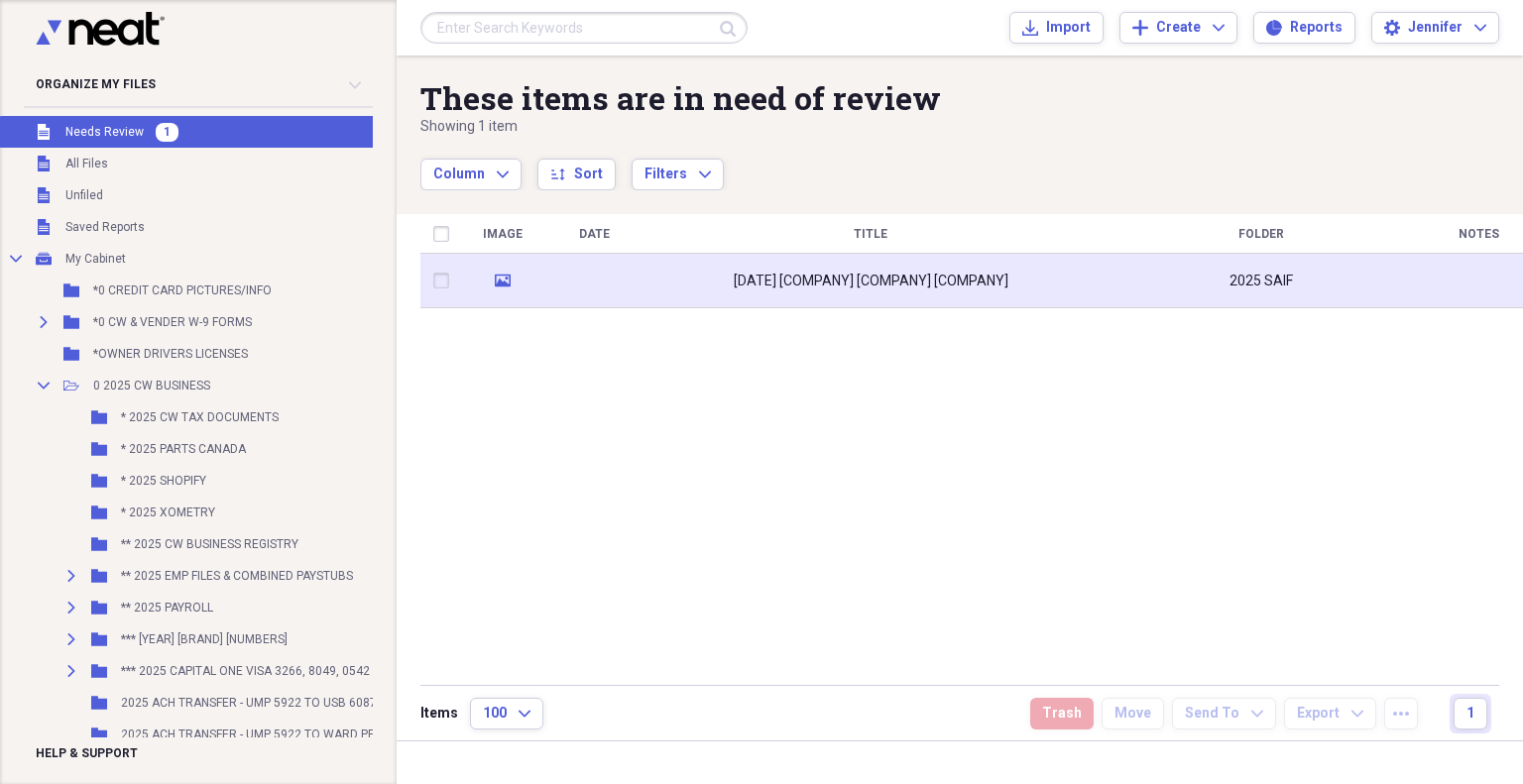 click on "[DATE] [COMPANY] [COMPANY] [COMPANY]" at bounding box center (871, 280) 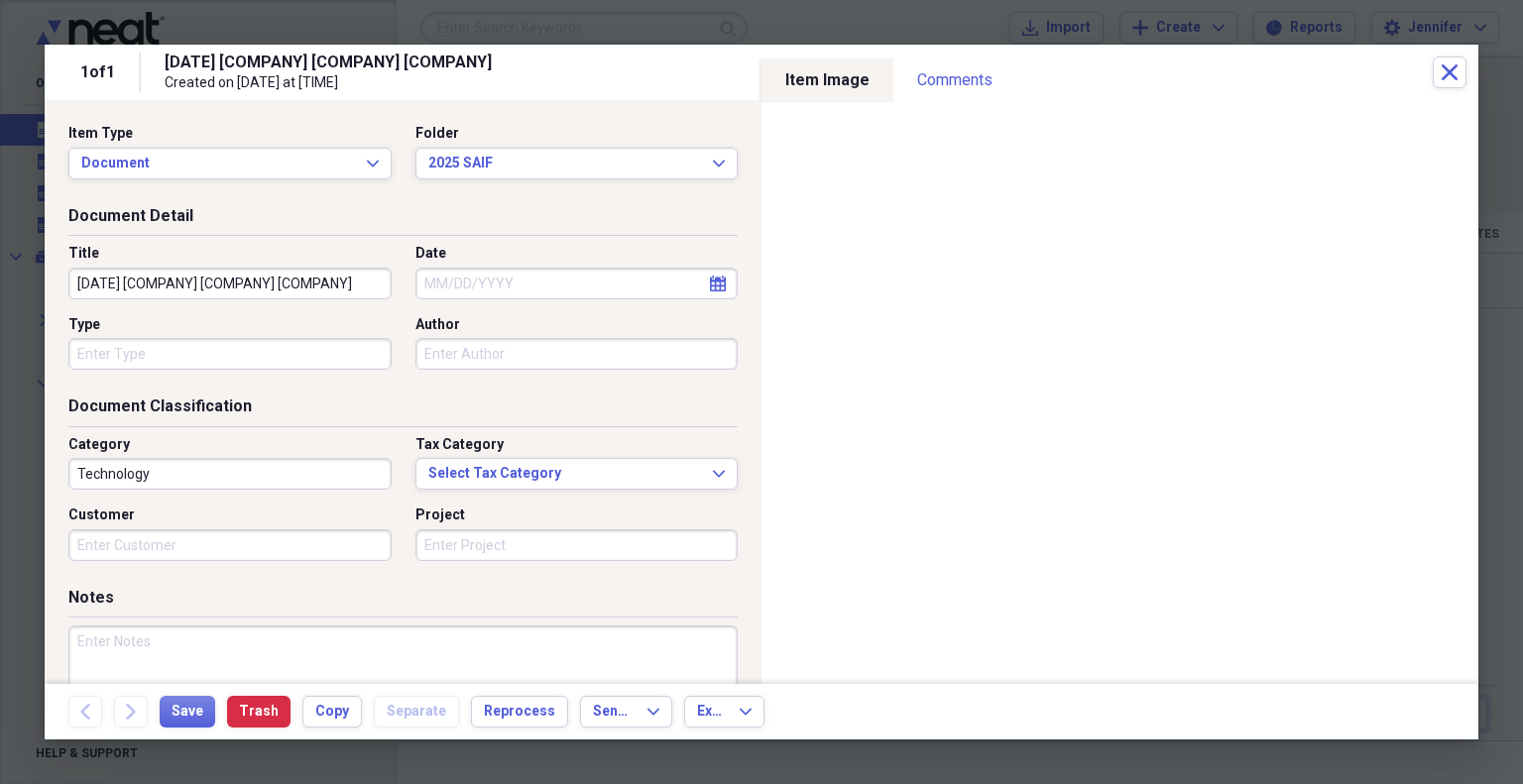 click on "Date" at bounding box center (577, 283) 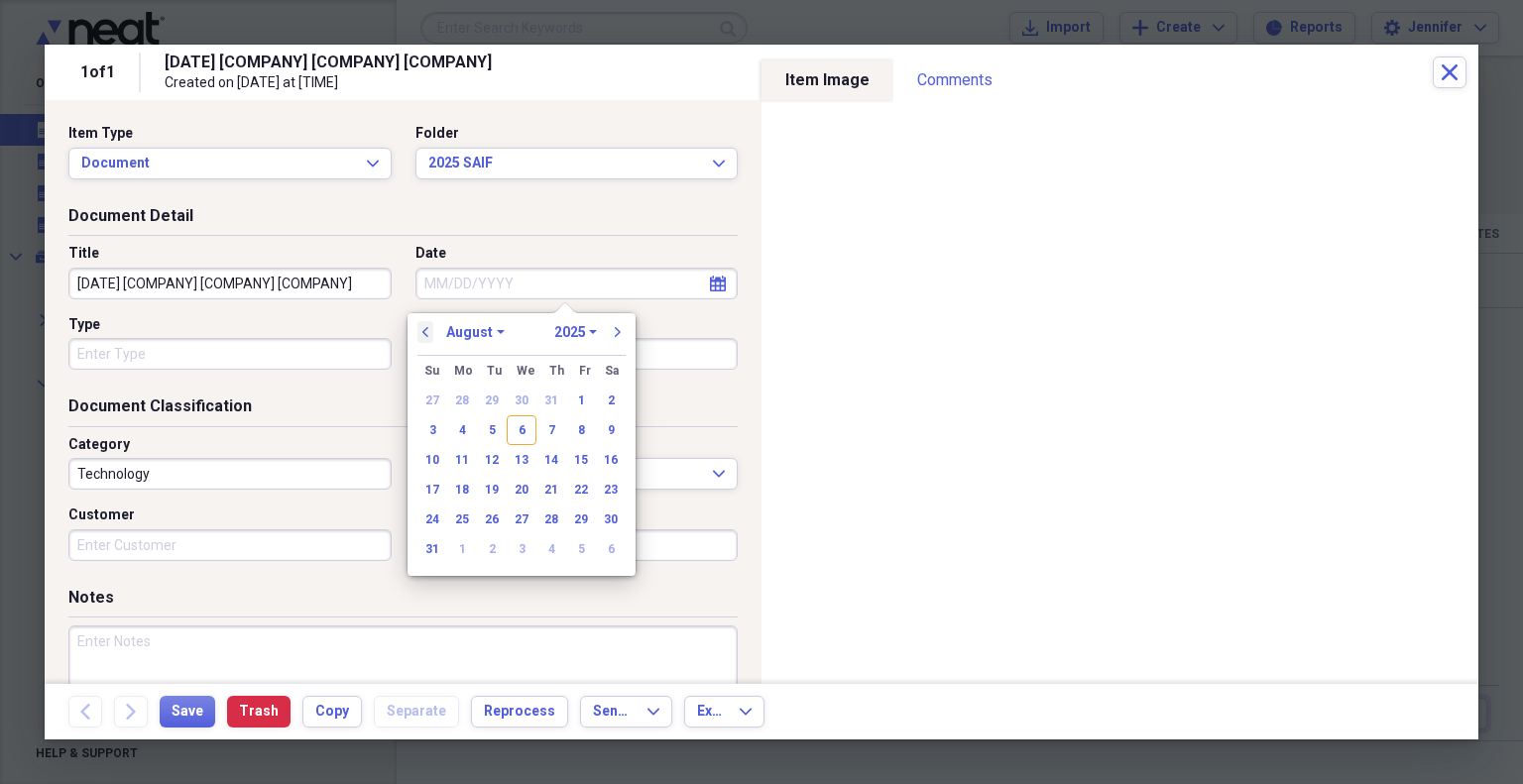 click on "previous" at bounding box center (425, 332) 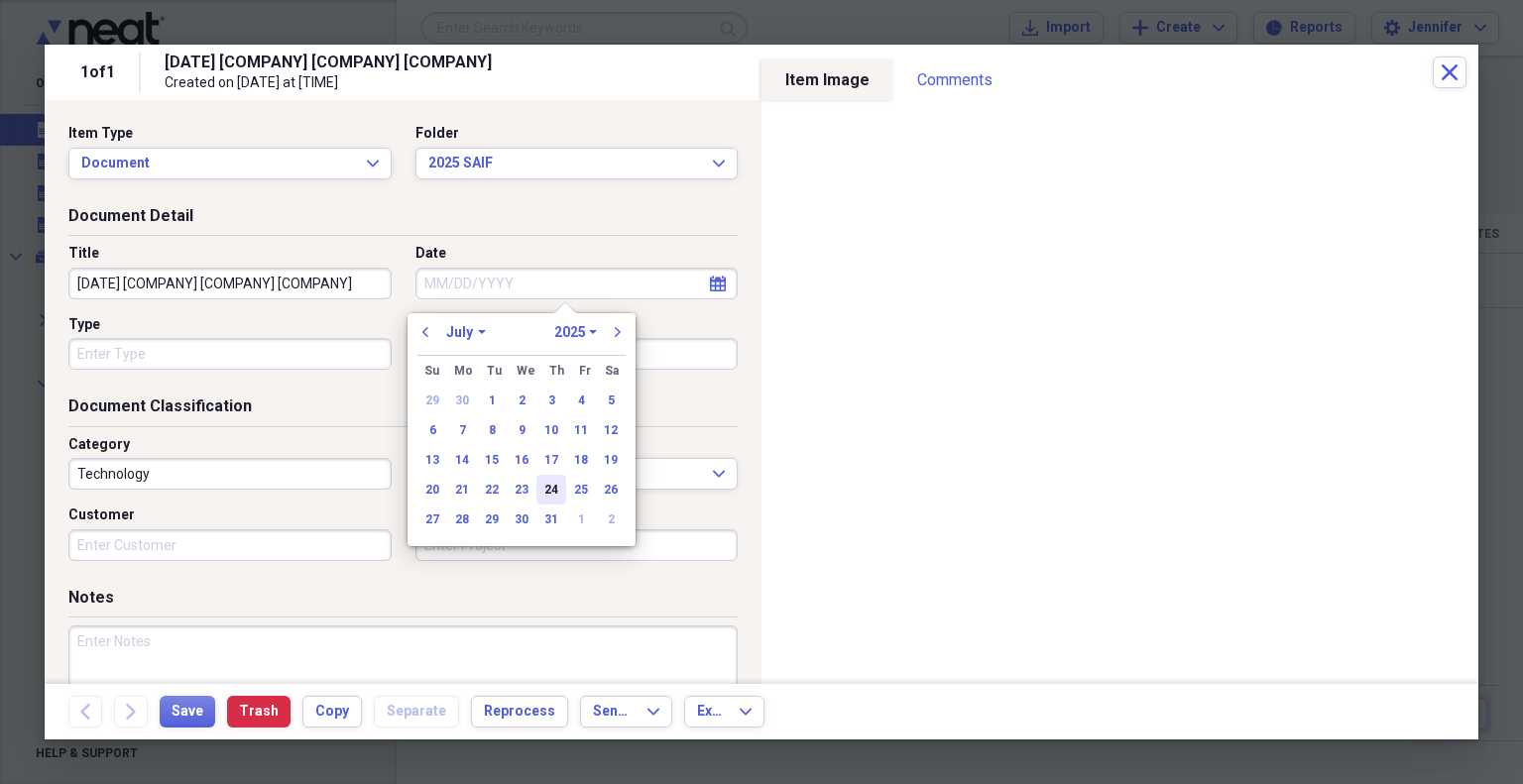 click on "24" at bounding box center (551, 490) 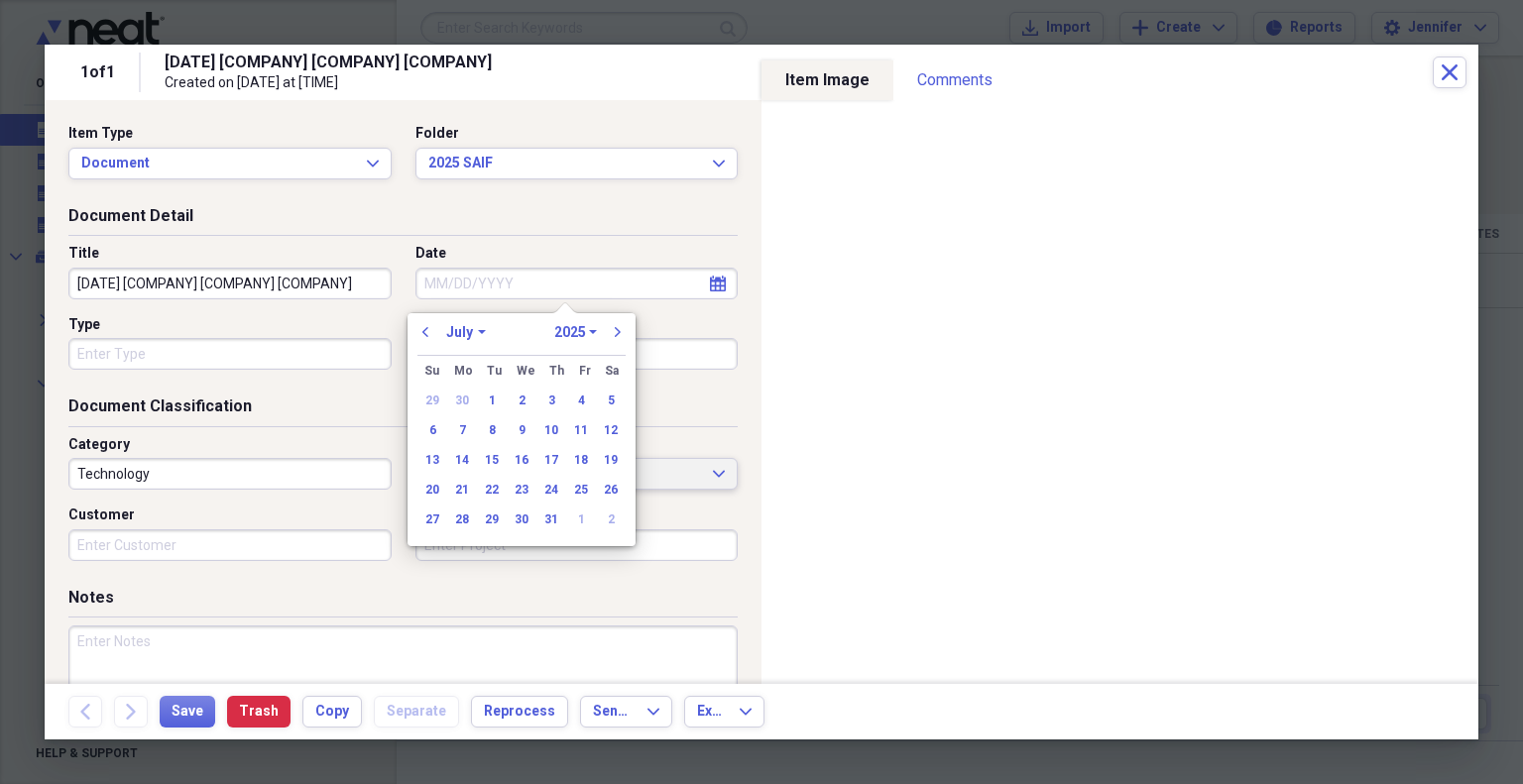 type on "07/24/2025" 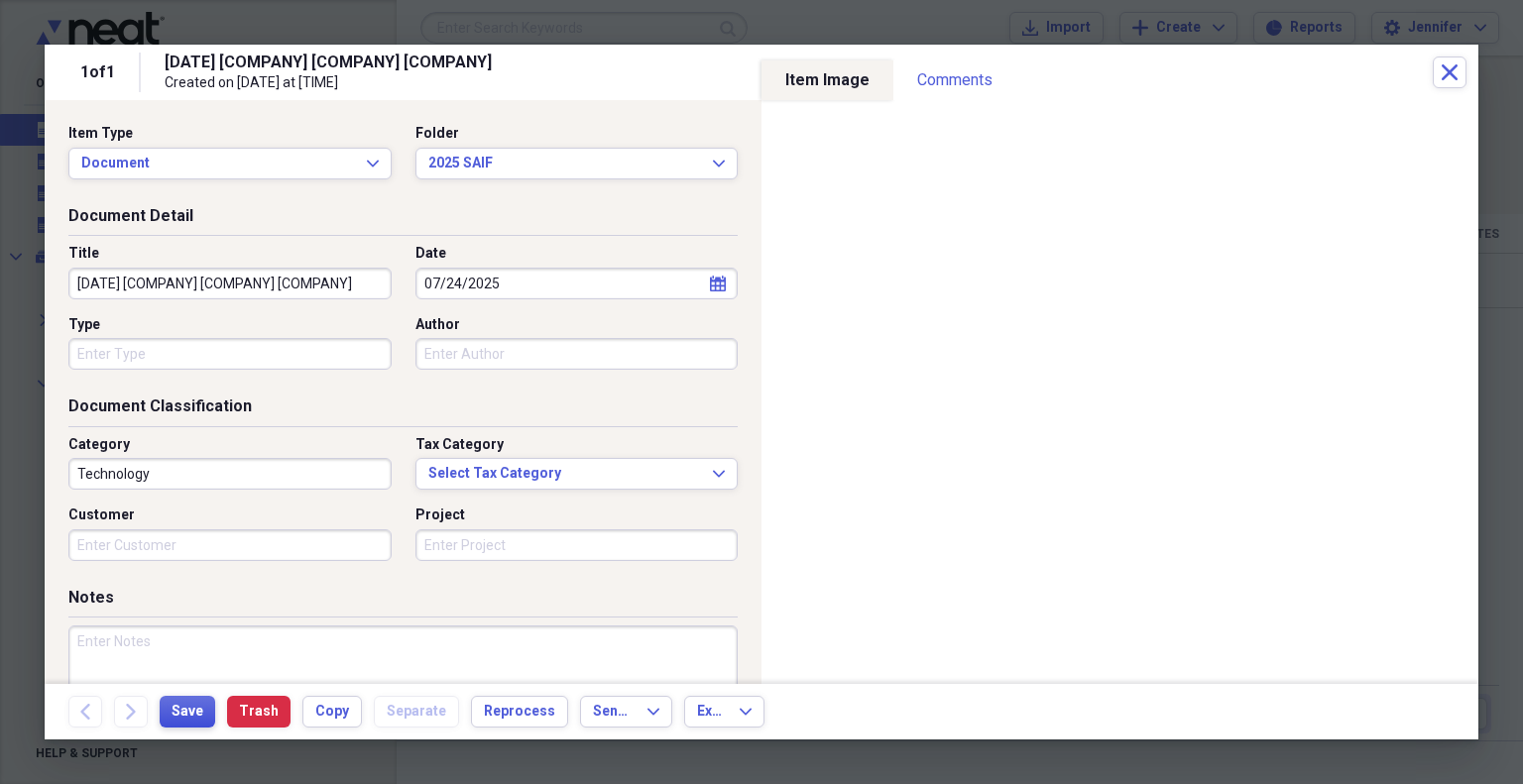 click on "Save" at bounding box center (187, 712) 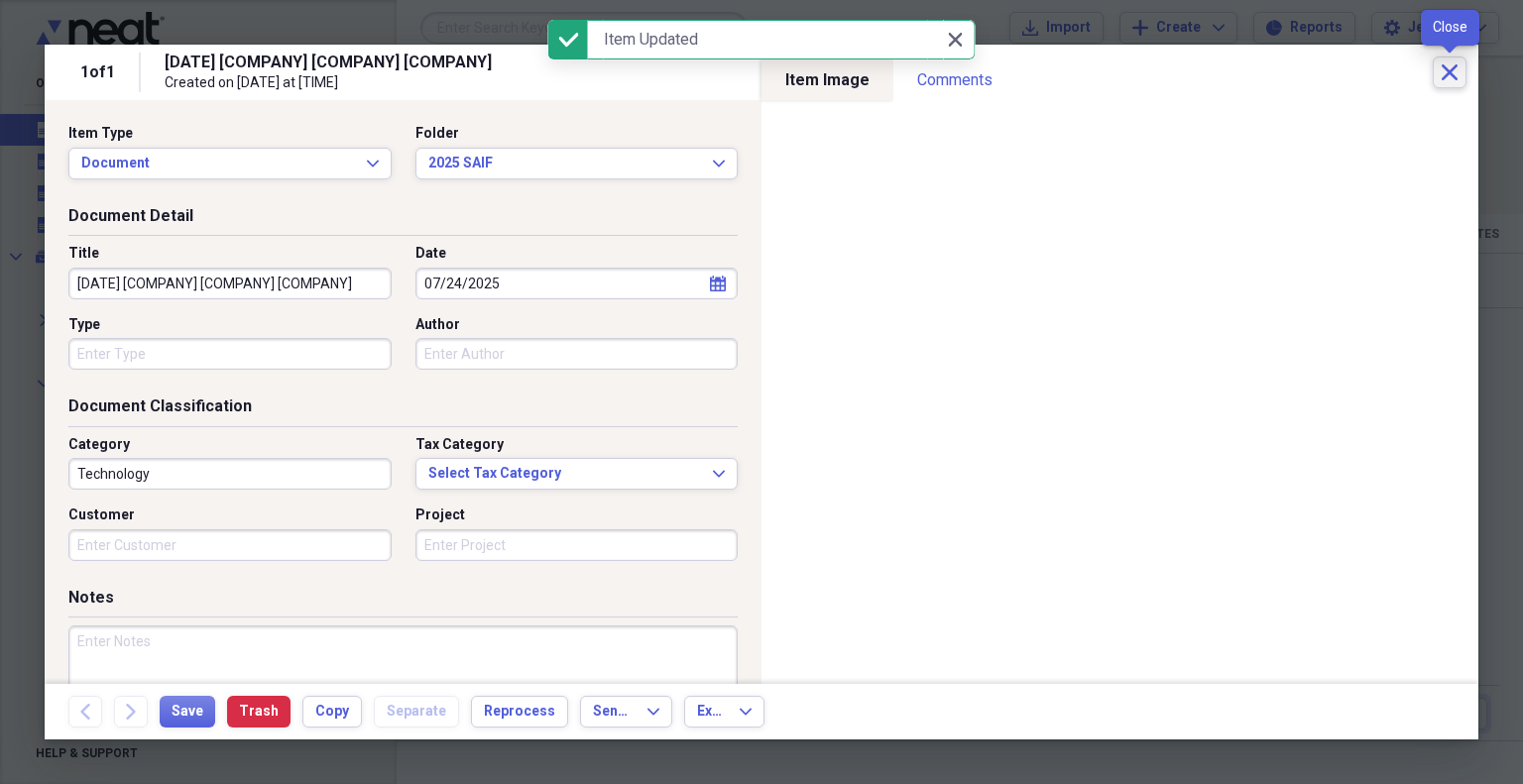 click on "Close" at bounding box center [1450, 72] 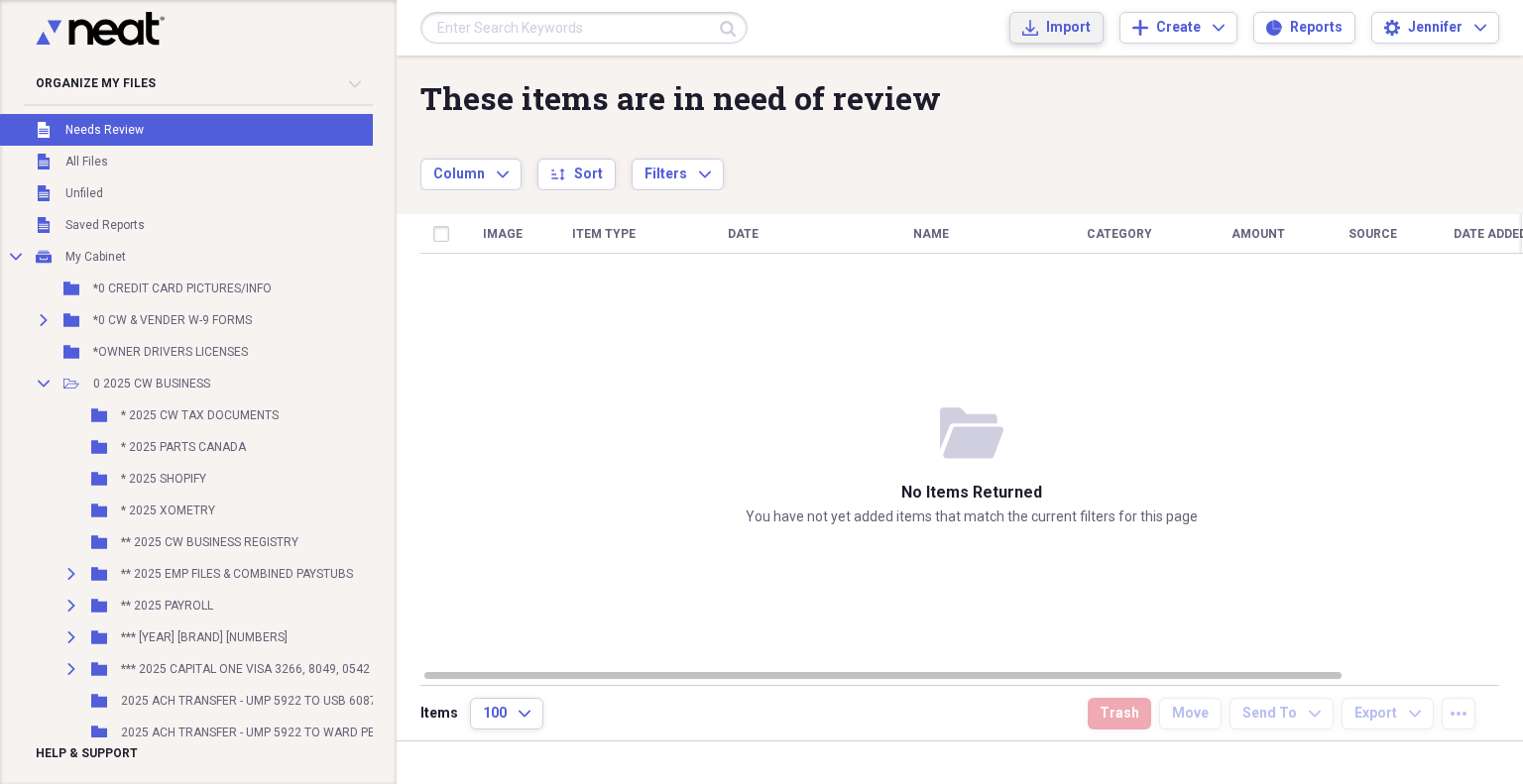 click on "Import" at bounding box center (1068, 28) 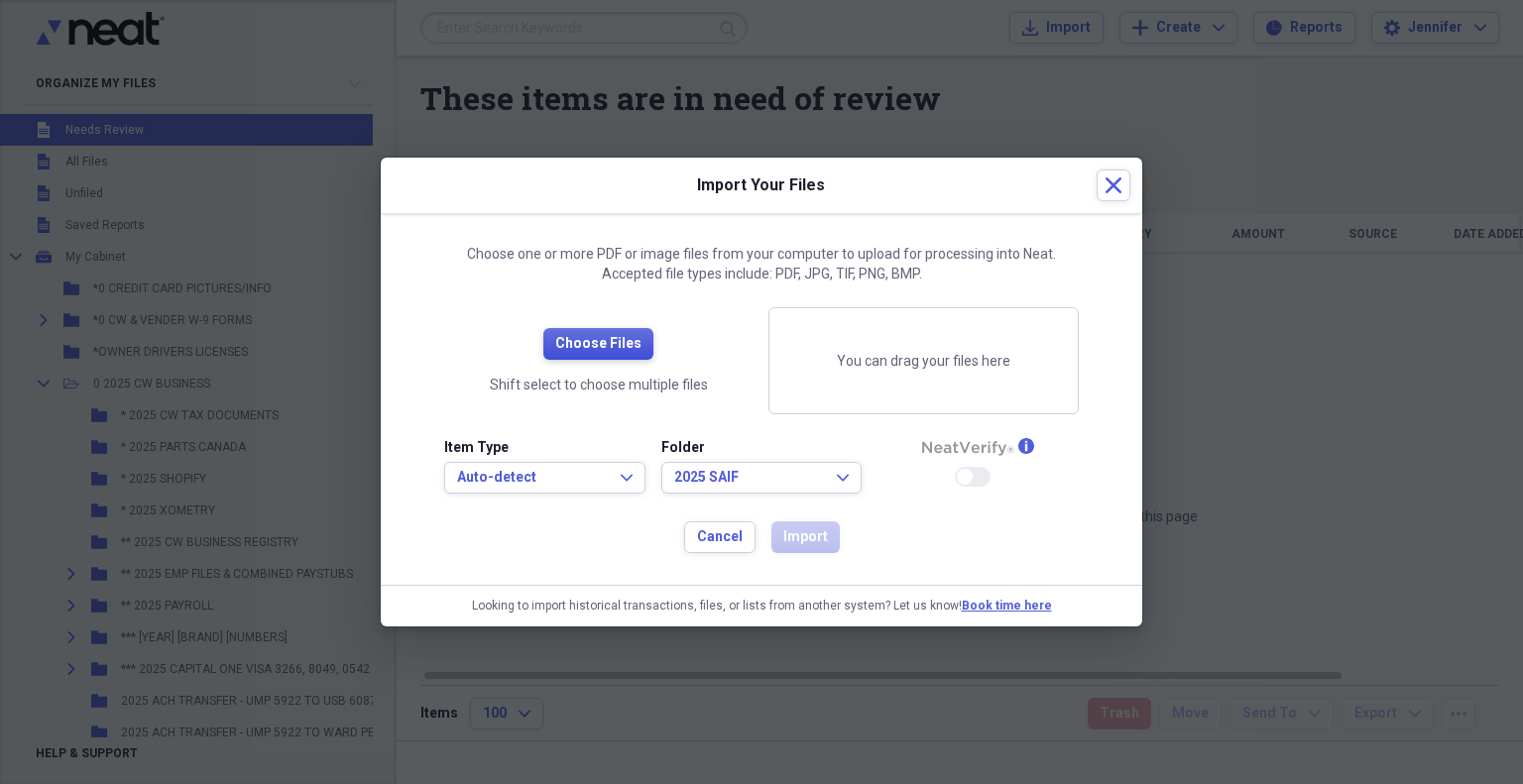 click on "Choose Files" at bounding box center [598, 344] 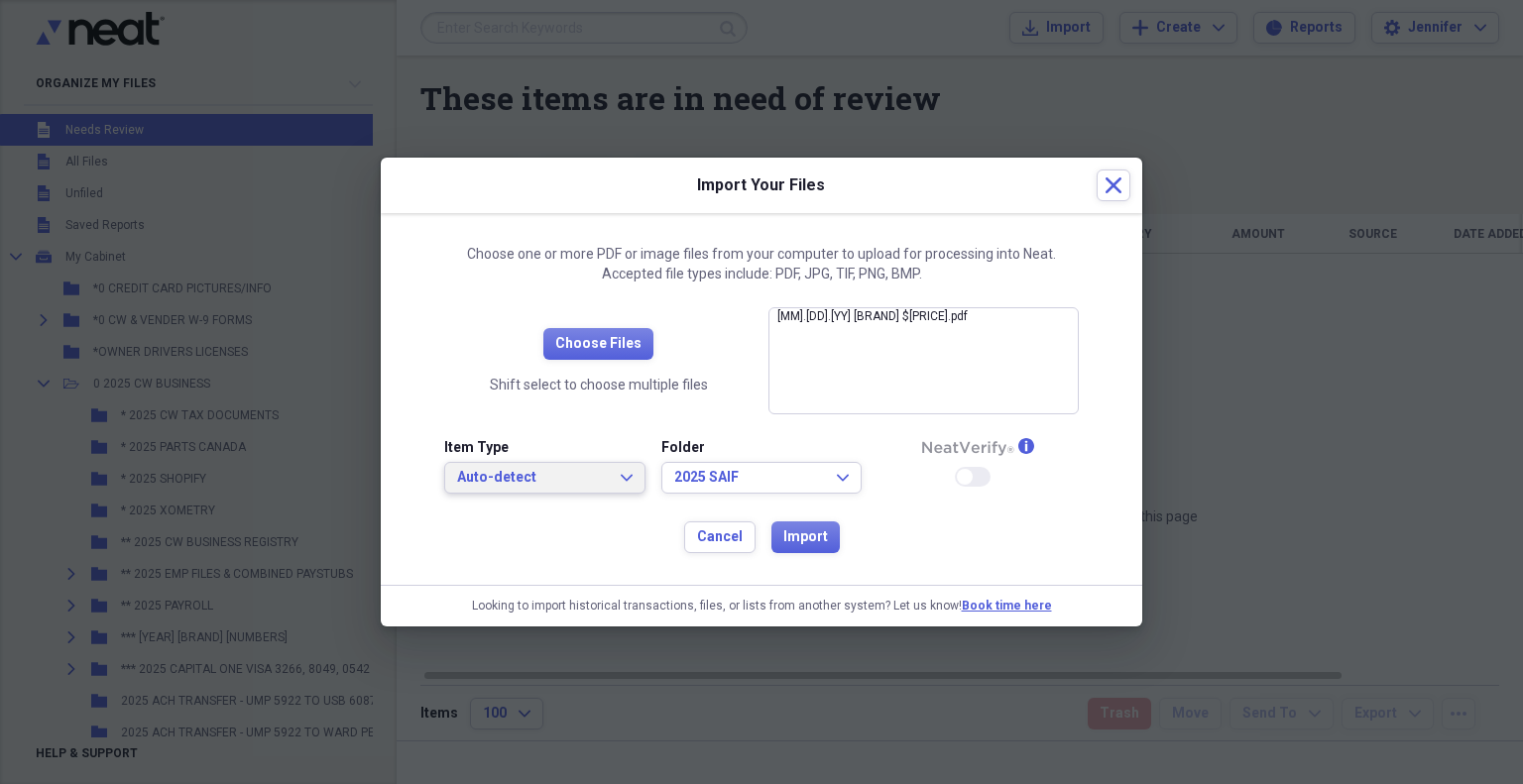 drag, startPoint x: 496, startPoint y: 486, endPoint x: 498, endPoint y: 450, distance: 36.05551 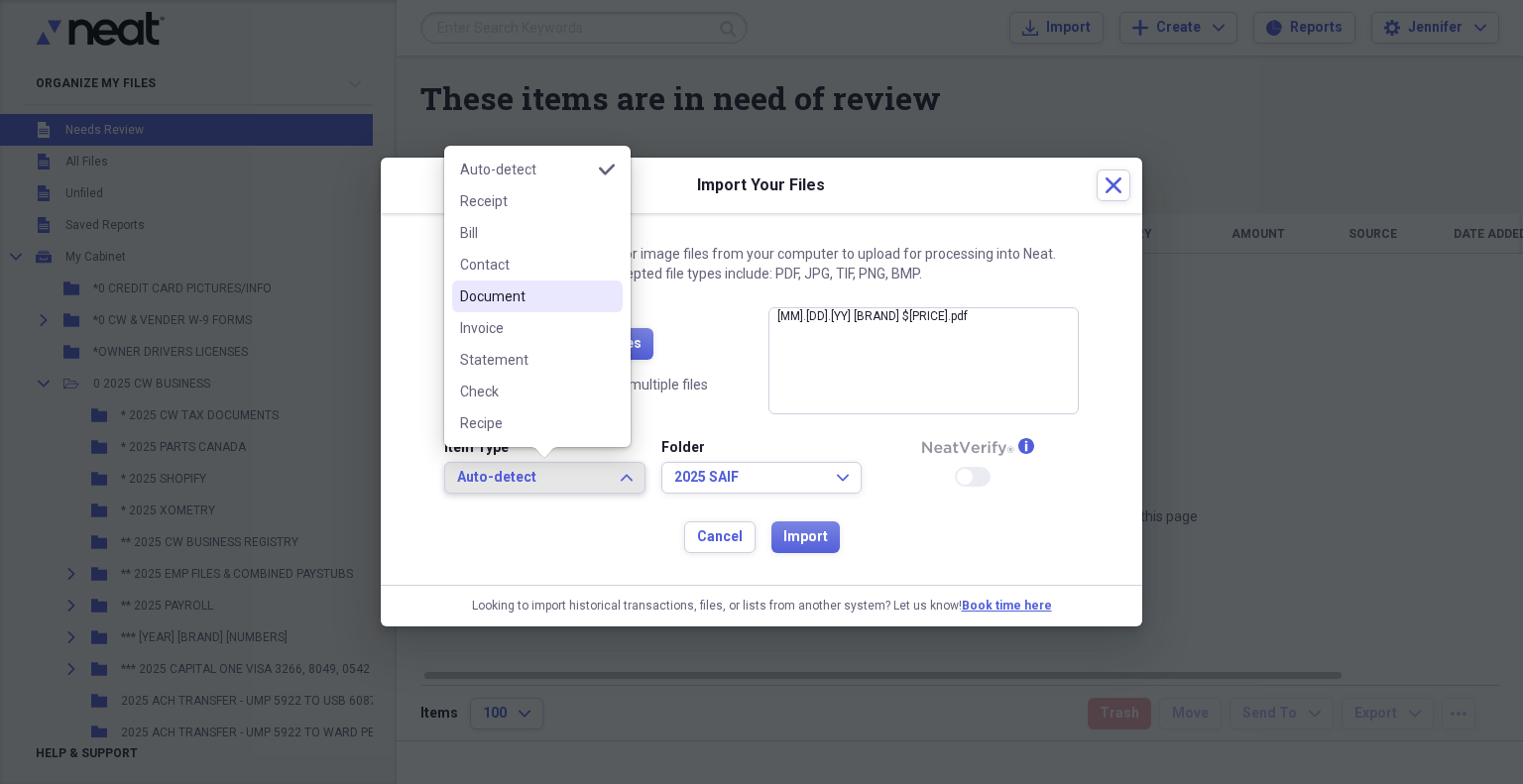click on "Document" at bounding box center [526, 296] 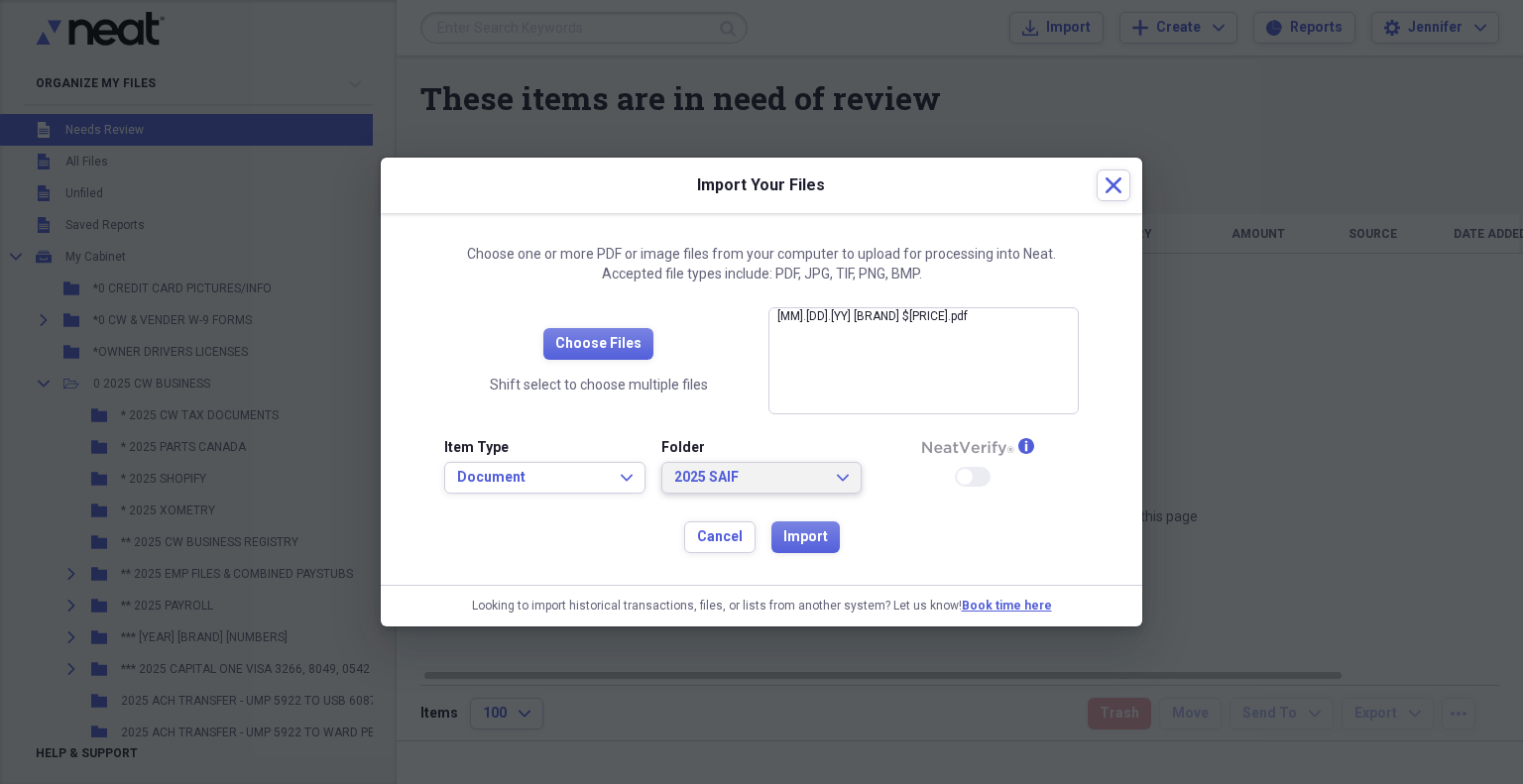 click on "2025 SAIF" at bounding box center [750, 478] 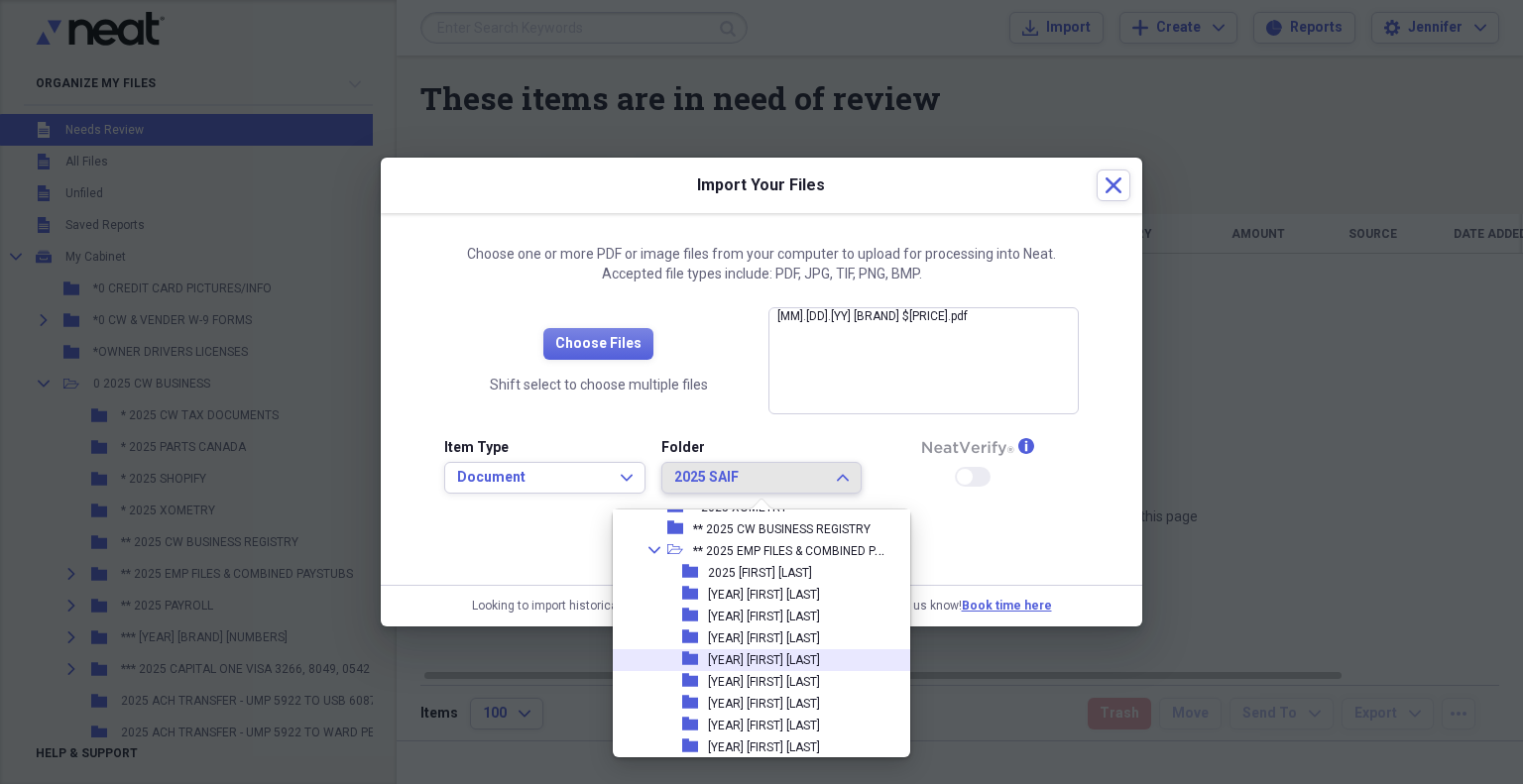 scroll, scrollTop: 125, scrollLeft: 0, axis: vertical 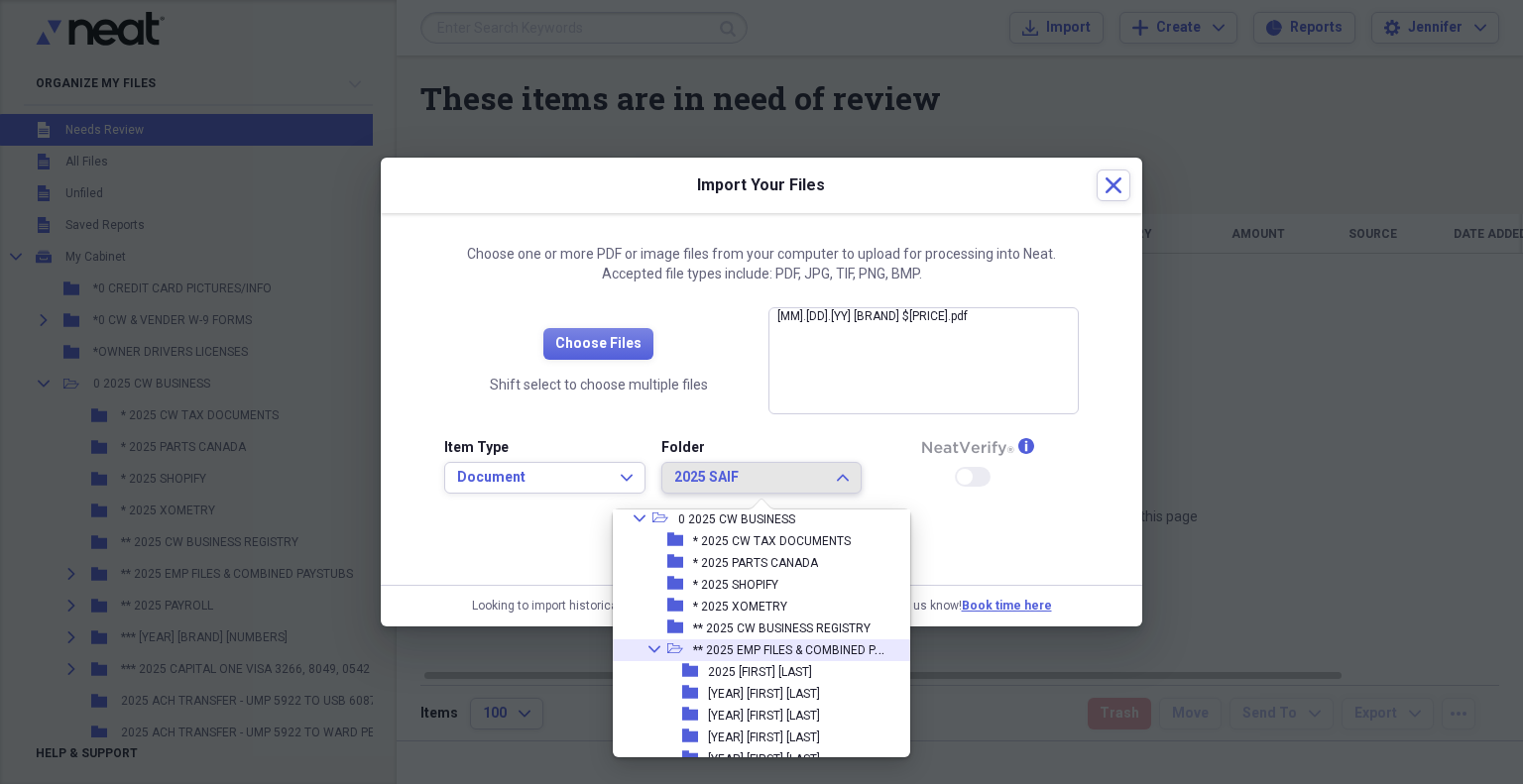 click on "Collapse" 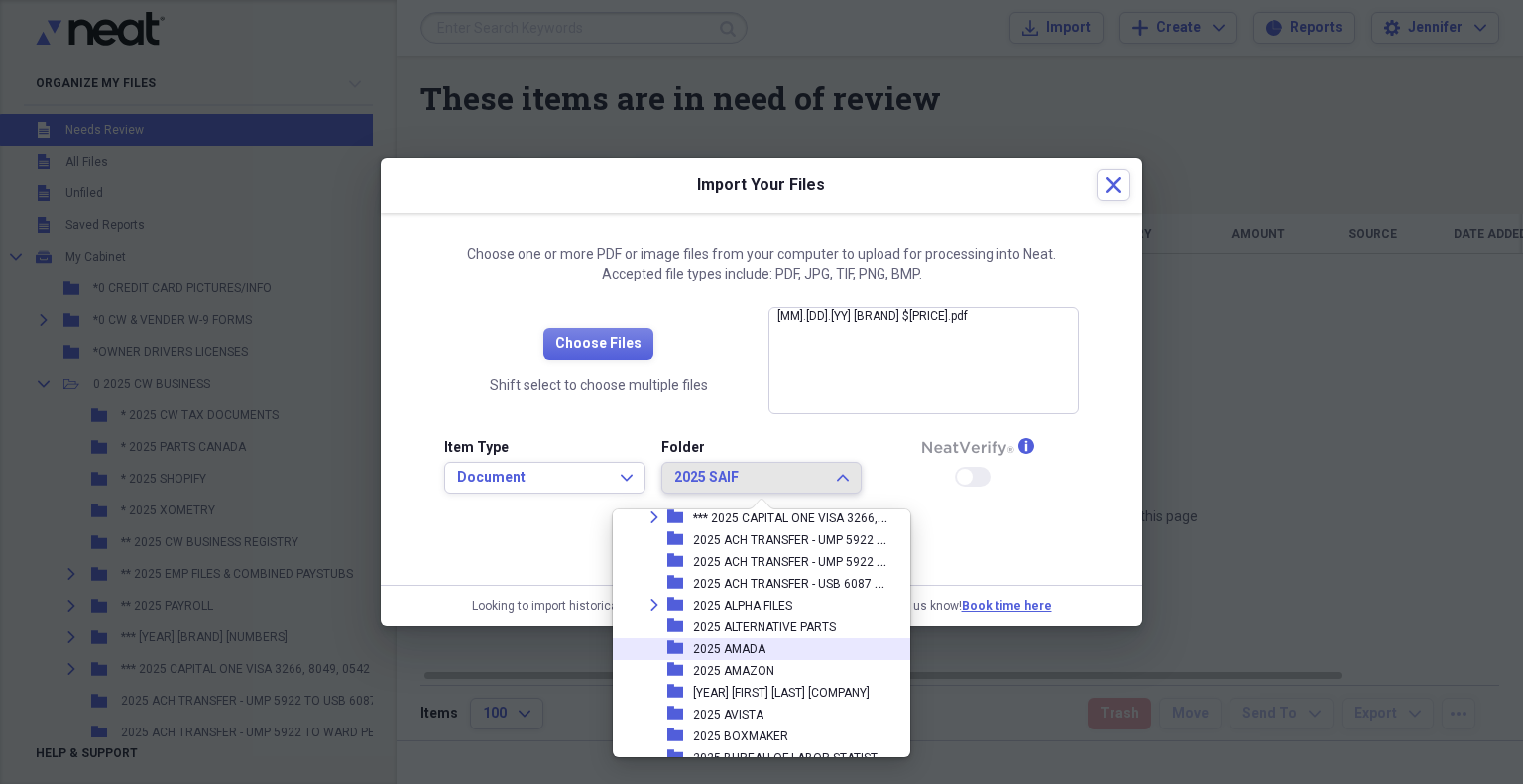 scroll, scrollTop: 323, scrollLeft: 0, axis: vertical 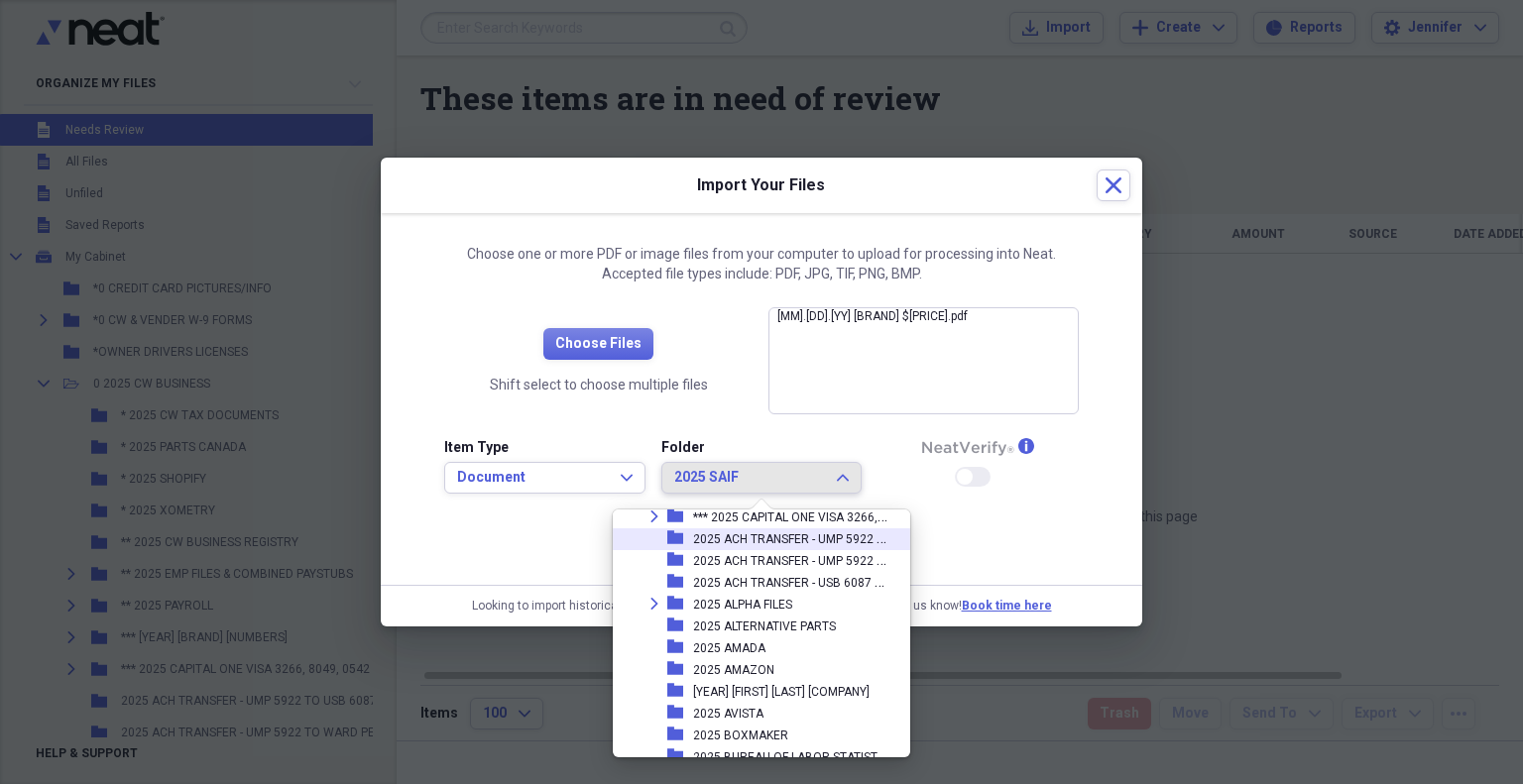 click 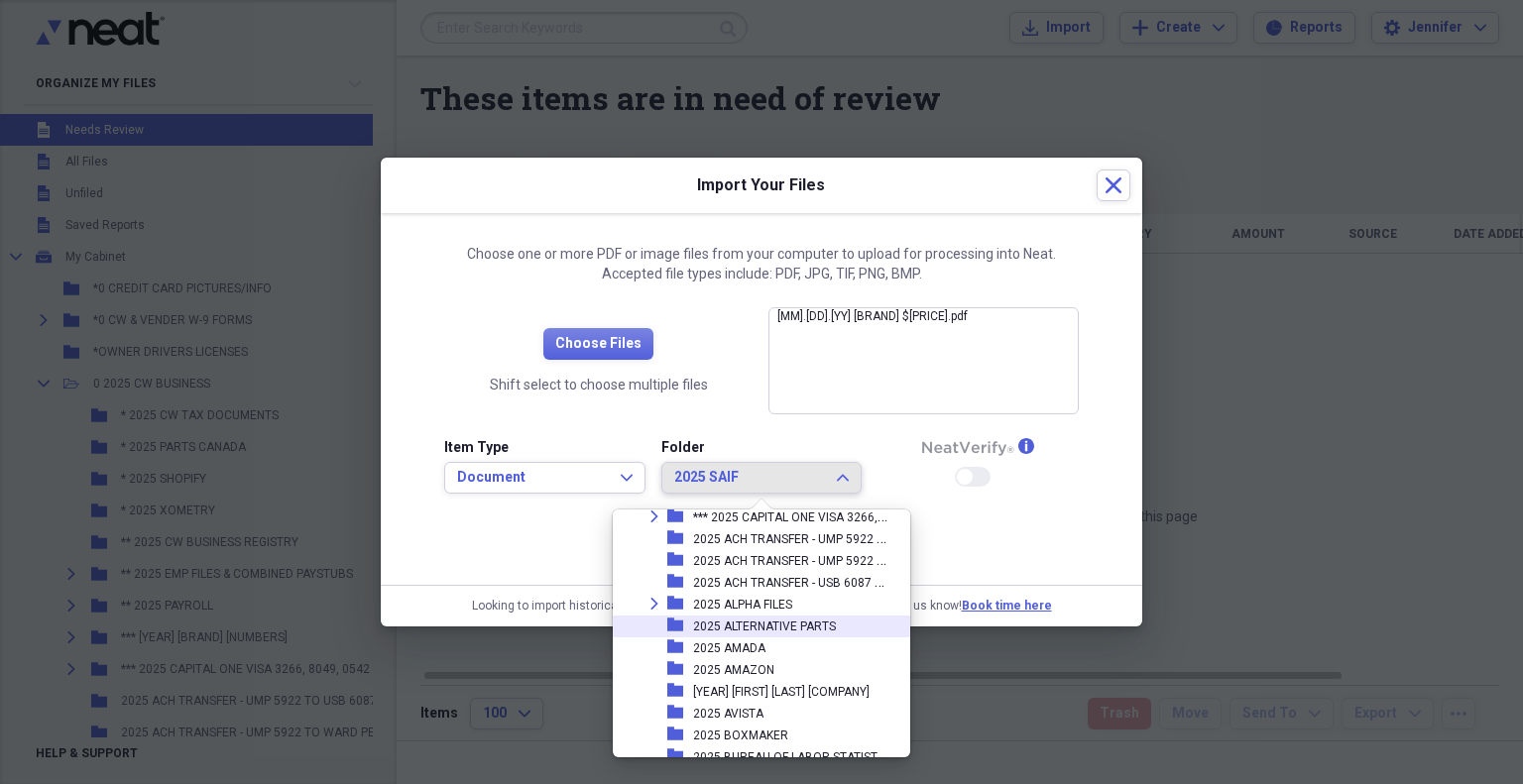 scroll, scrollTop: 224, scrollLeft: 0, axis: vertical 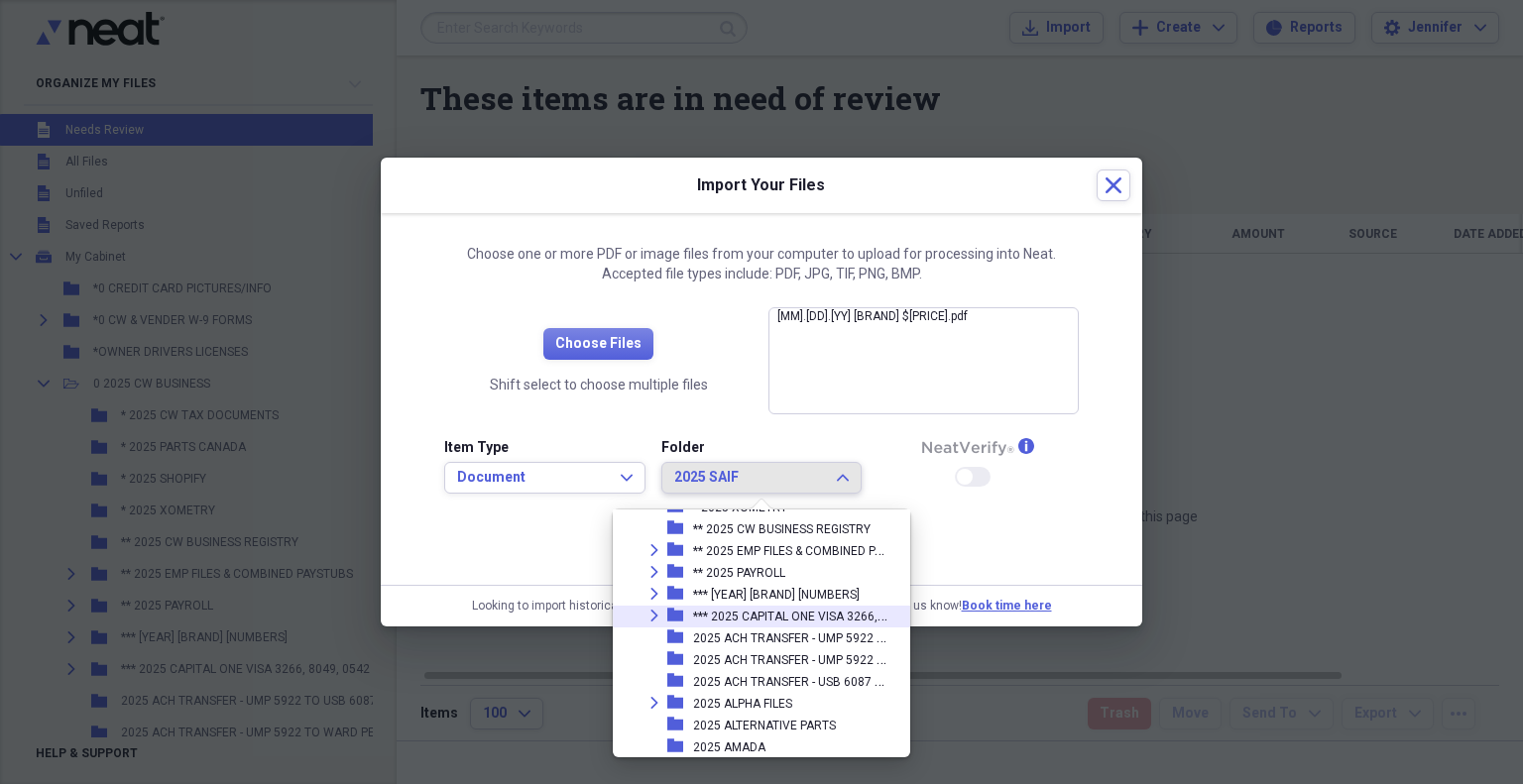click on "*** 2025 CAPITAL ONE VISA 3266, 8049, 0542" at bounding box center [817, 615] 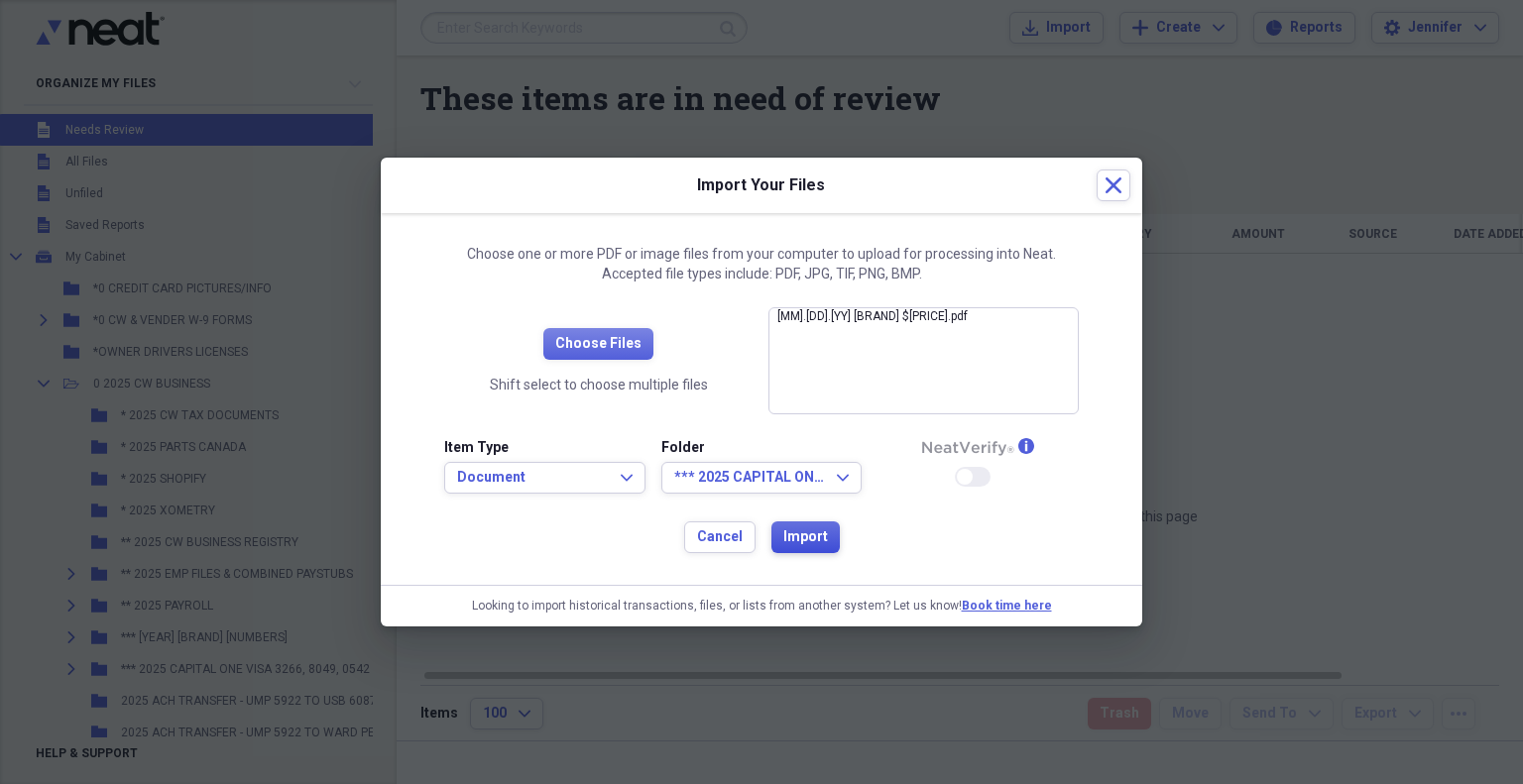 click on "Import" at bounding box center [805, 537] 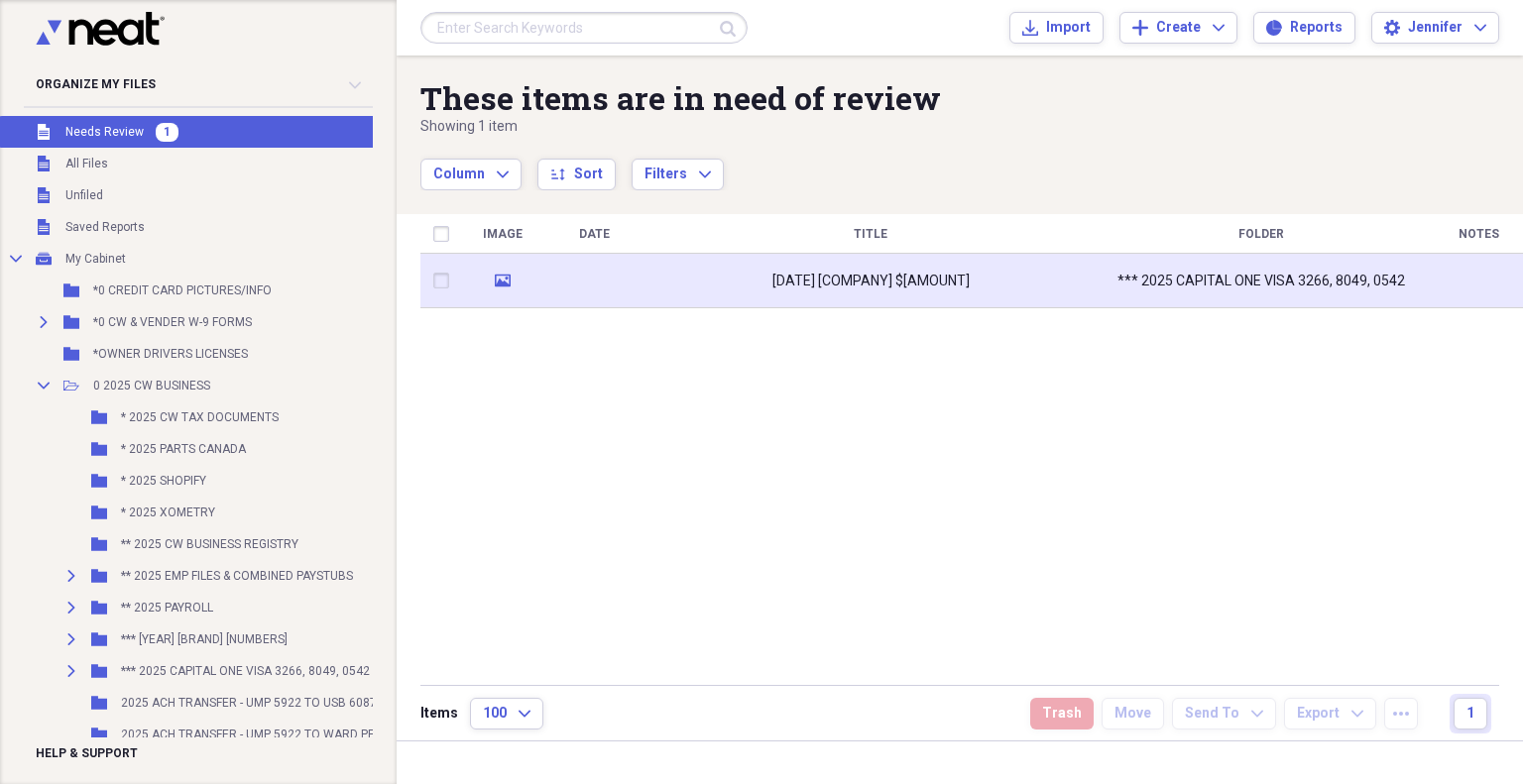 click on "[DATE] [COMPANY] $[AMOUNT]" at bounding box center [871, 280] 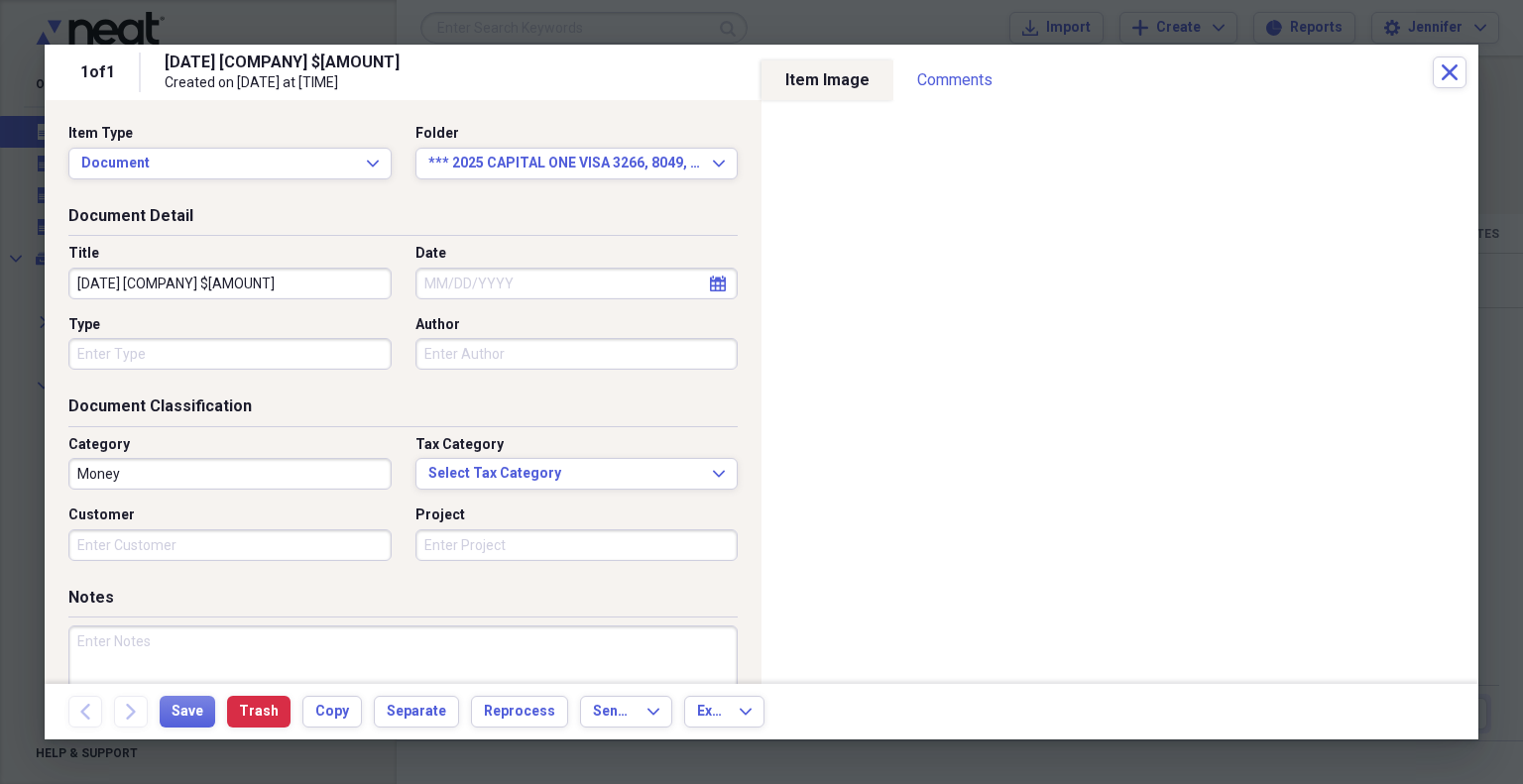 click on "Date" at bounding box center (577, 283) 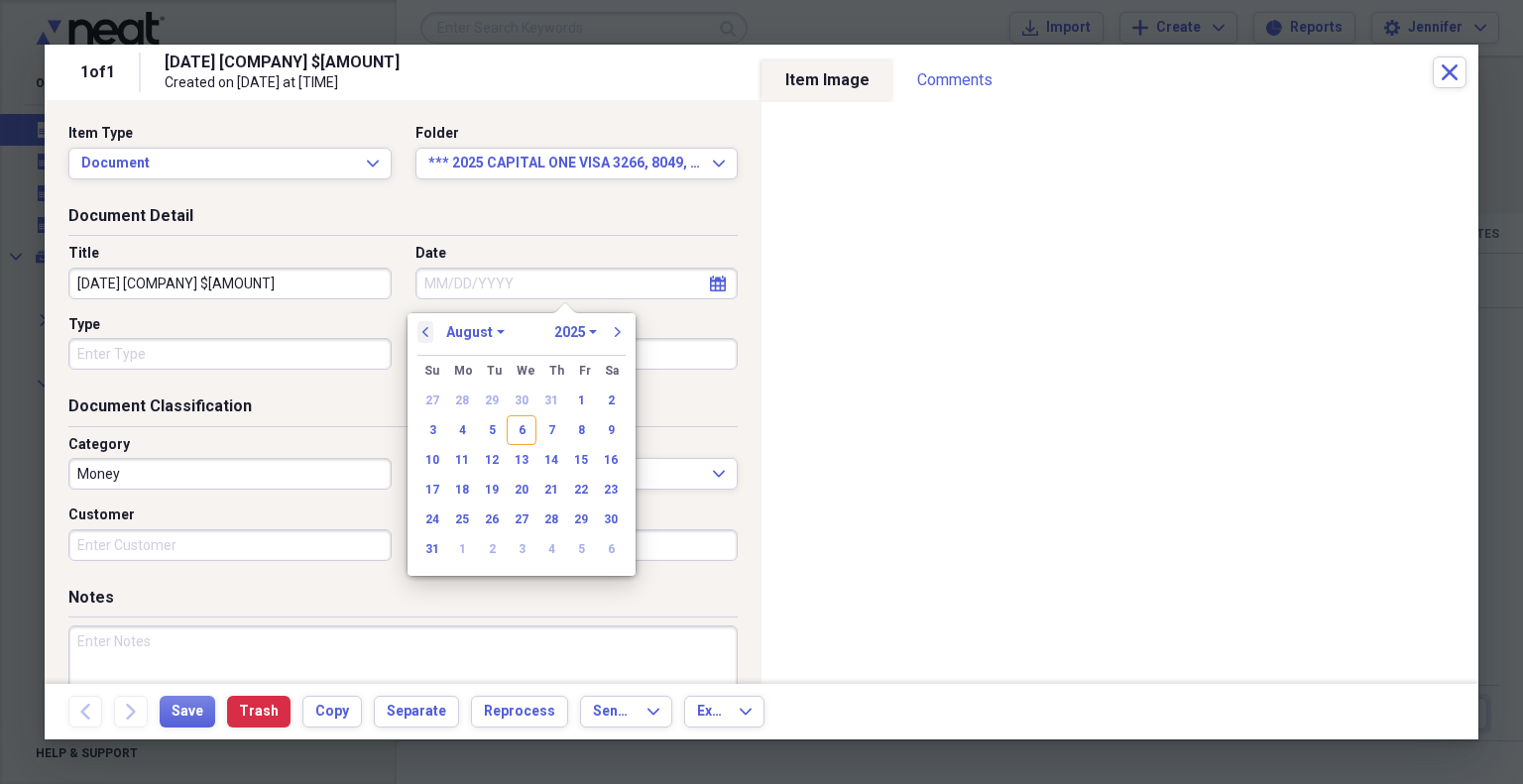 click on "previous" at bounding box center [425, 332] 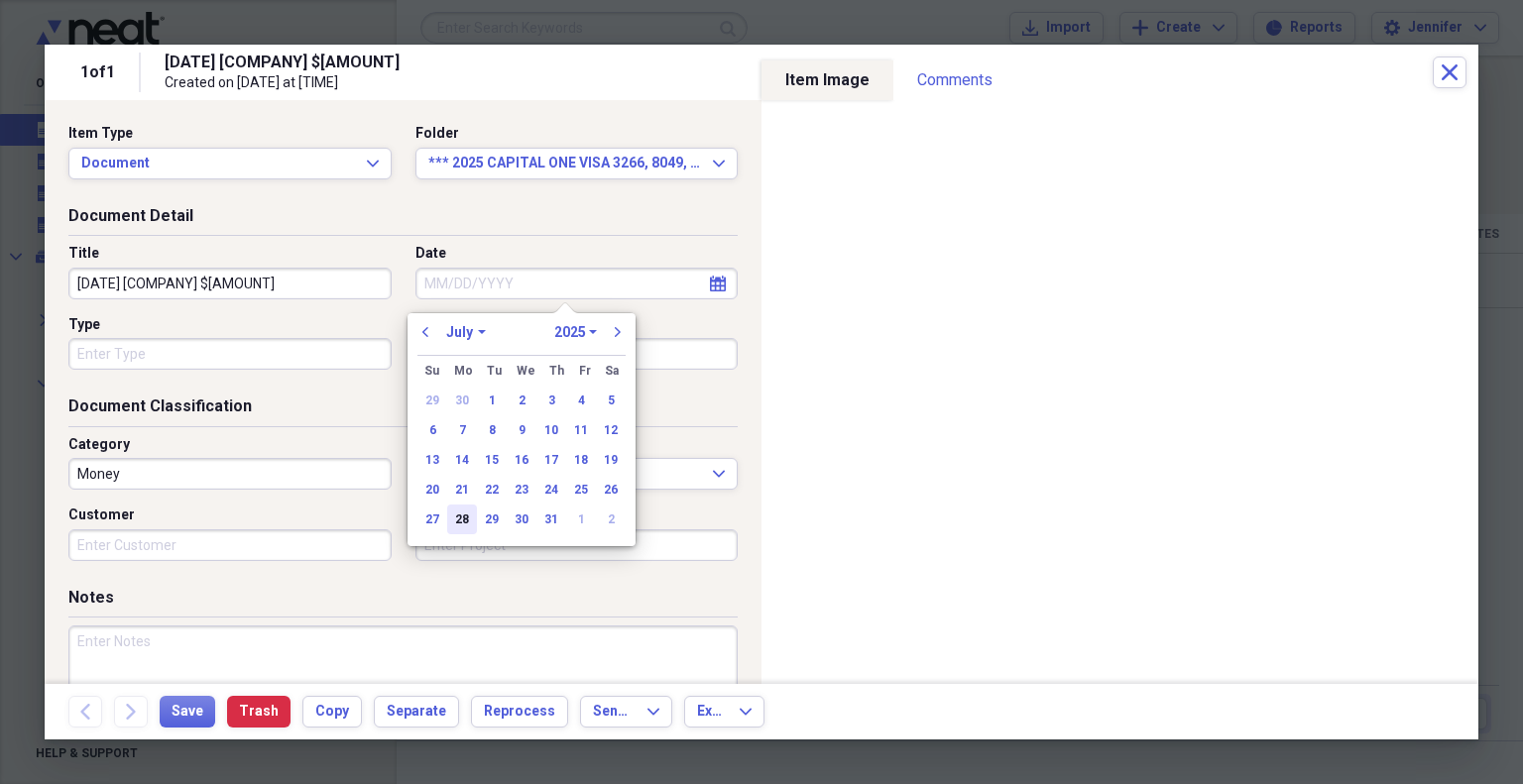 click on "28" at bounding box center (462, 519) 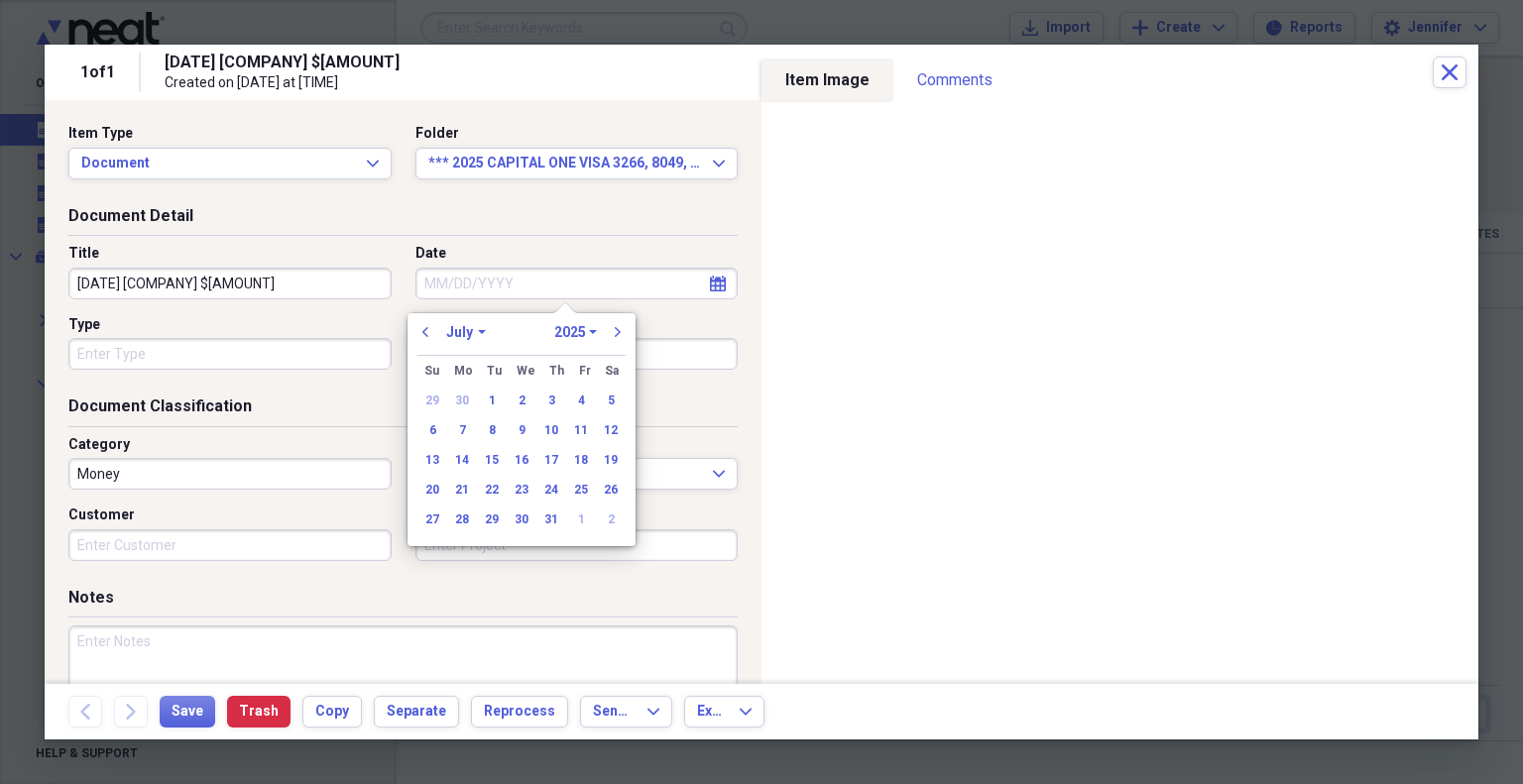type on "07/28/2025" 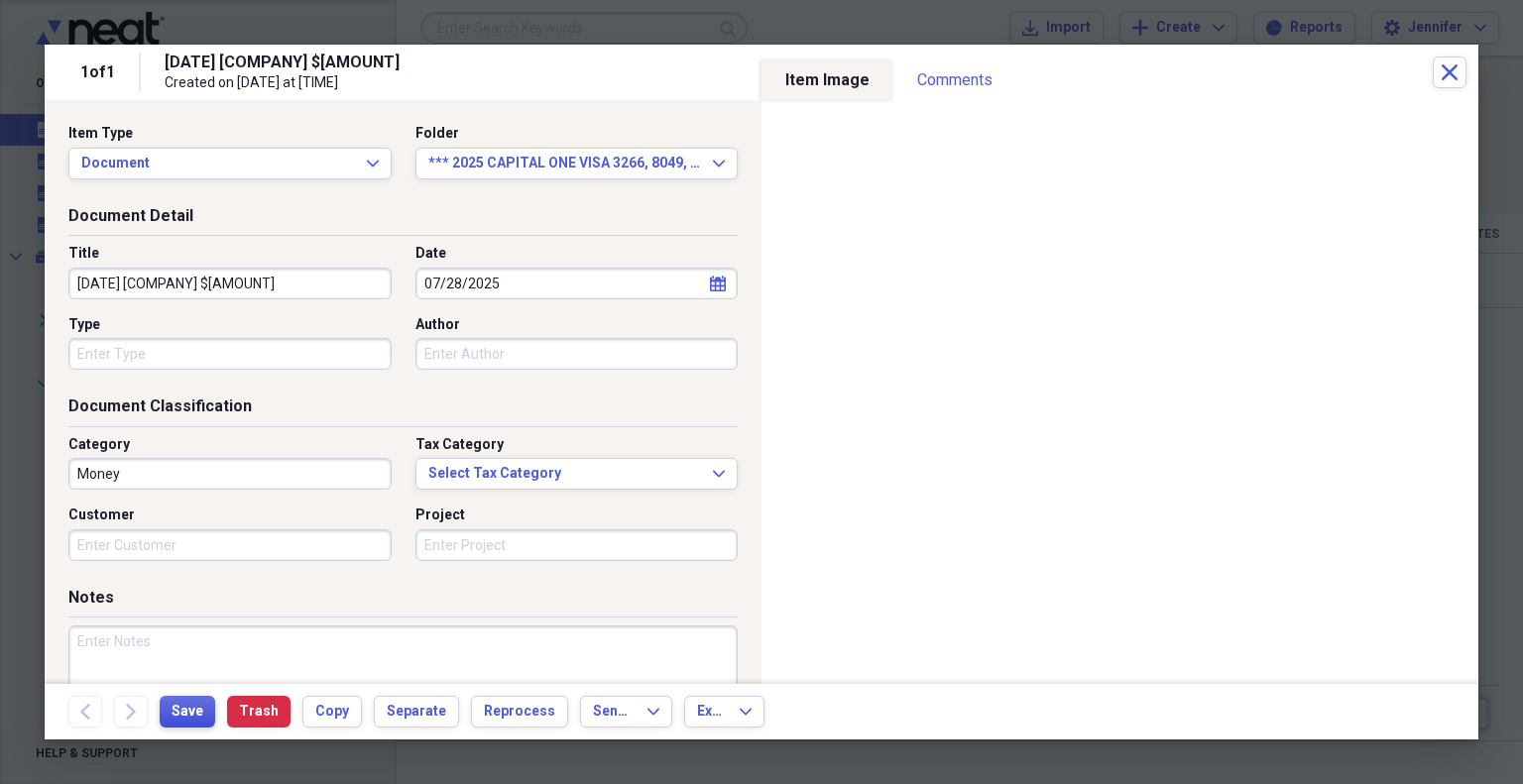 click on "Save" at bounding box center (187, 712) 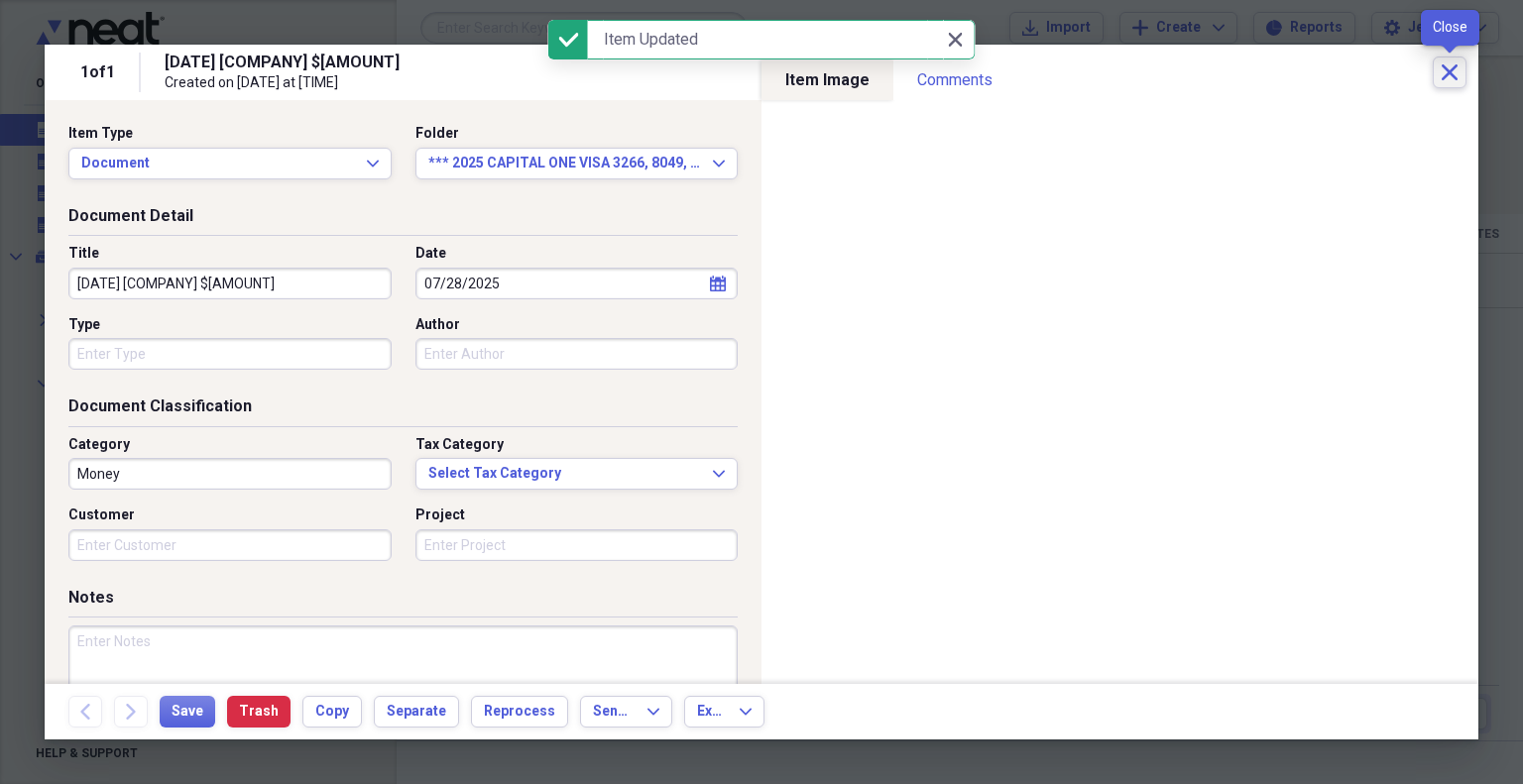 click on "Close" 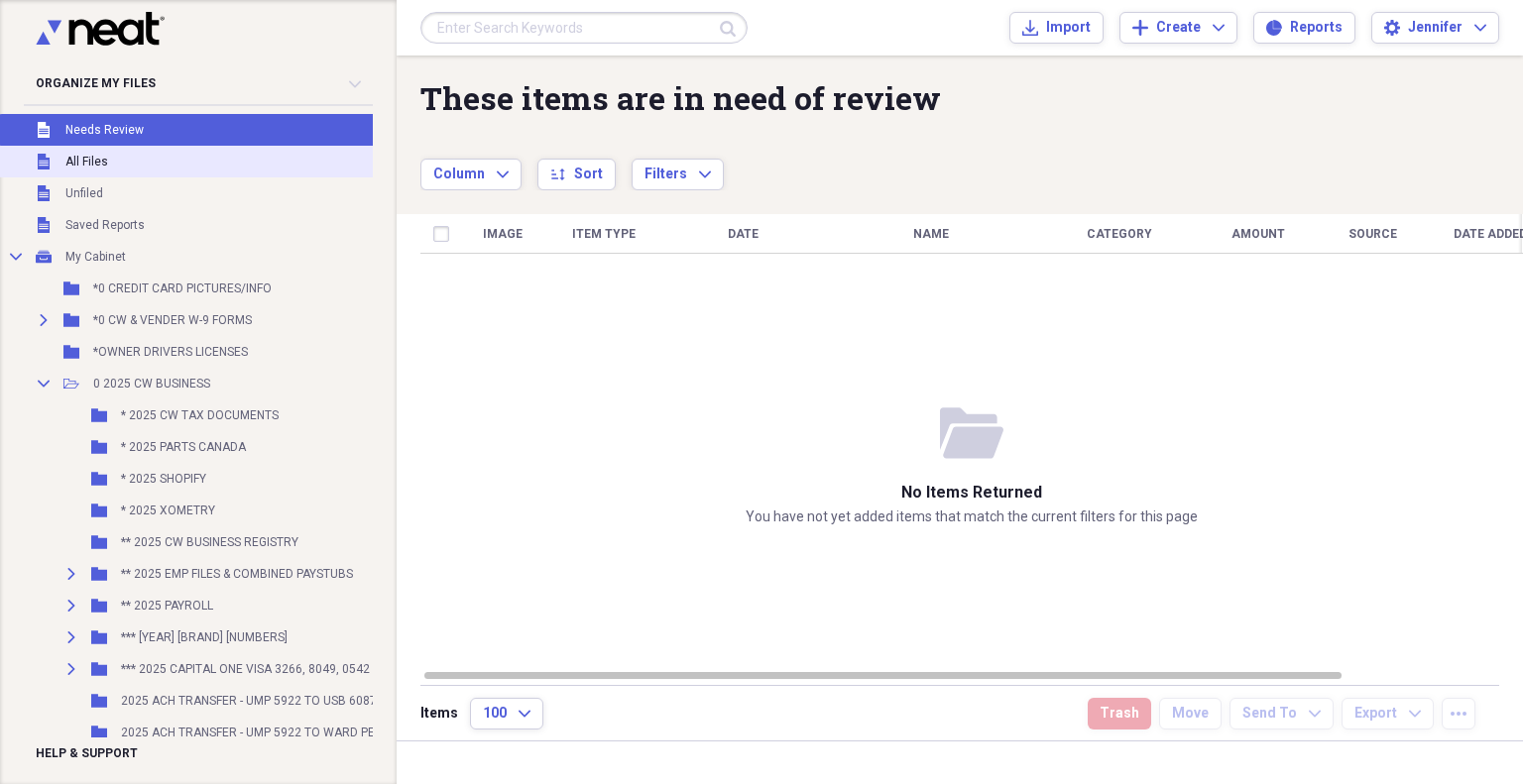 click on "All Files" at bounding box center (86, 162) 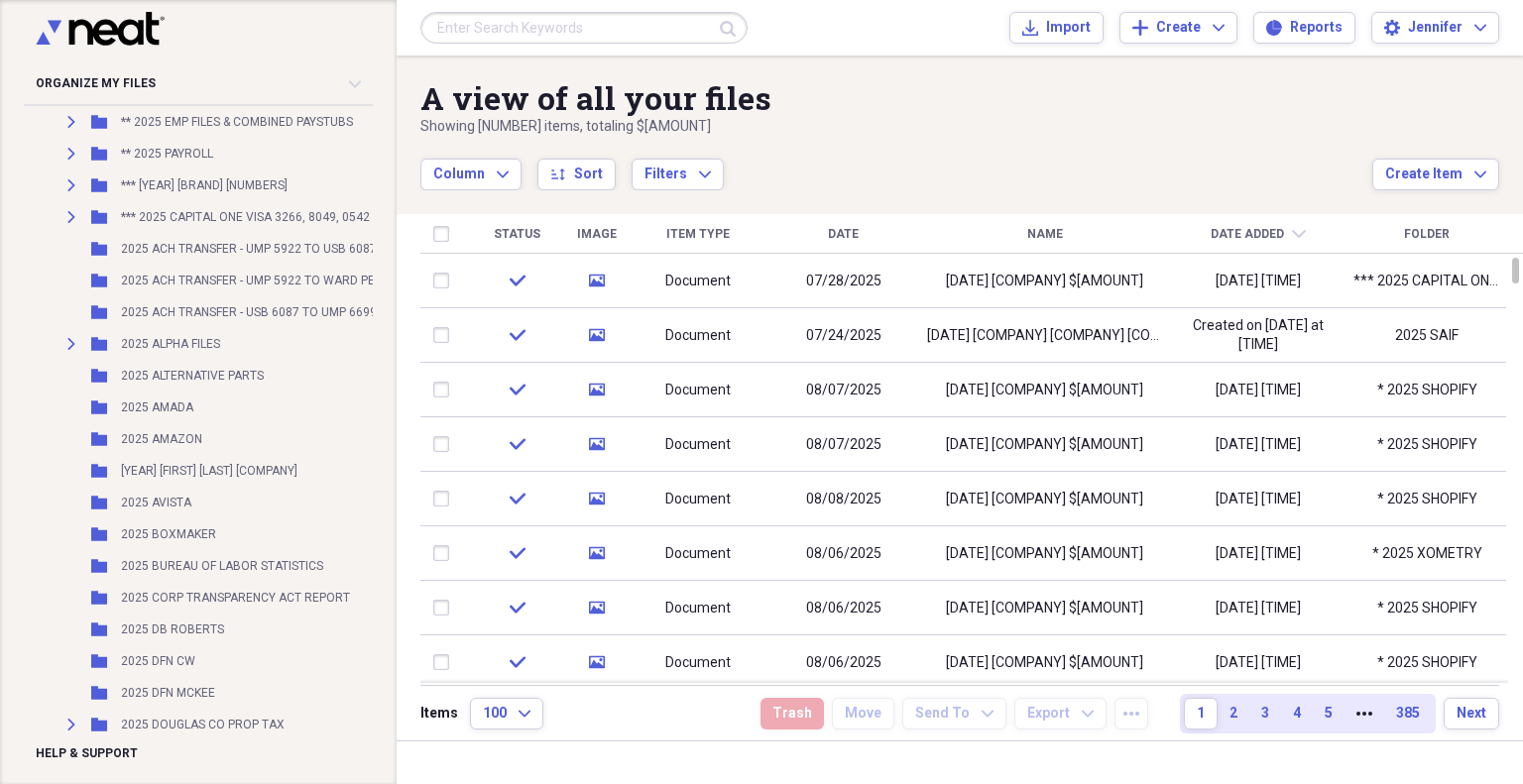 scroll, scrollTop: 471, scrollLeft: 0, axis: vertical 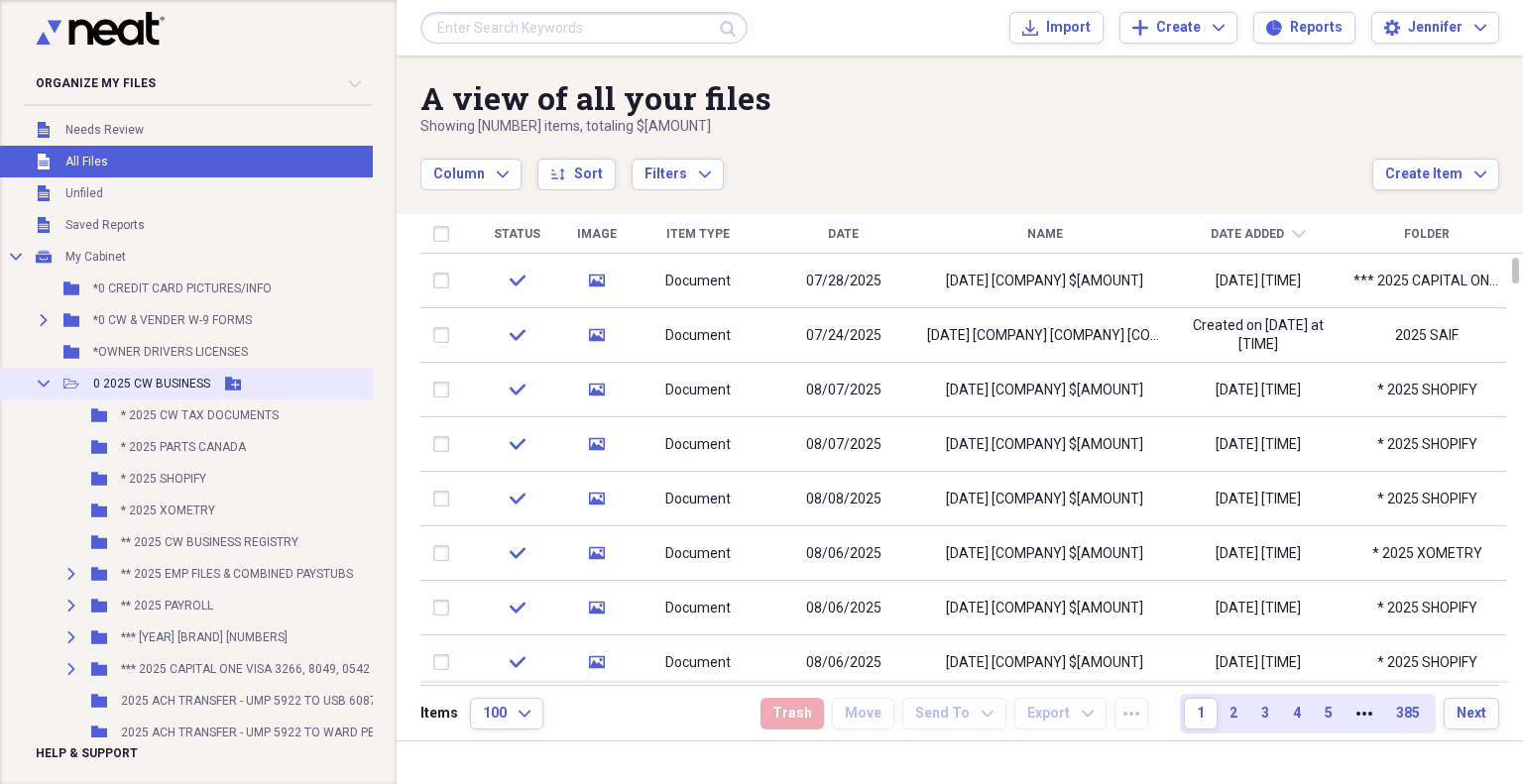 click 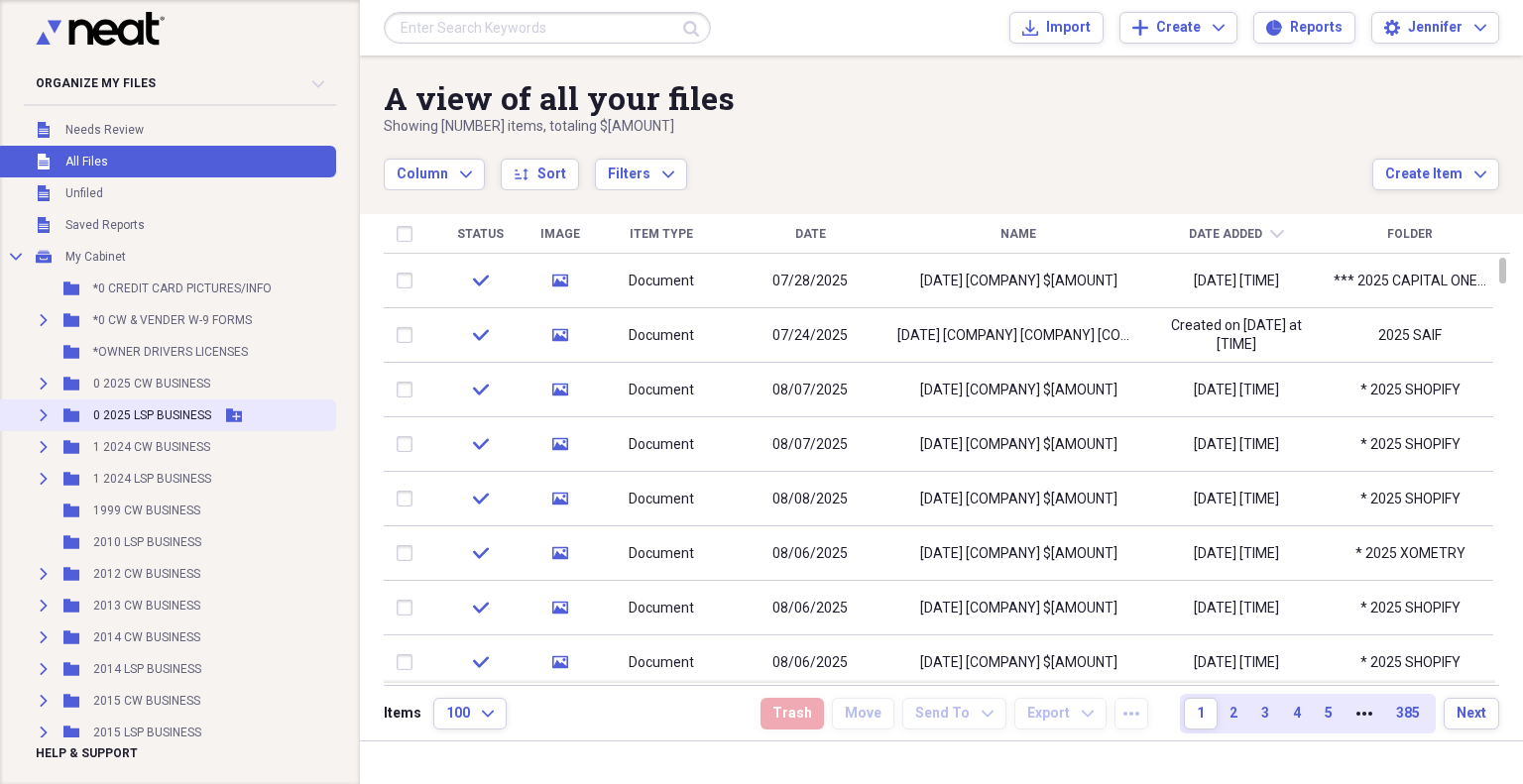 click on "Expand" 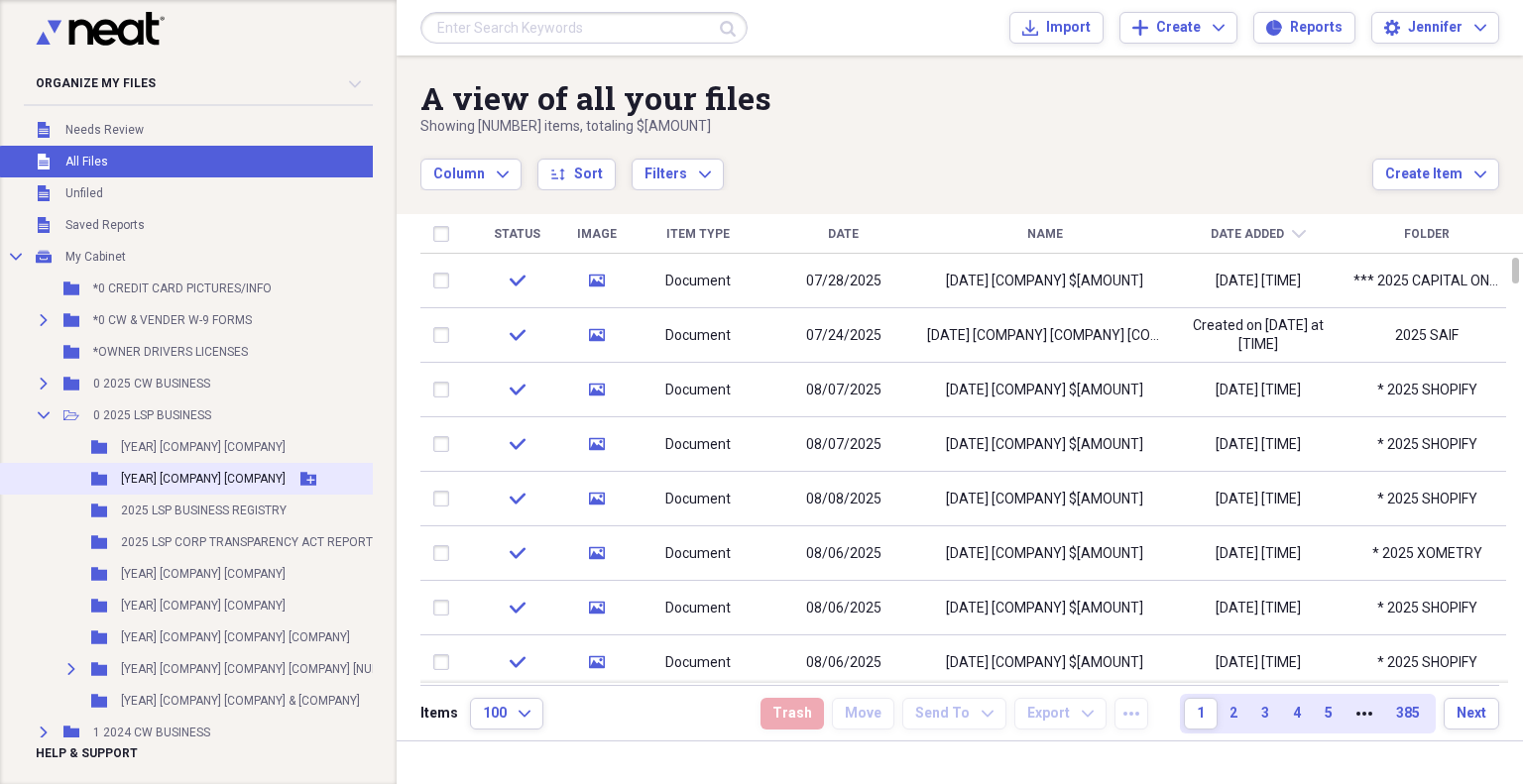 scroll, scrollTop: 99, scrollLeft: 0, axis: vertical 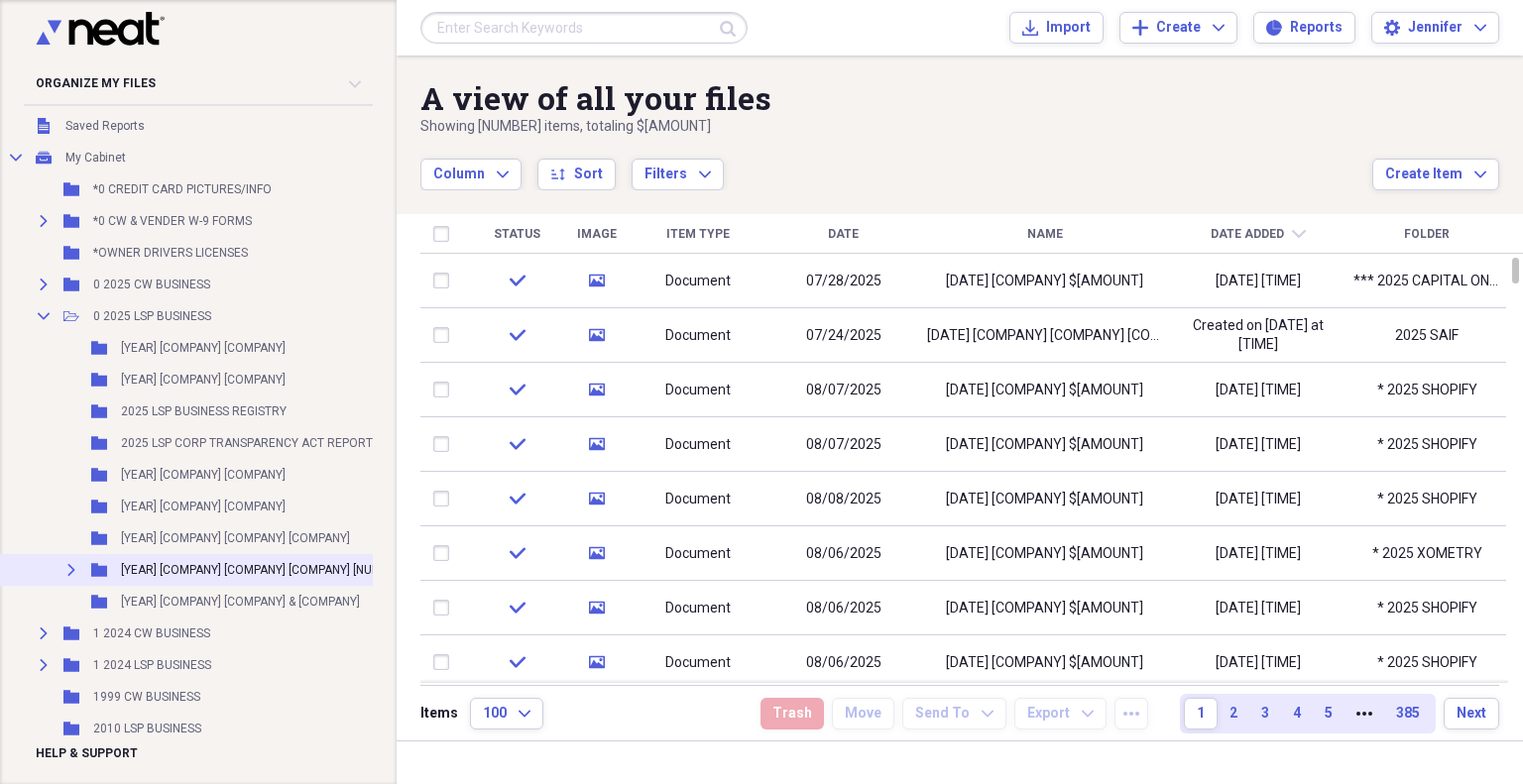 click on "Expand" 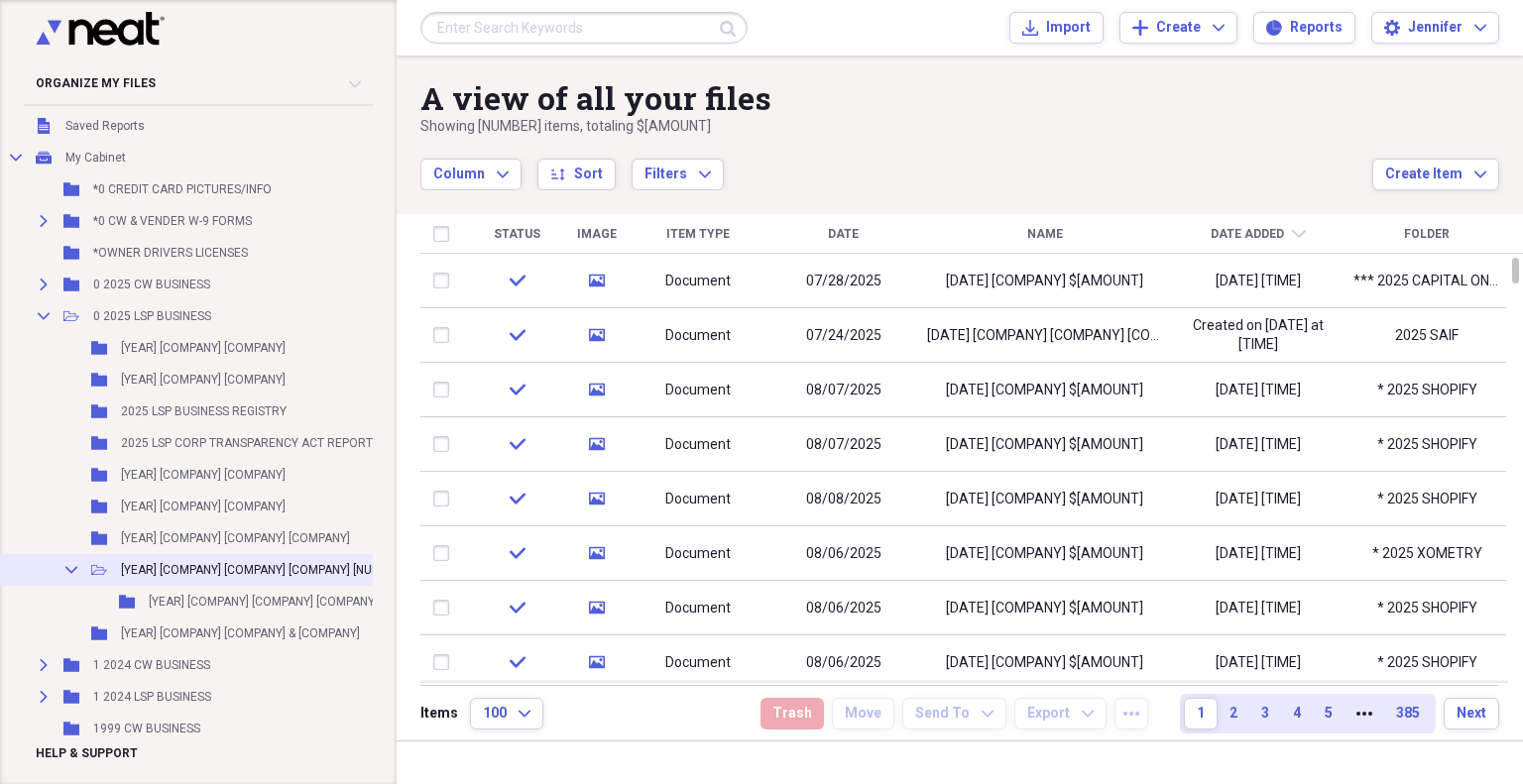click on "Collapse" 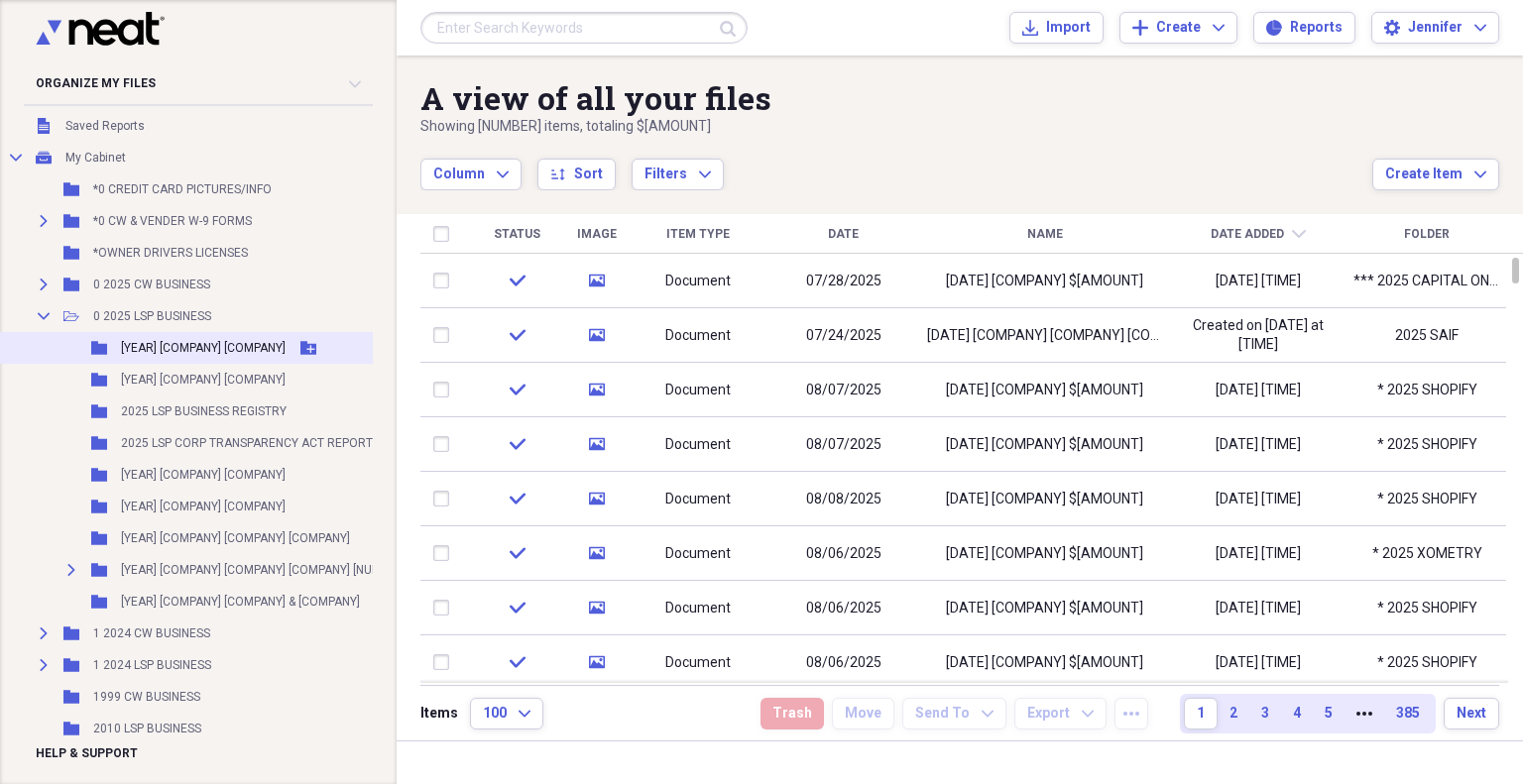click on "[YEAR] [COMPANY] [COMPANY]" at bounding box center [203, 348] 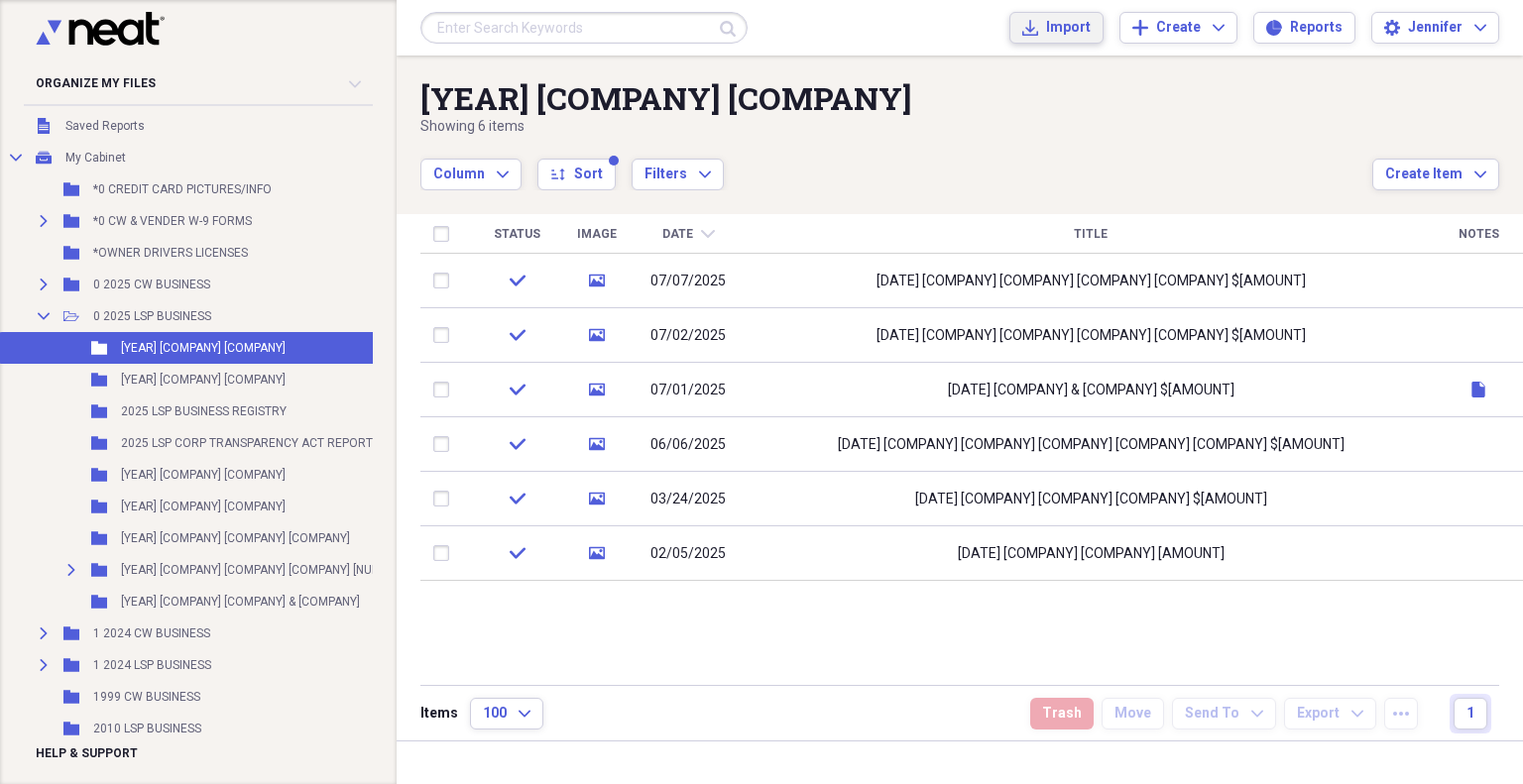 click on "Import" at bounding box center (1068, 28) 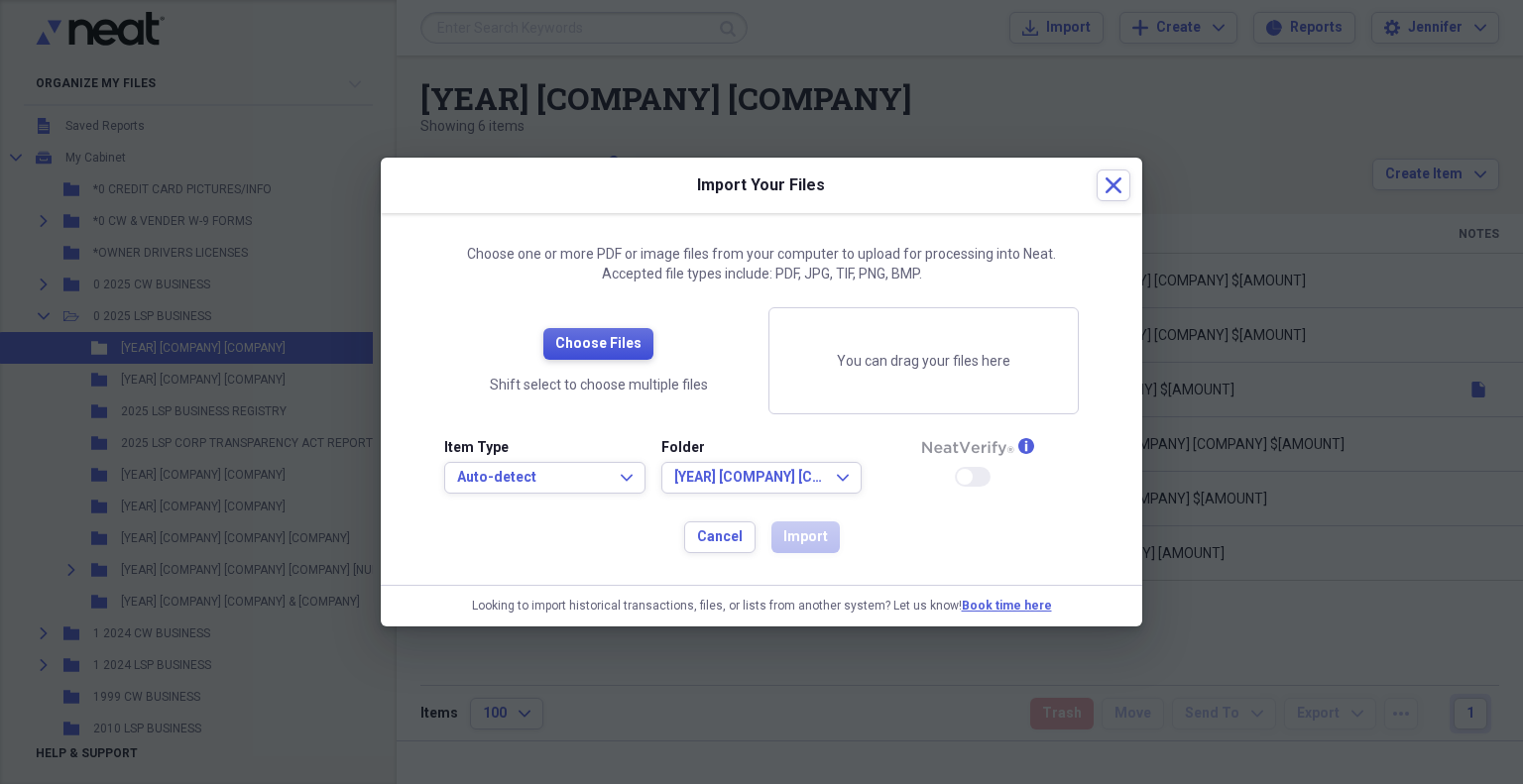 click on "Choose Files" at bounding box center [598, 344] 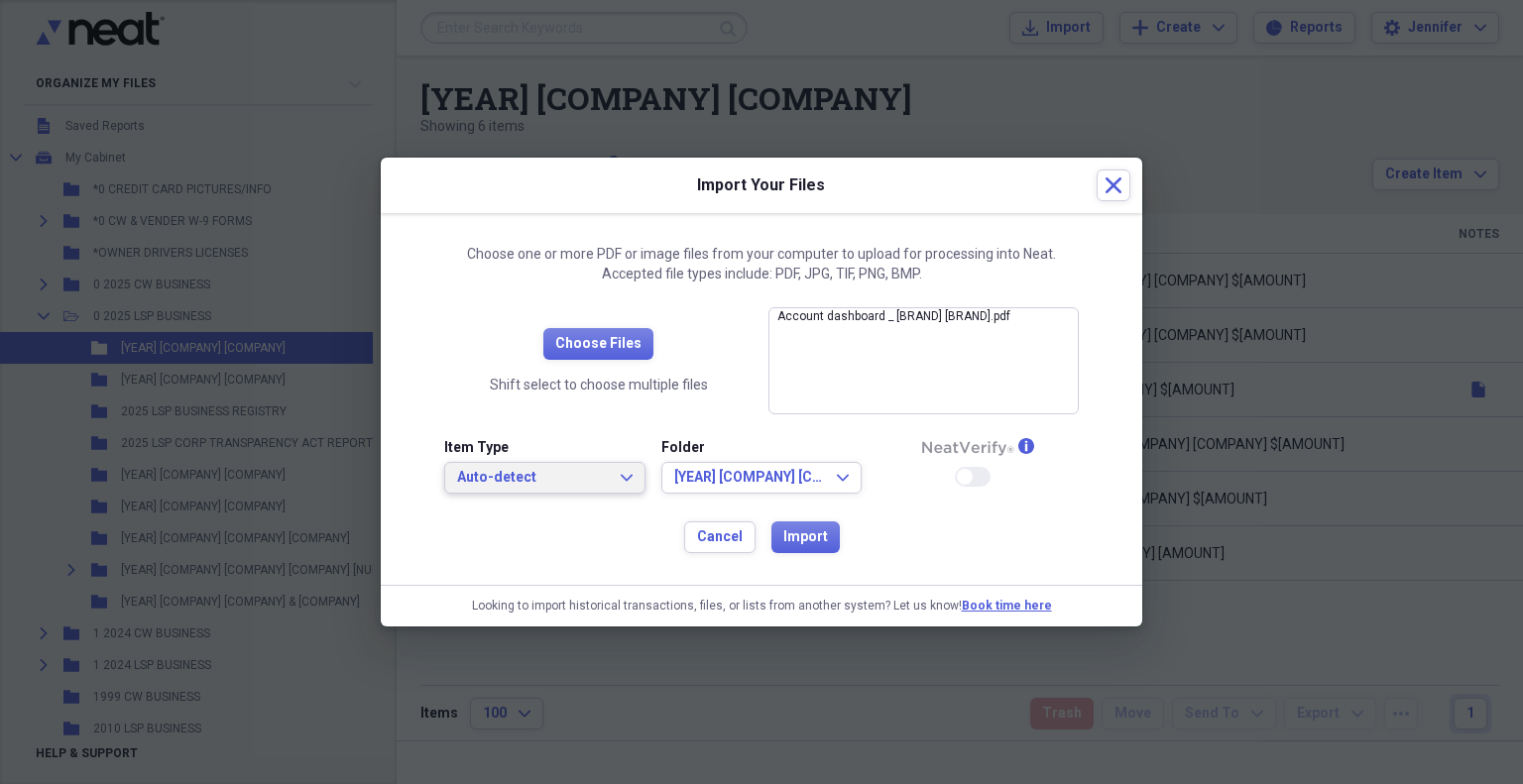 click on "Auto-detect" at bounding box center (532, 478) 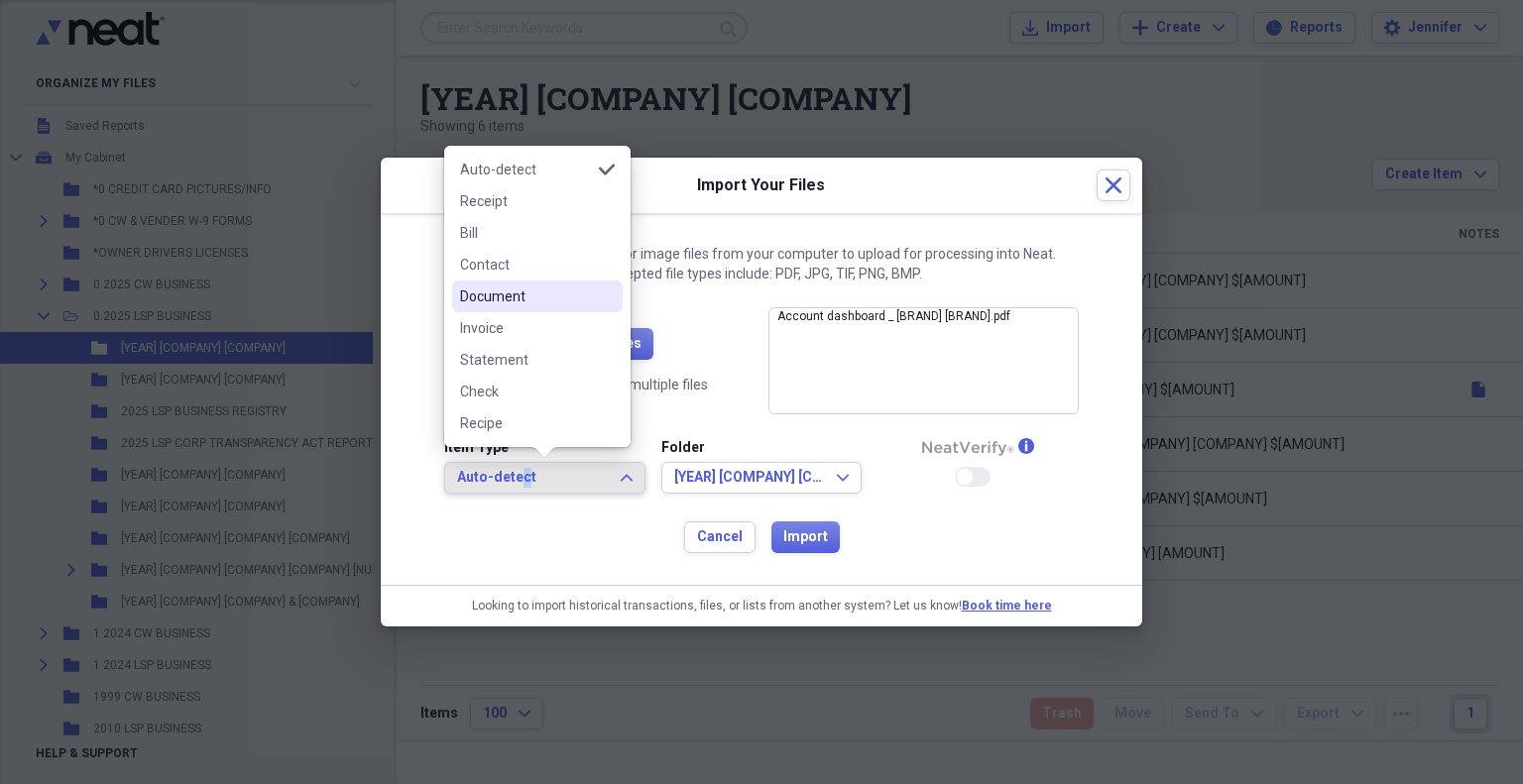 click on "Document" at bounding box center [526, 296] 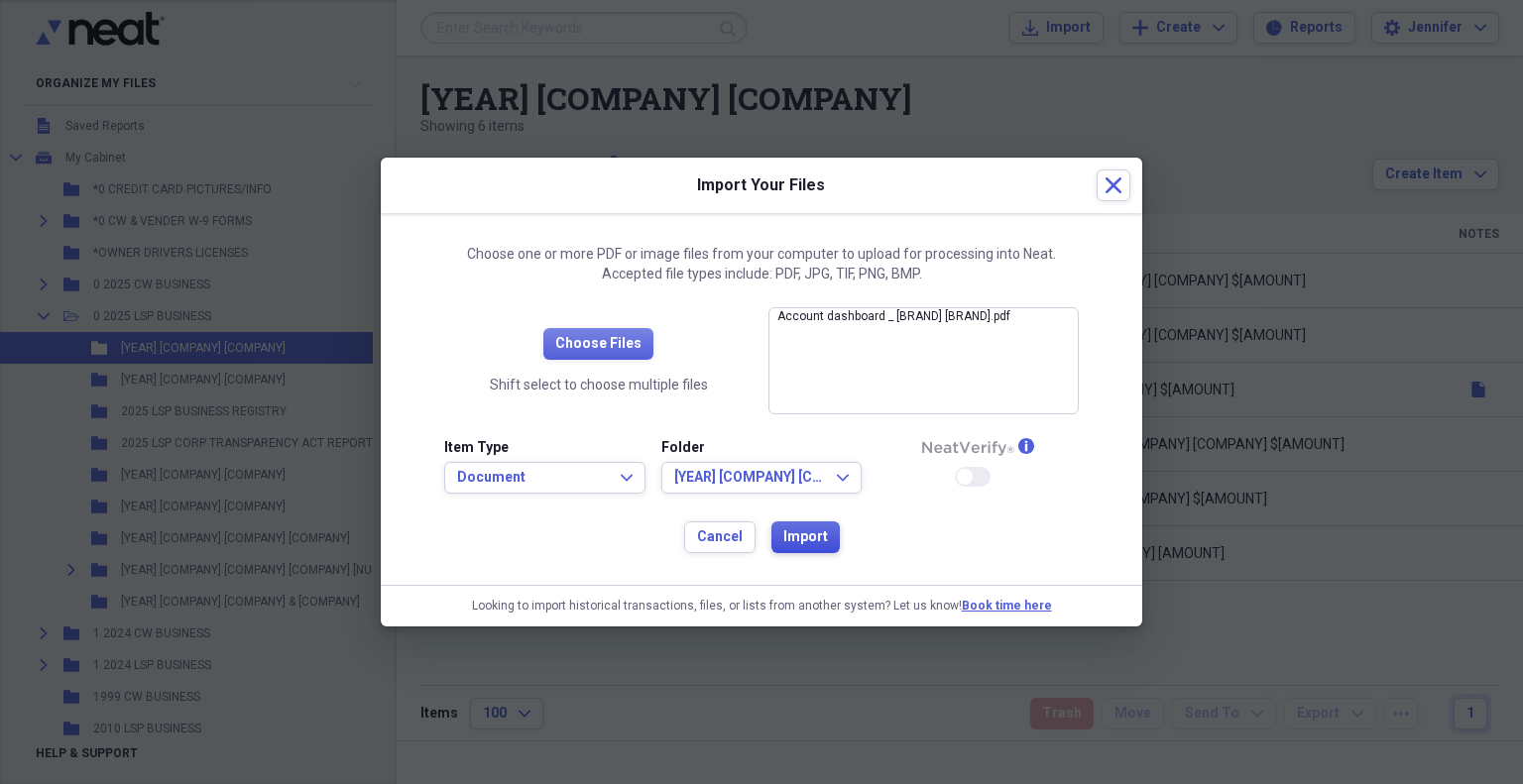 click on "Import" at bounding box center (805, 537) 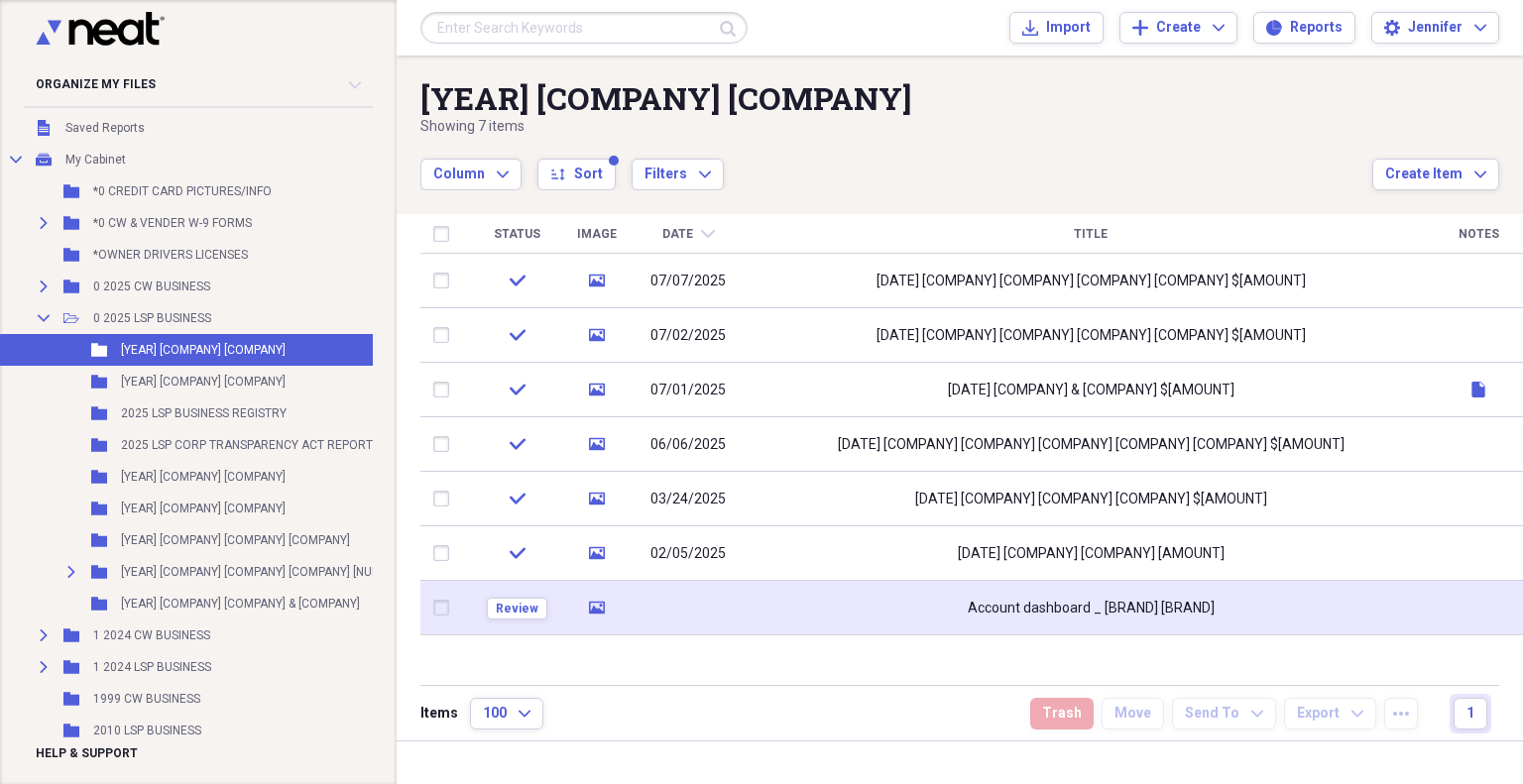 click on "Account dashboard _ [BRAND] [BRAND]" at bounding box center [1091, 608] 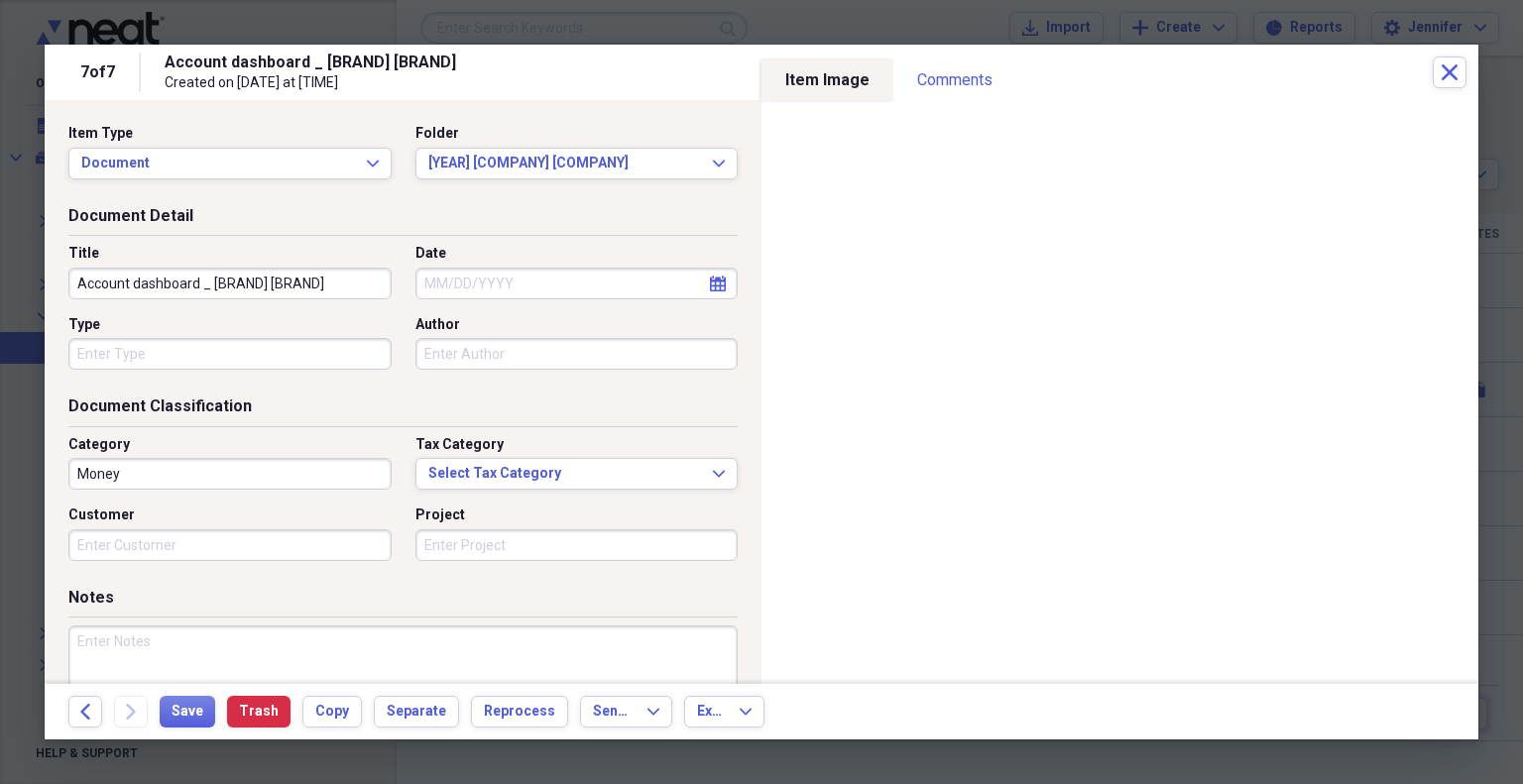 drag, startPoint x: 298, startPoint y: 280, endPoint x: 0, endPoint y: 257, distance: 298.8863 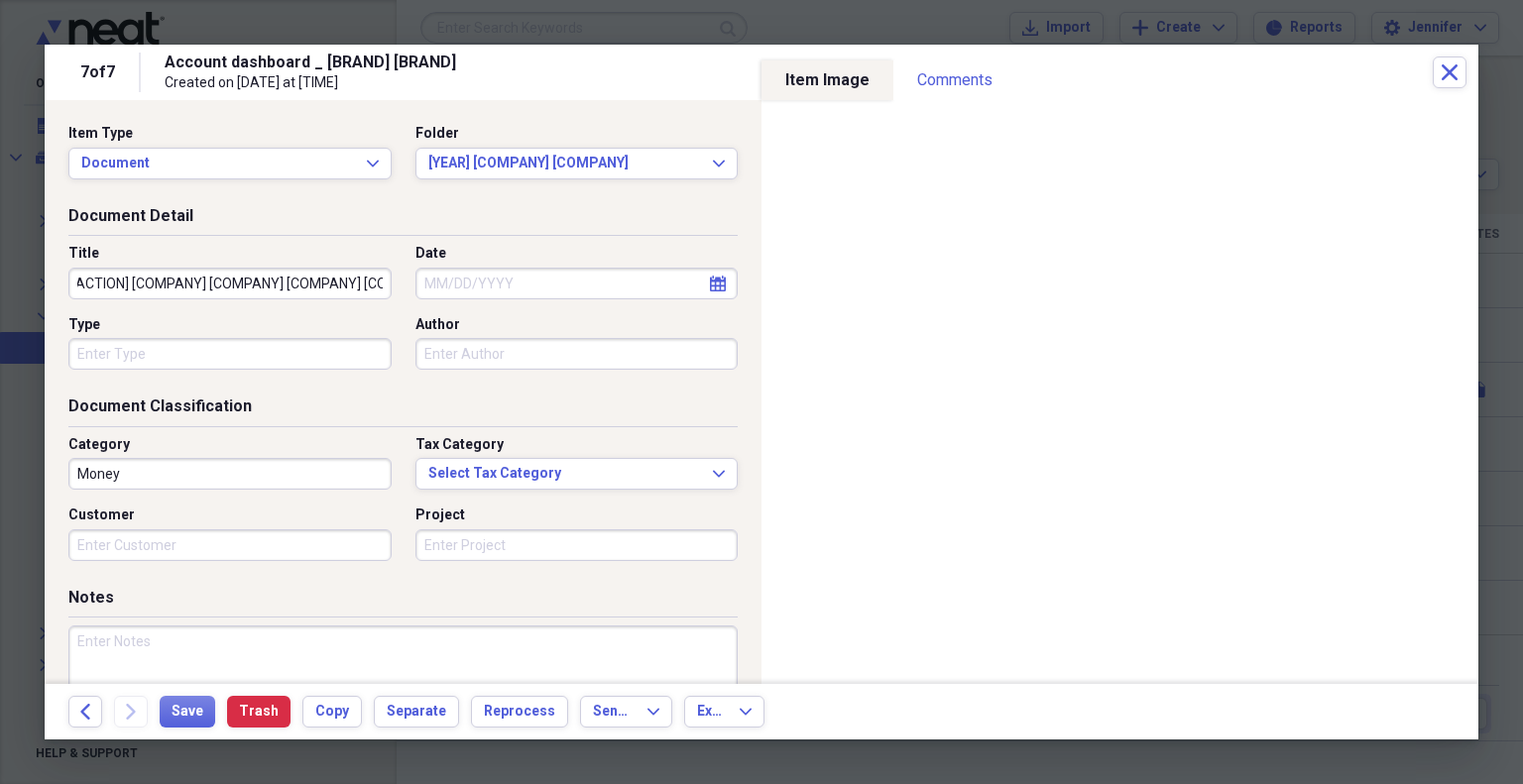 scroll, scrollTop: 0, scrollLeft: 59, axis: horizontal 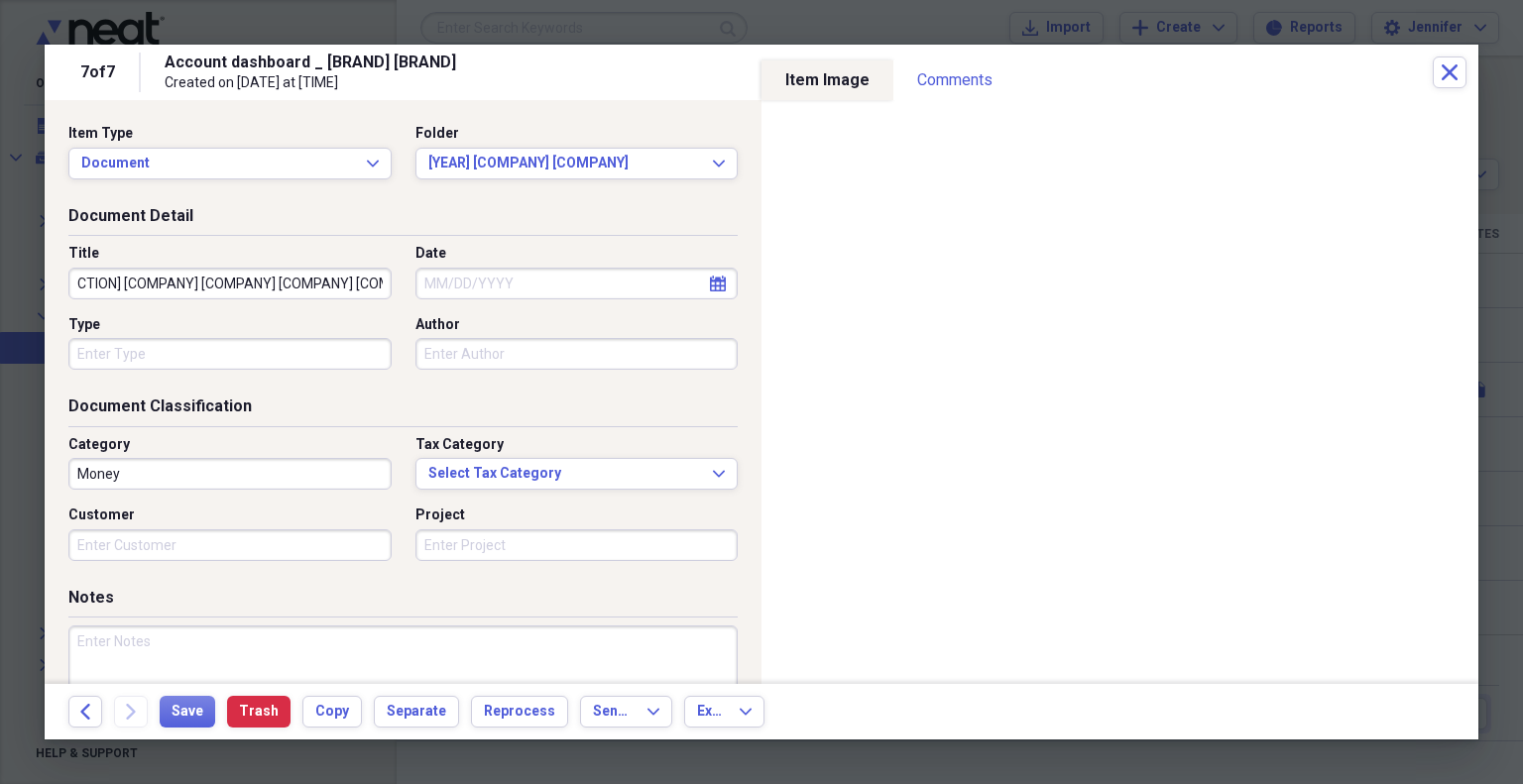 type on "[DATE] [ACTION] [COMPANY] [COMPANY] [COMPANY] [COMPANY] $[AMOUNT]" 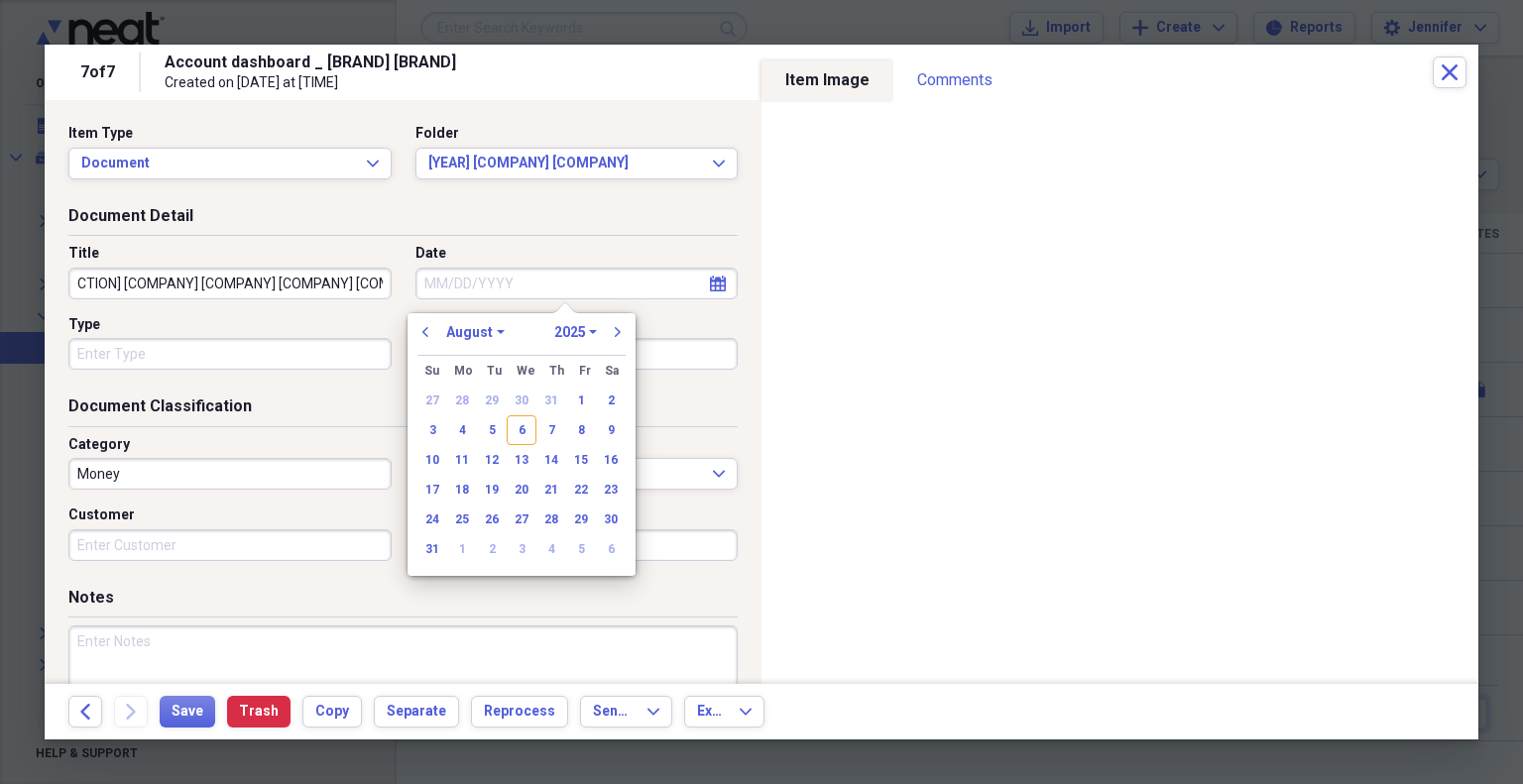 click on "Date" at bounding box center (577, 283) 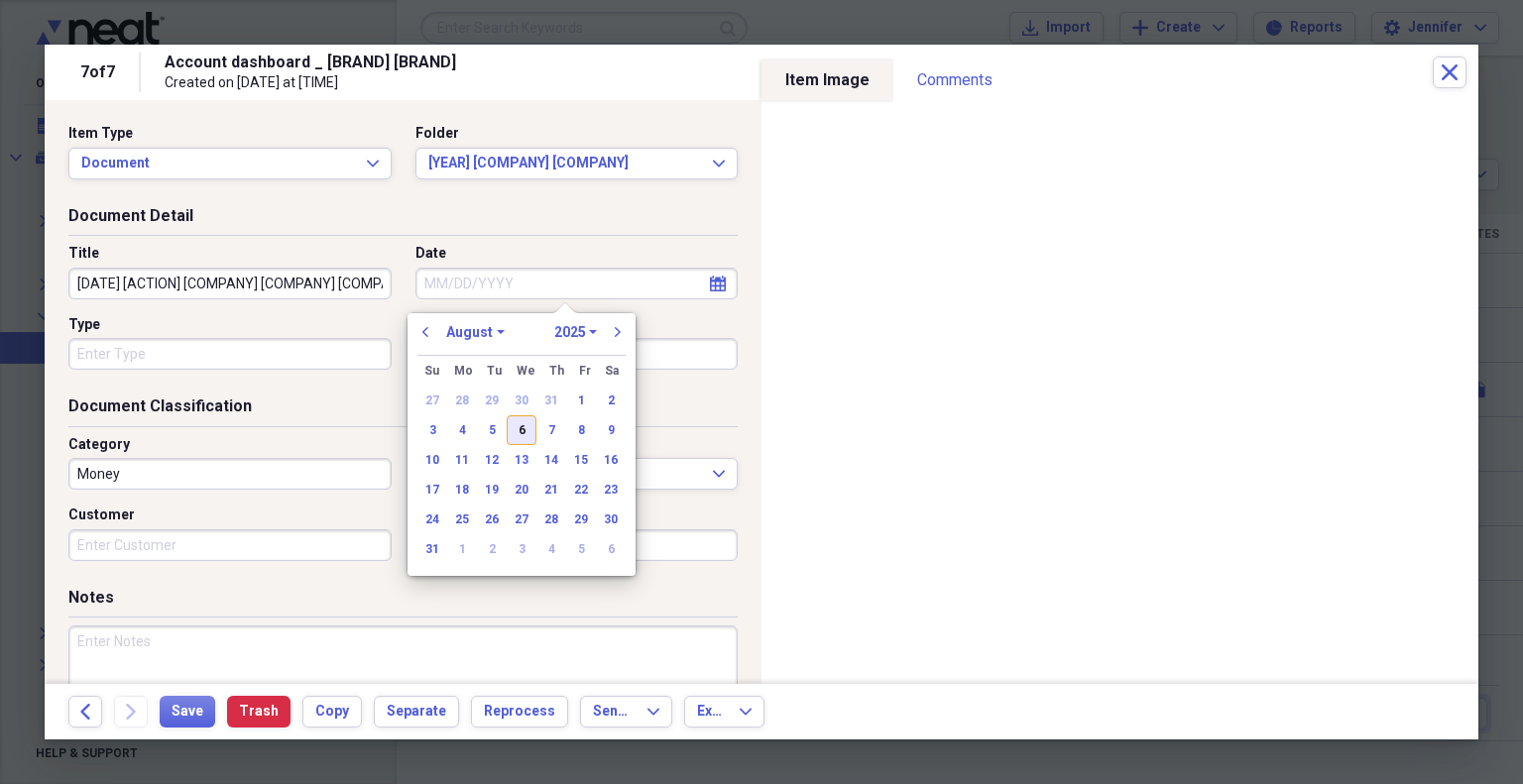 click on "6" at bounding box center (522, 430) 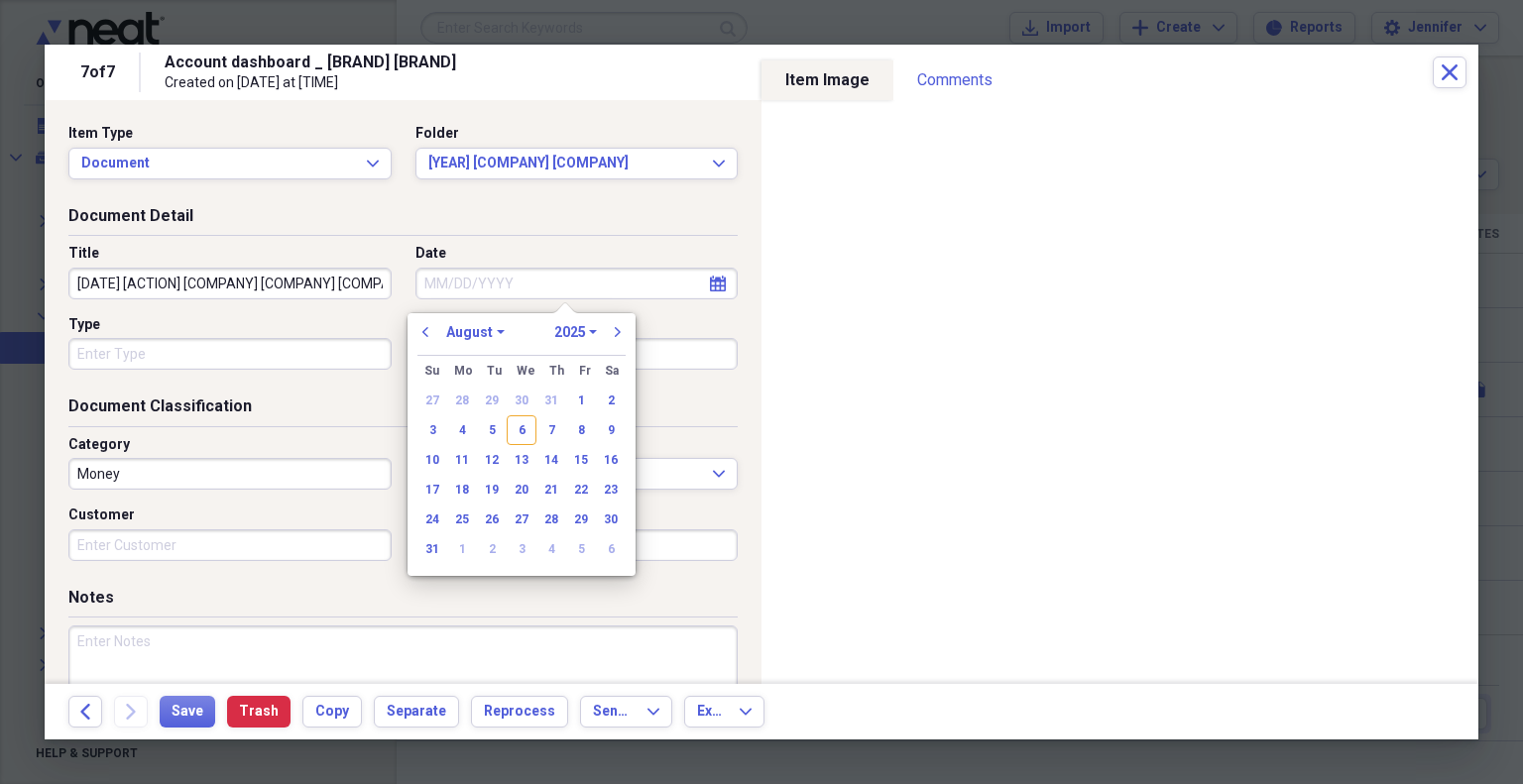 type on "08/06/2025" 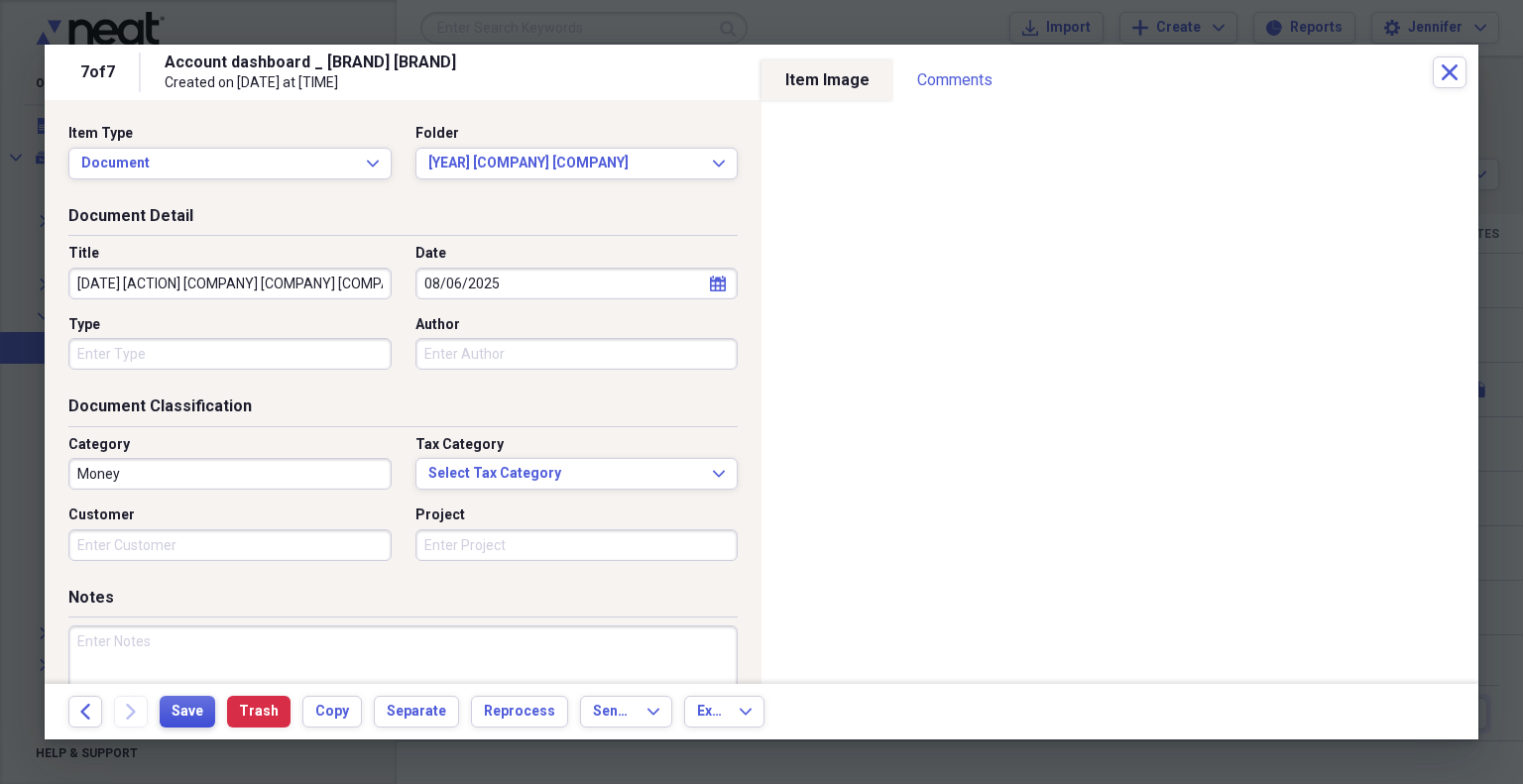 click on "Save" at bounding box center (187, 712) 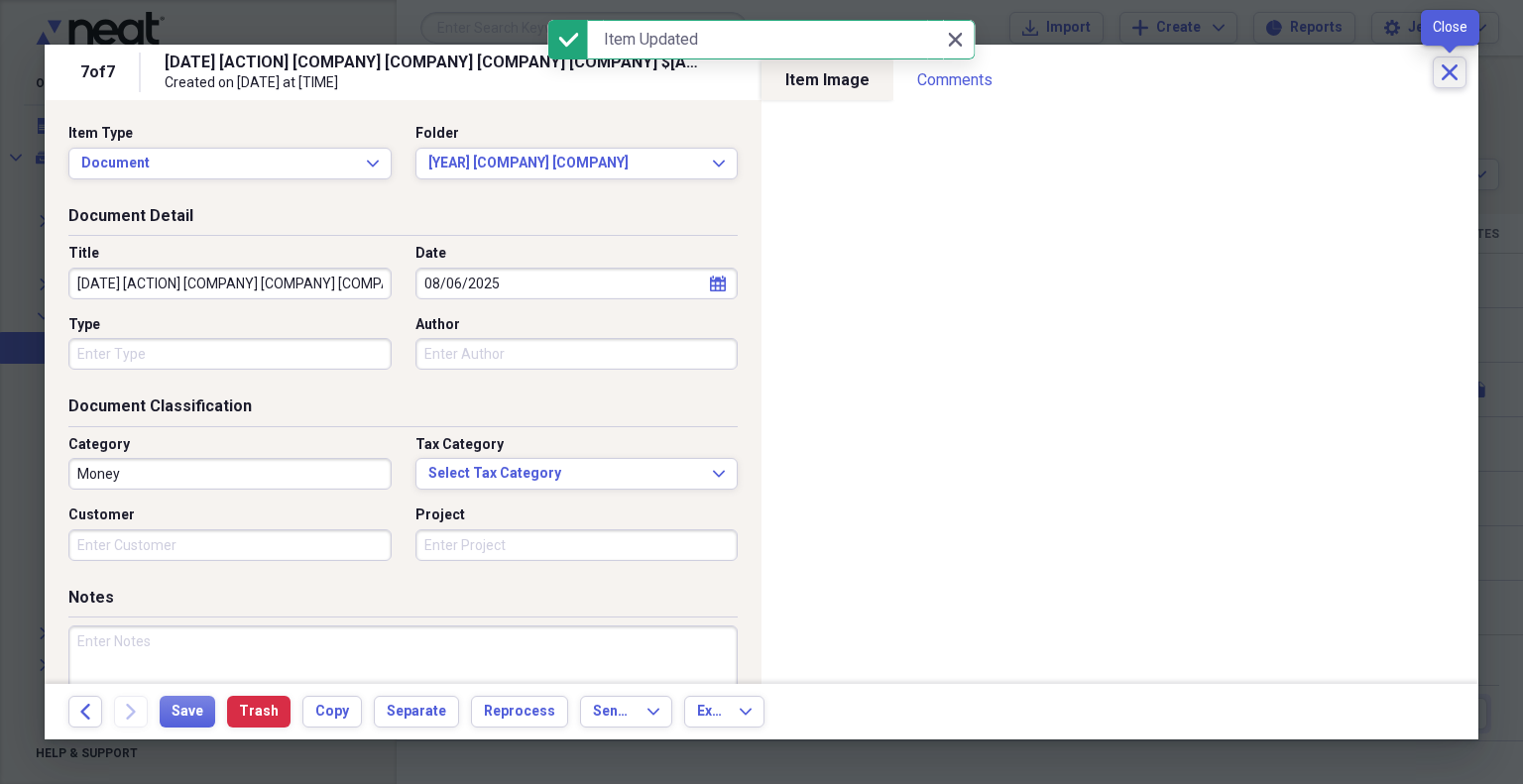 click on "Close" at bounding box center (1450, 72) 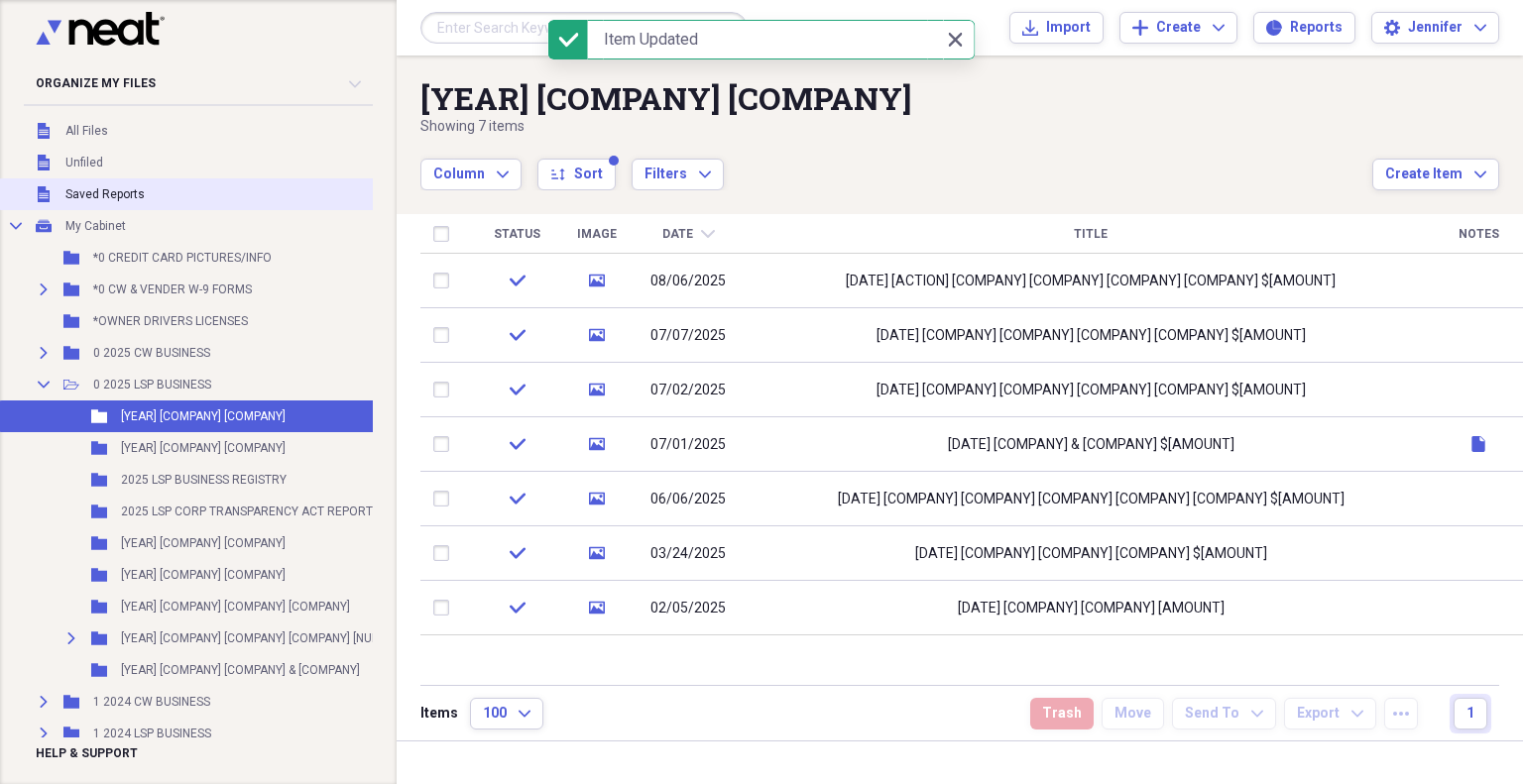 scroll, scrollTop: 0, scrollLeft: 0, axis: both 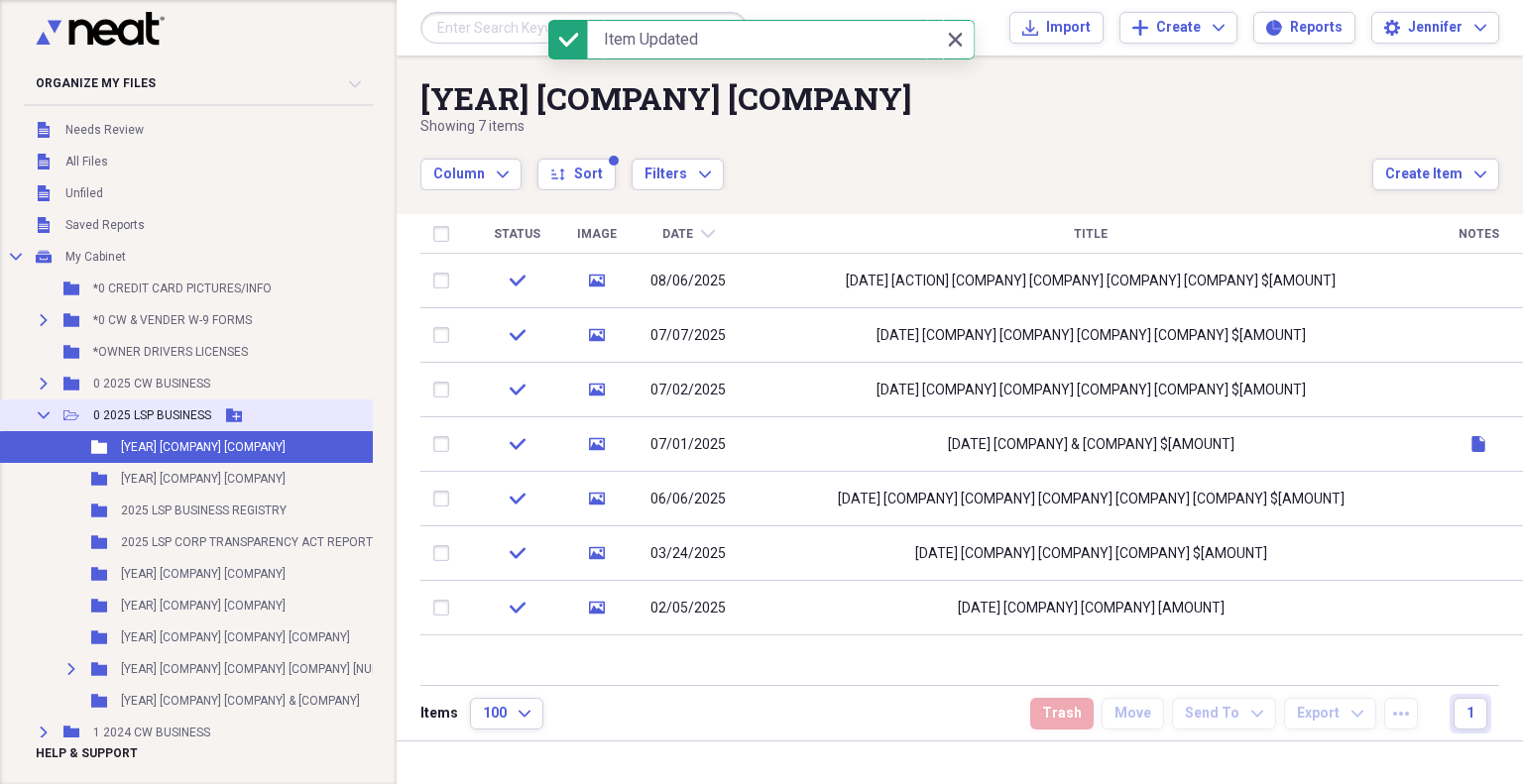 click on "Collapse" at bounding box center [44, 415] 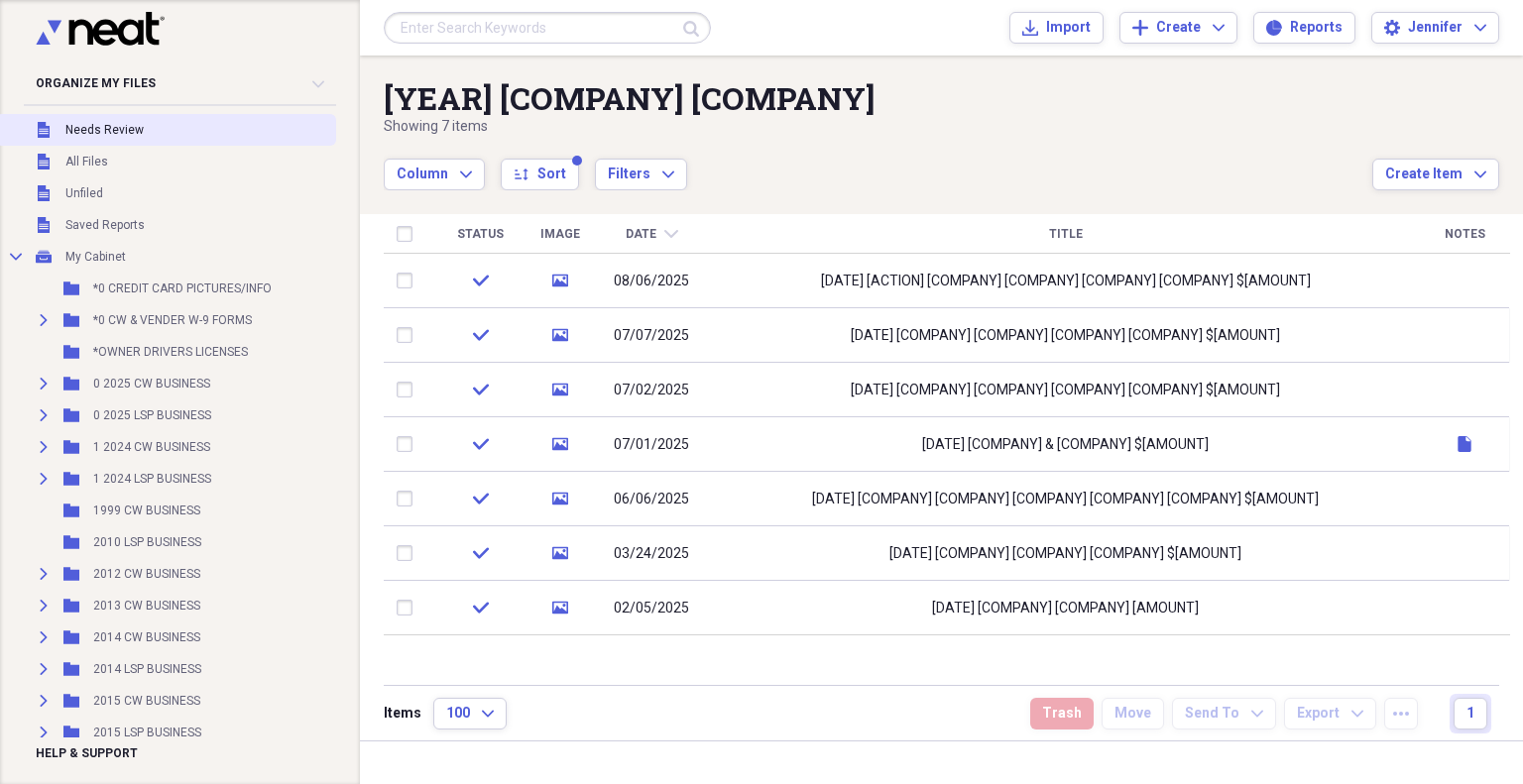 click on "Needs Review" at bounding box center [104, 130] 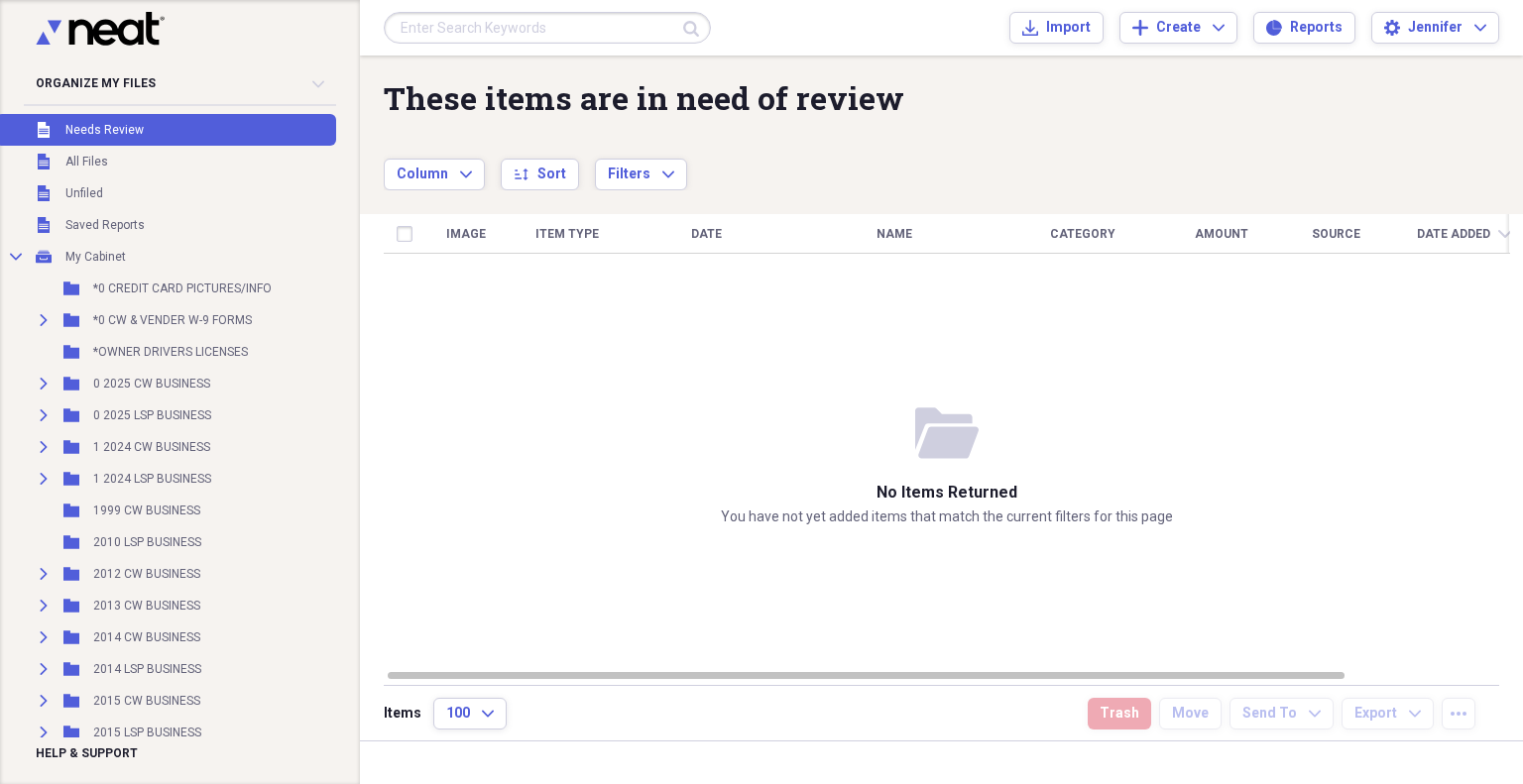 click at bounding box center (547, 28) 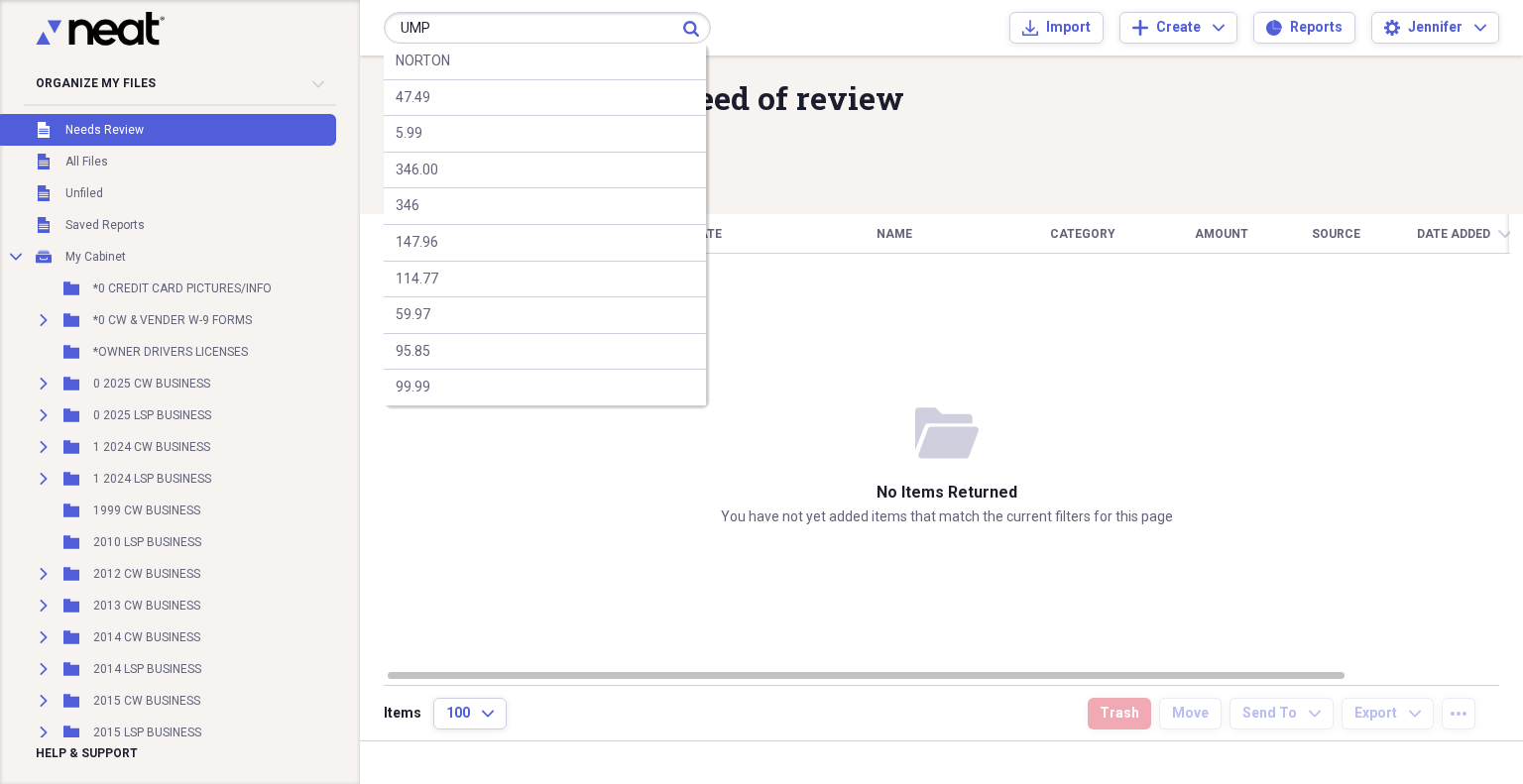type on "UMP" 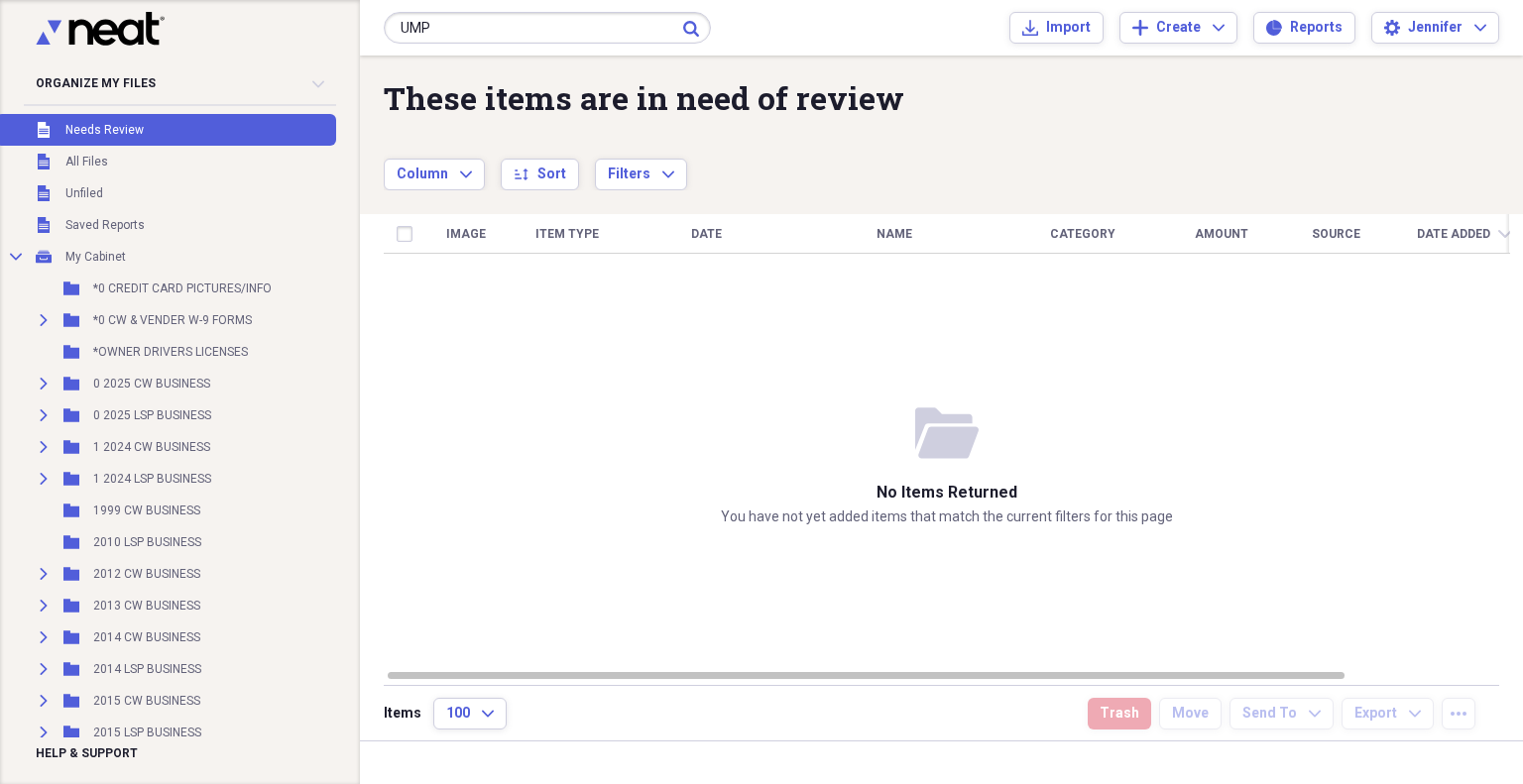 click on "Column Expand sort Sort Filters  Expand" at bounding box center (878, 164) 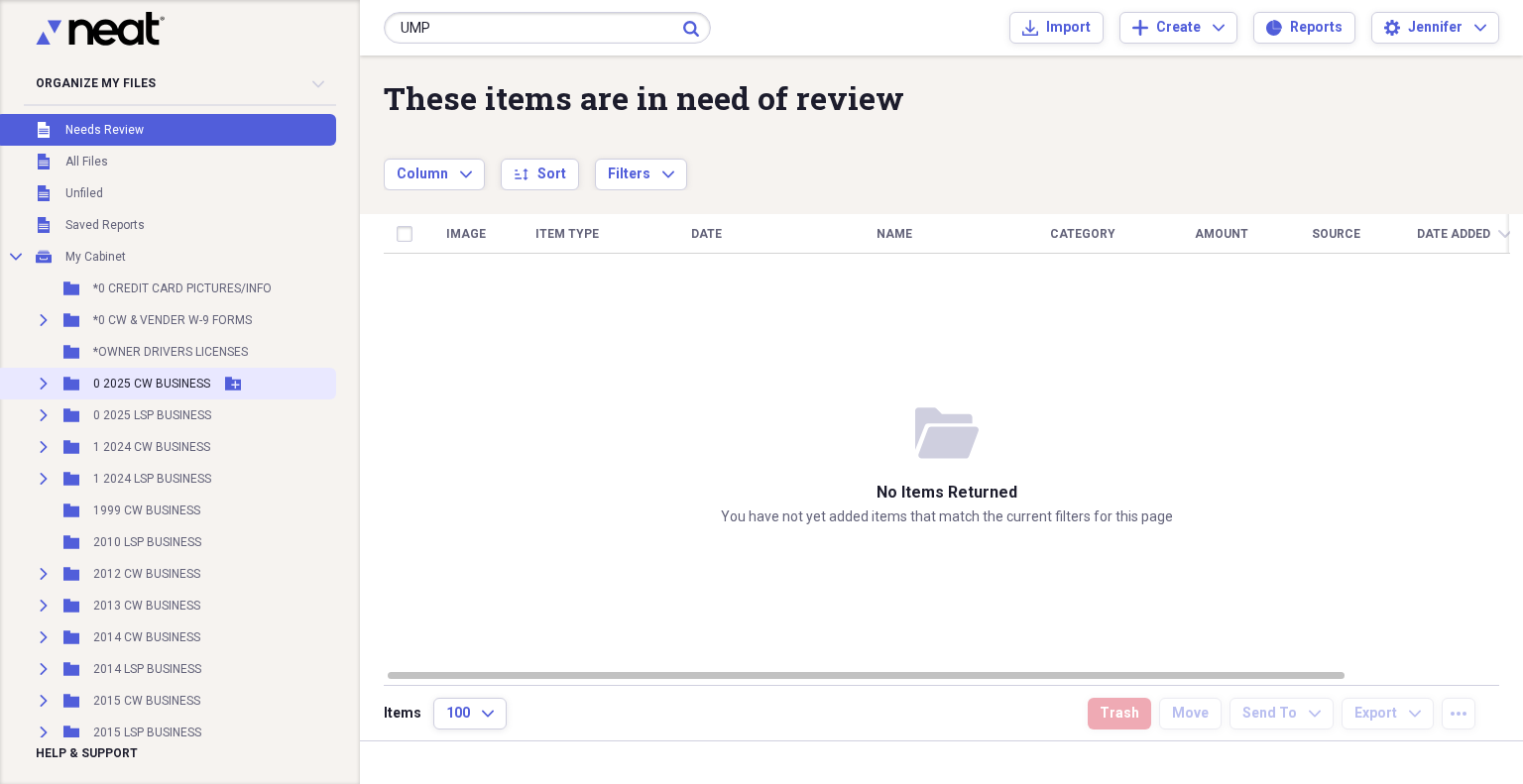 click on "Expand" 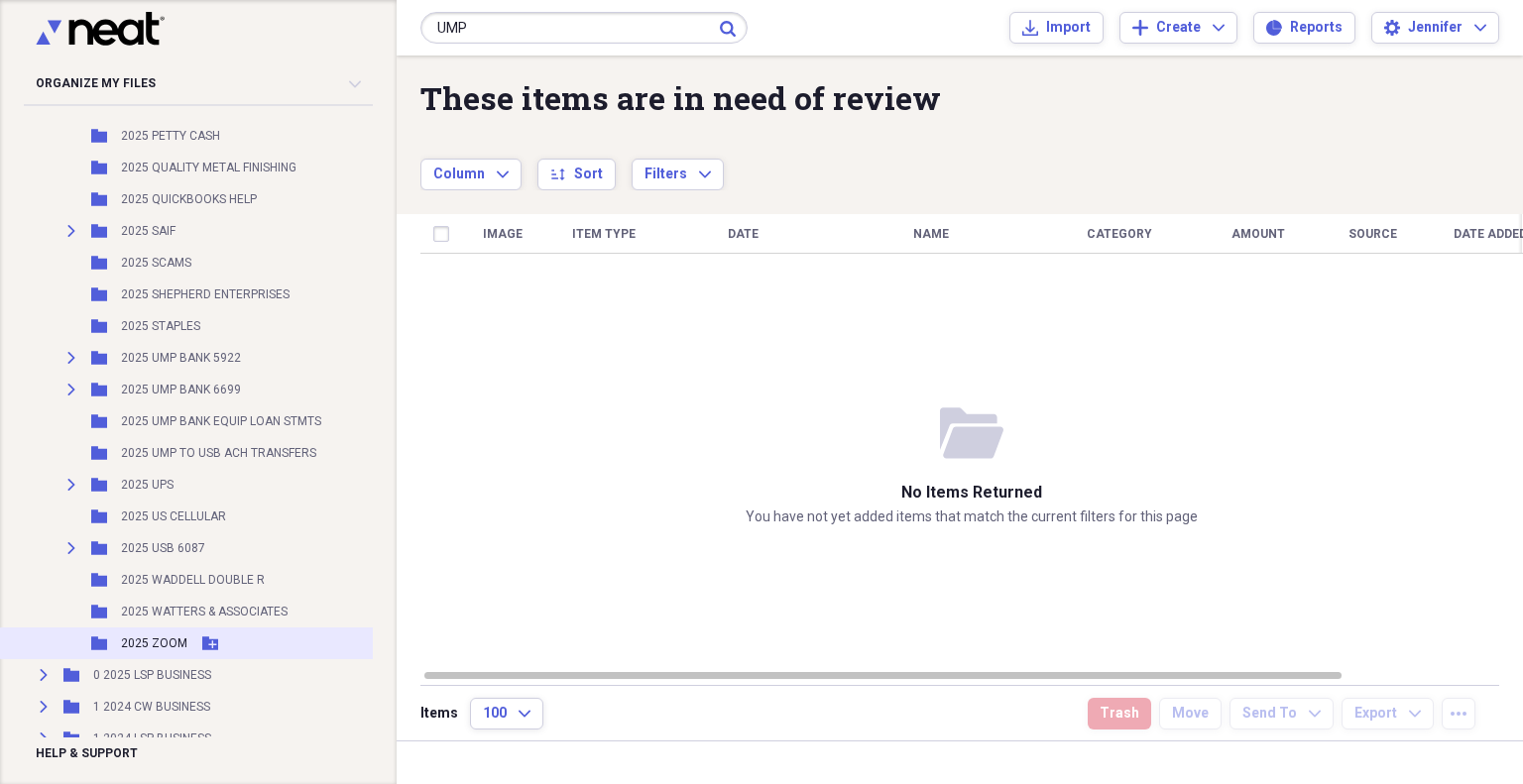 scroll, scrollTop: 1784, scrollLeft: 0, axis: vertical 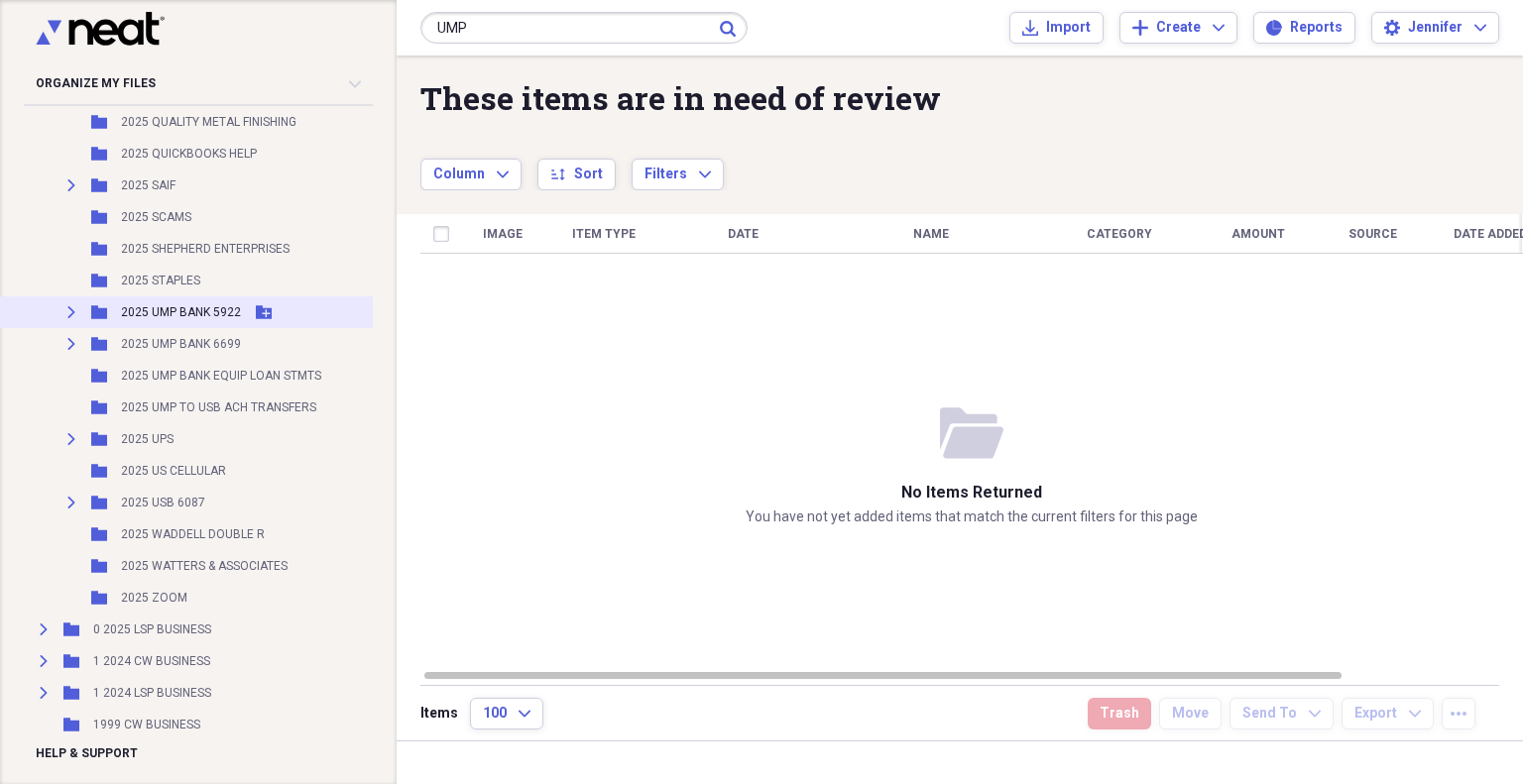 click on "Expand" at bounding box center (71, 312) 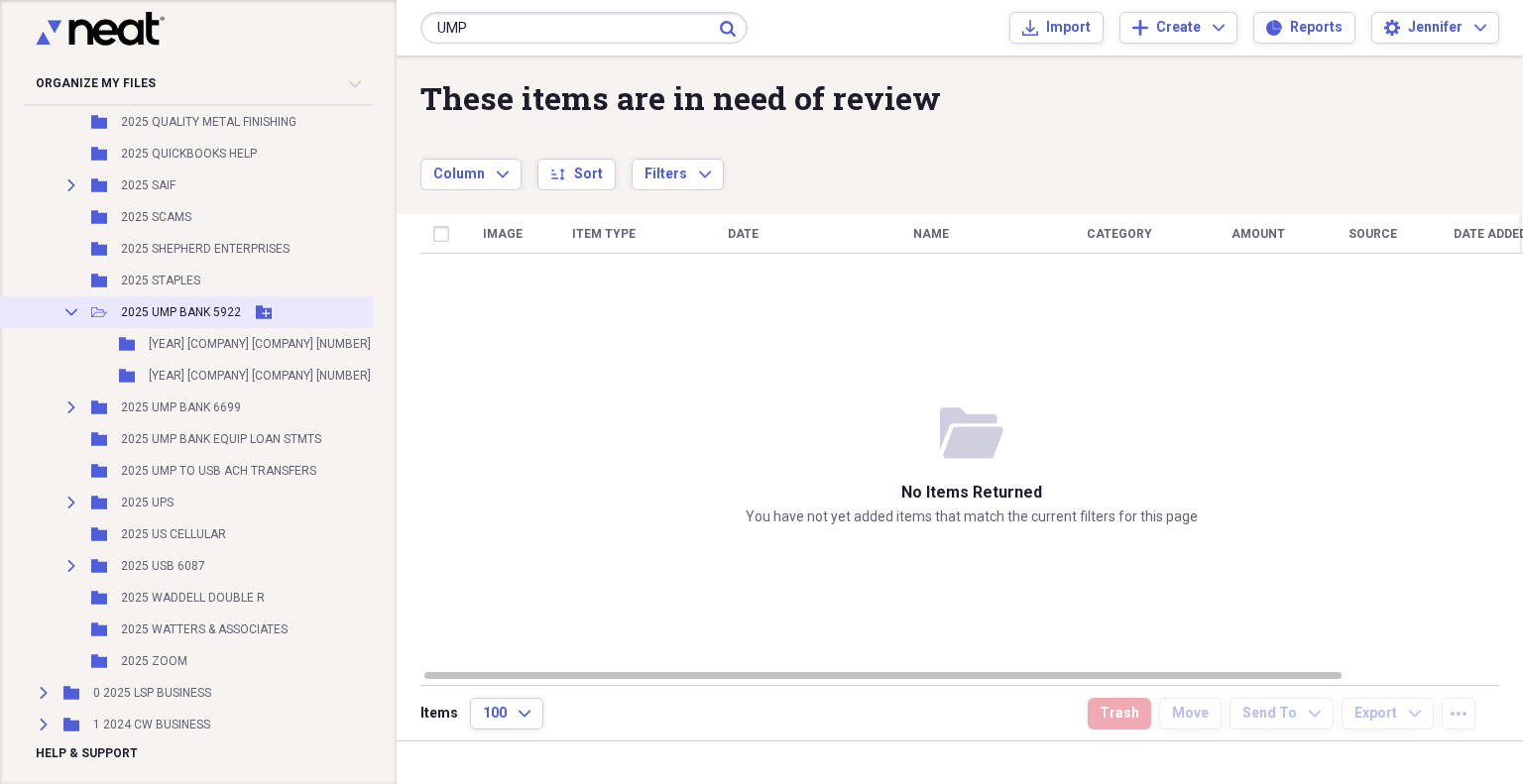 click 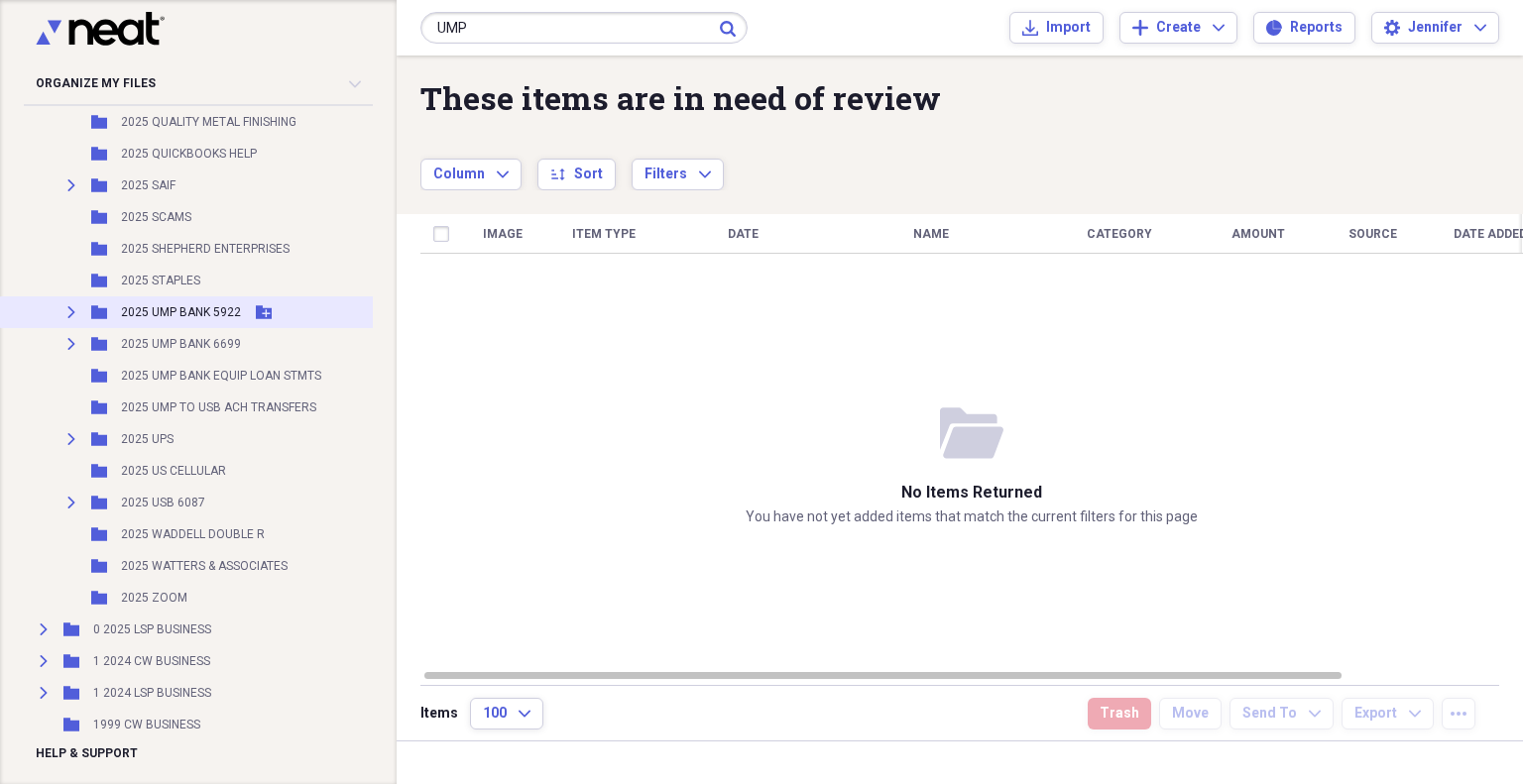 click on "Expand Folder [YEAR] [COMPANY] [NUMBER] Add Folder" at bounding box center (254, 312) 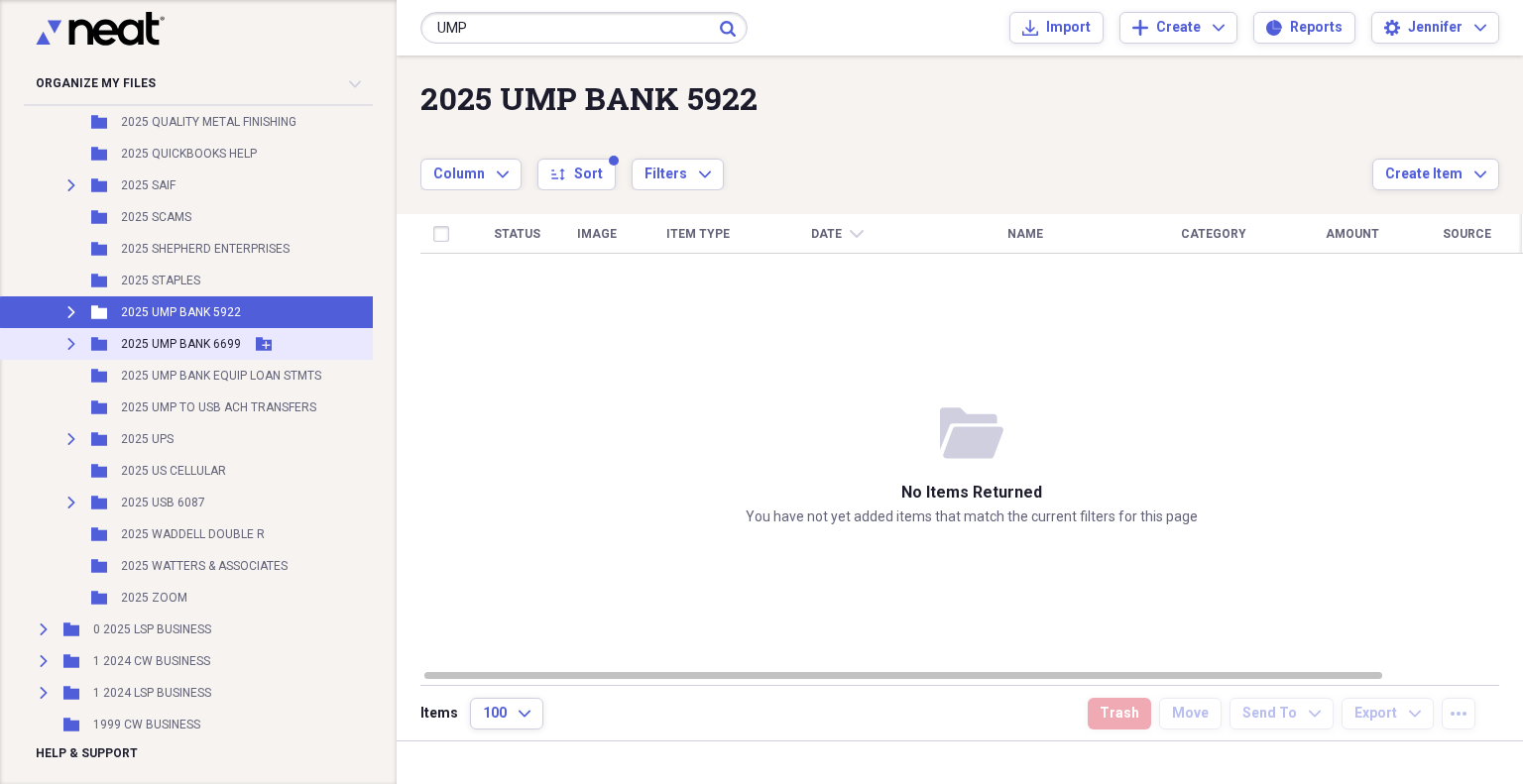 click on "2025 UMP BANK 6699" at bounding box center [180, 344] 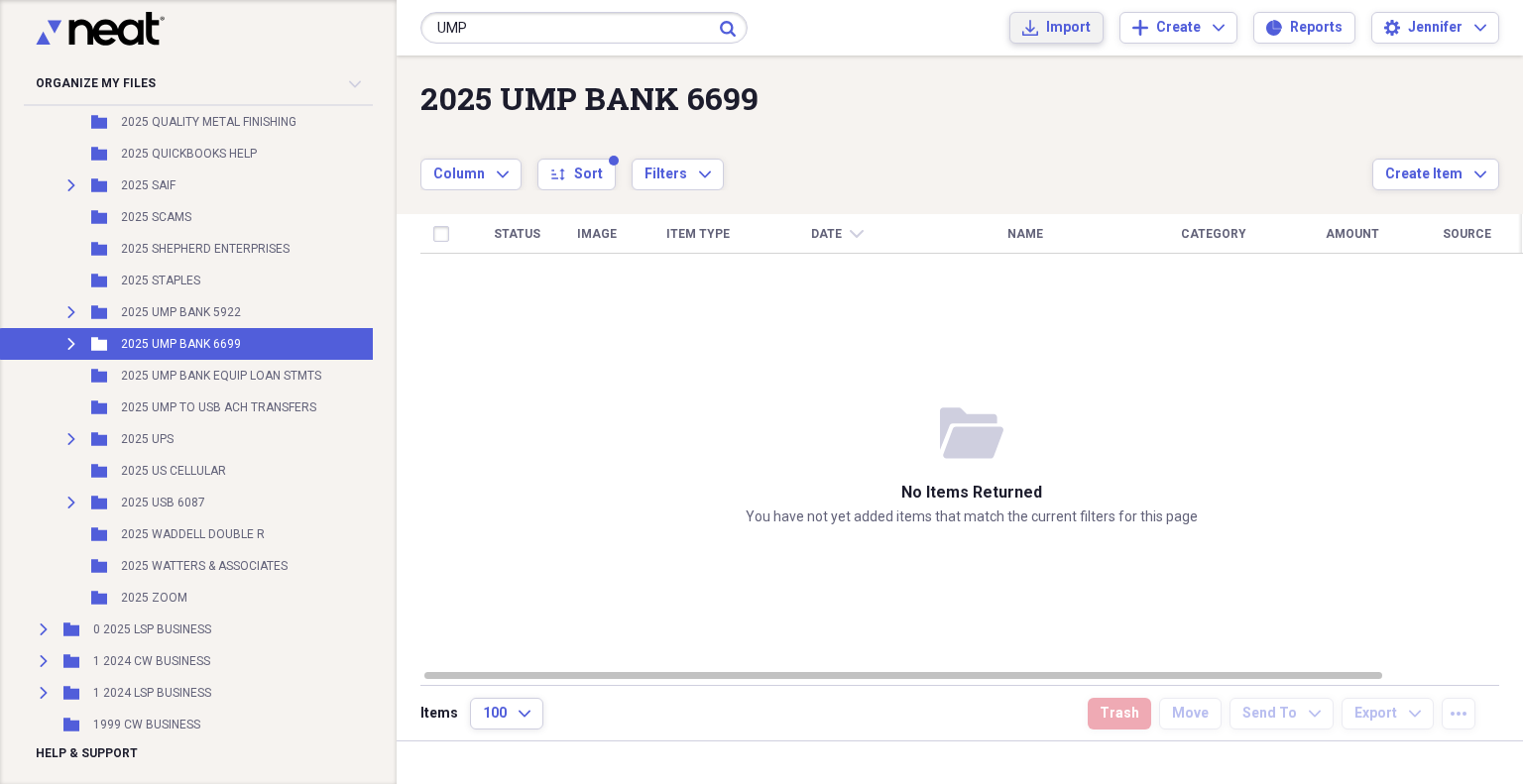 drag, startPoint x: 1095, startPoint y: 30, endPoint x: 1087, endPoint y: 39, distance: 12.0415946 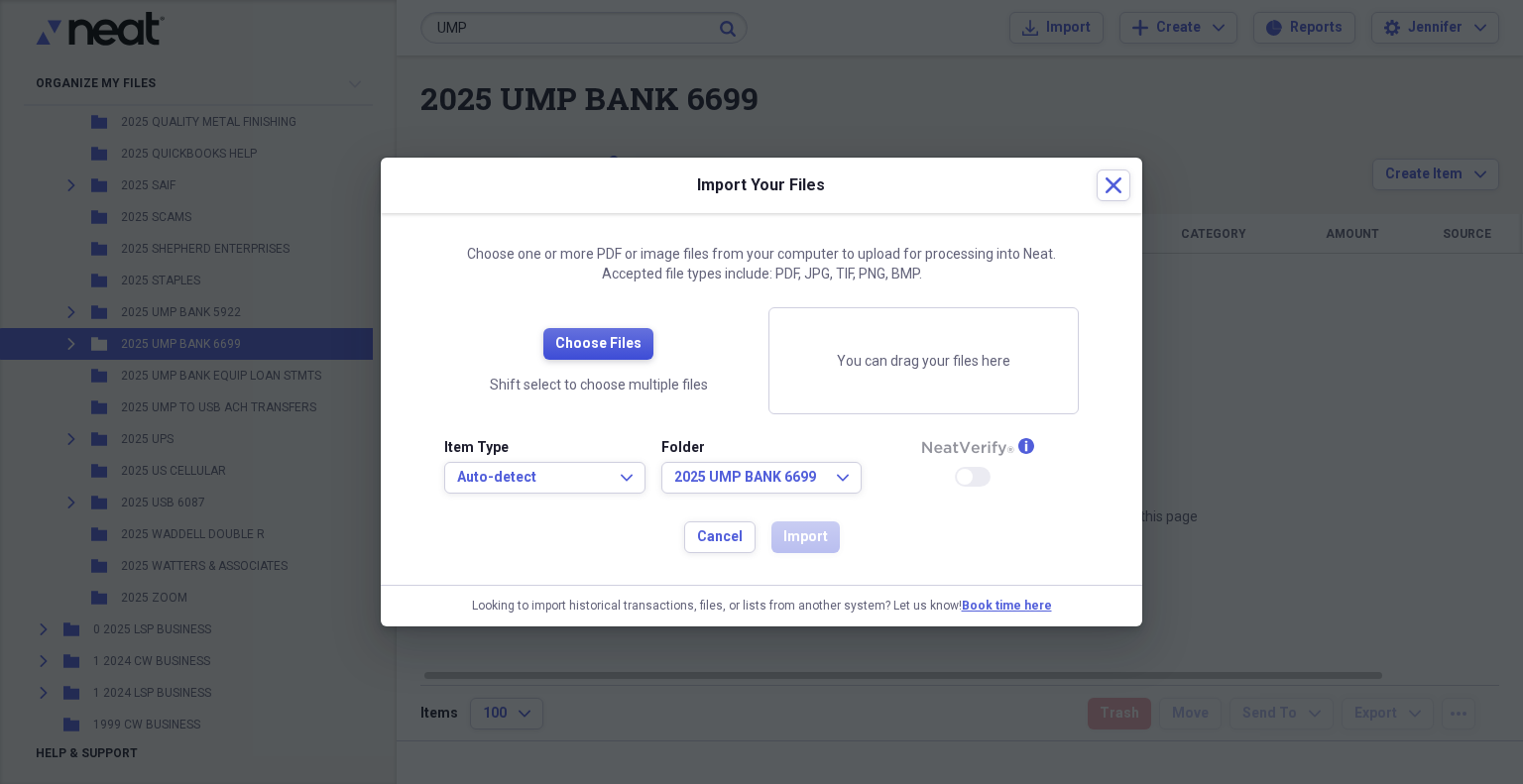 click on "Choose Files" at bounding box center [598, 344] 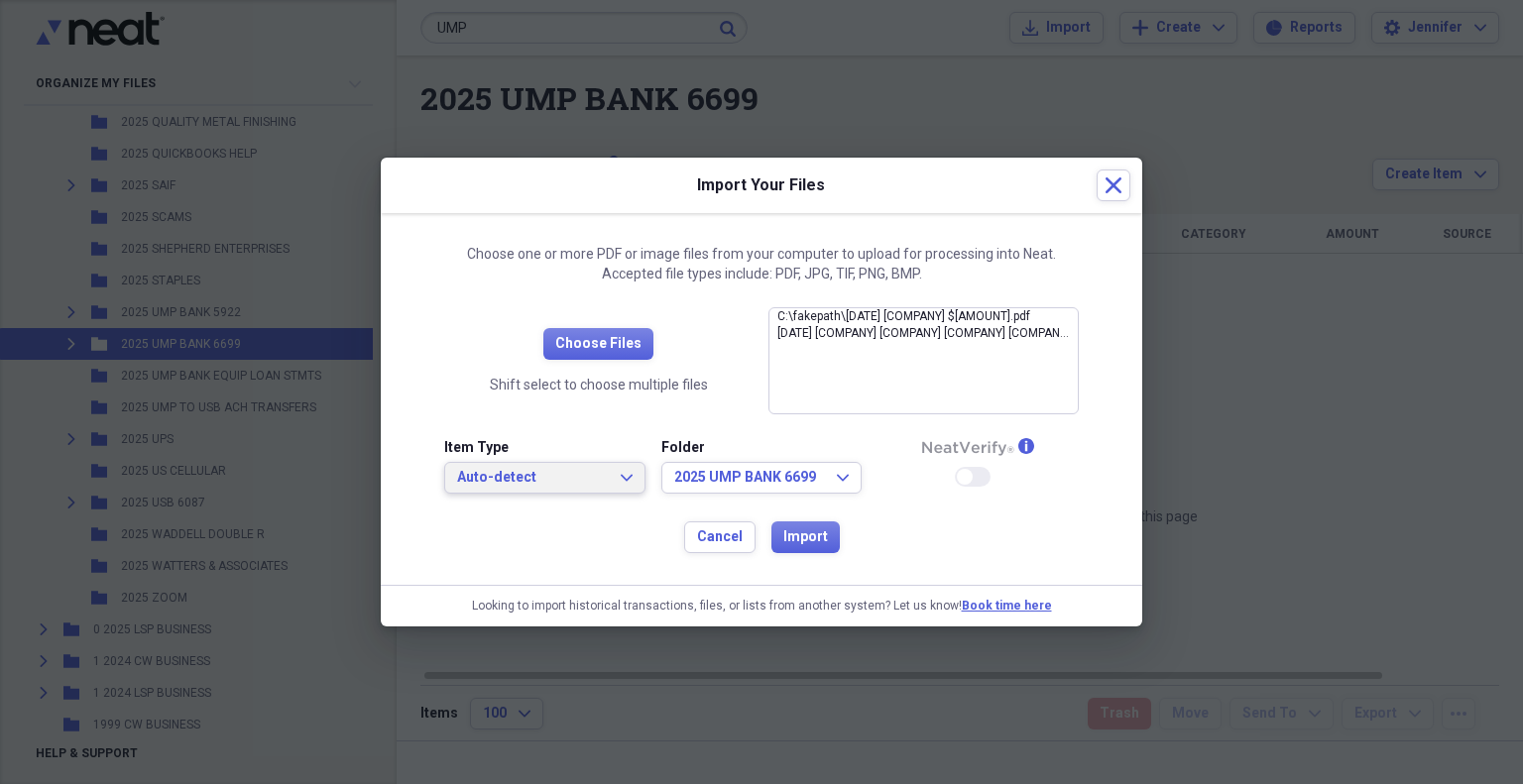 click on "Auto-detect" at bounding box center [532, 478] 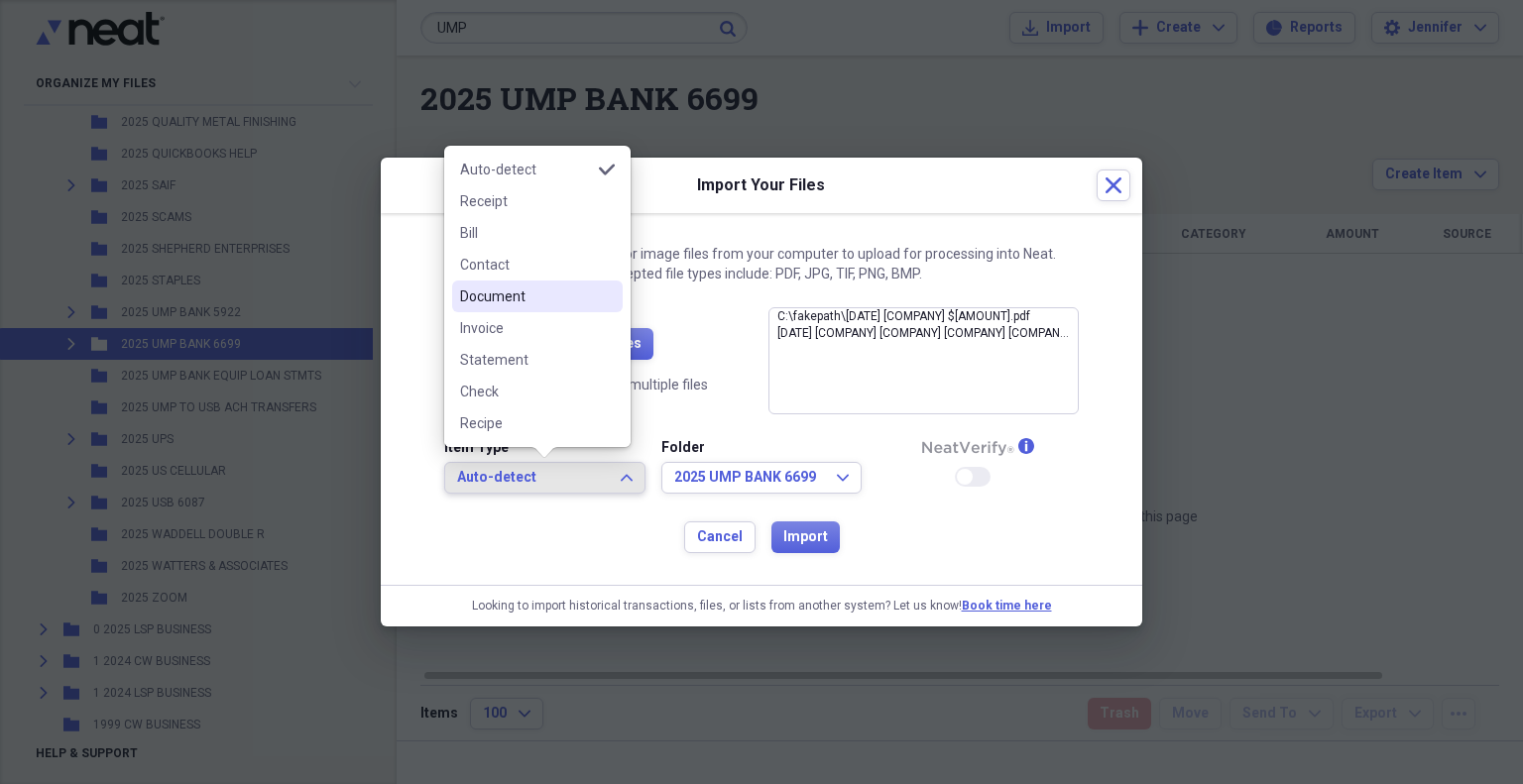 drag, startPoint x: 497, startPoint y: 293, endPoint x: 490, endPoint y: 305, distance: 13.892444 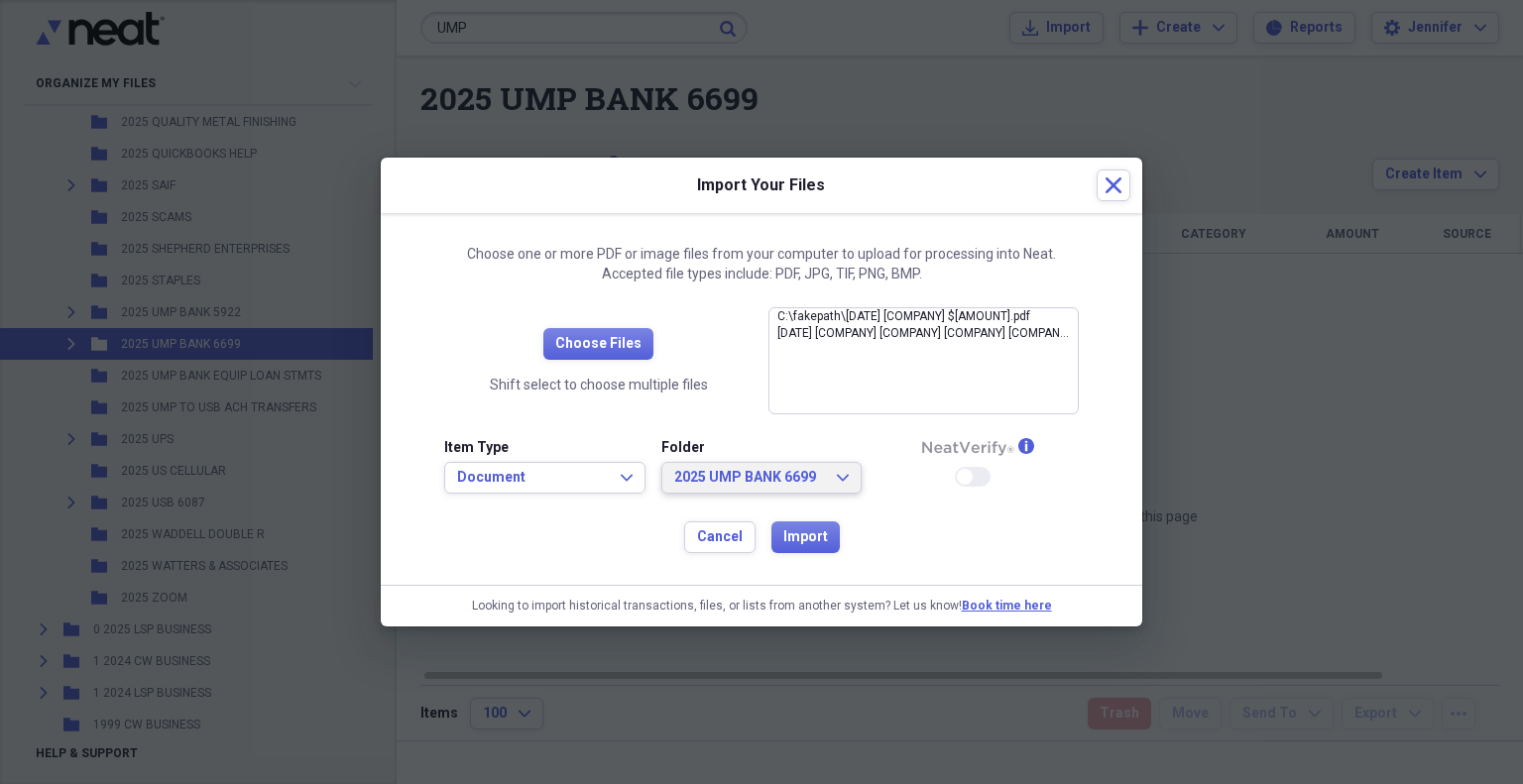 click on "2025 UMP BANK 6699" at bounding box center (750, 478) 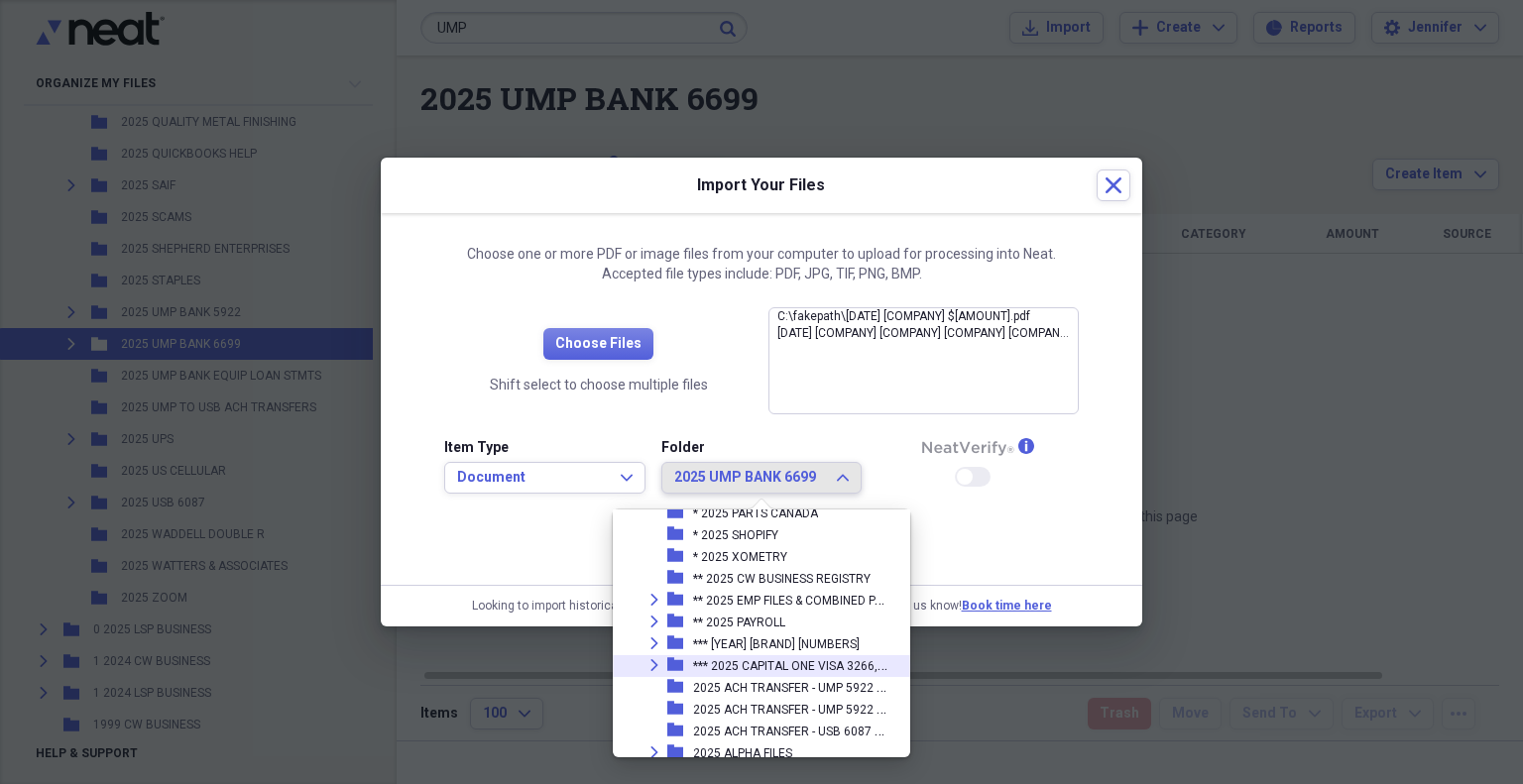 scroll, scrollTop: 127, scrollLeft: 0, axis: vertical 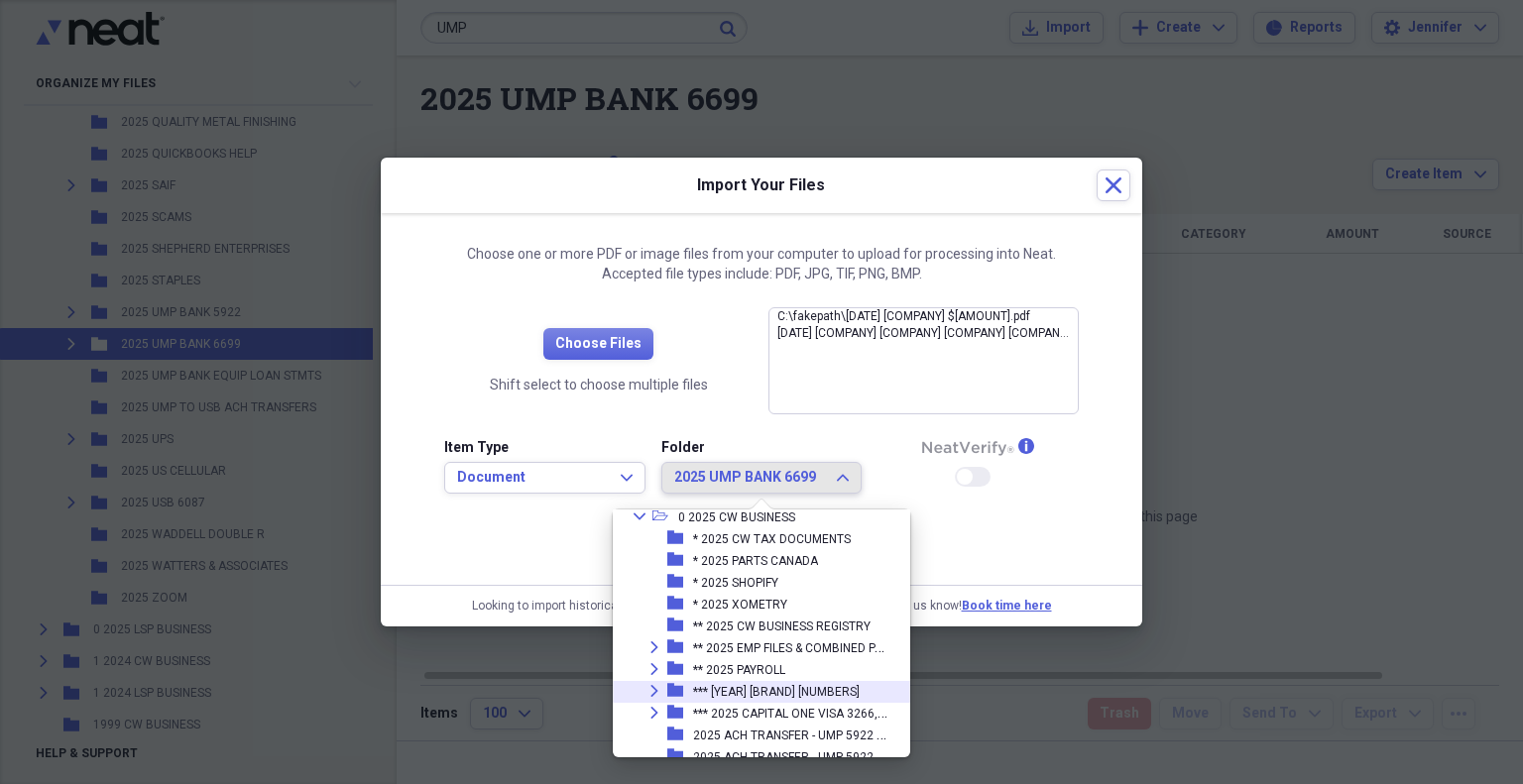 click on "*** [YEAR] [BRAND] [NUMBERS]" at bounding box center [776, 692] 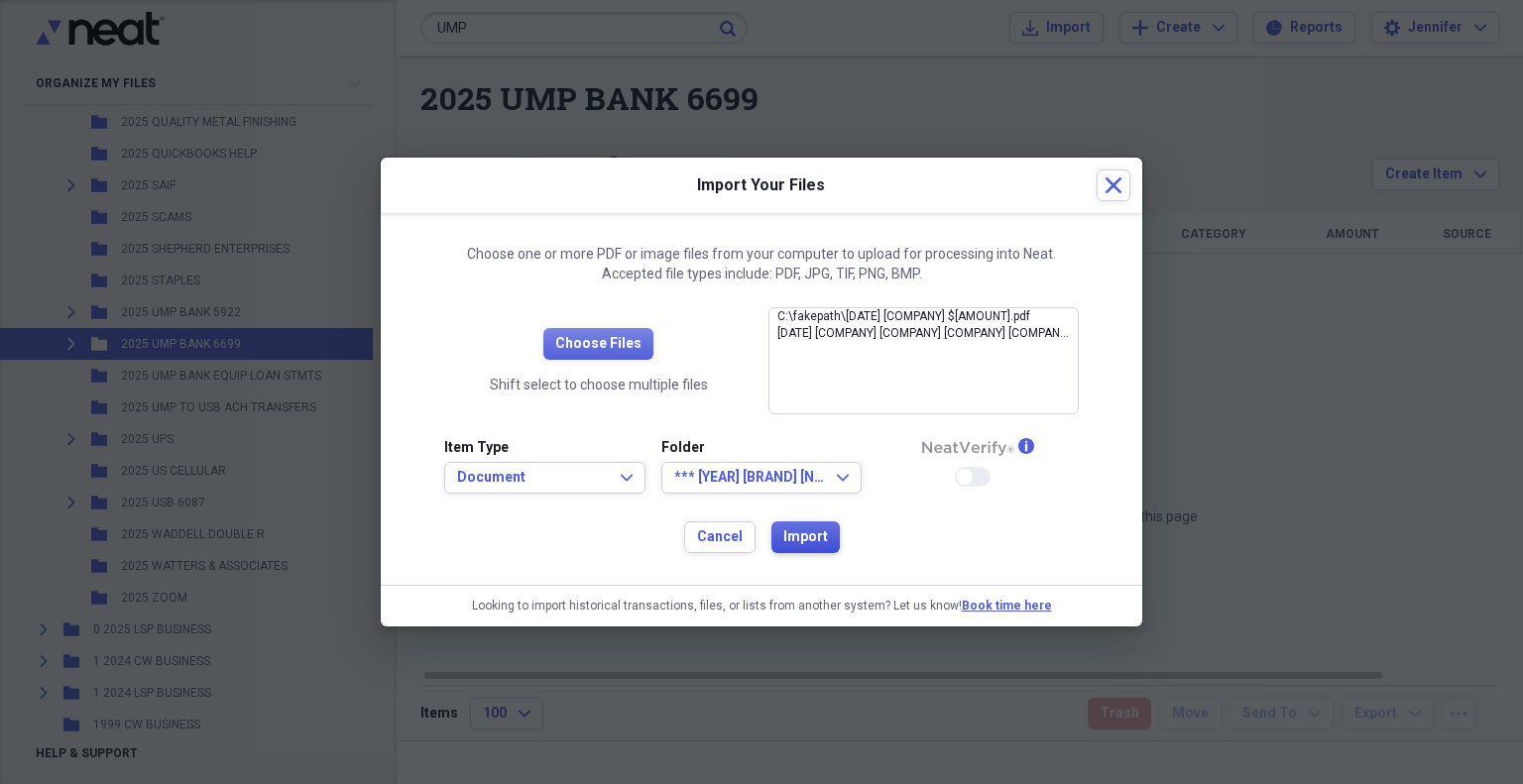 click on "Import" at bounding box center (805, 537) 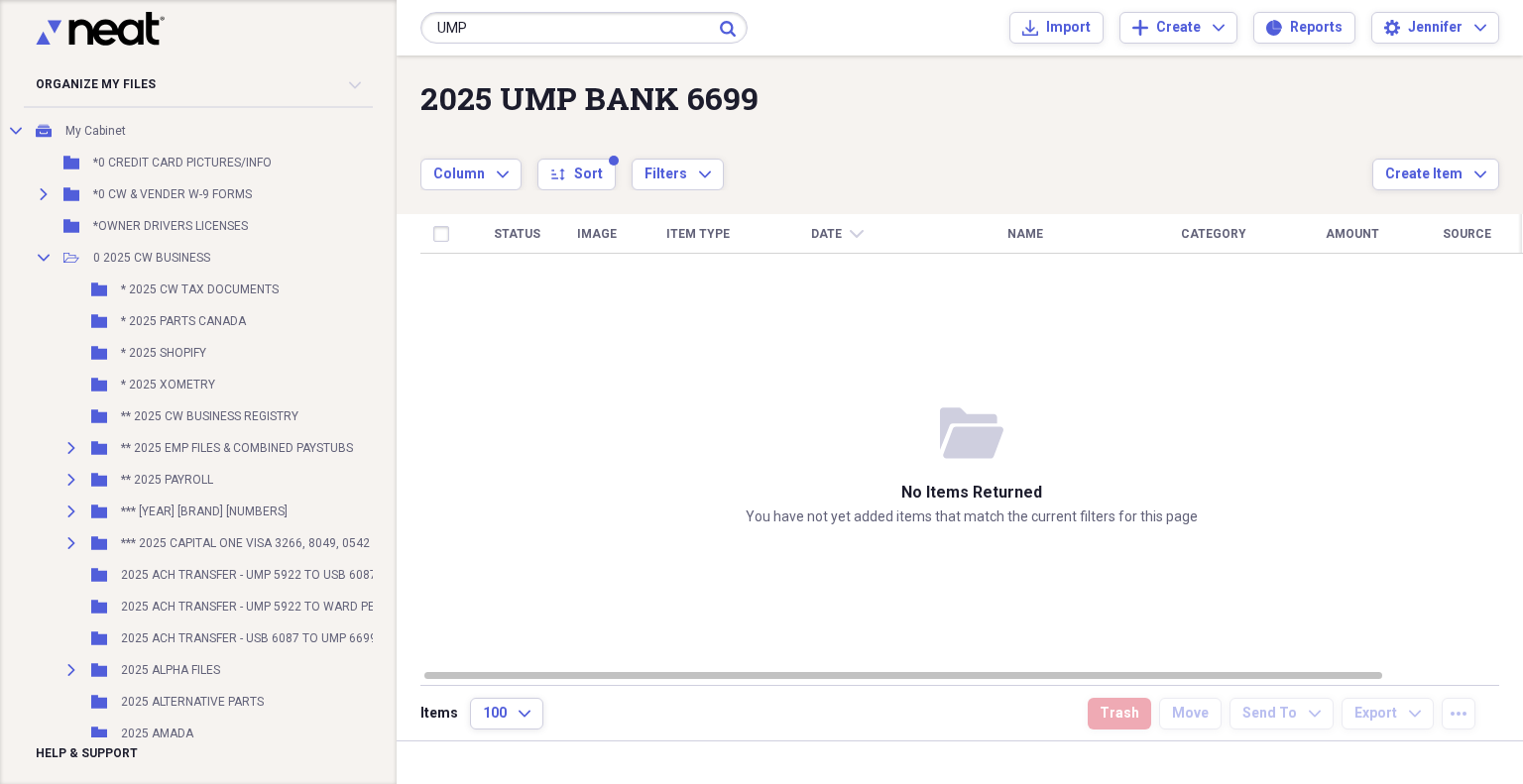 scroll, scrollTop: 0, scrollLeft: 0, axis: both 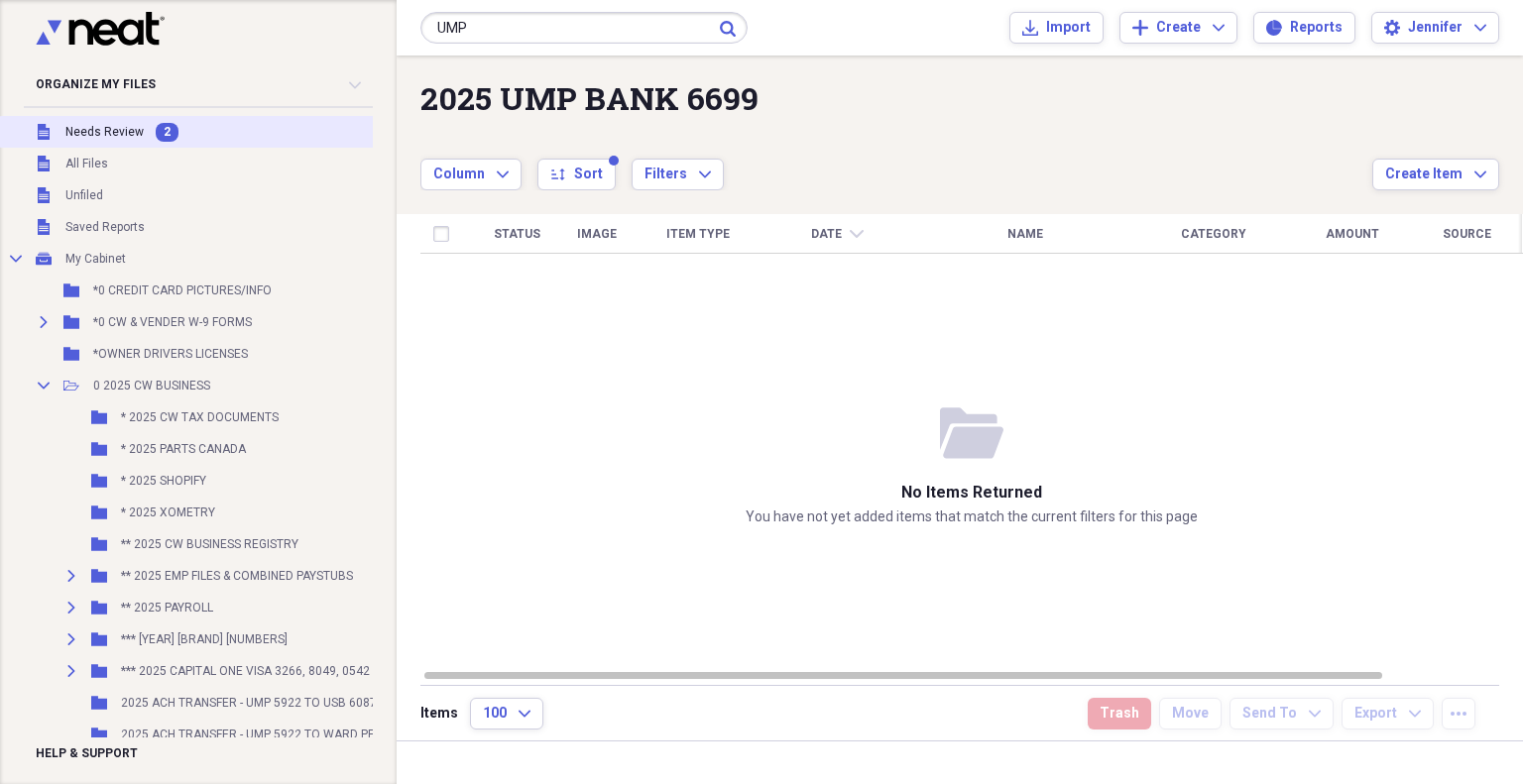 click on "Needs Review" at bounding box center [104, 132] 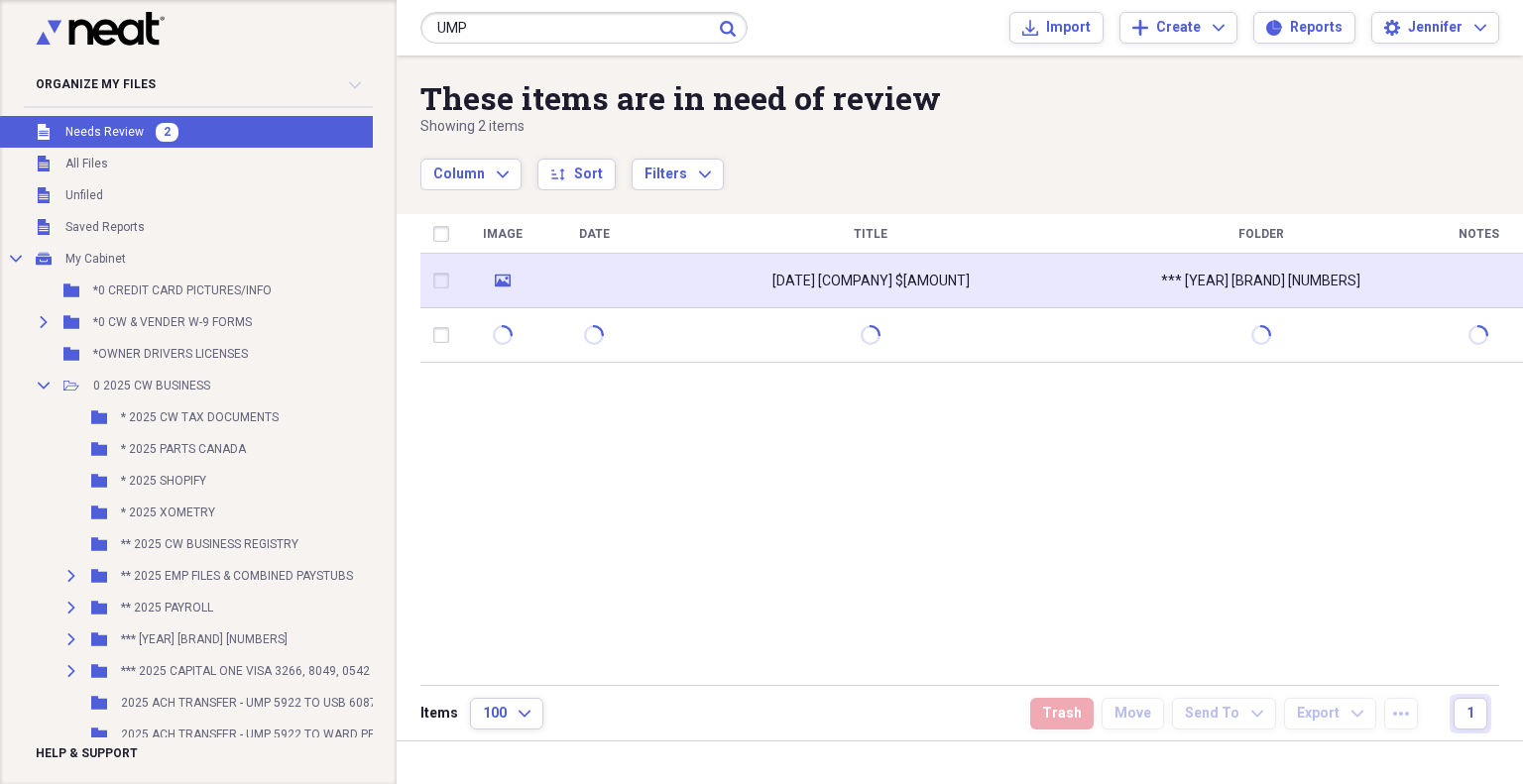 click on "[DATE] [COMPANY] $[AMOUNT]" at bounding box center [871, 280] 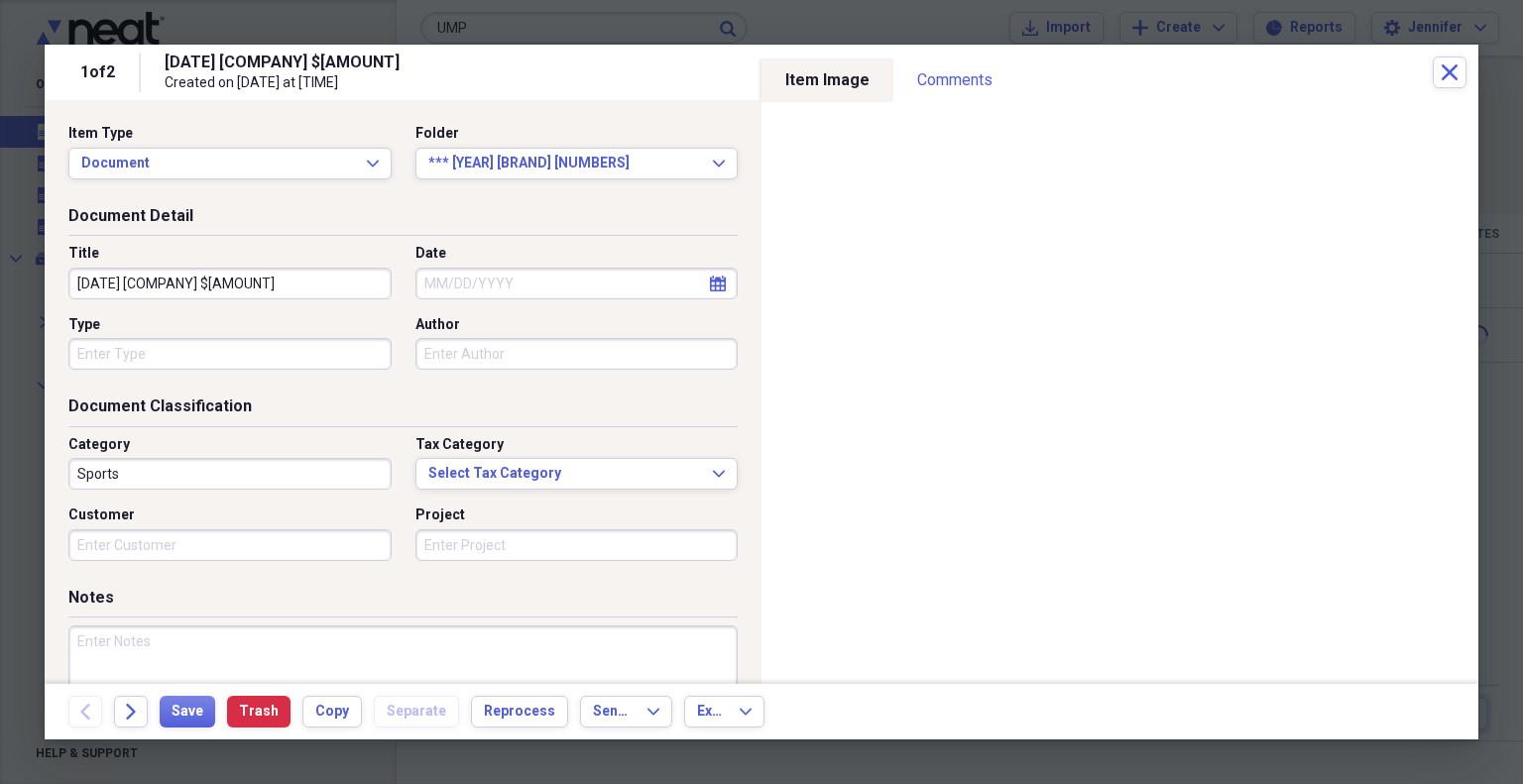 select on "7" 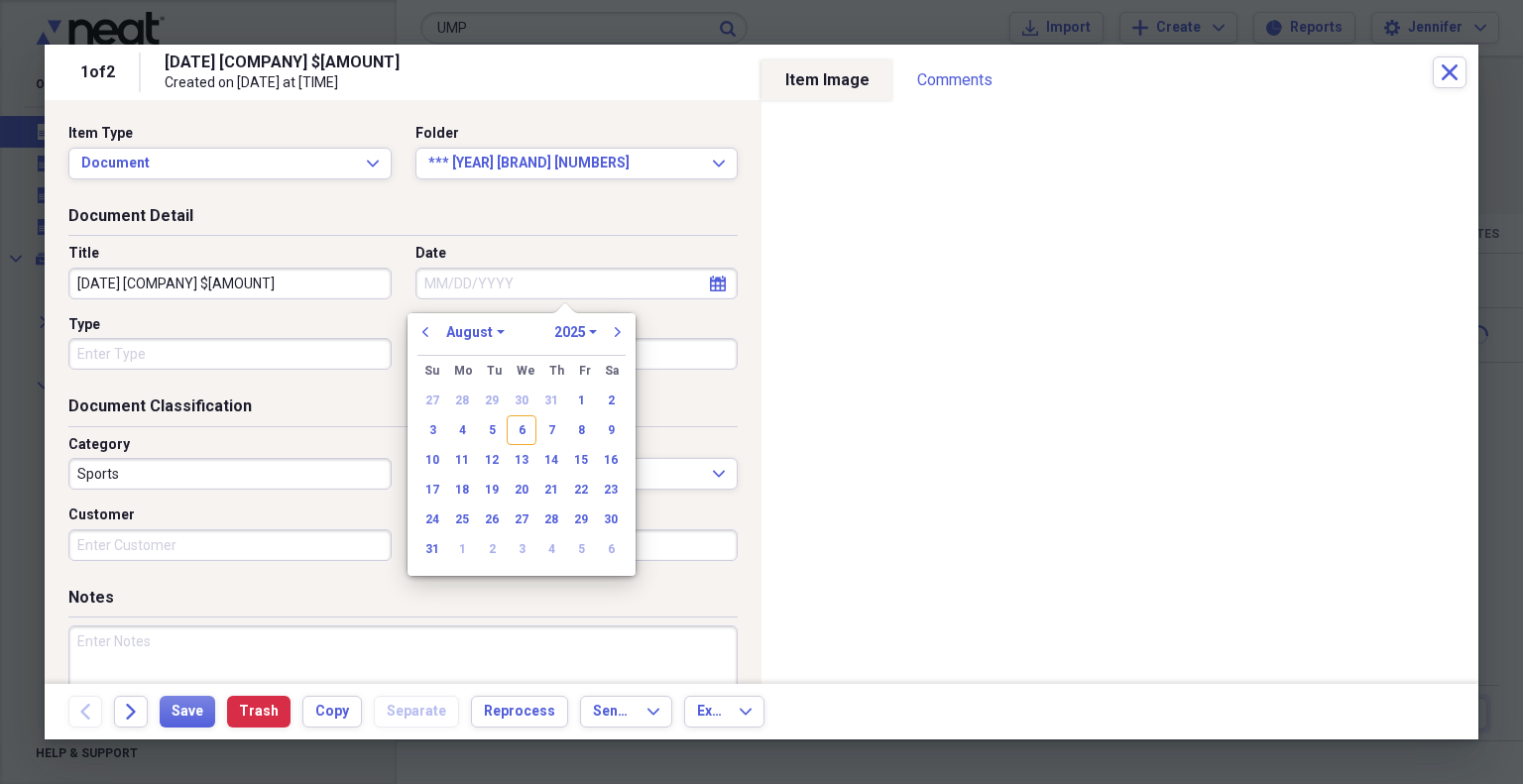 click on "Date" at bounding box center [577, 283] 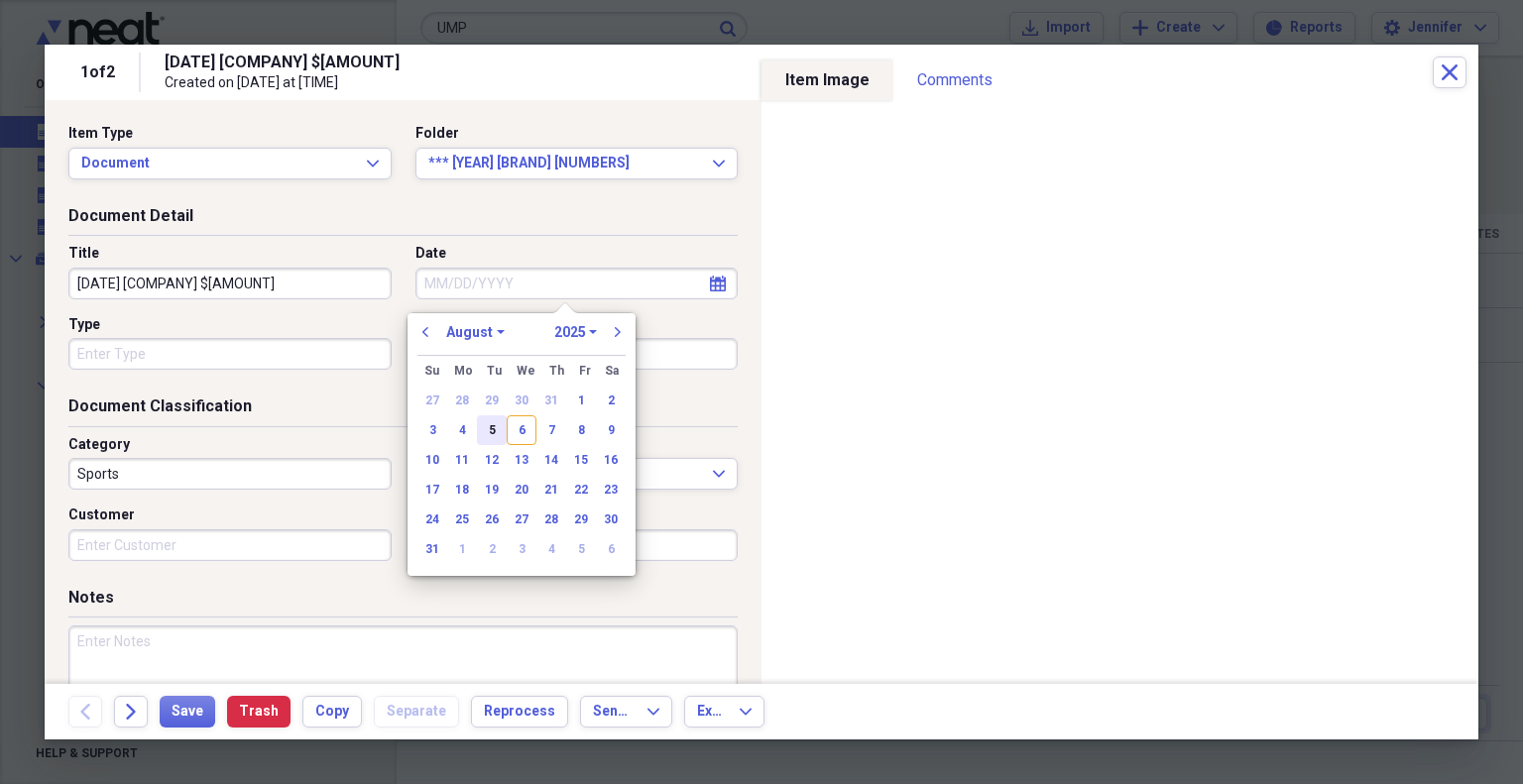 click on "5" at bounding box center [492, 430] 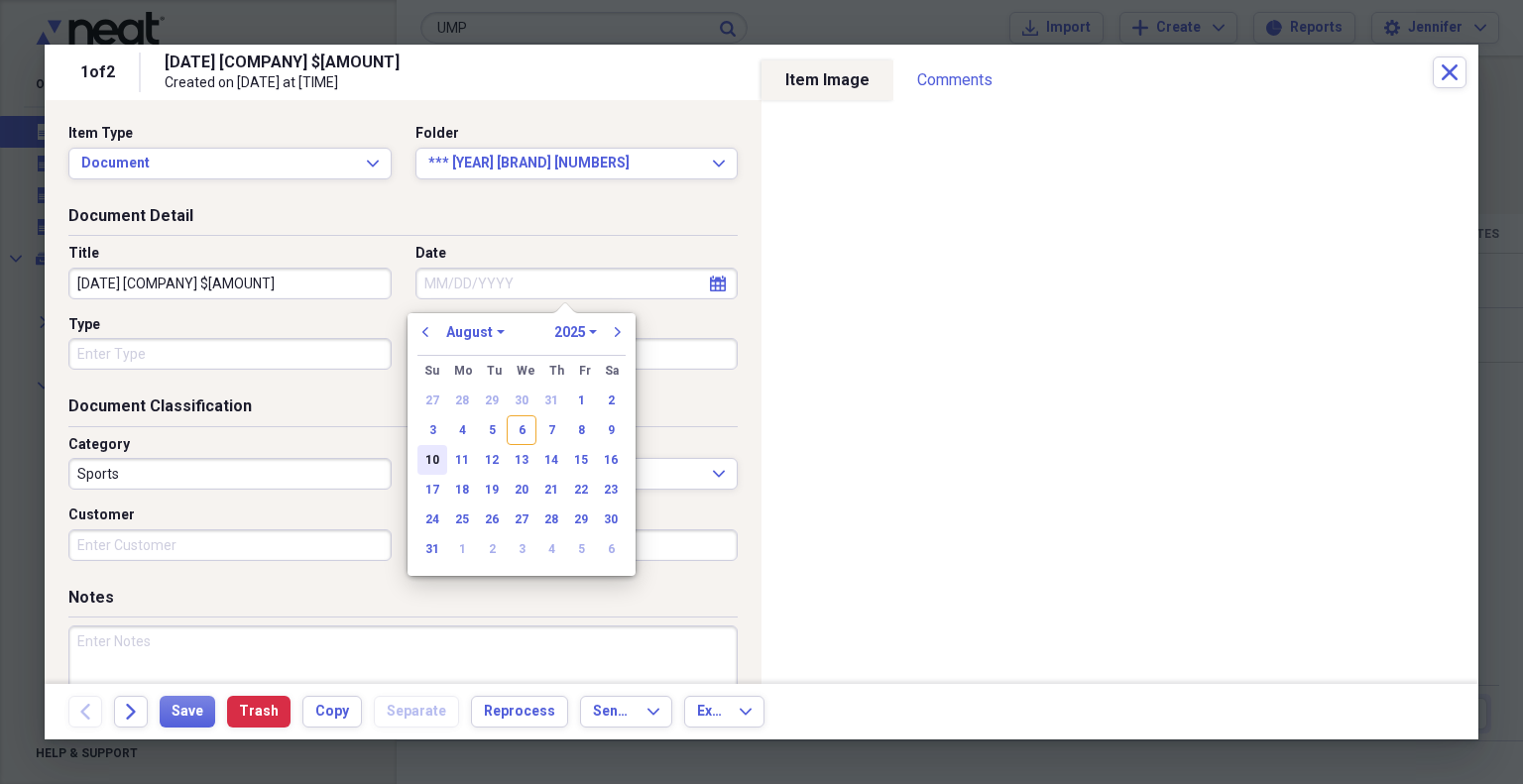 type on "08/05/2025" 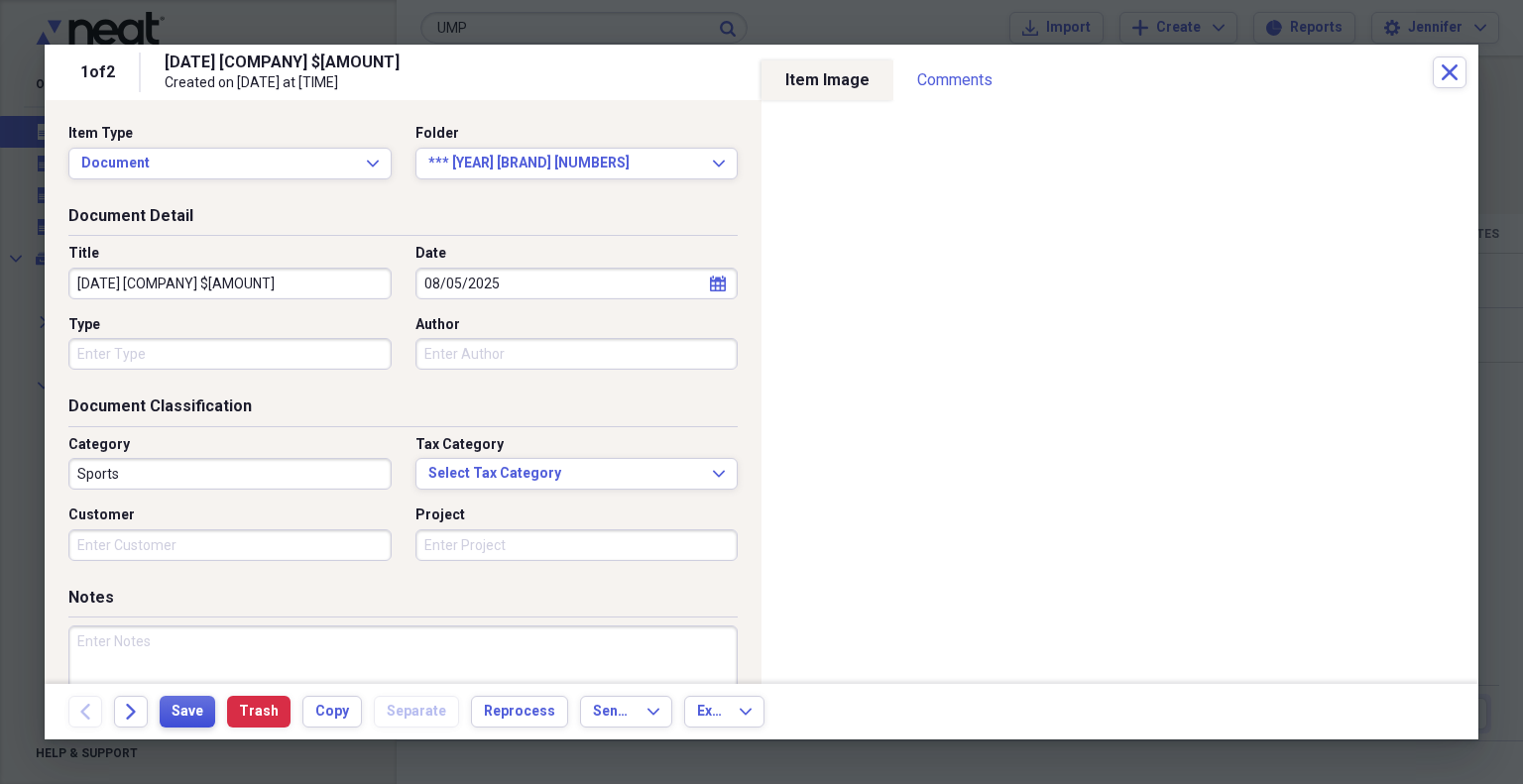 click on "Save" at bounding box center [187, 712] 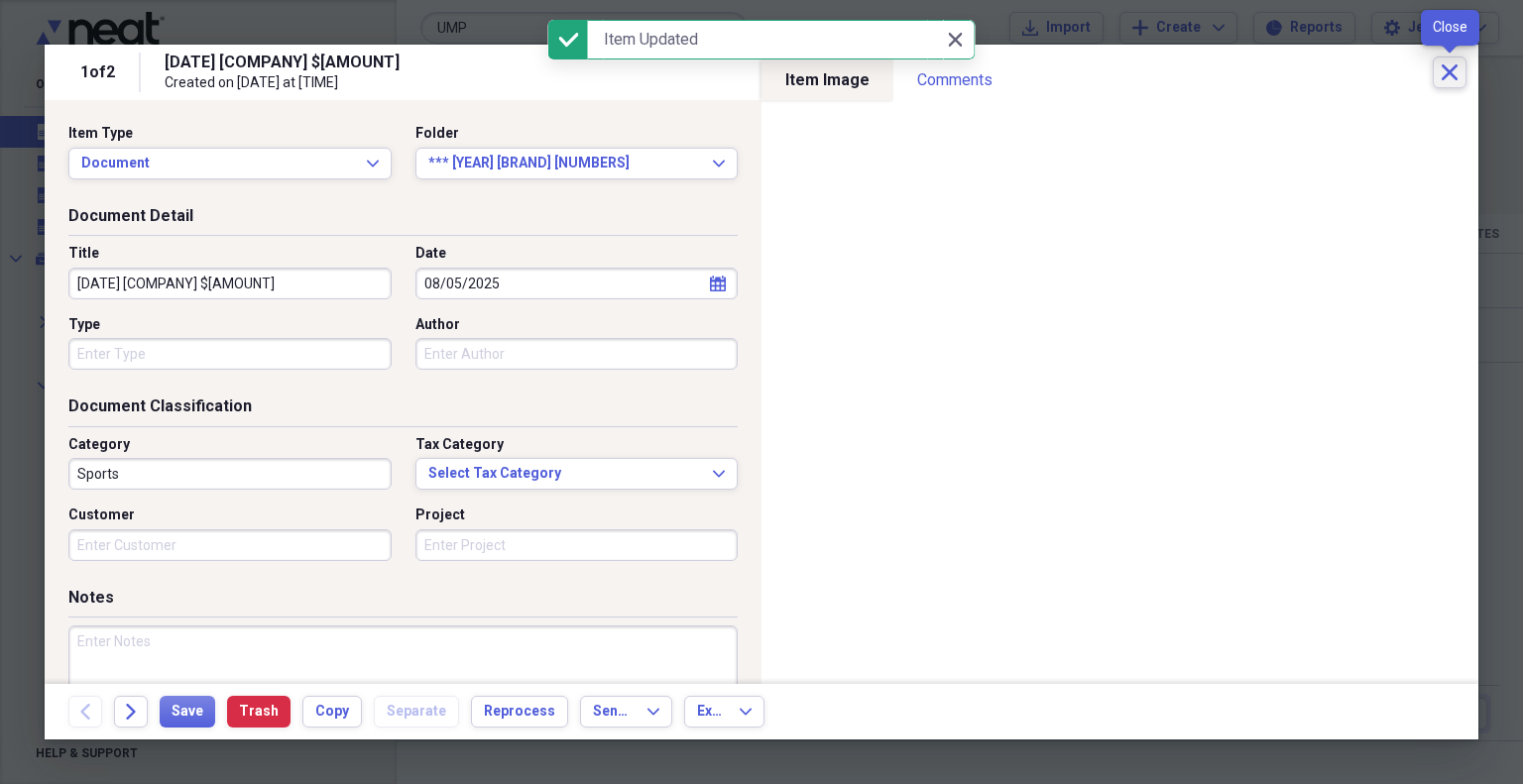 click 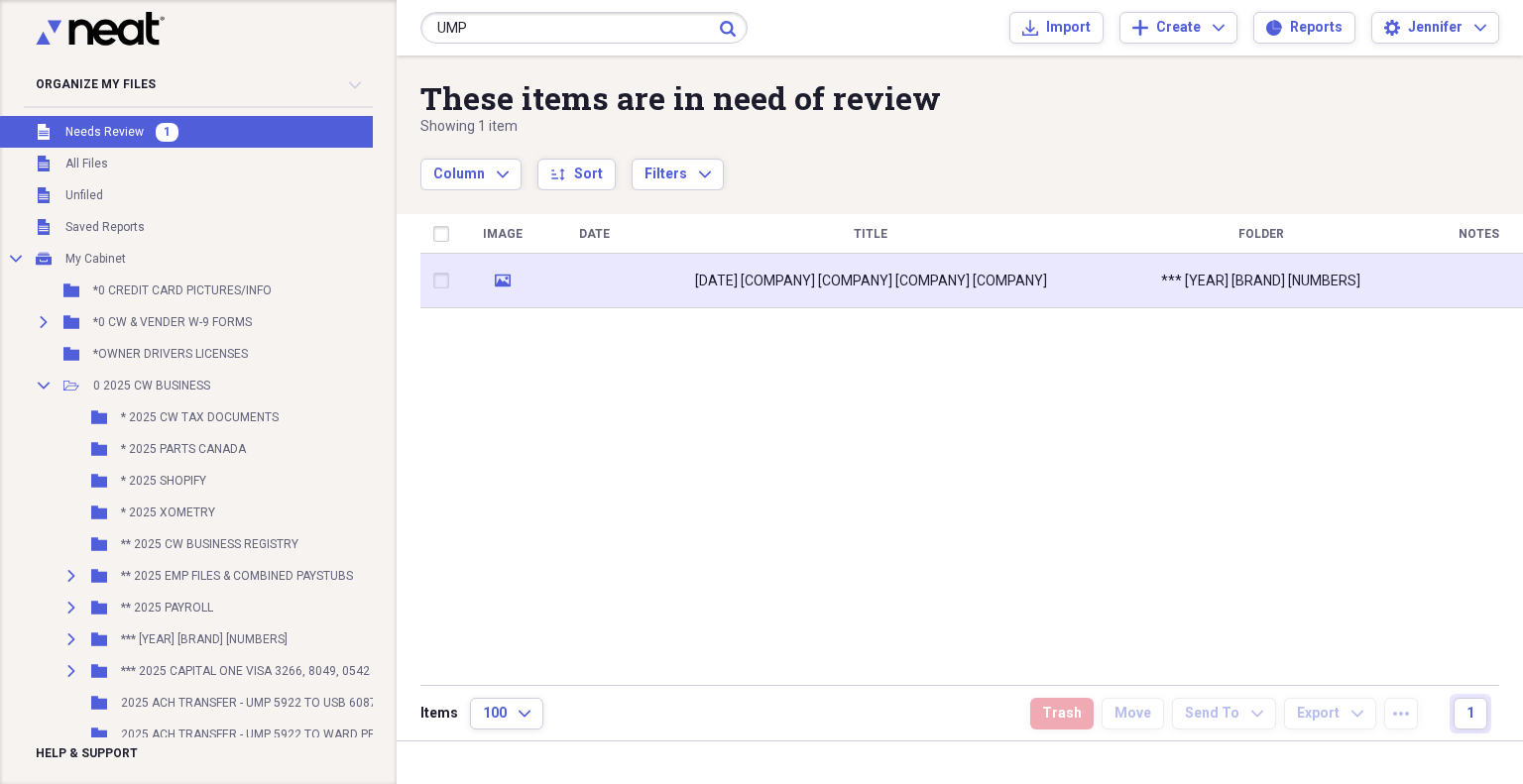 click at bounding box center [594, 280] 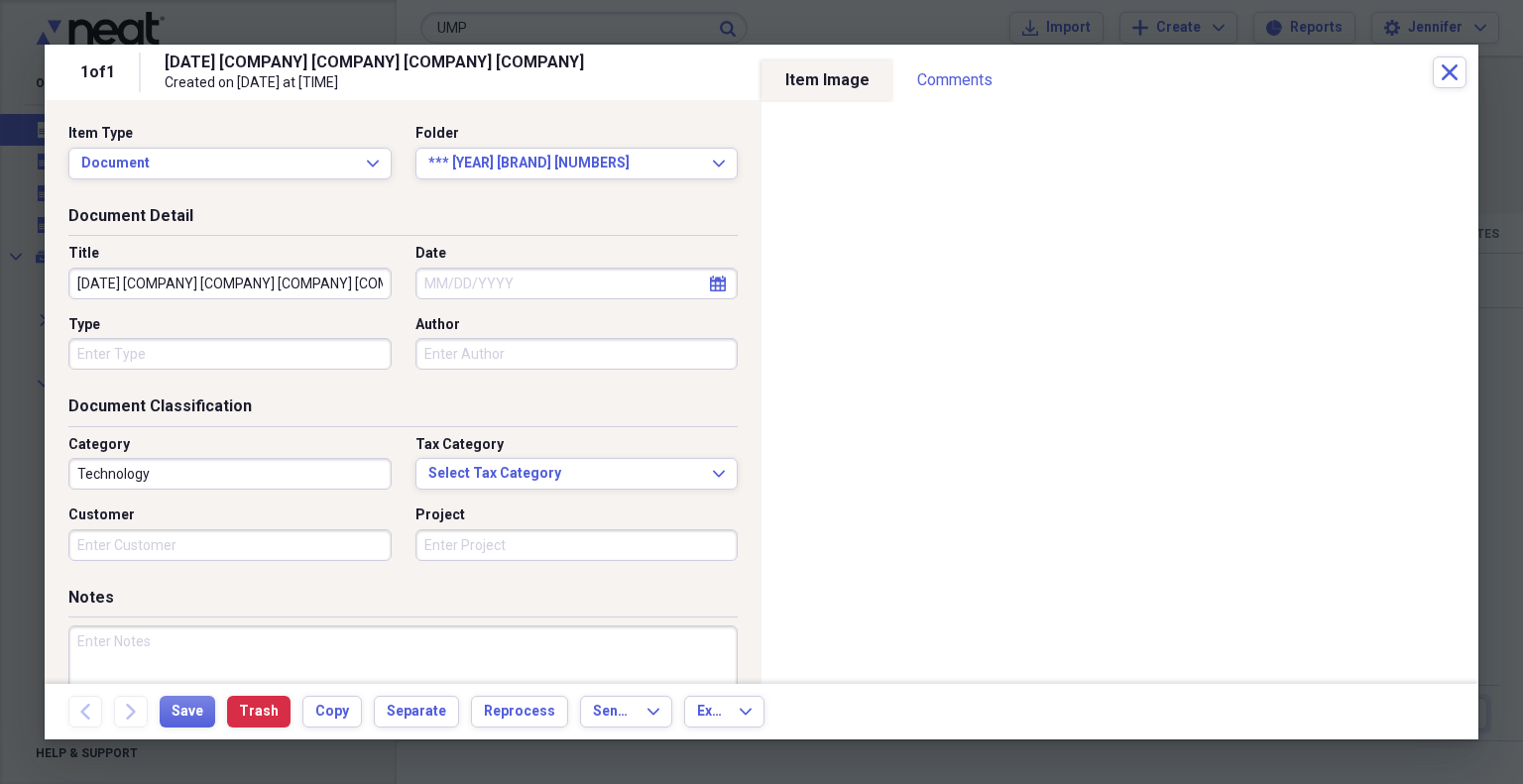 click on "Title [DATE] [COMPANY] [COMPANY] [COMPANY] [COMPANY] Date calendar Calendar Type Author" at bounding box center (403, 314) 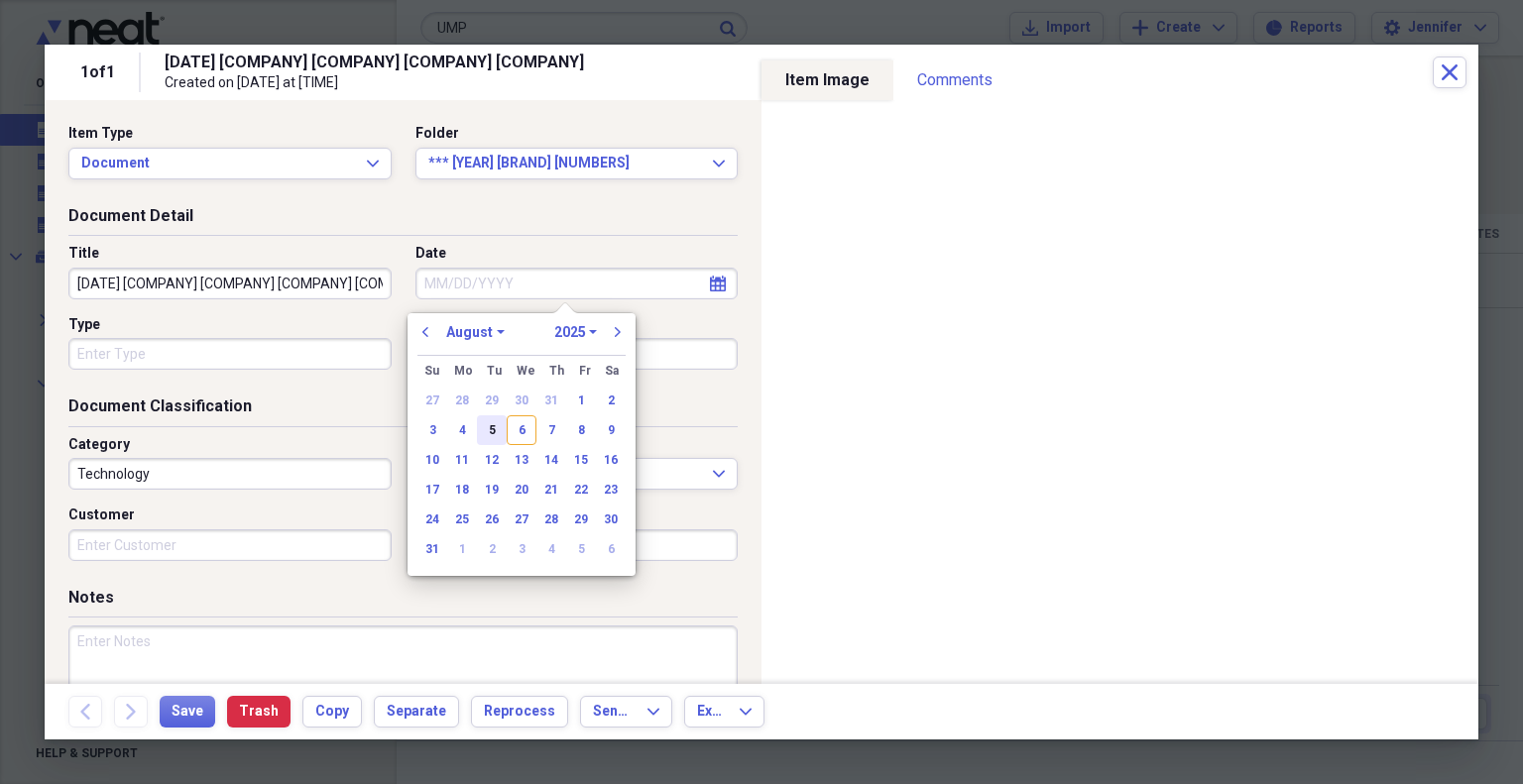 click on "5" at bounding box center (492, 430) 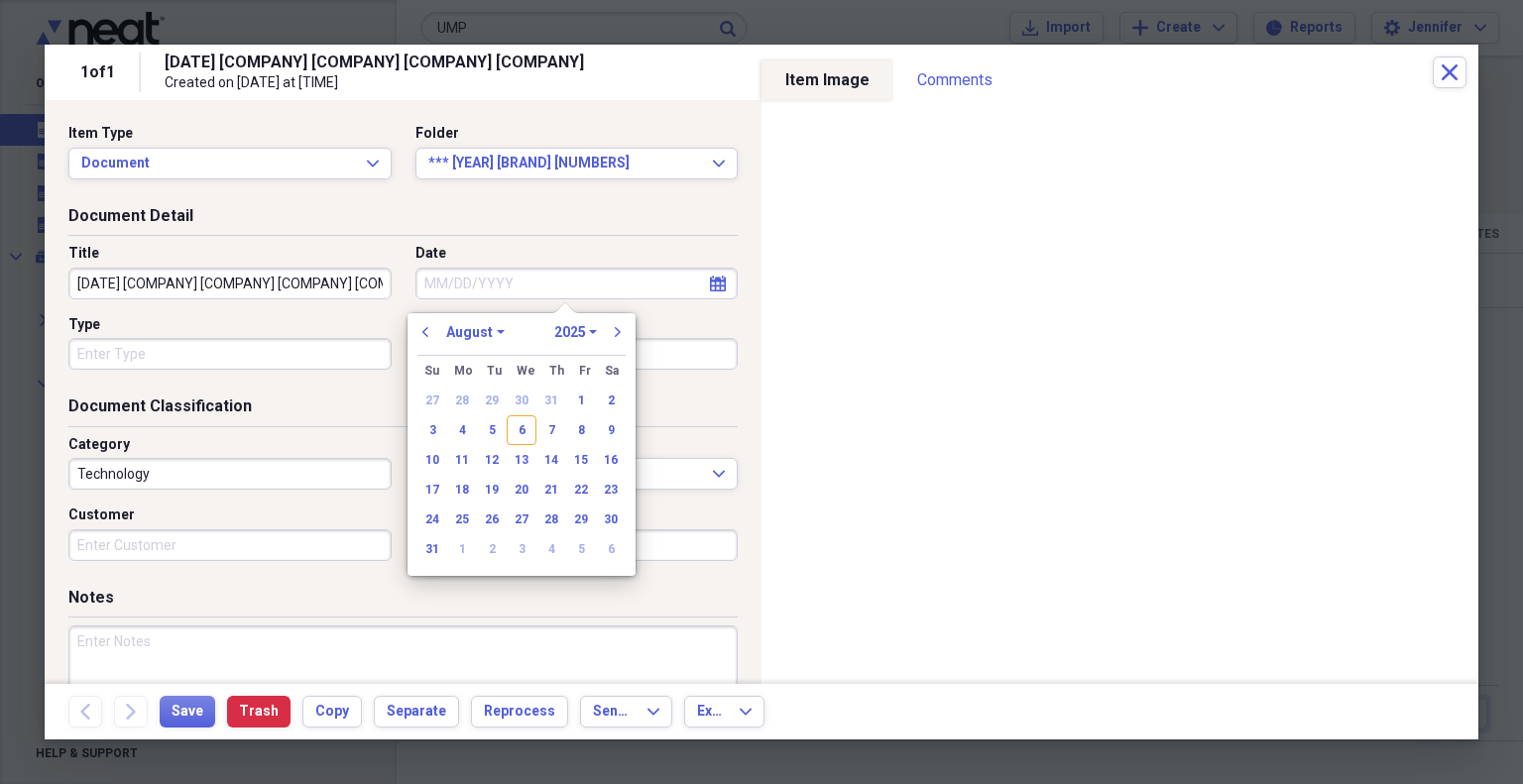 type on "08/05/2025" 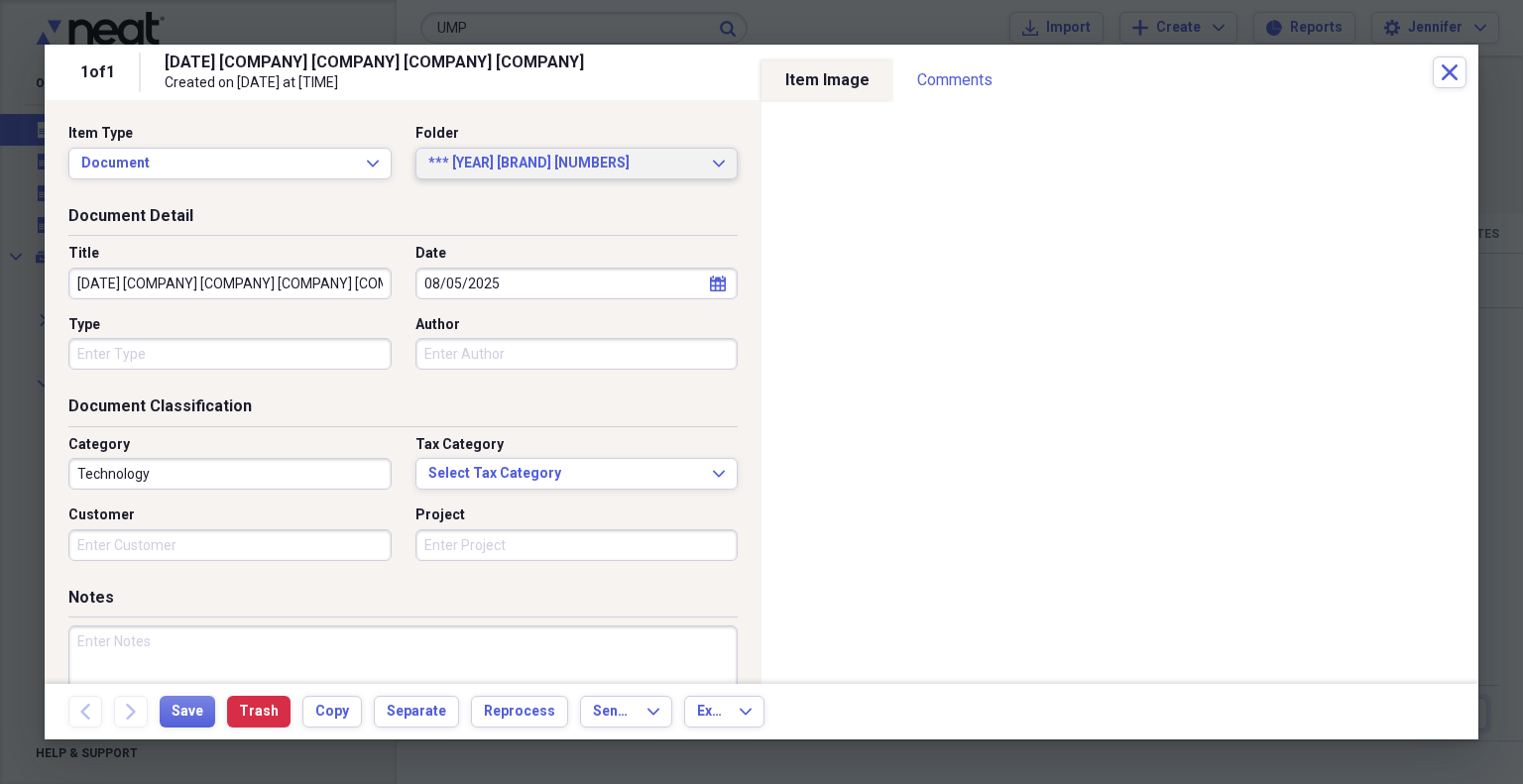 click on "*** 2025 AMEX 3022, 2008, 3006 Expand" at bounding box center [577, 164] 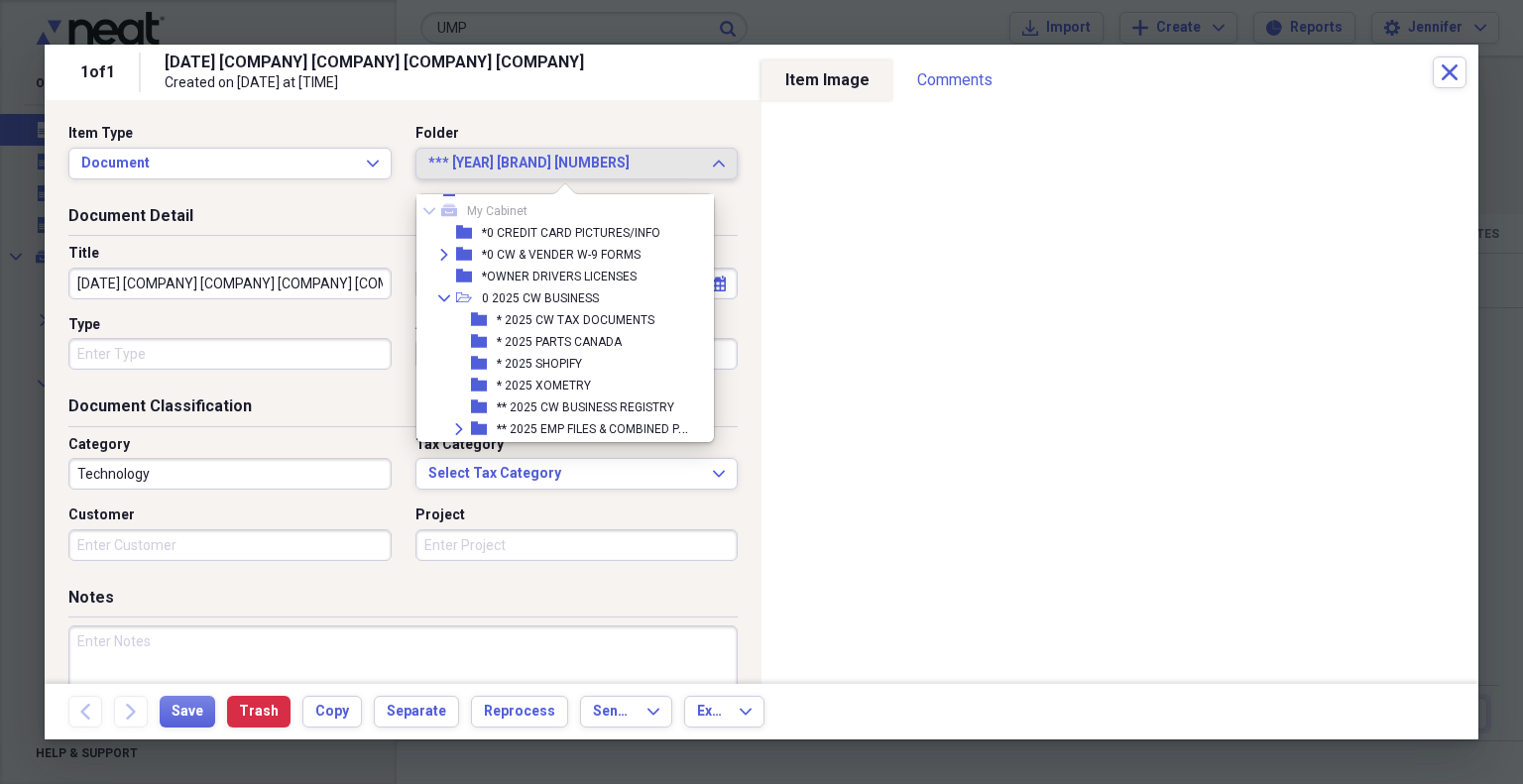 scroll, scrollTop: 0, scrollLeft: 0, axis: both 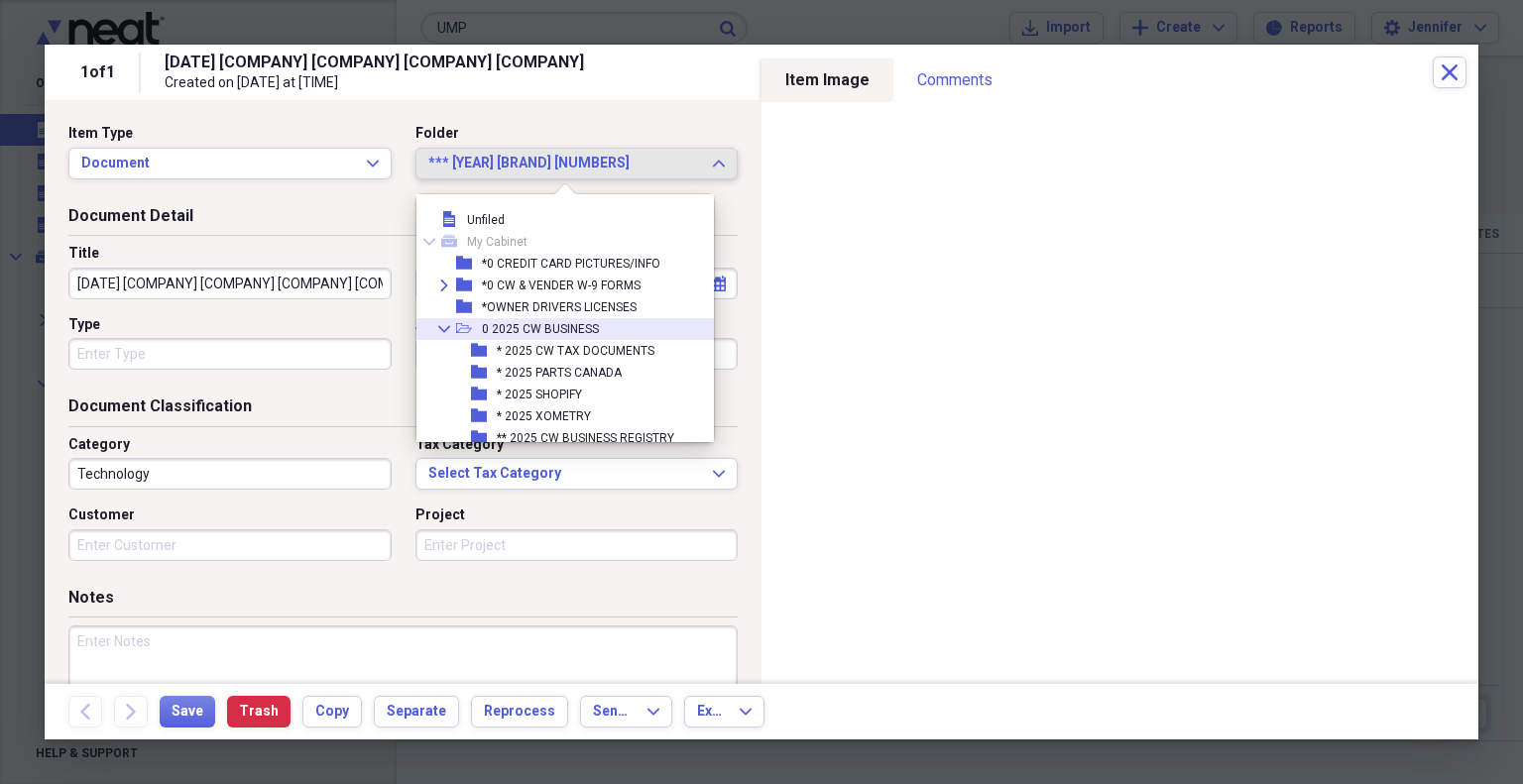 click on "Collapse" 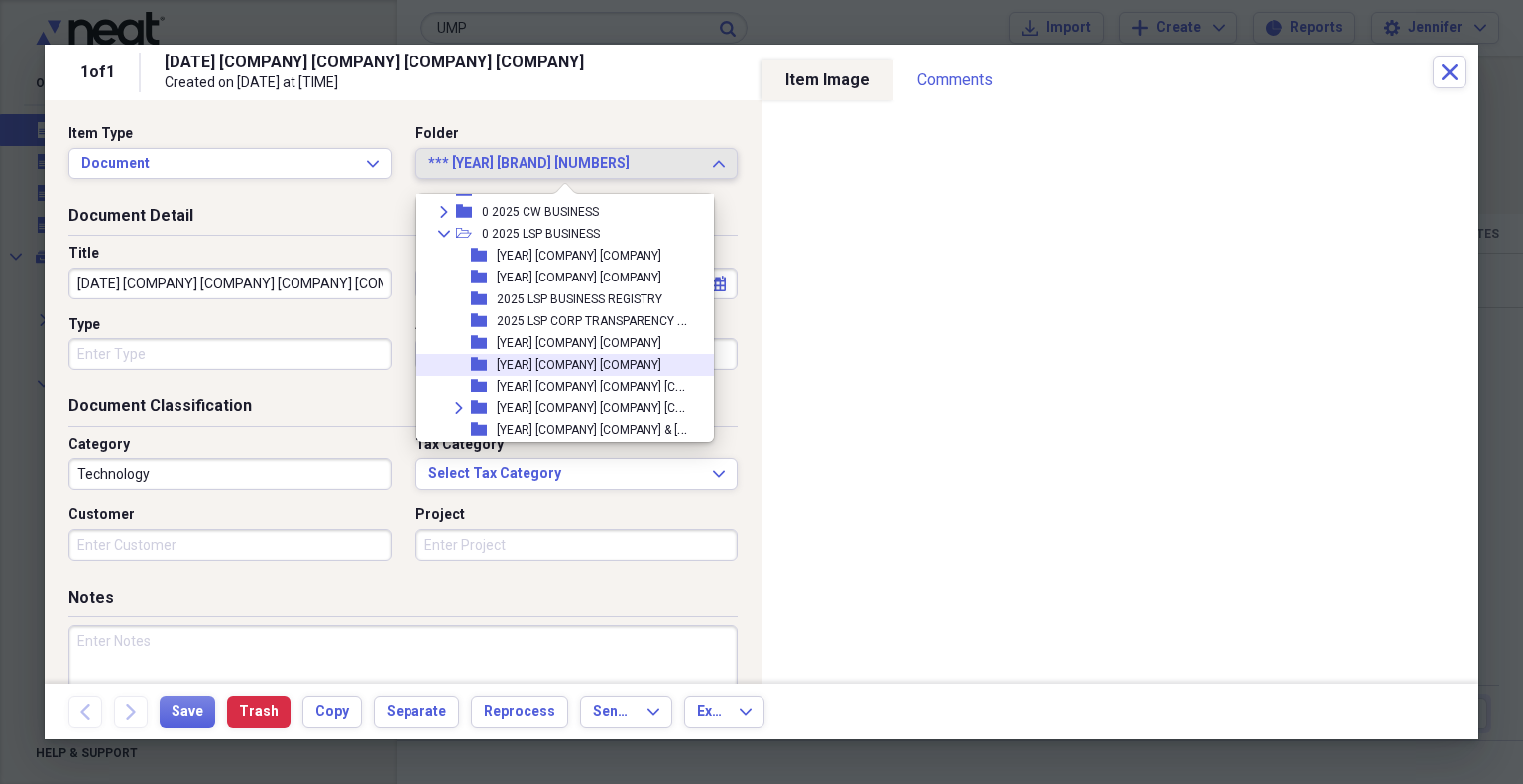 scroll, scrollTop: 198, scrollLeft: 0, axis: vertical 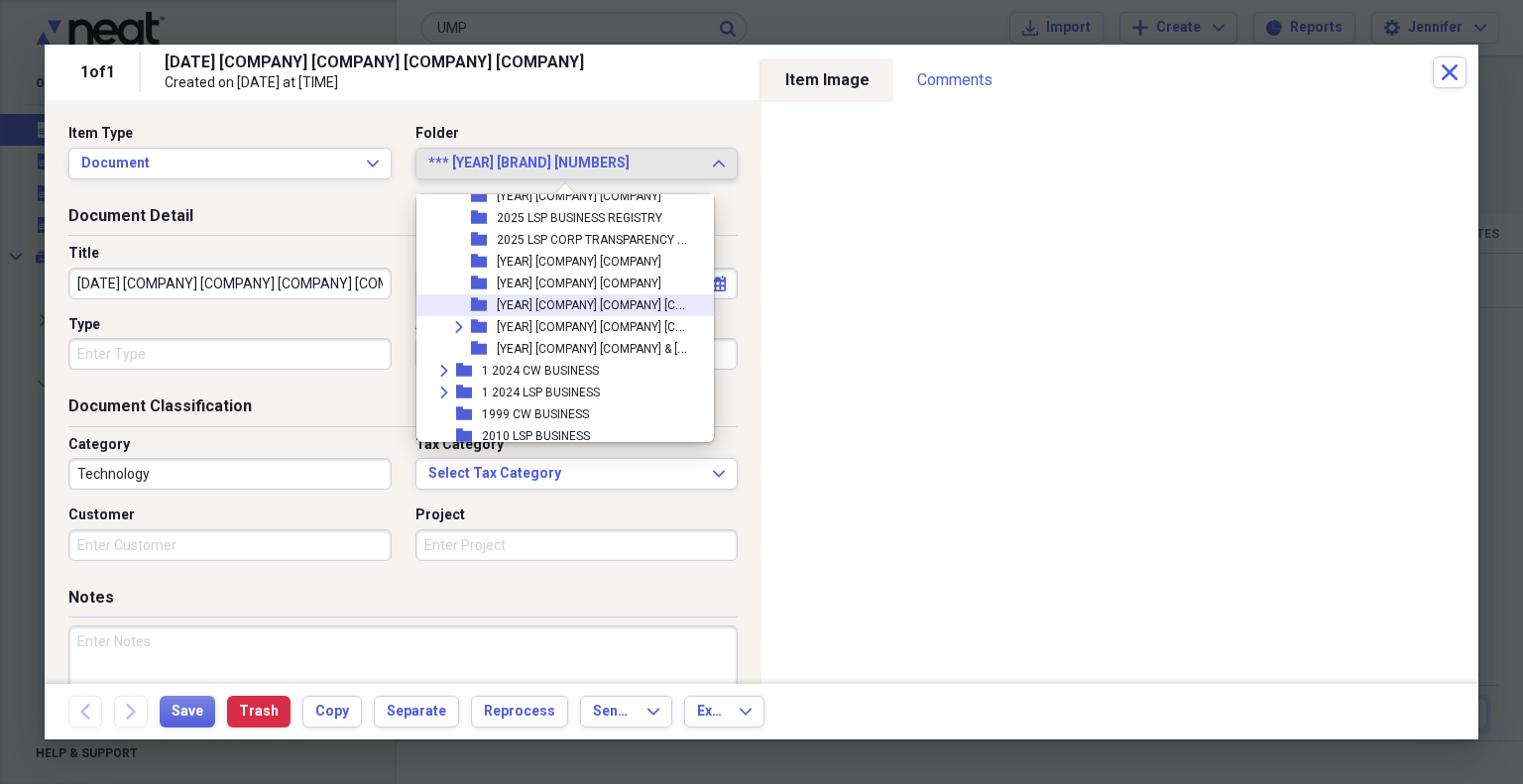 click on "[YEAR] [COMPANY] [COMPANY] [COMPANY]" at bounding box center (611, 303) 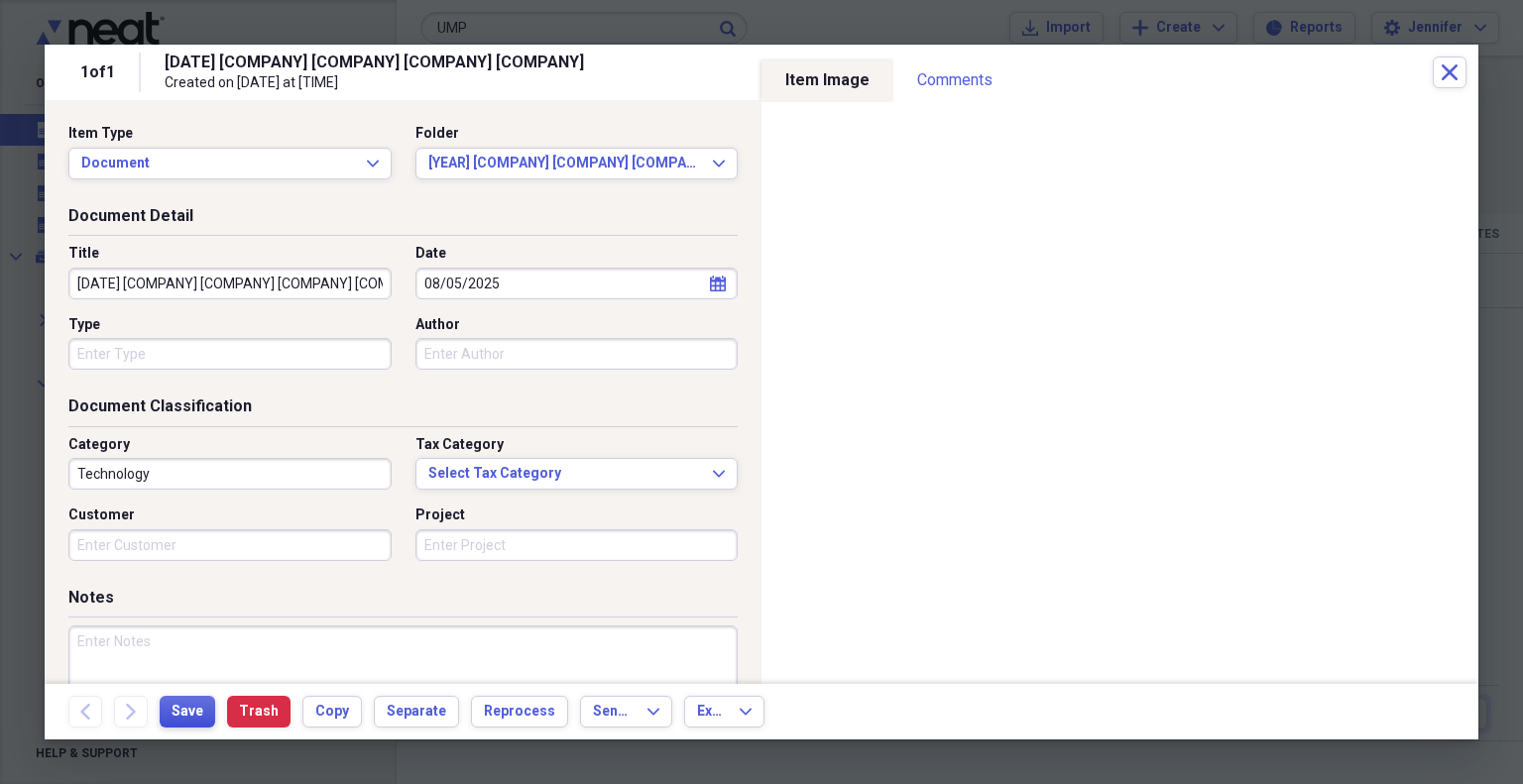 click on "Save" at bounding box center (187, 712) 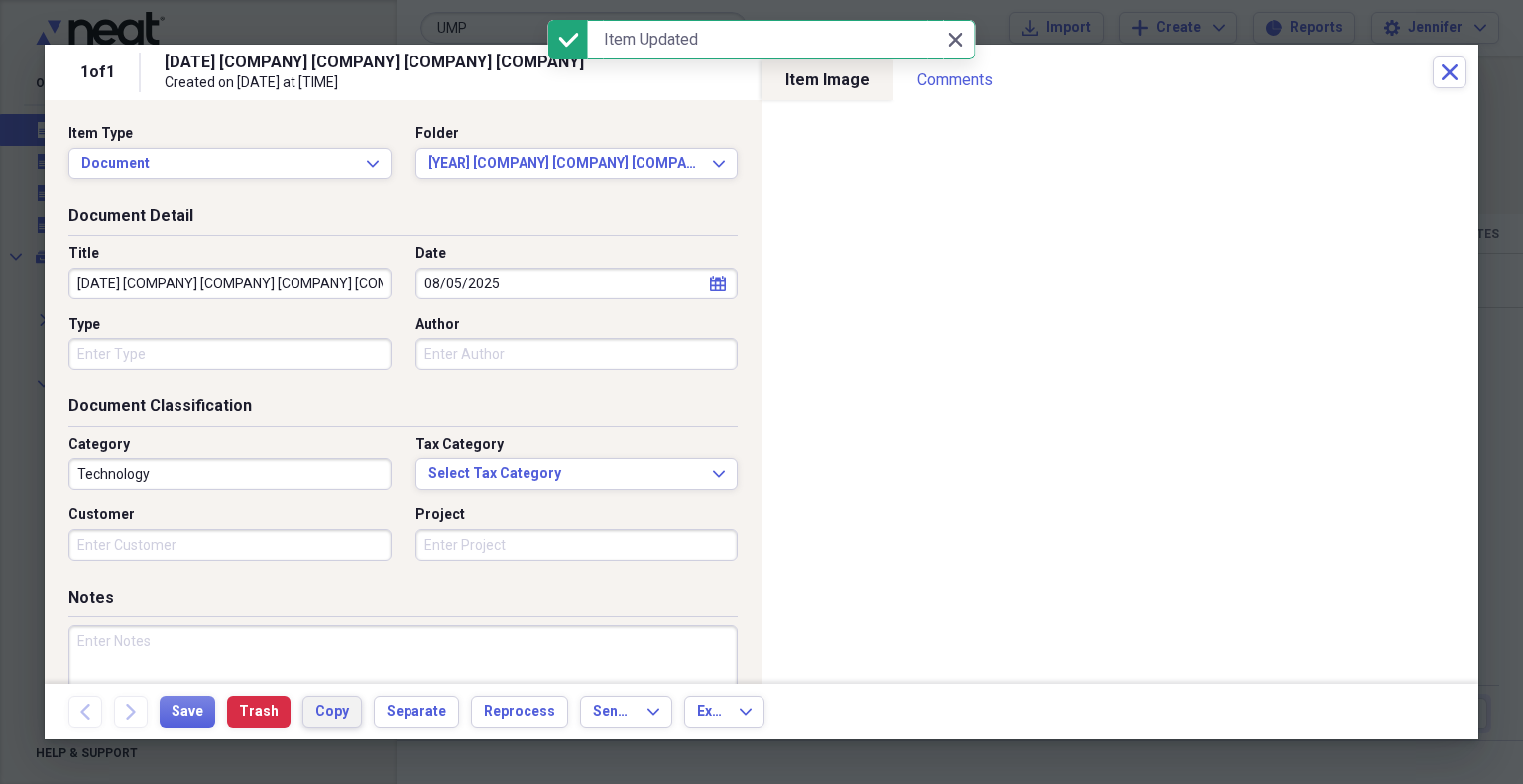 click on "Copy" at bounding box center (332, 712) 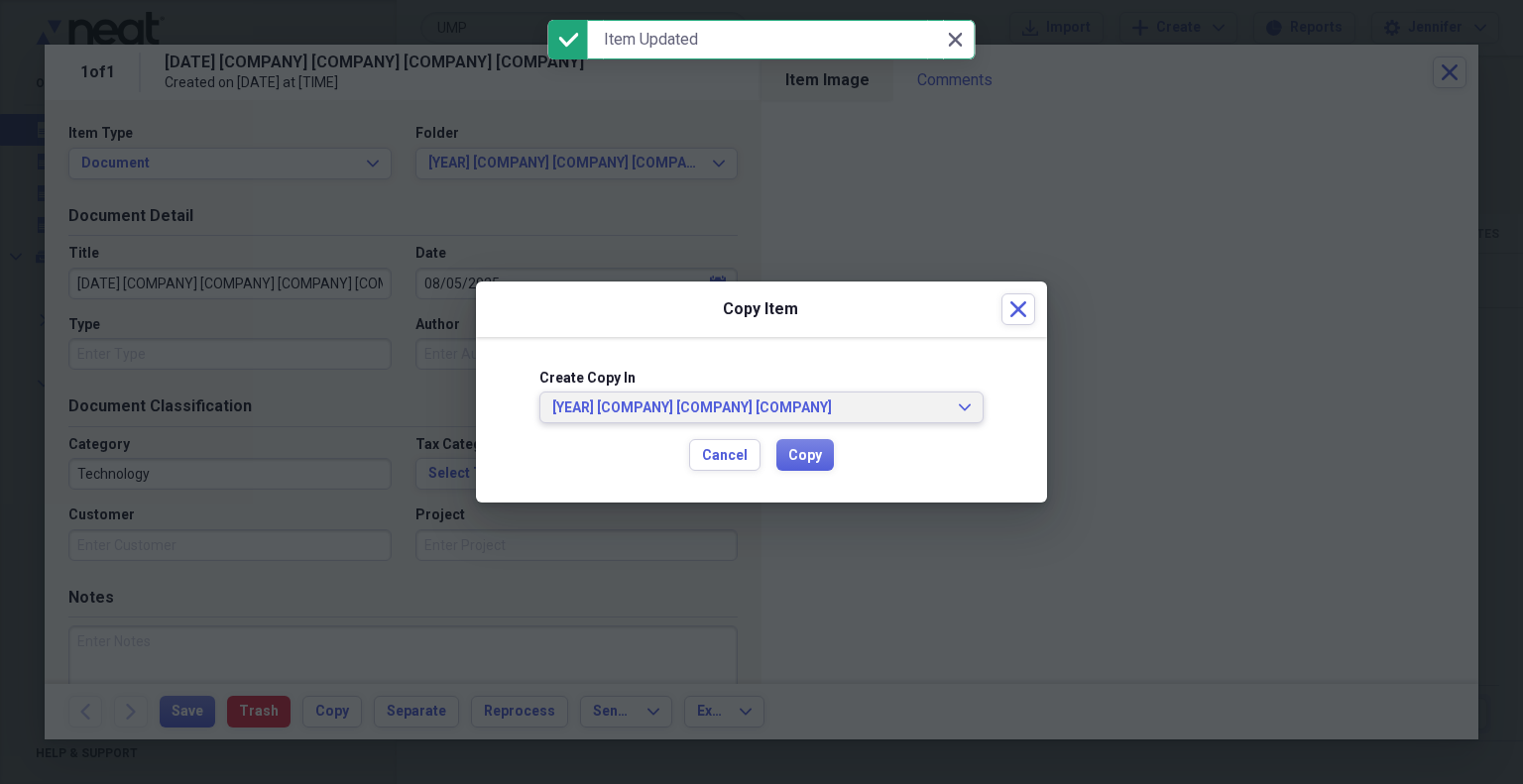 click on "[YEAR] [COMPANY] [COMPANY] [COMPANY]" at bounding box center (750, 408) 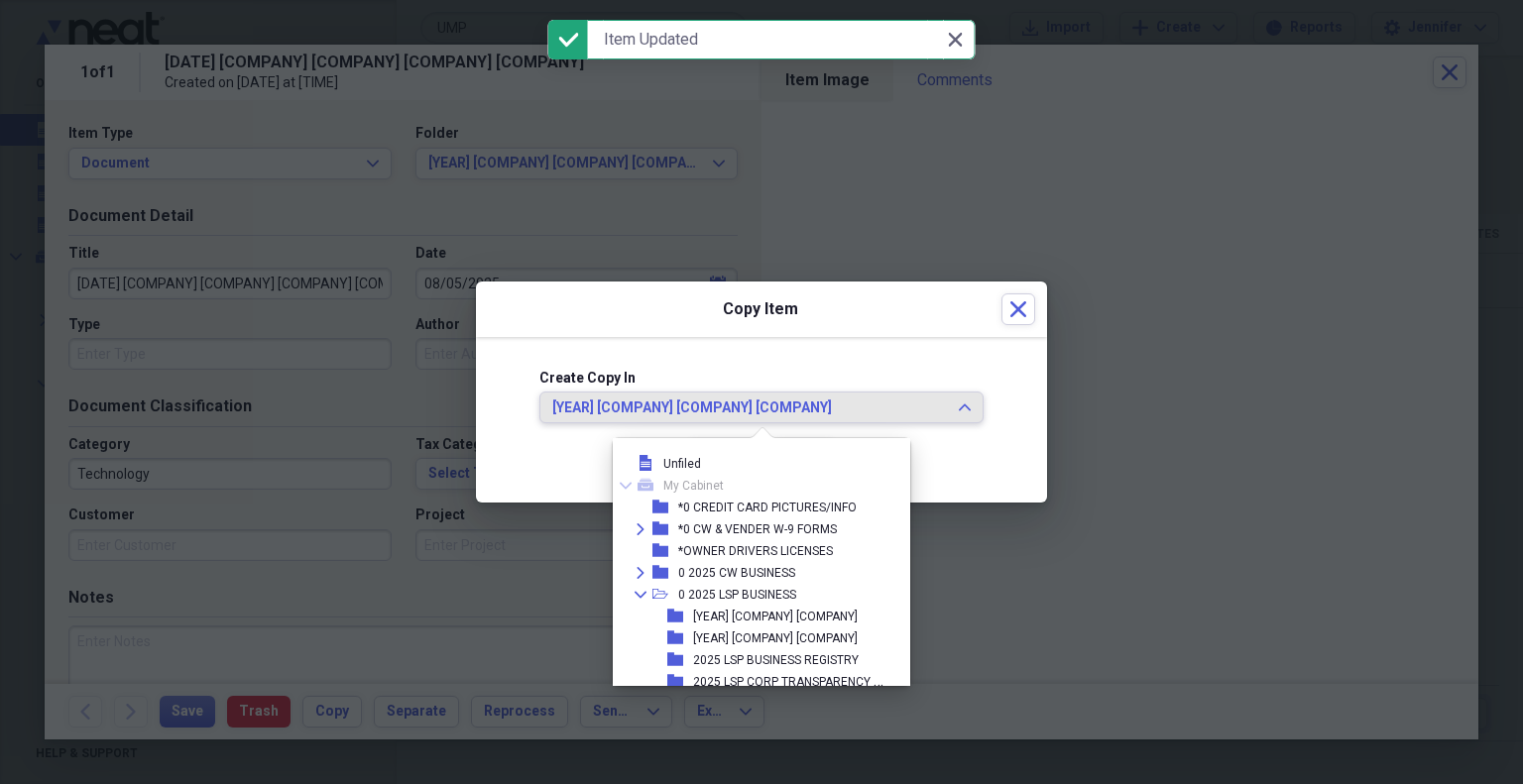 scroll, scrollTop: 192, scrollLeft: 0, axis: vertical 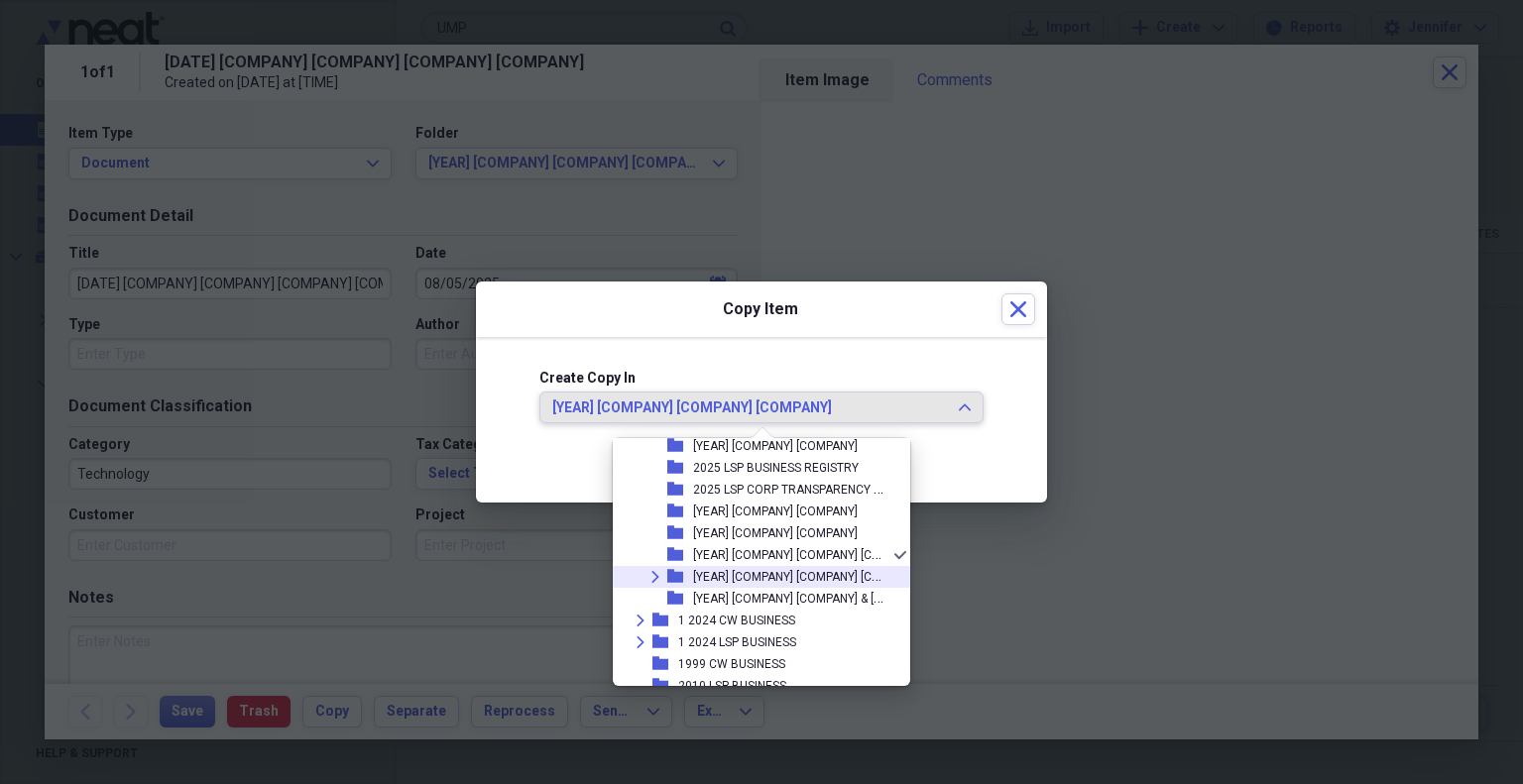 click on "[YEAR] [COMPANY] [COMPANY] [COMPANY] [NUMBER]" at bounding box center [836, 575] 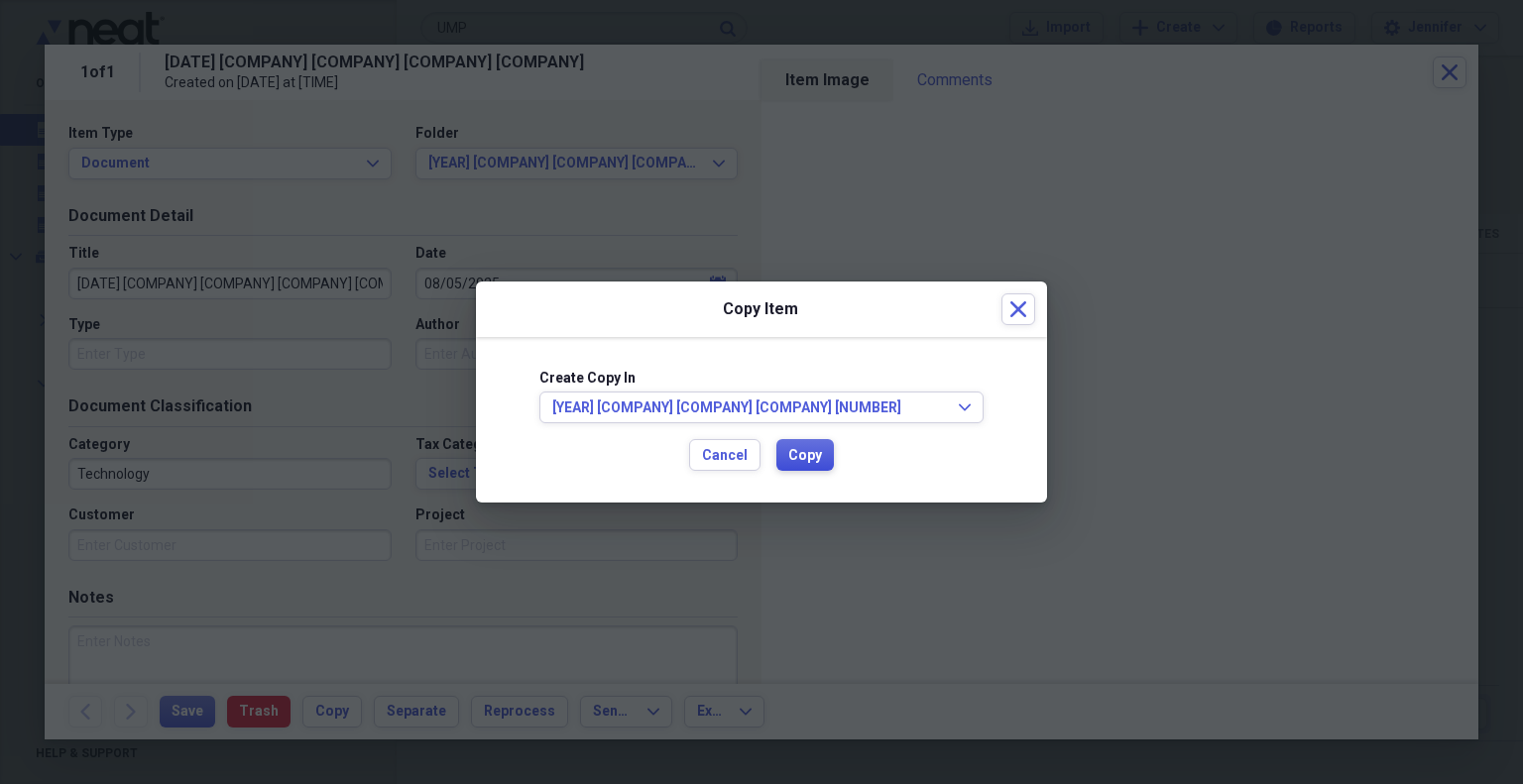 click on "Copy" at bounding box center (805, 456) 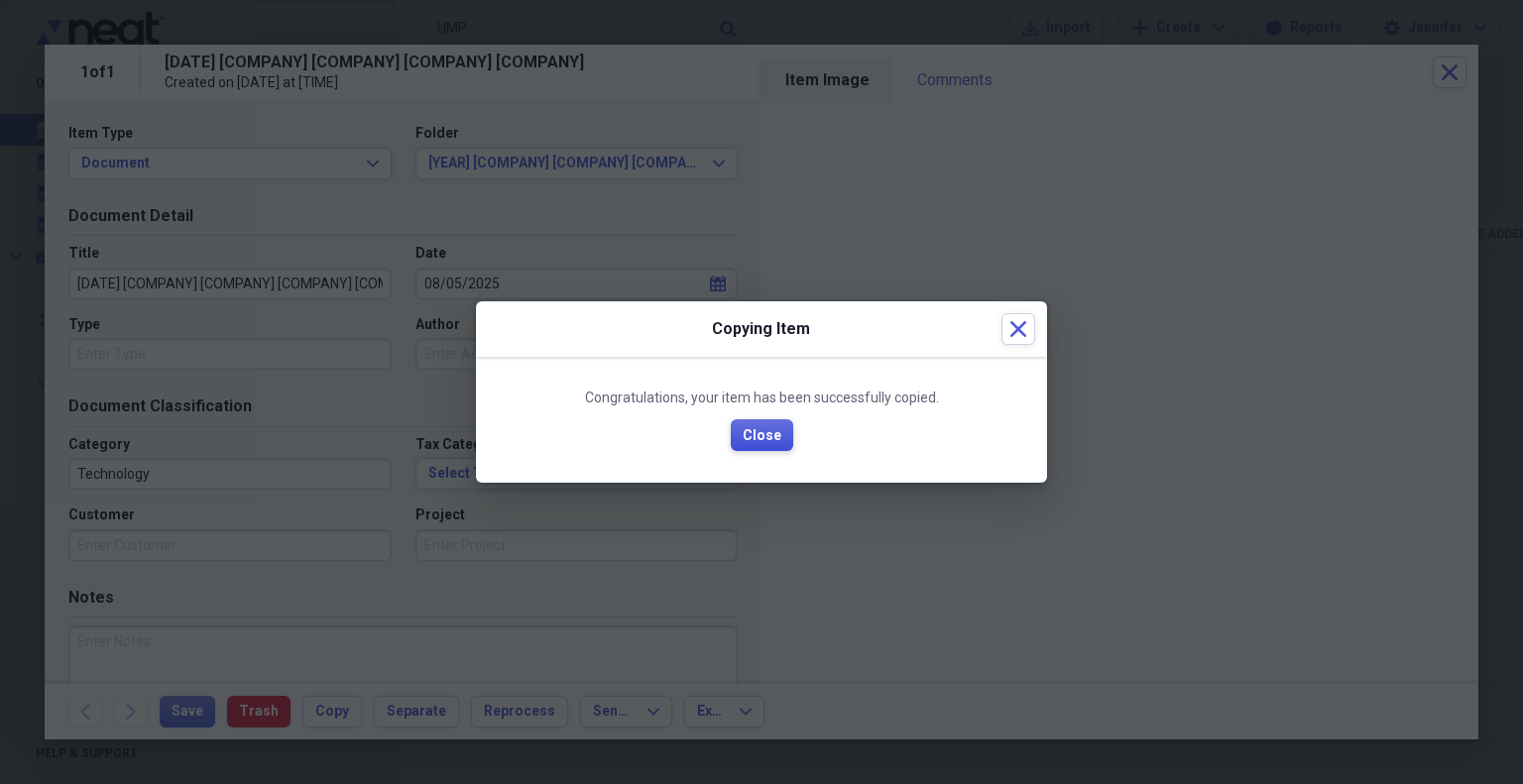 click on "Close" at bounding box center [762, 436] 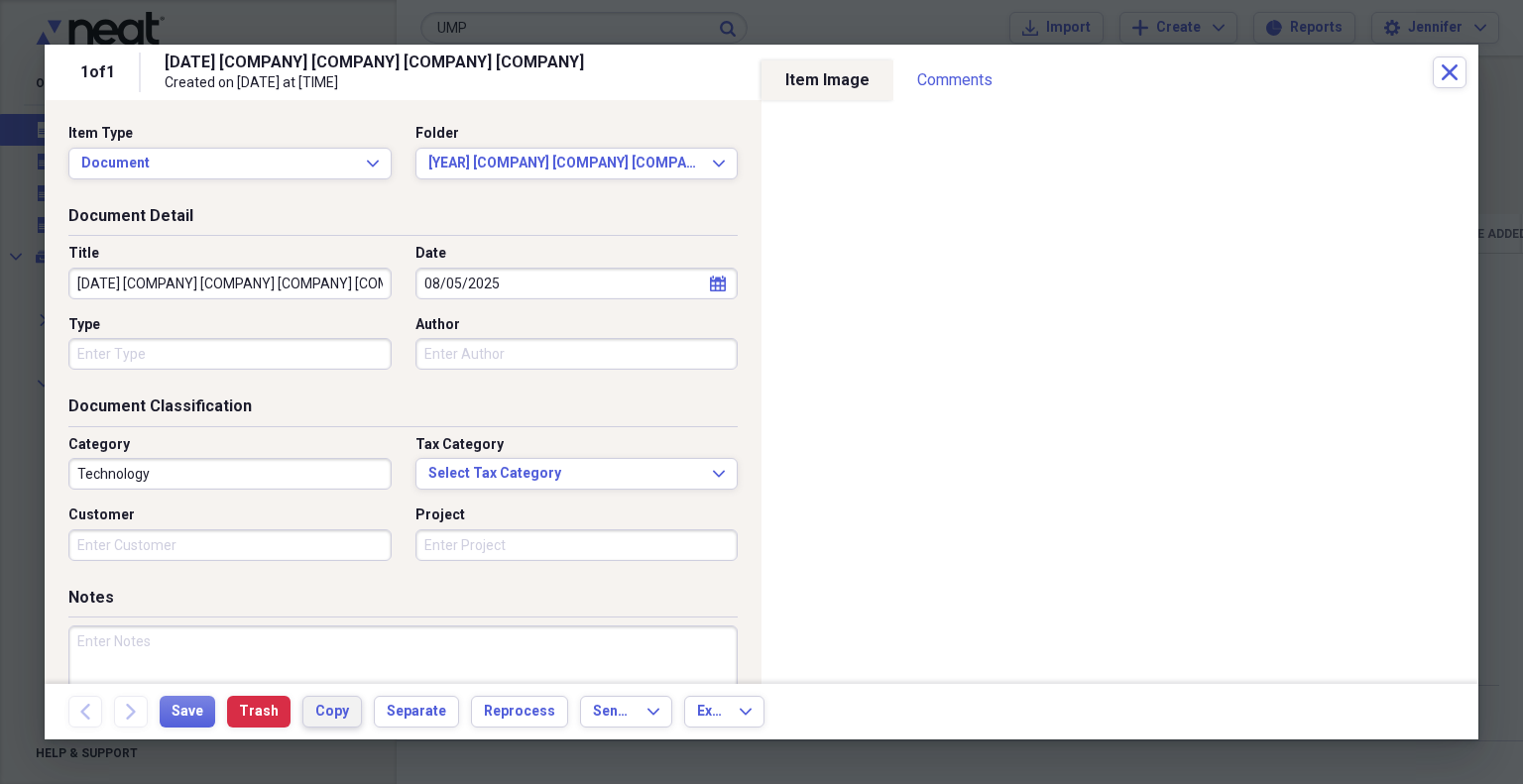 click on "Copy" at bounding box center [332, 712] 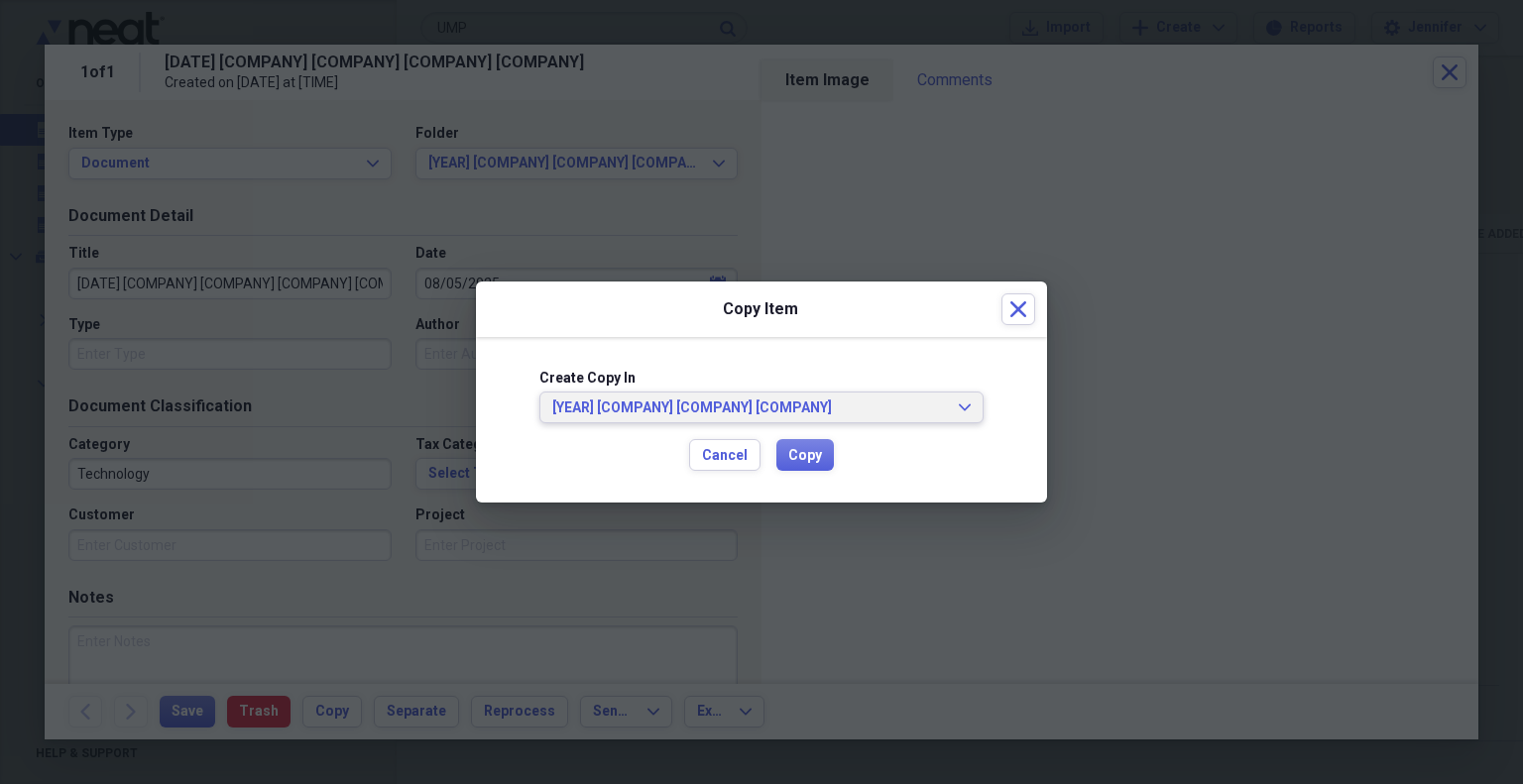 click on "[YEAR] [COMPANY] [COMPANY] [COMPANY]" at bounding box center (750, 408) 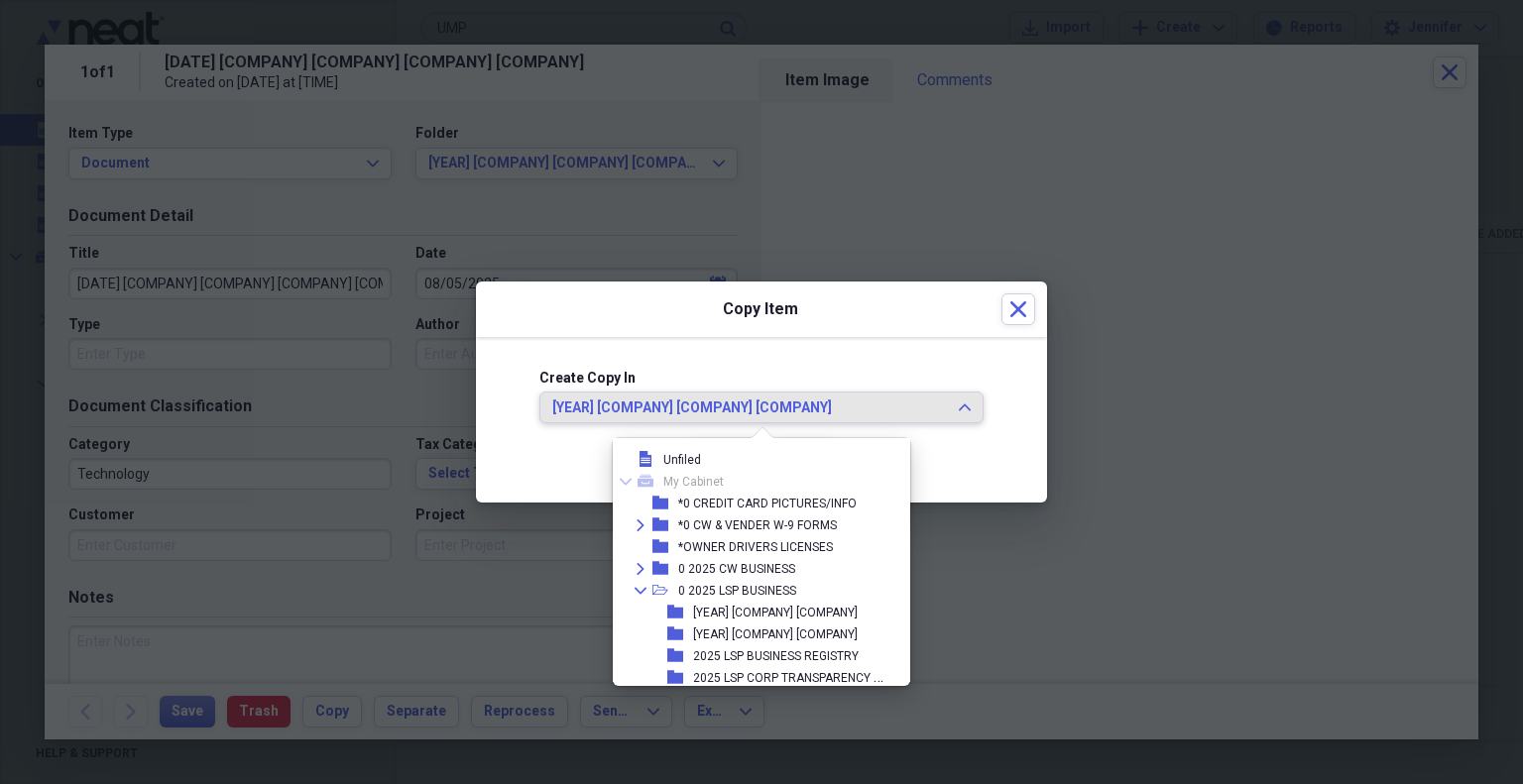 scroll, scrollTop: 0, scrollLeft: 0, axis: both 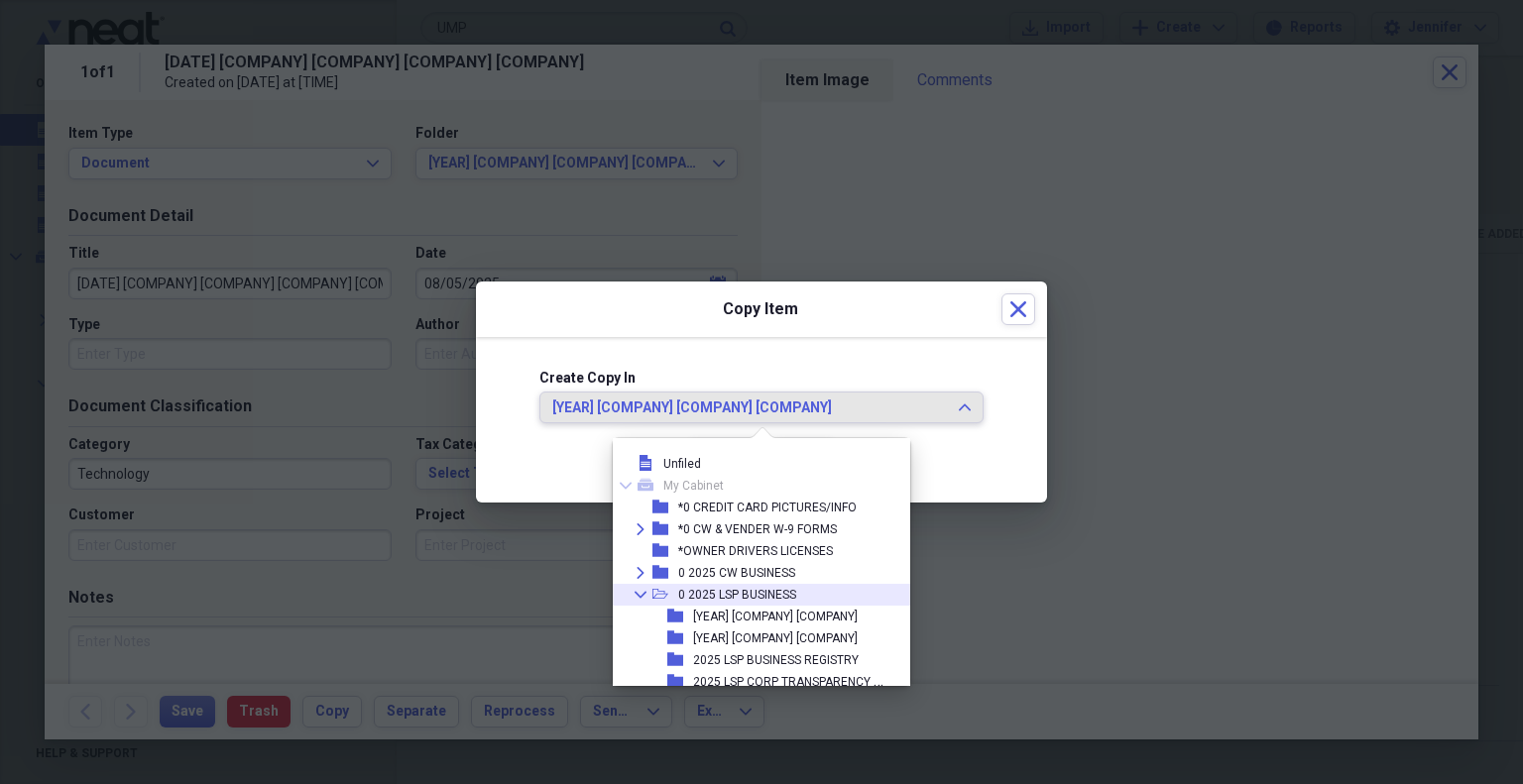 click on "Collapse" at bounding box center [641, 595] 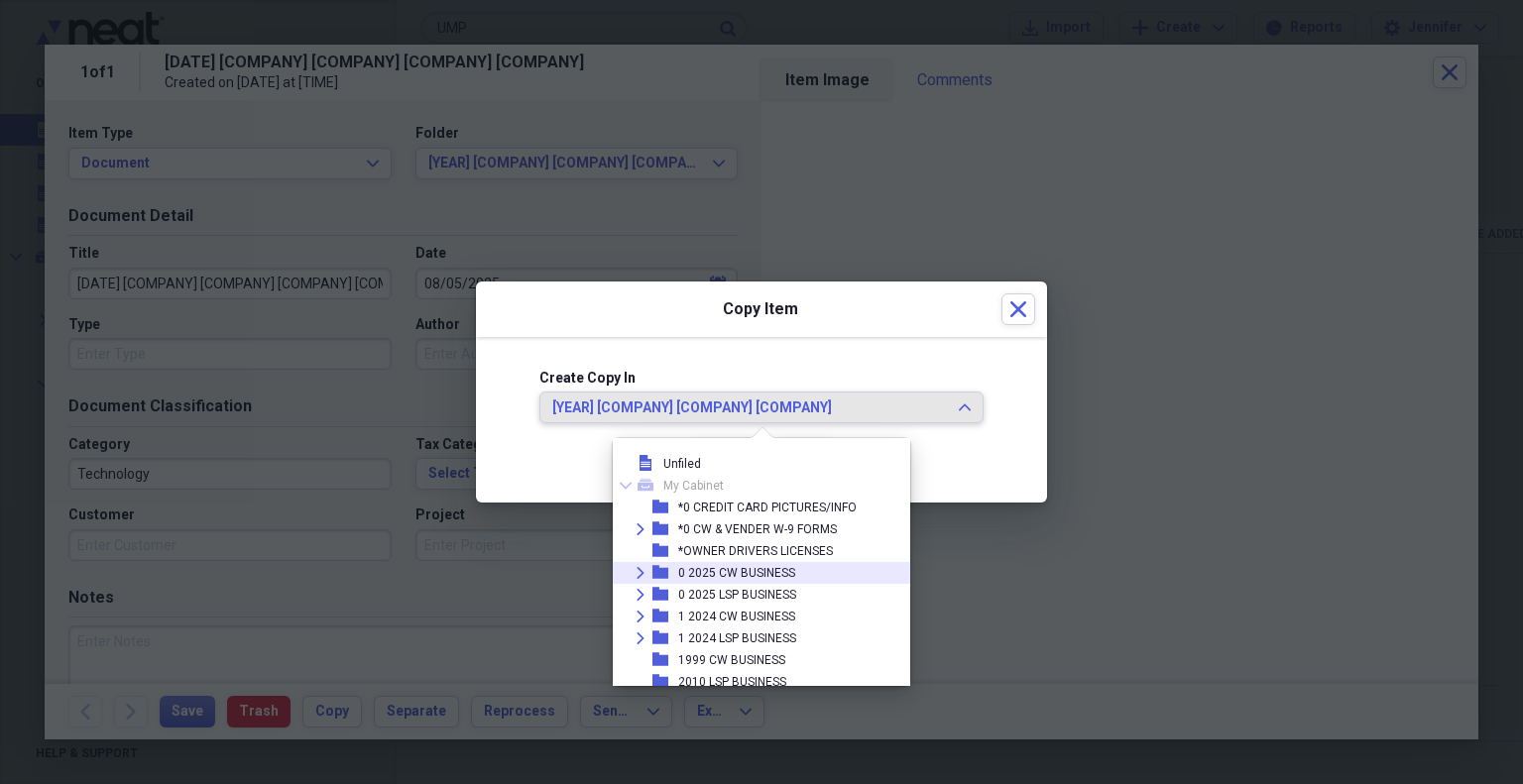 click 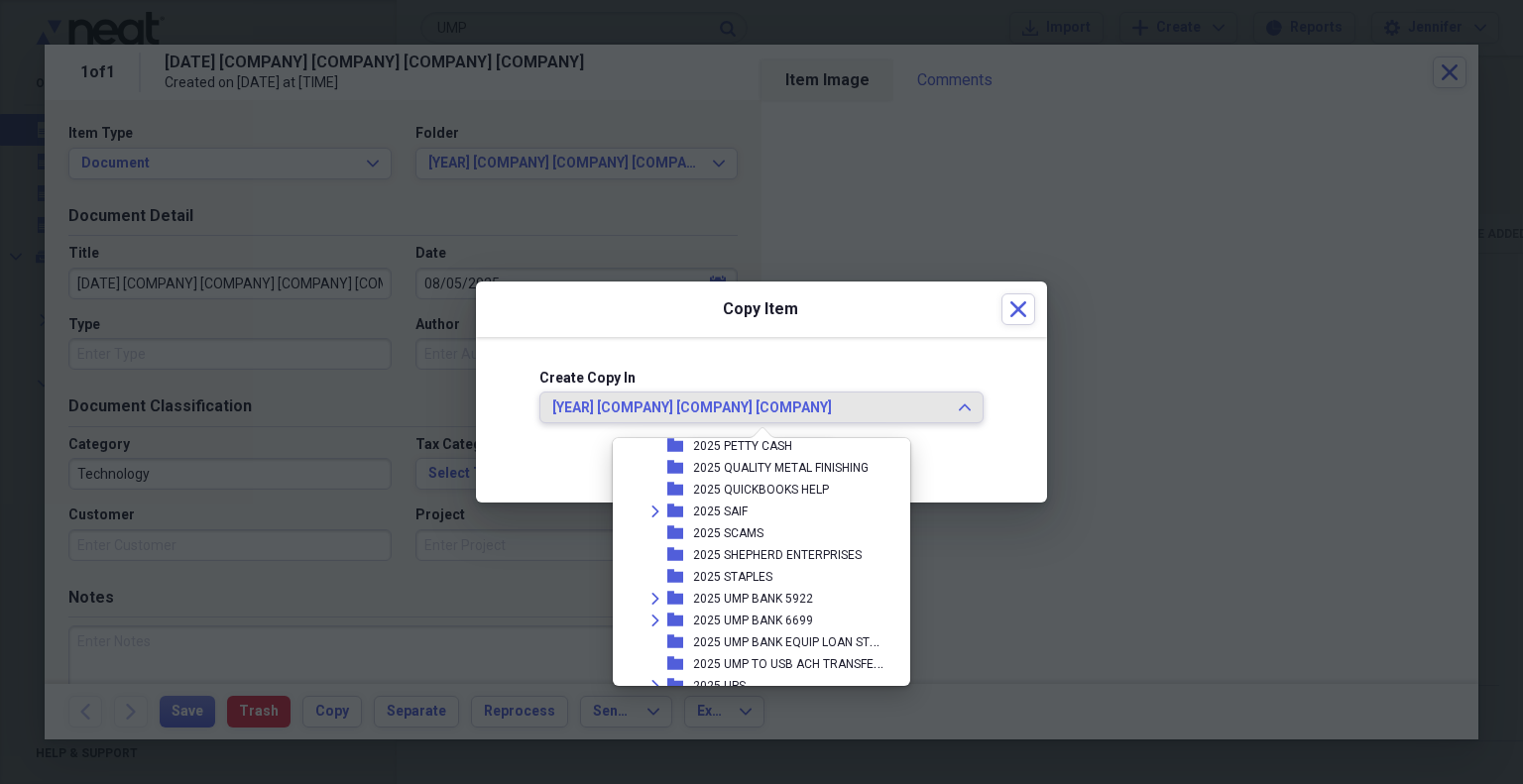 scroll, scrollTop: 1189, scrollLeft: 0, axis: vertical 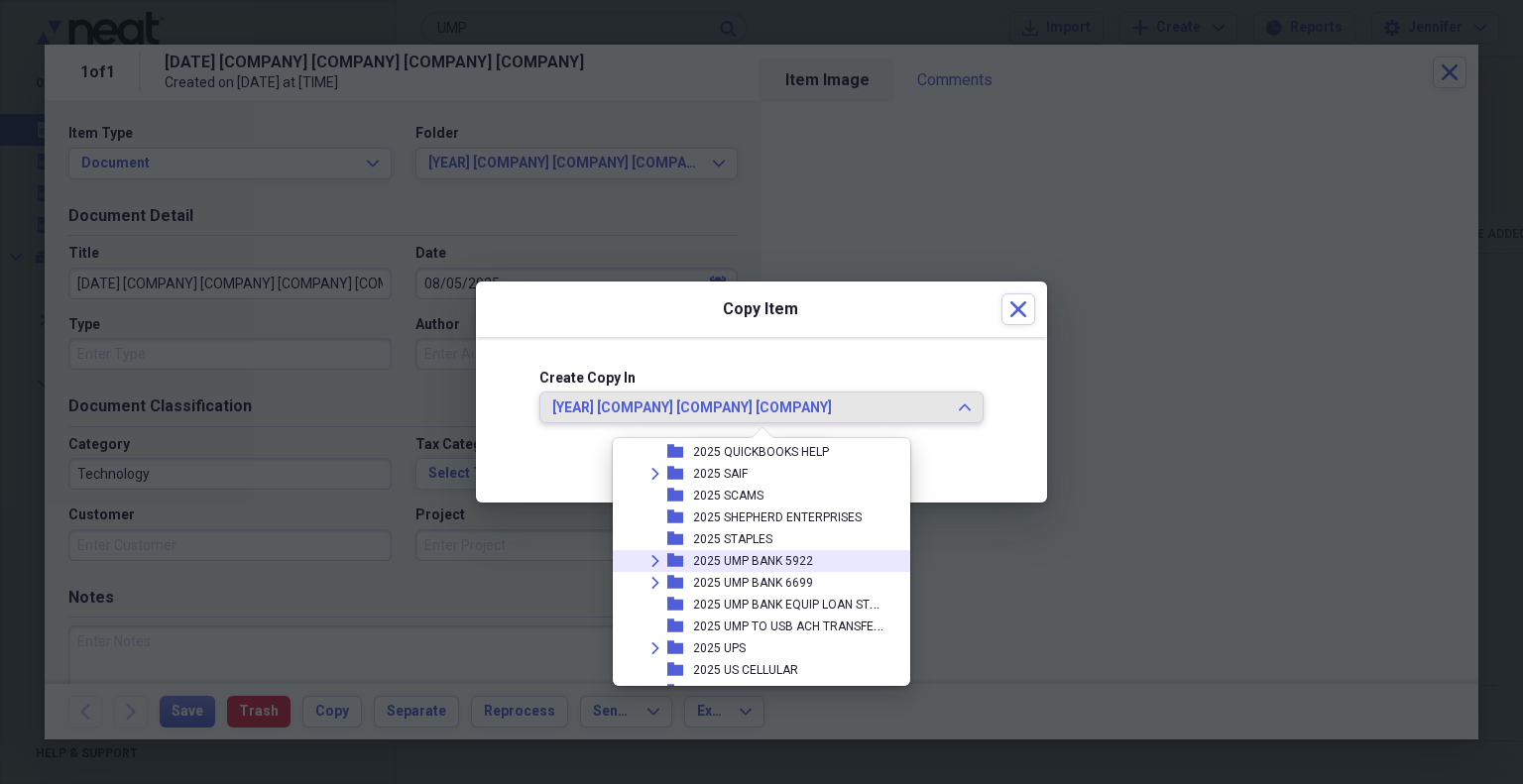 click on "2025 UMP BANK 5922" at bounding box center [753, 561] 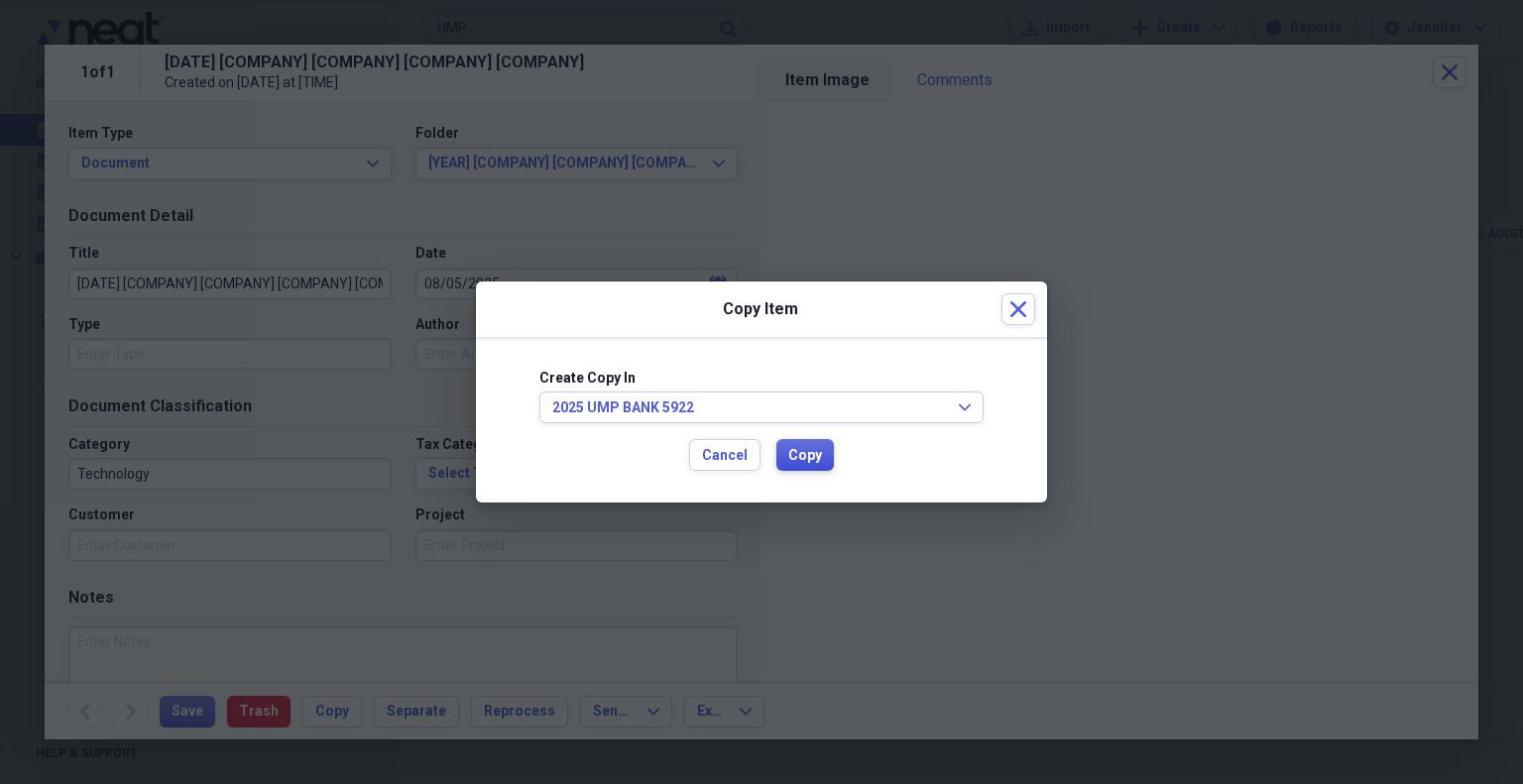 click on "Copy" at bounding box center [805, 456] 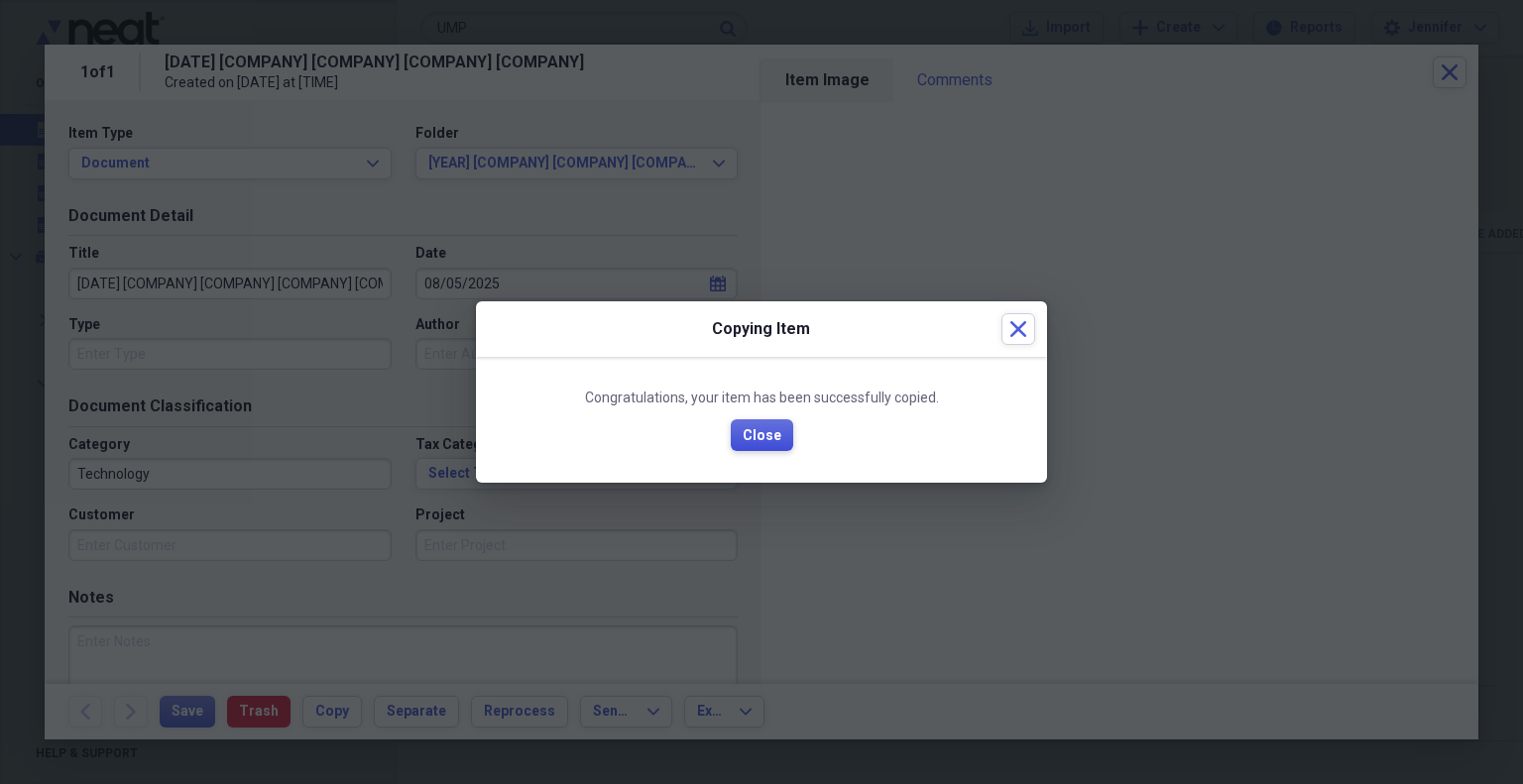 click on "Close" at bounding box center (762, 436) 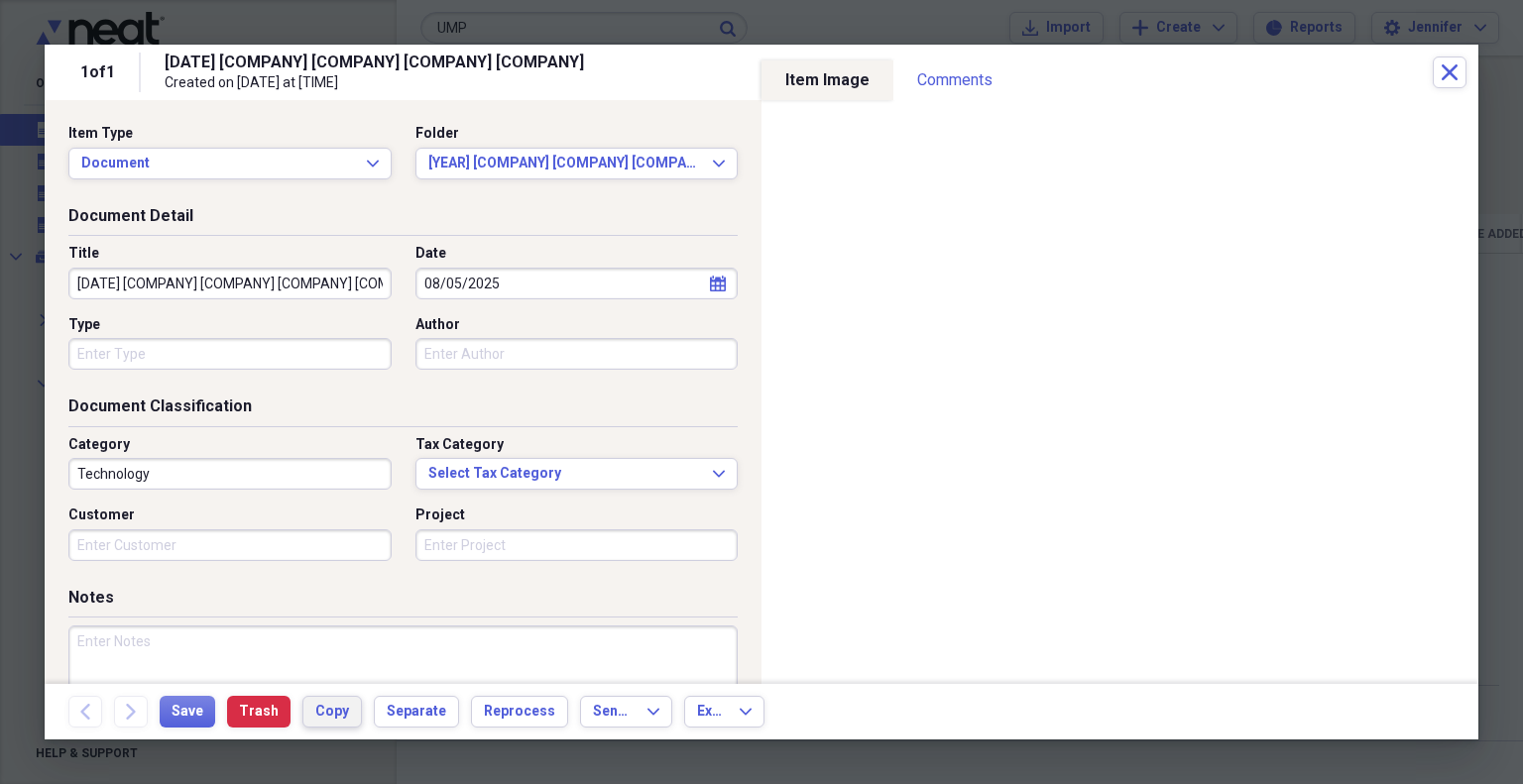 click on "Copy" at bounding box center [332, 712] 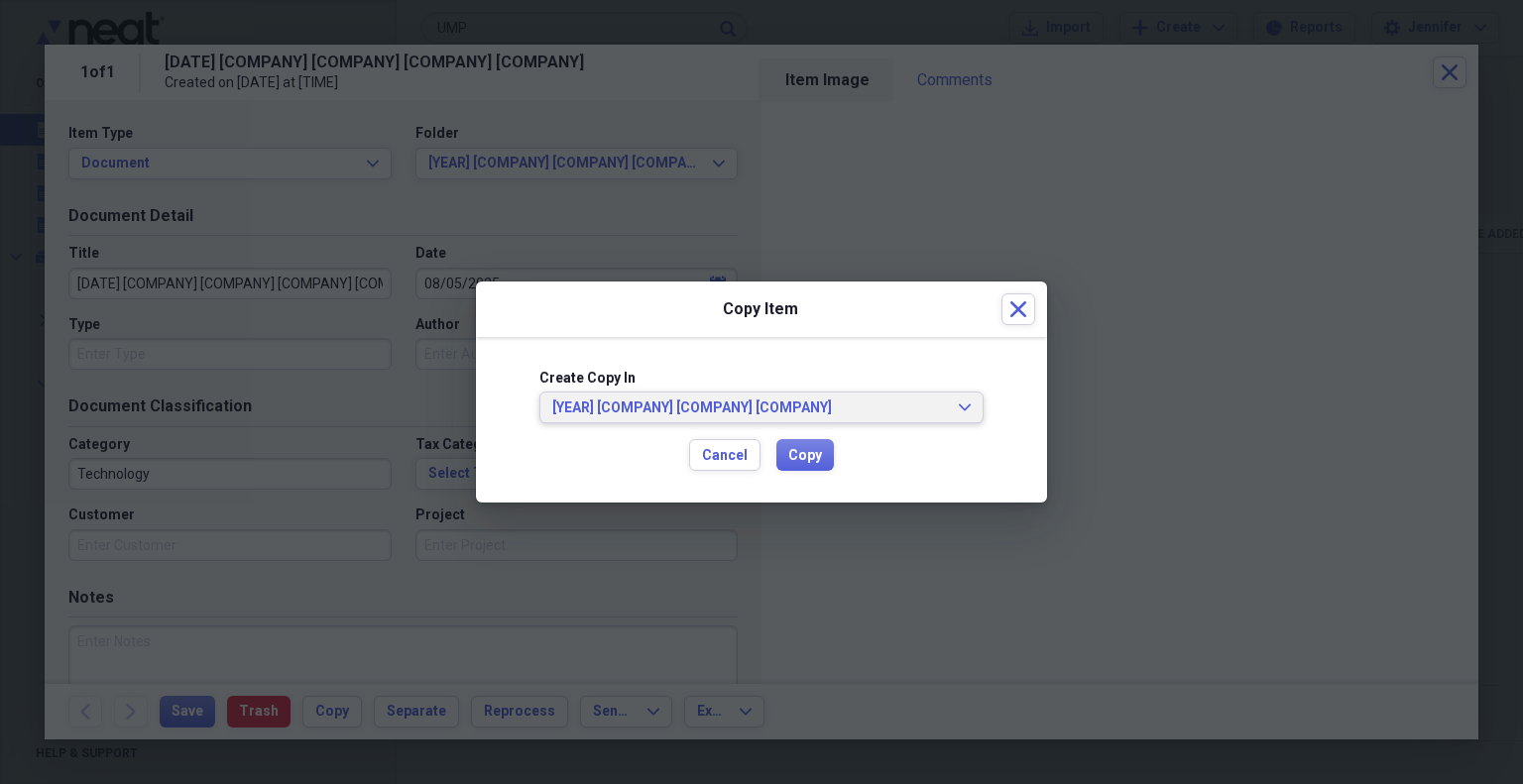 click on "[YEAR] [COMPANY] [COMPANY] [COMPANY]" at bounding box center (750, 408) 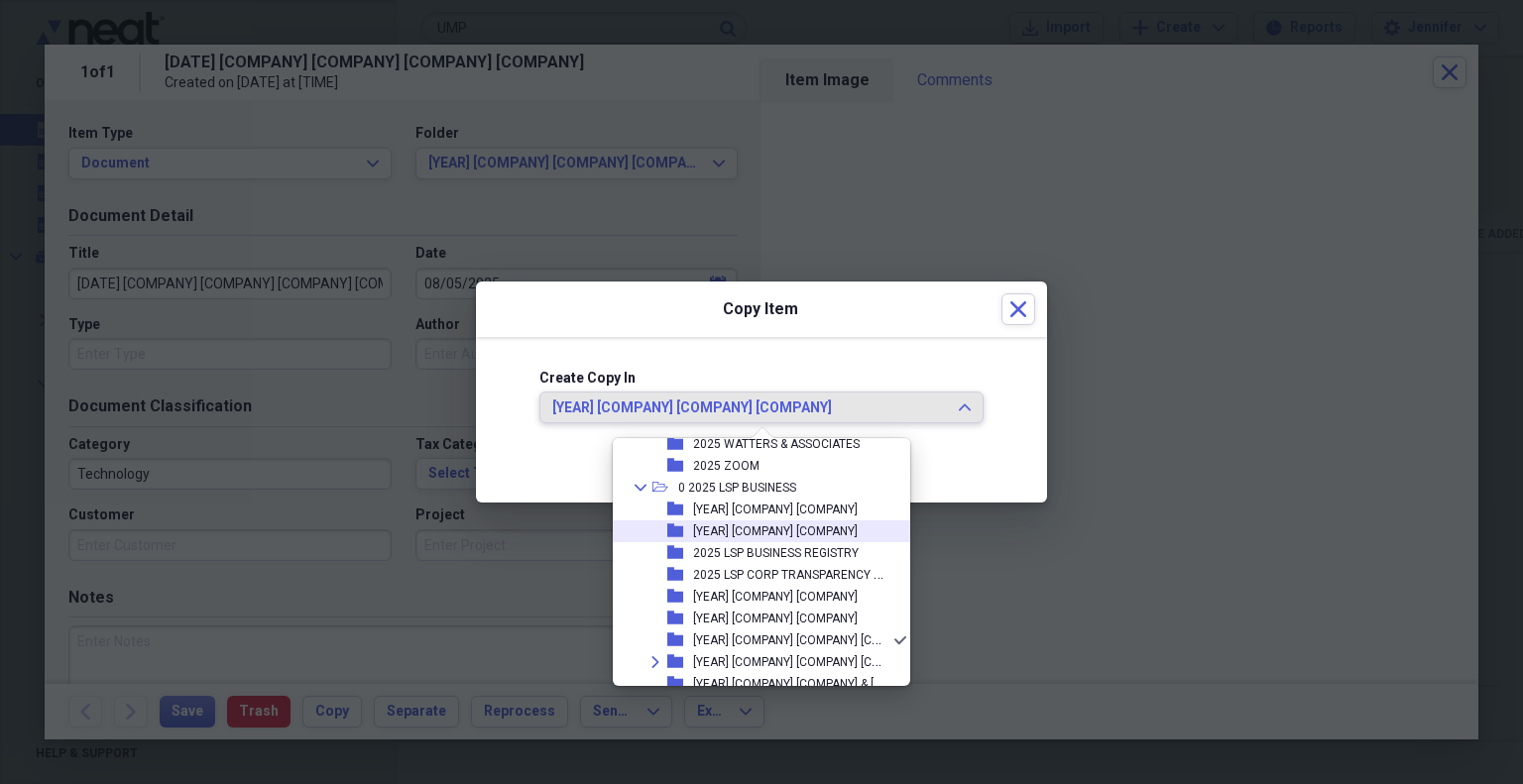 scroll, scrollTop: 1467, scrollLeft: 0, axis: vertical 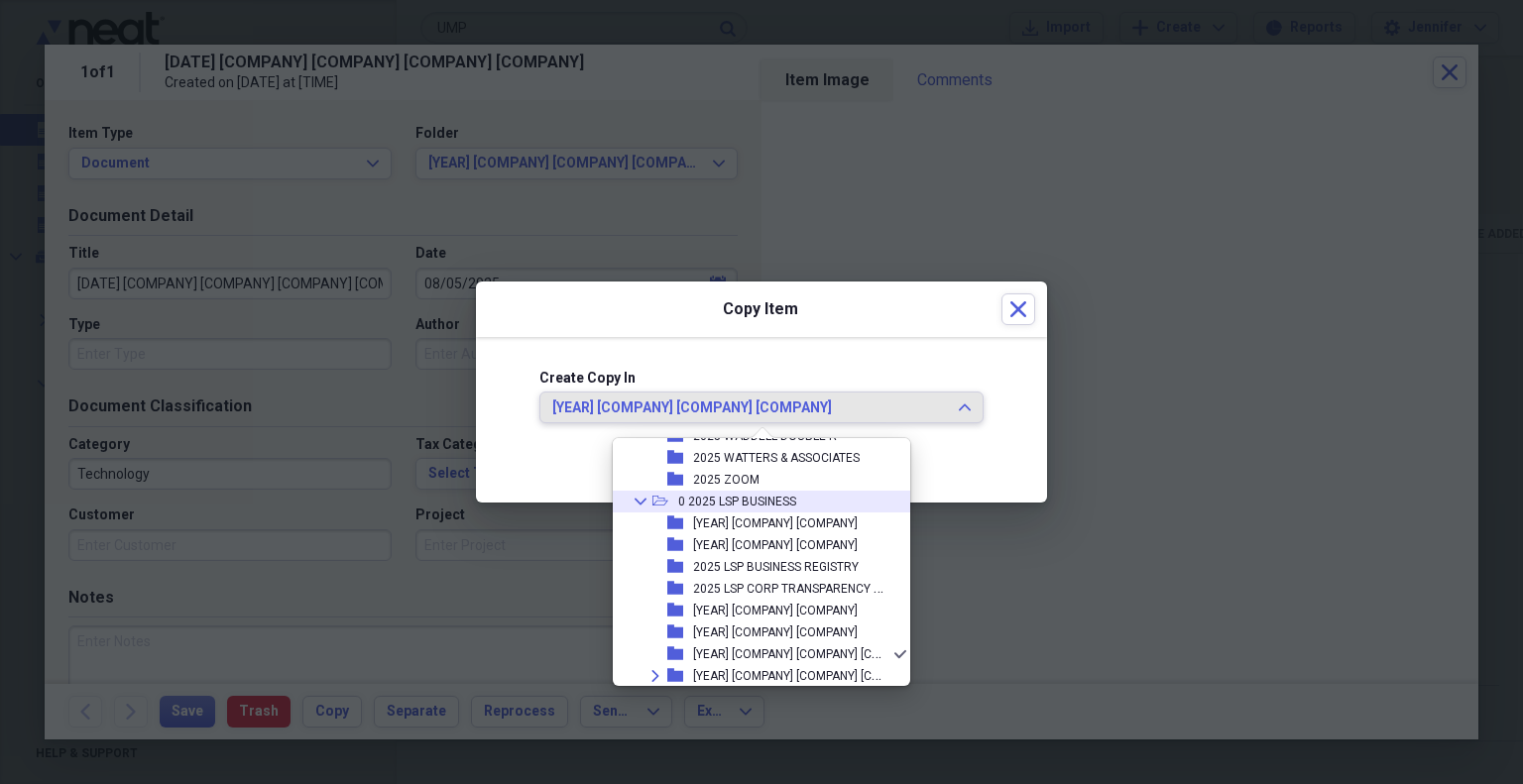 click on "Collapse" at bounding box center (641, 502) 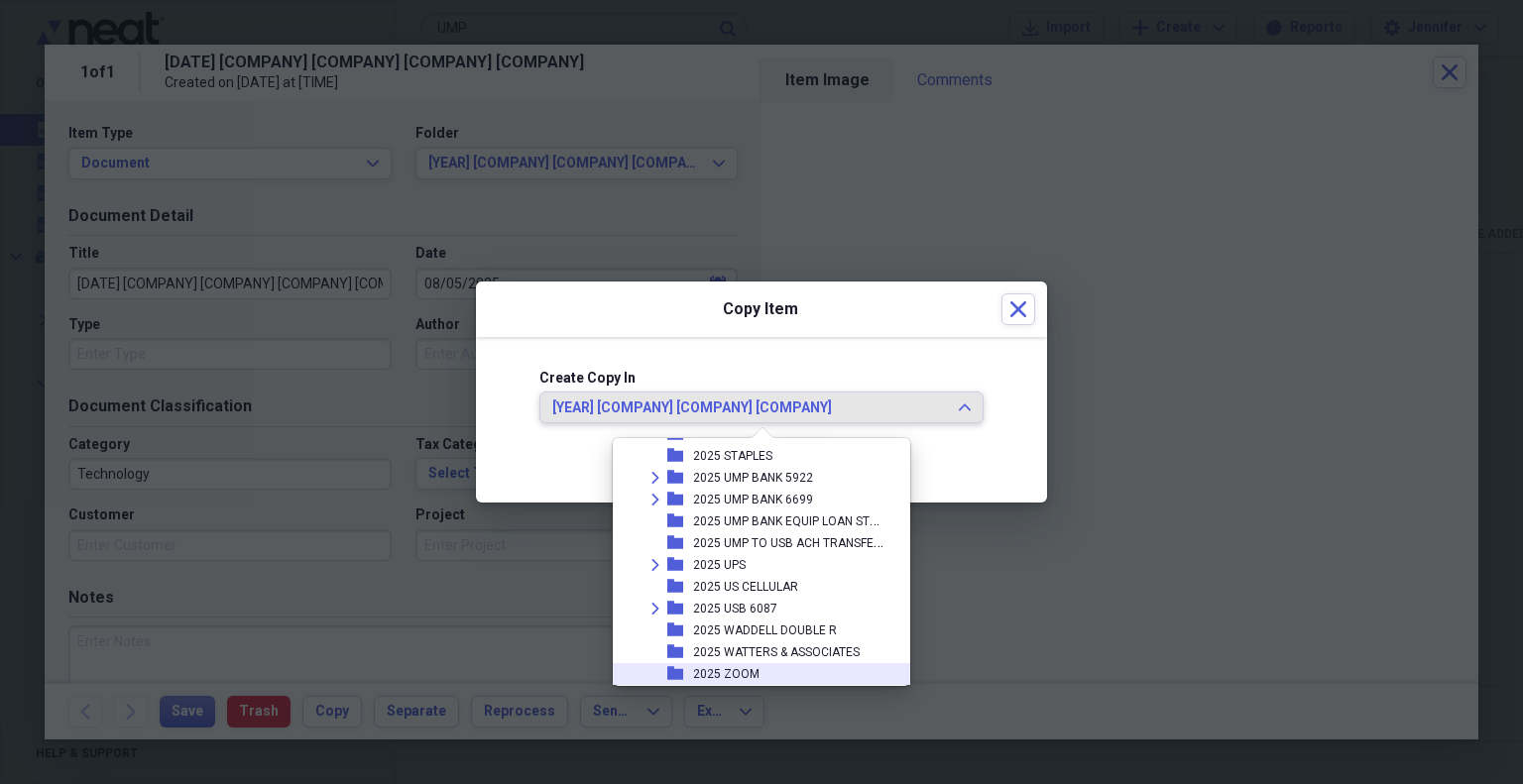 scroll, scrollTop: 1269, scrollLeft: 0, axis: vertical 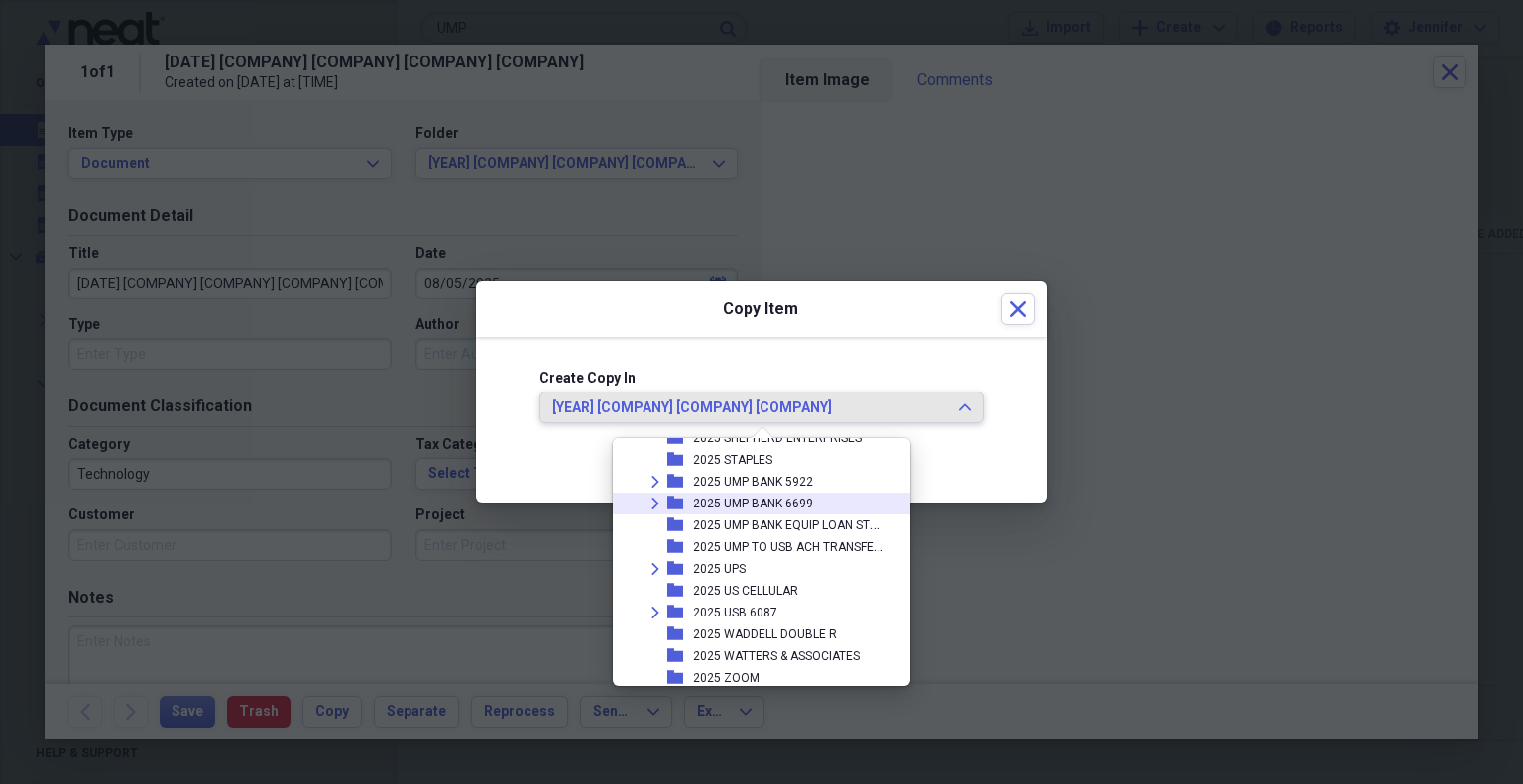 click on "2025 UMP BANK 6699" at bounding box center (753, 504) 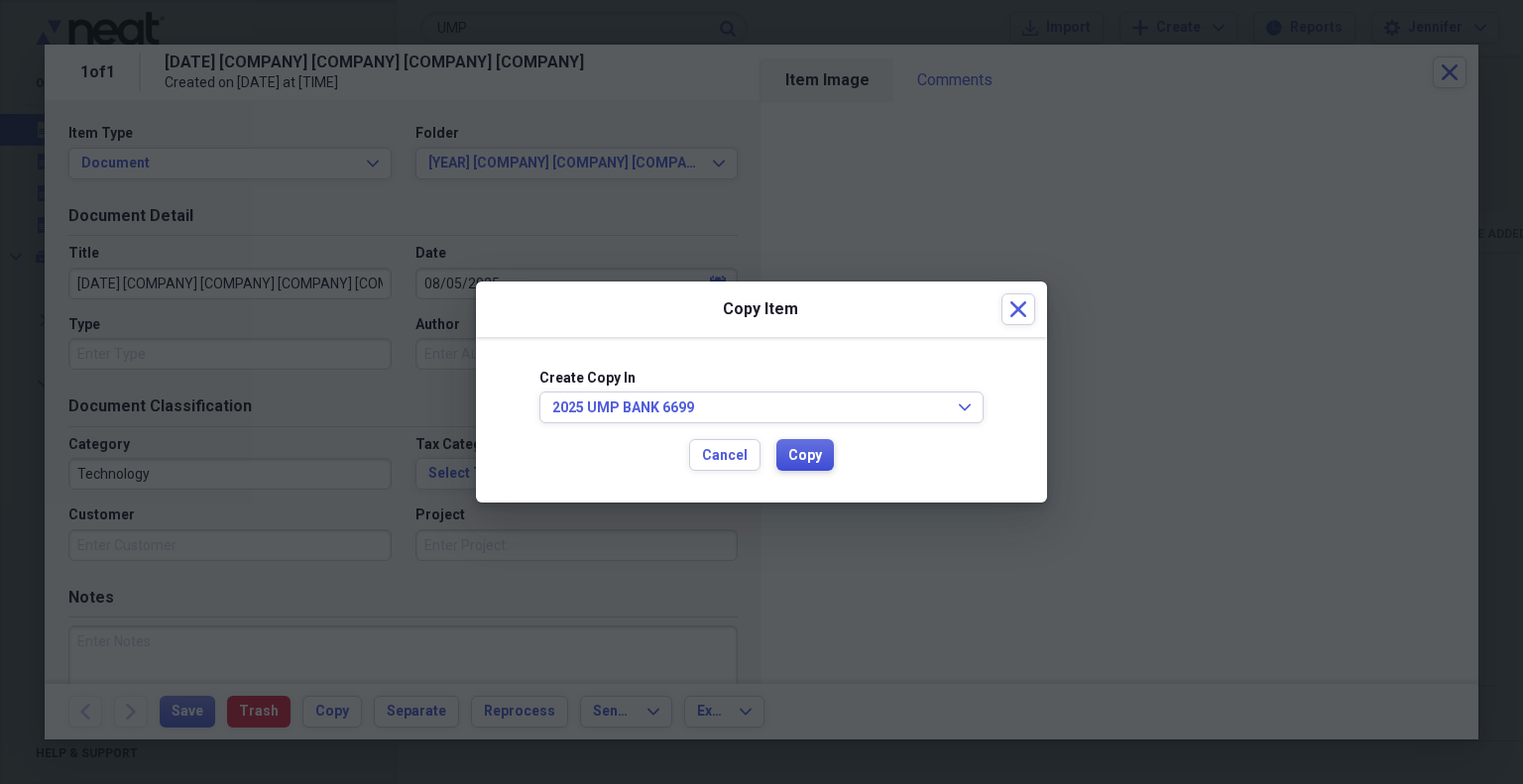 click on "Copy" at bounding box center [805, 456] 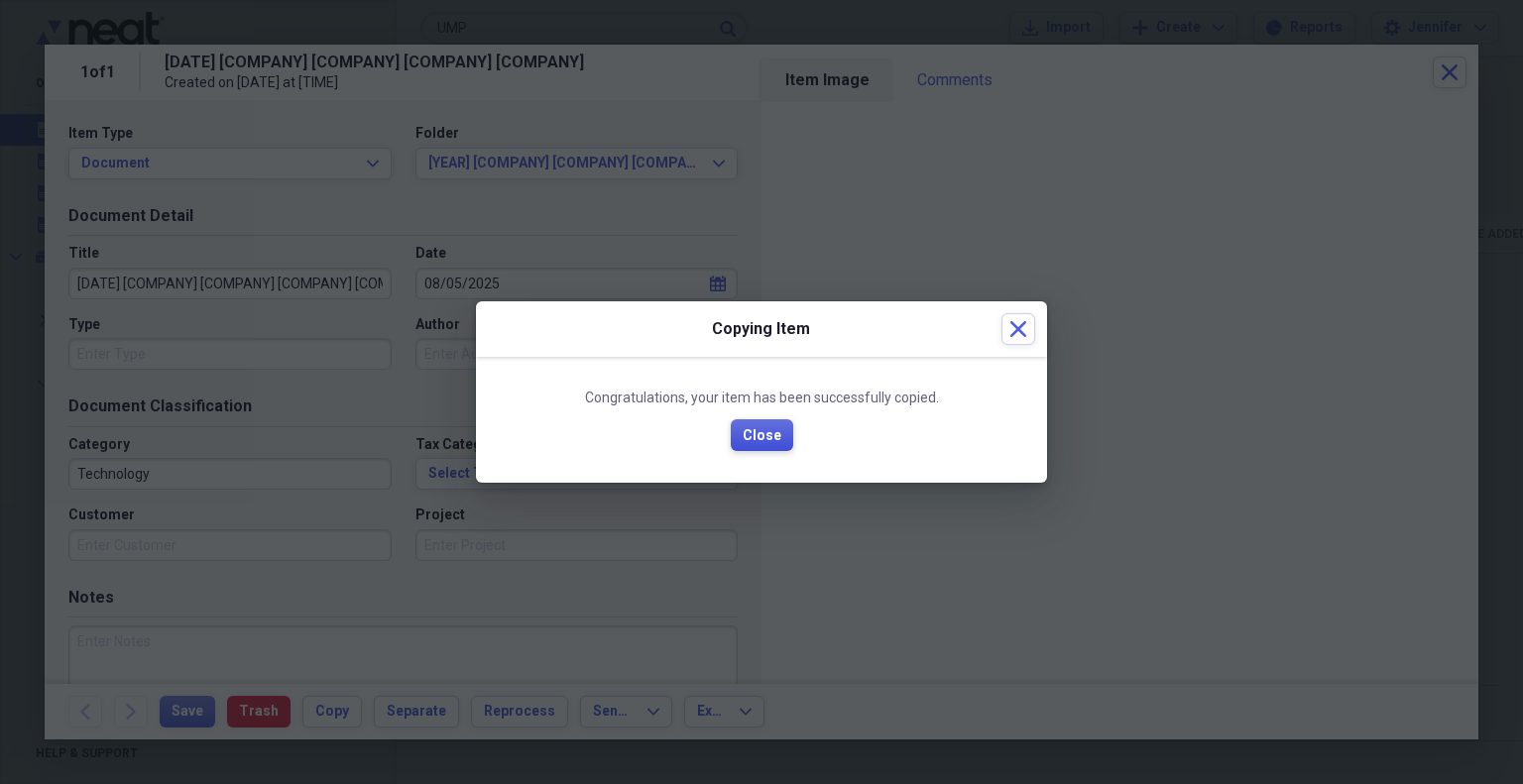 click on "Close" at bounding box center (762, 436) 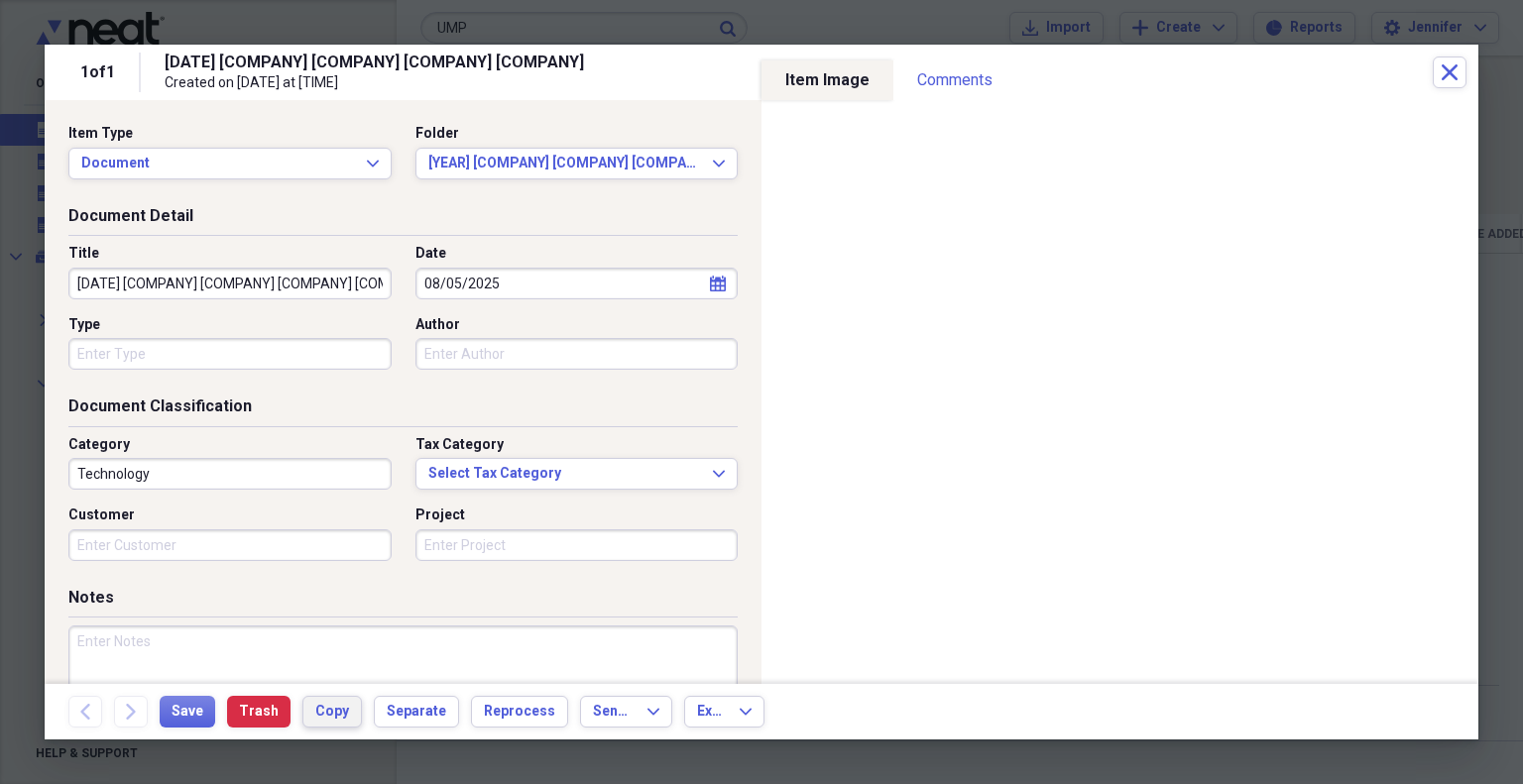 click on "Copy" at bounding box center [332, 712] 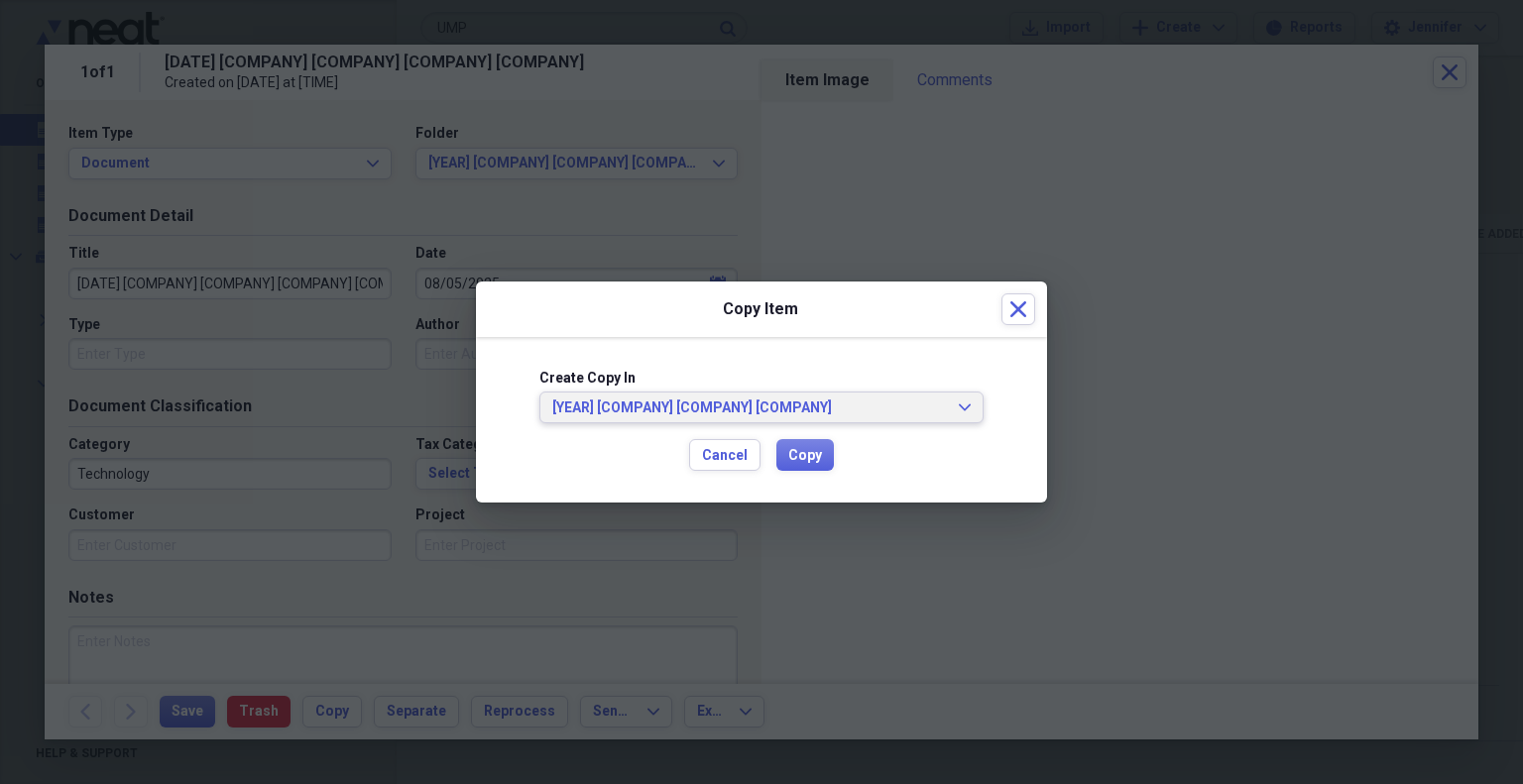 click on "[YEAR] [COMPANY] [COMPANY] [COMPANY]" at bounding box center [750, 408] 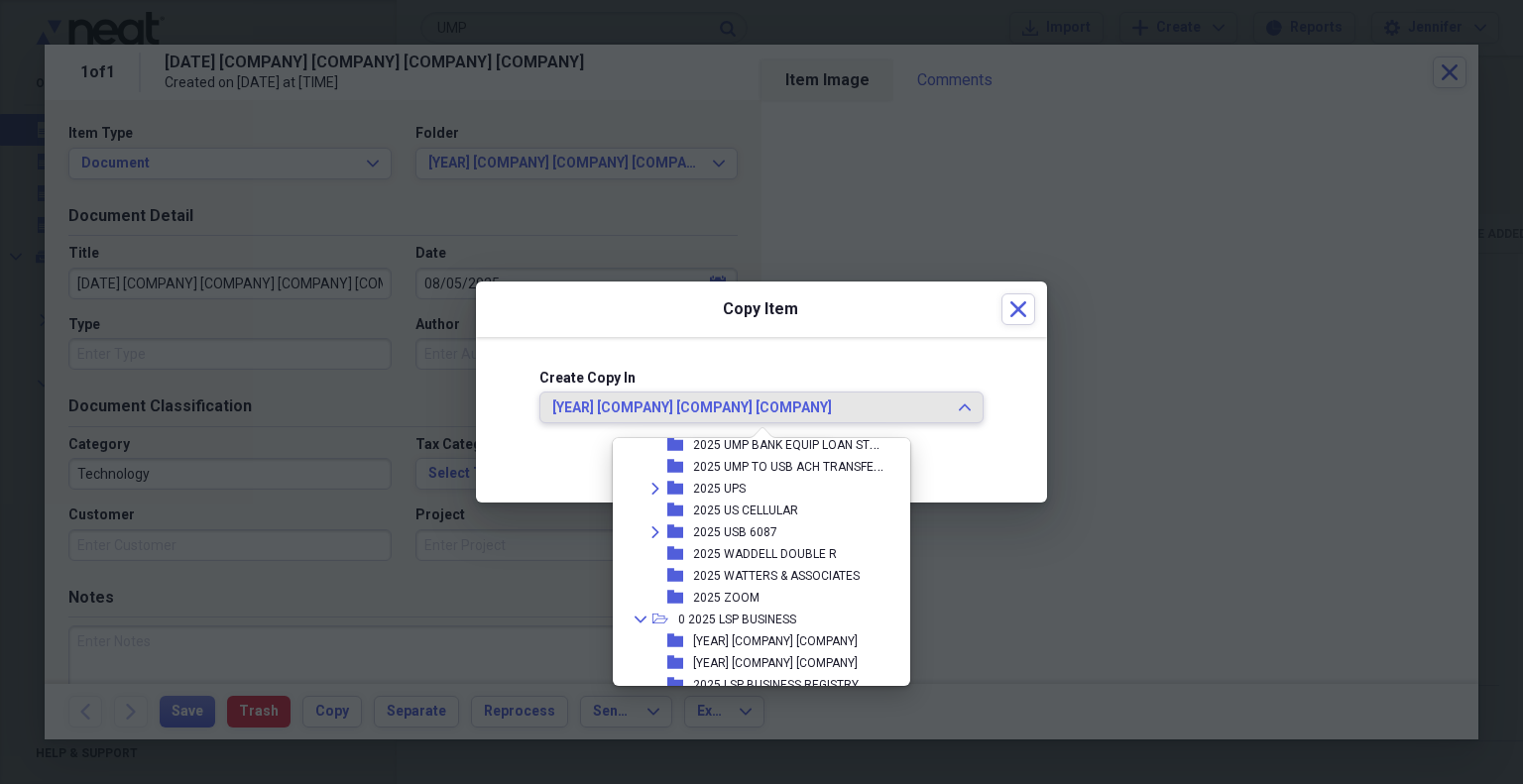 scroll, scrollTop: 1269, scrollLeft: 0, axis: vertical 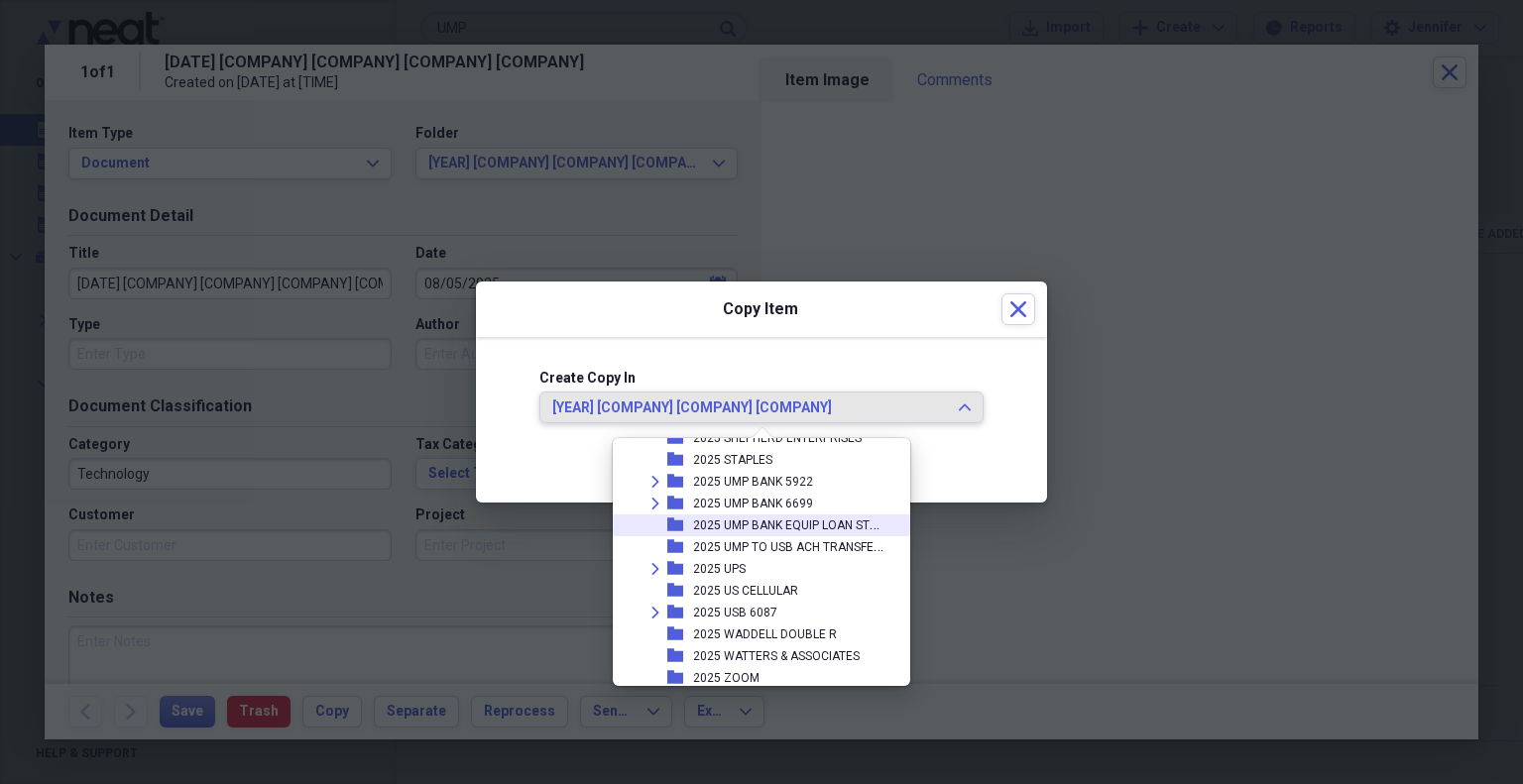 click on "2025 UMP BANK EQUIP LOAN STMTS" at bounding box center [793, 523] 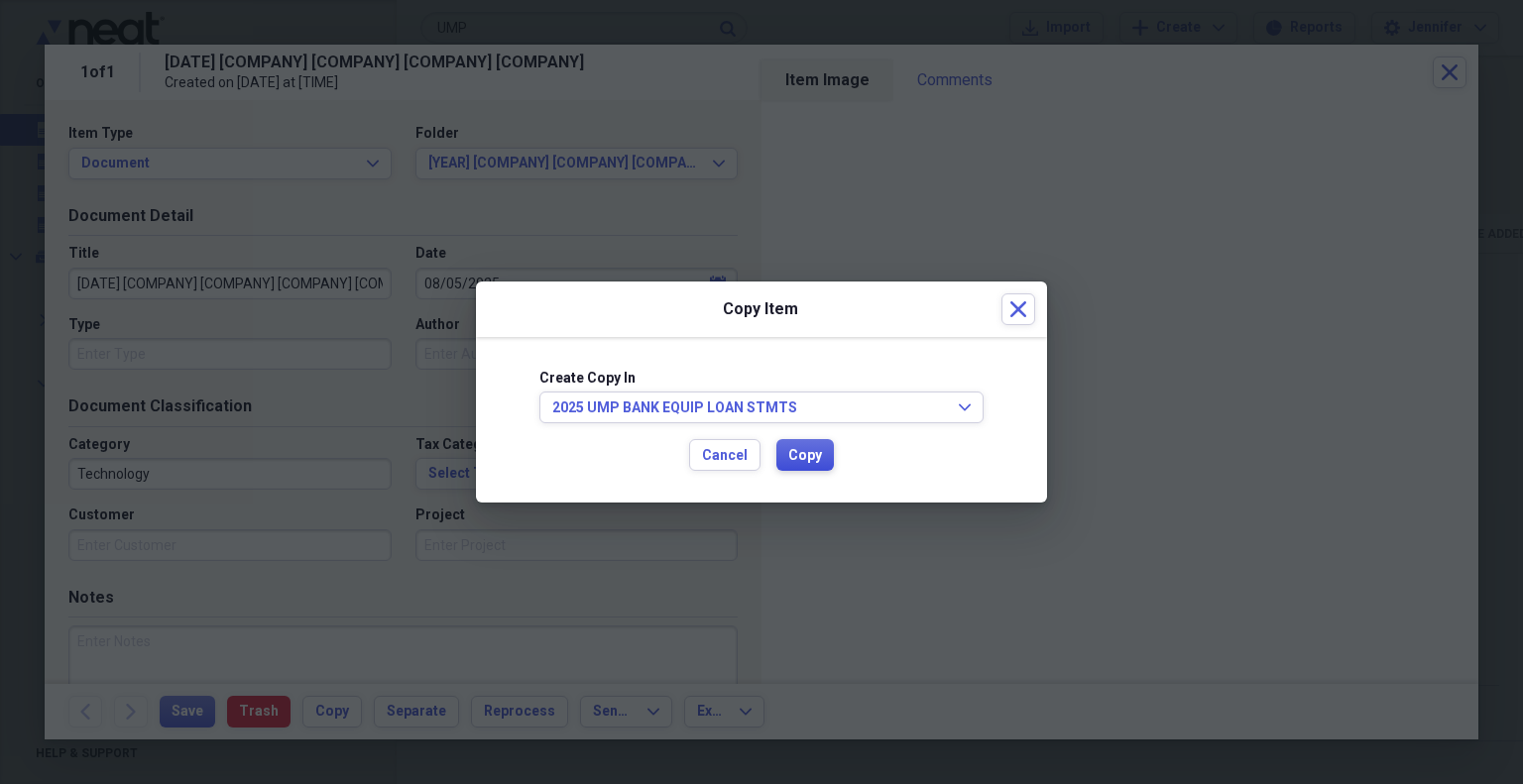 click on "Copy" at bounding box center [805, 456] 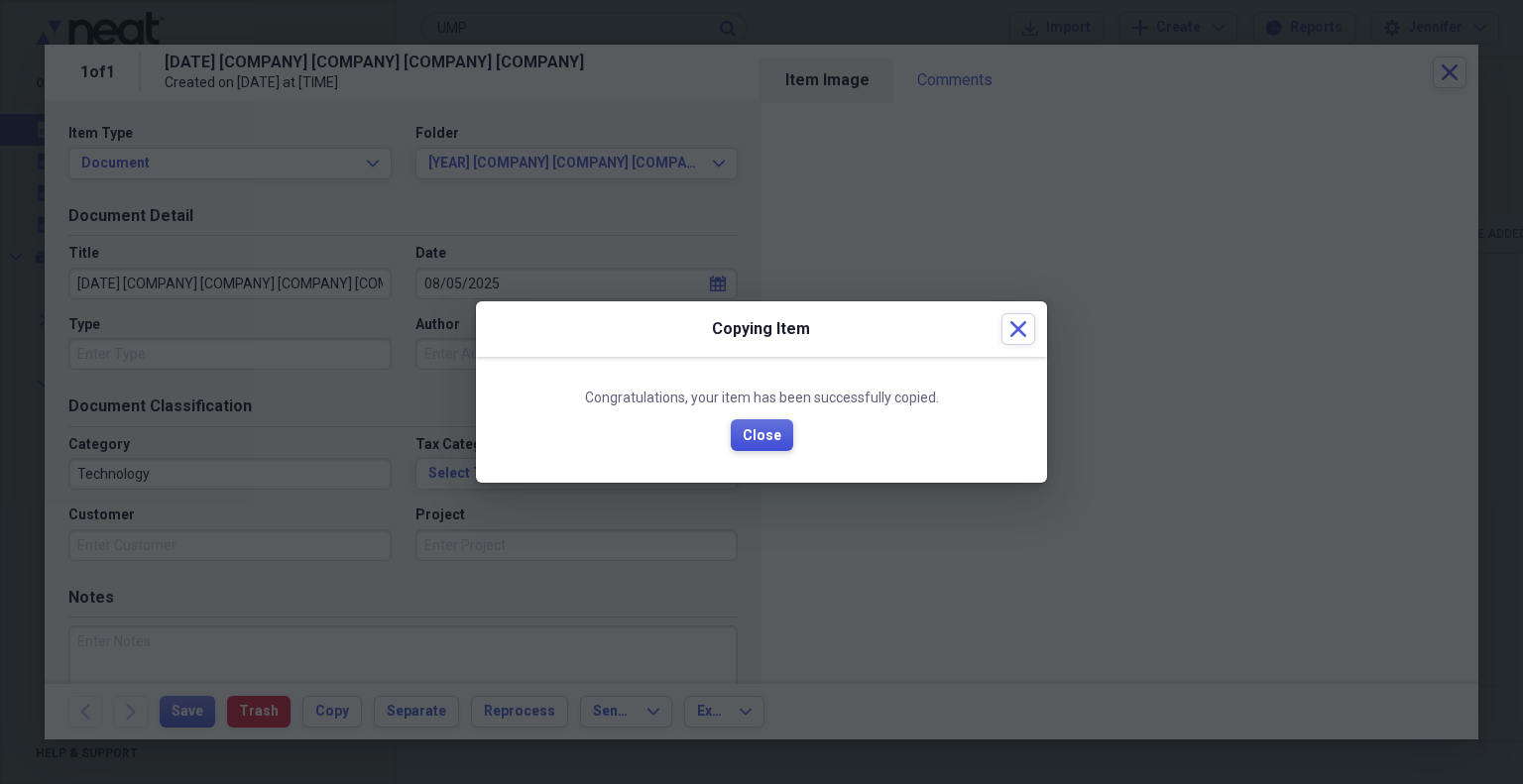 click on "Close" at bounding box center (762, 436) 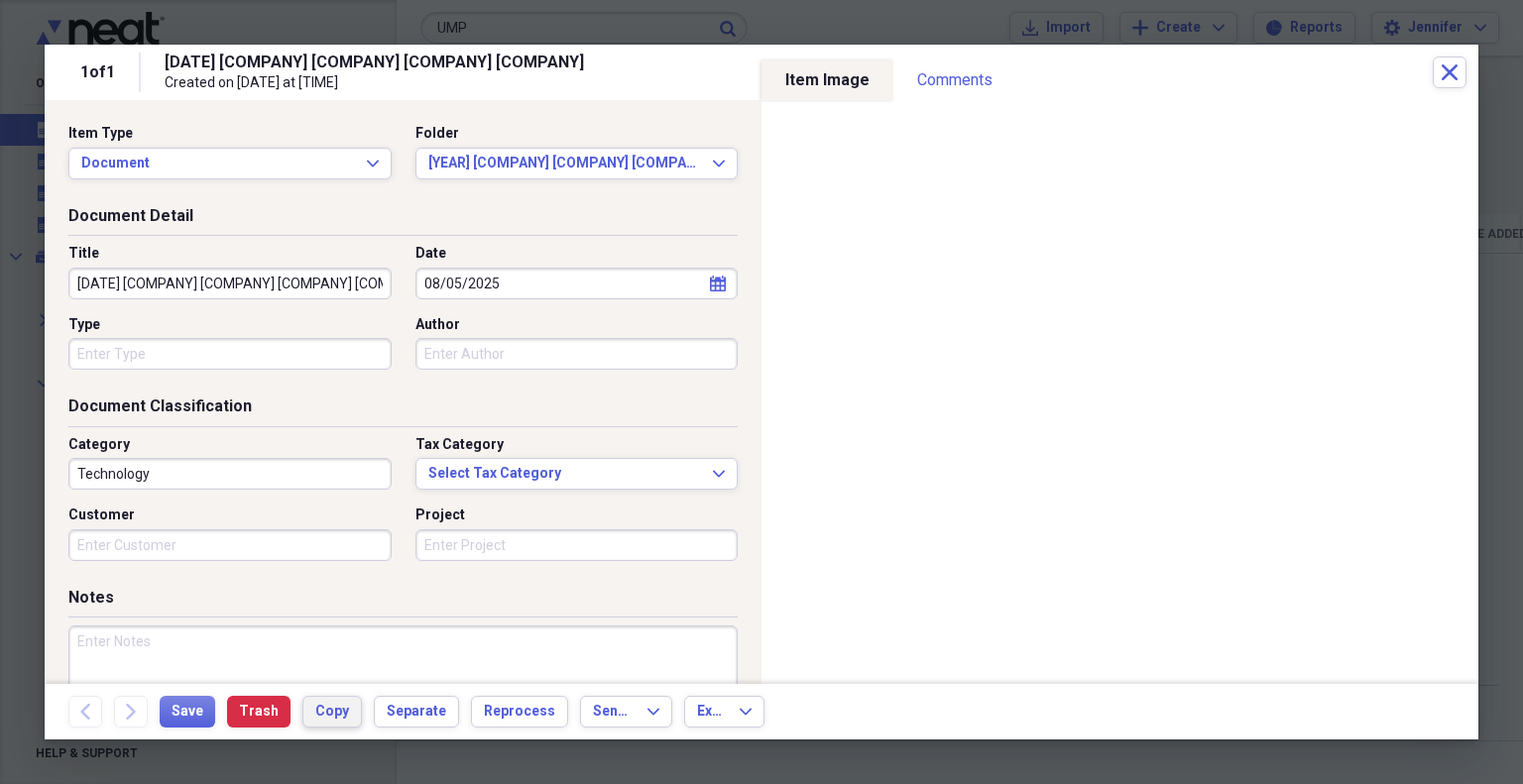 click on "Copy" at bounding box center (332, 712) 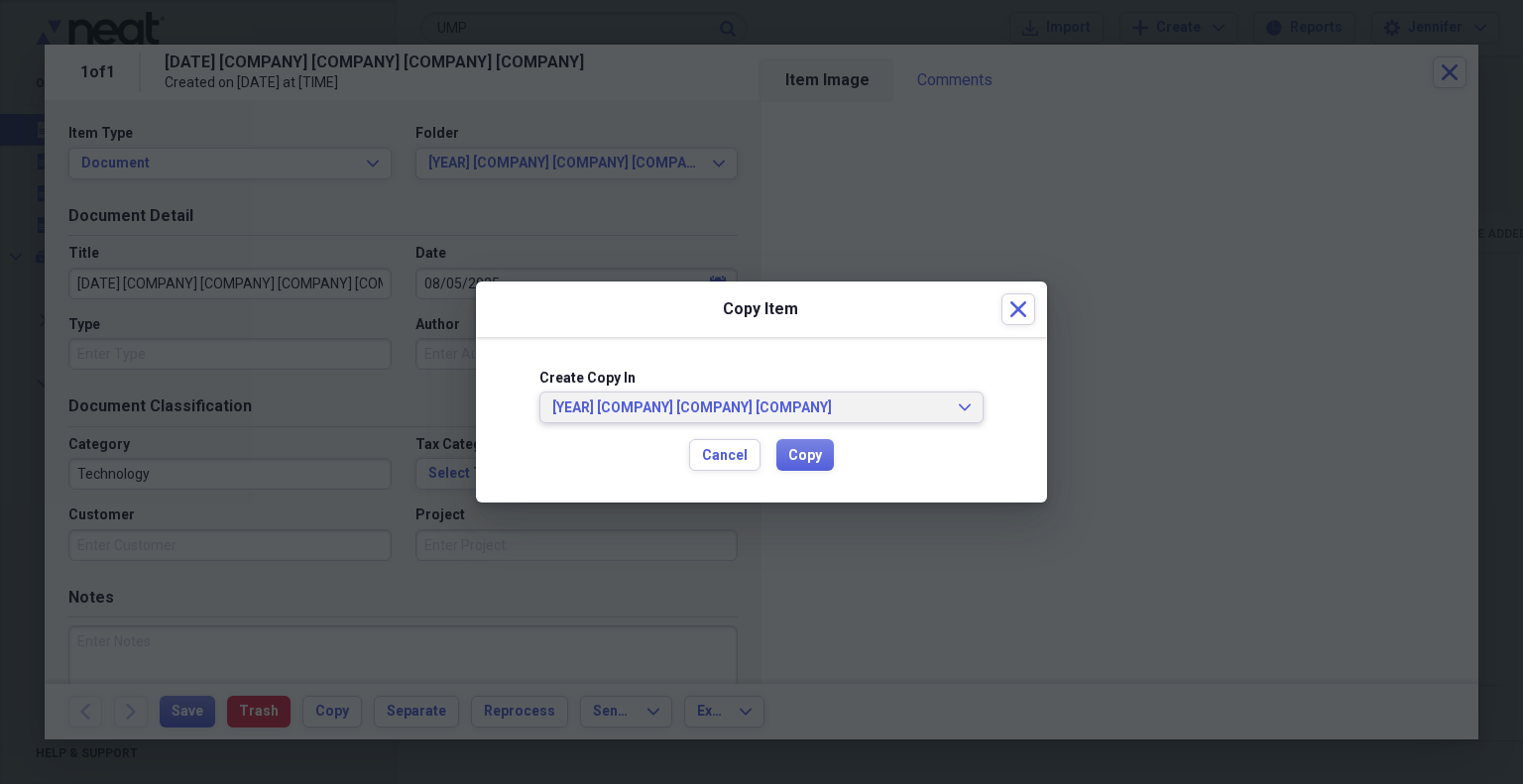 click on "[YEAR] [COMPANY] [COMPANY] [COMPANY]" at bounding box center (750, 408) 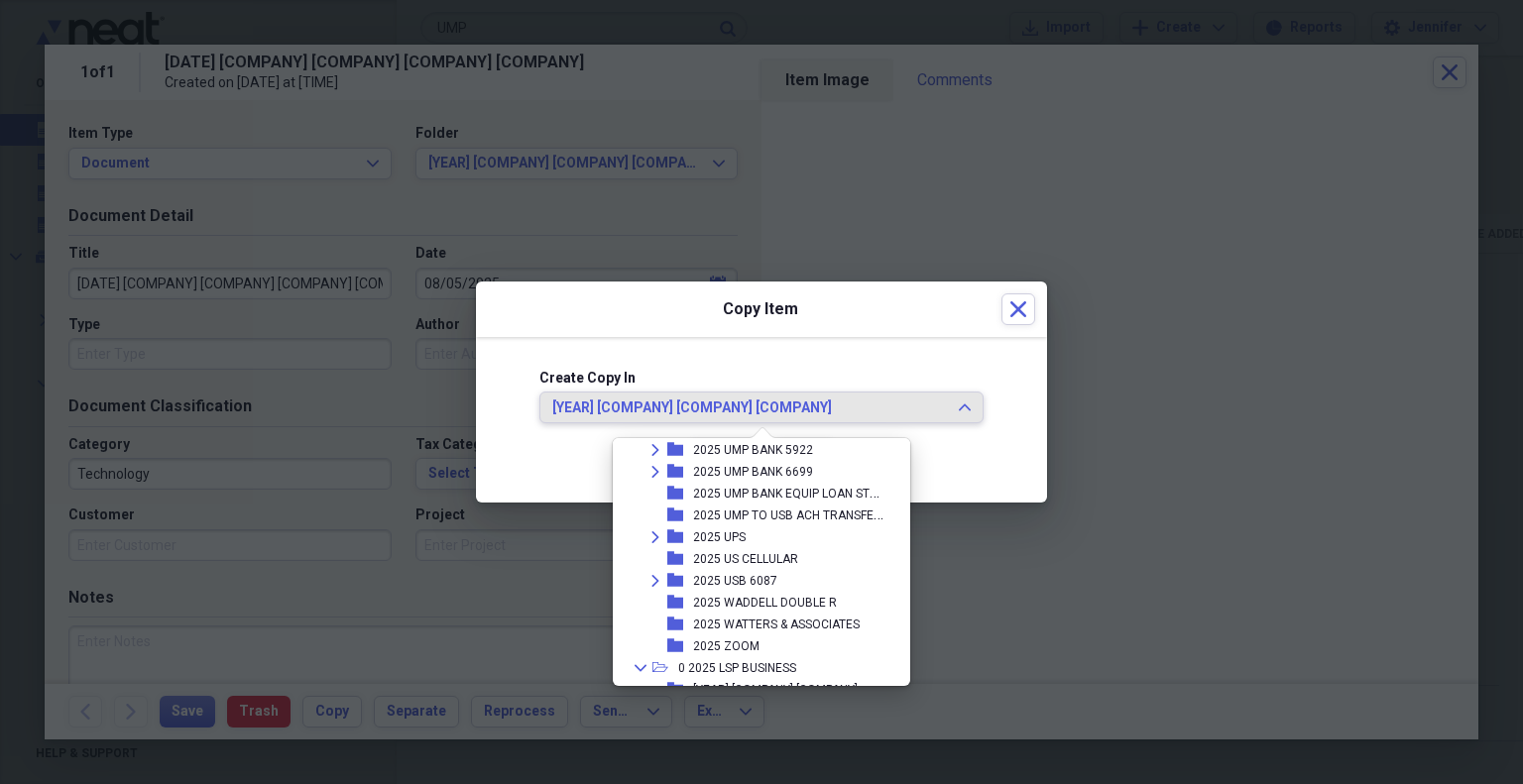 scroll, scrollTop: 1269, scrollLeft: 0, axis: vertical 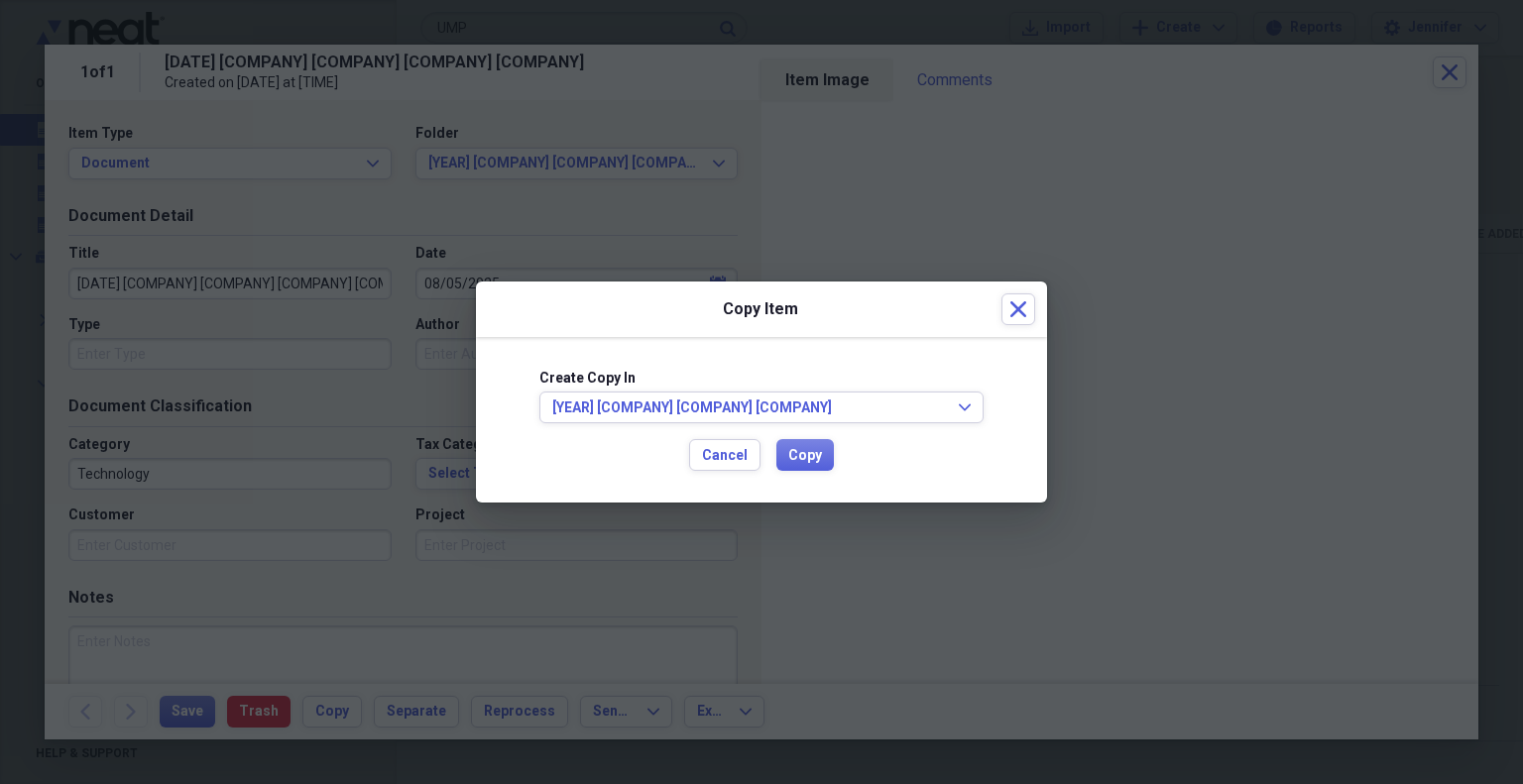 click on "Create Copy In [YEAR] [COMPANY] [COMPANY] [COMPANY] Expand Cancel Copy" at bounding box center (762, 420) 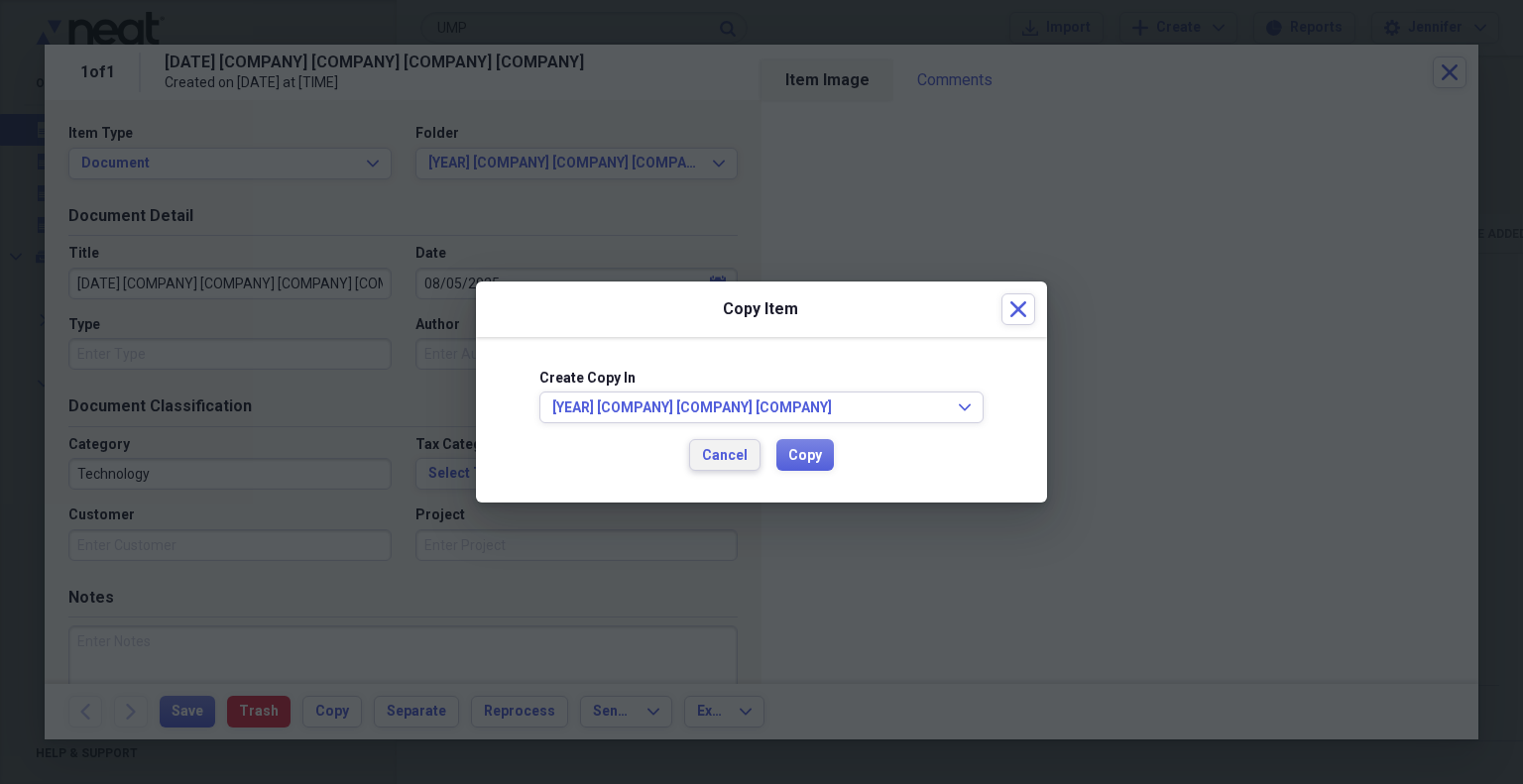 click on "Cancel" at bounding box center [725, 455] 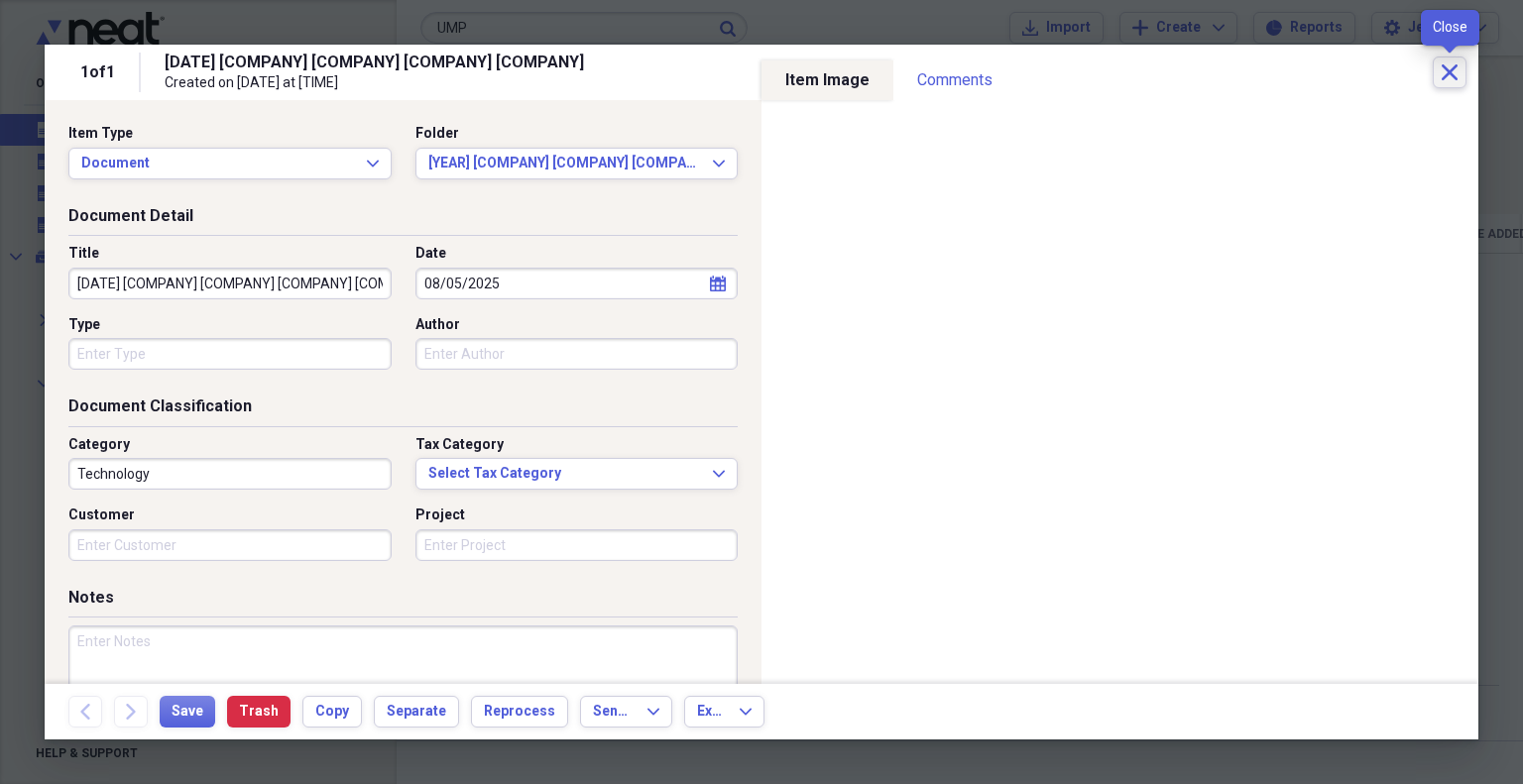 click 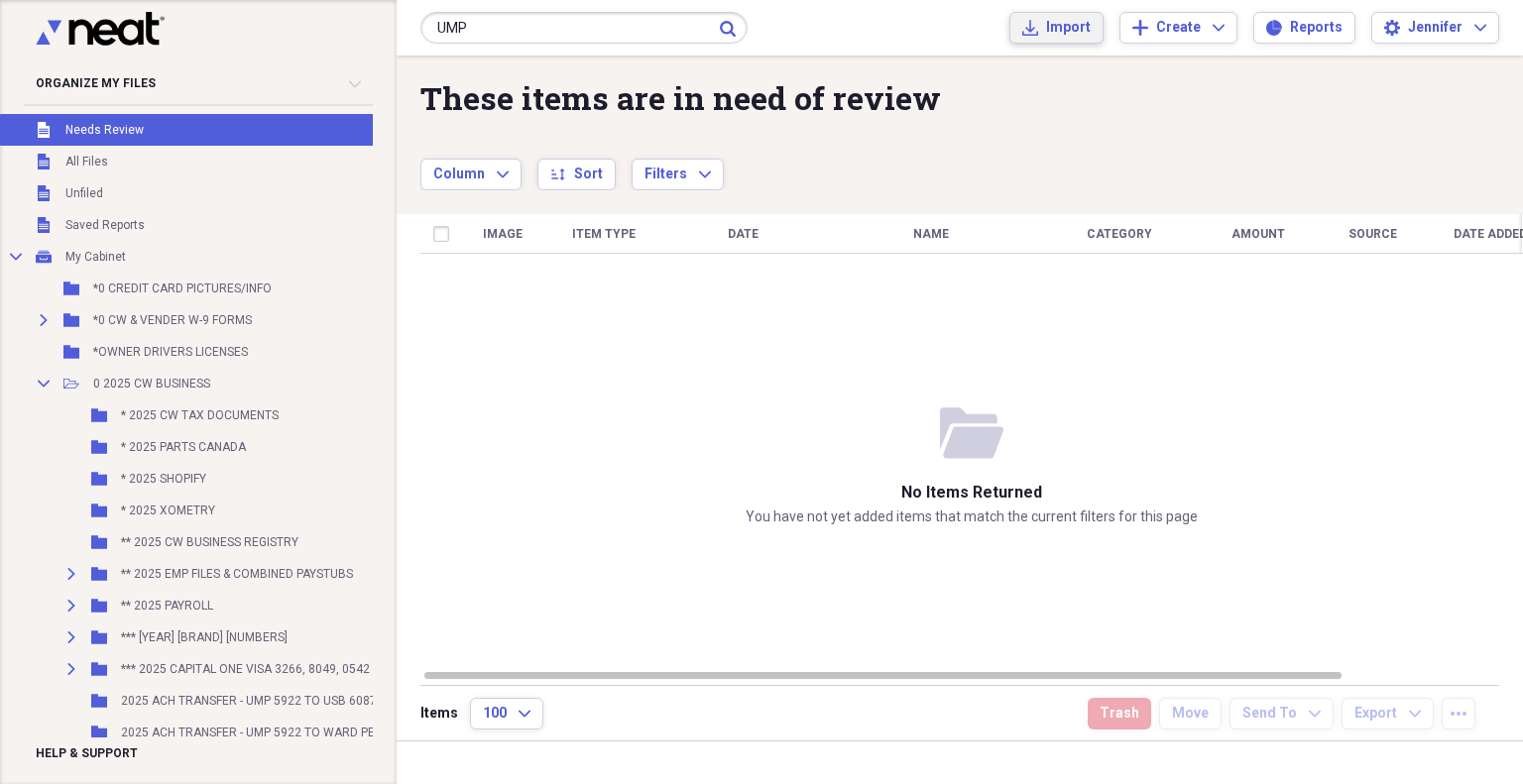 click on "Import" at bounding box center (1068, 28) 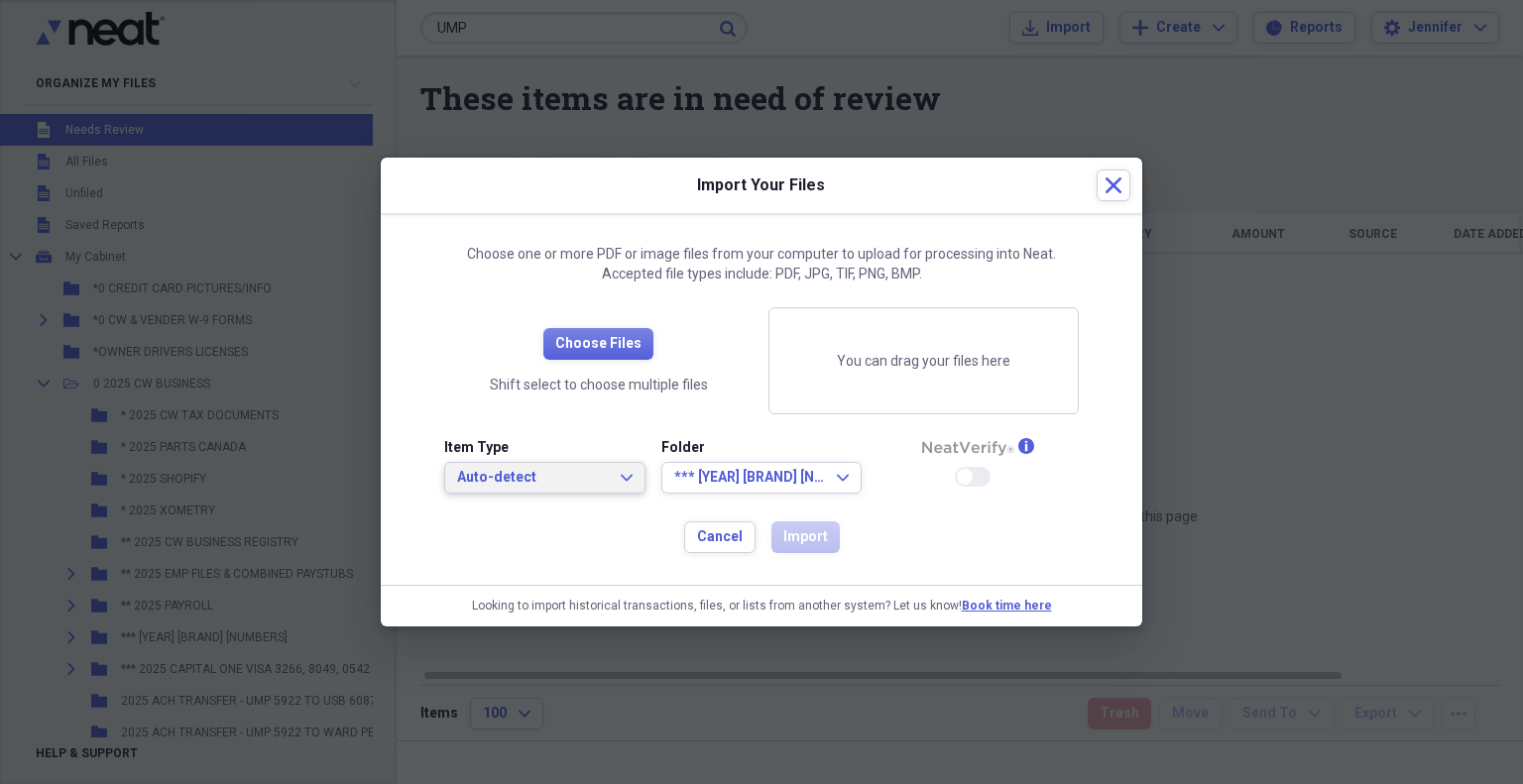 drag, startPoint x: 523, startPoint y: 481, endPoint x: 524, endPoint y: 449, distance: 32.01562 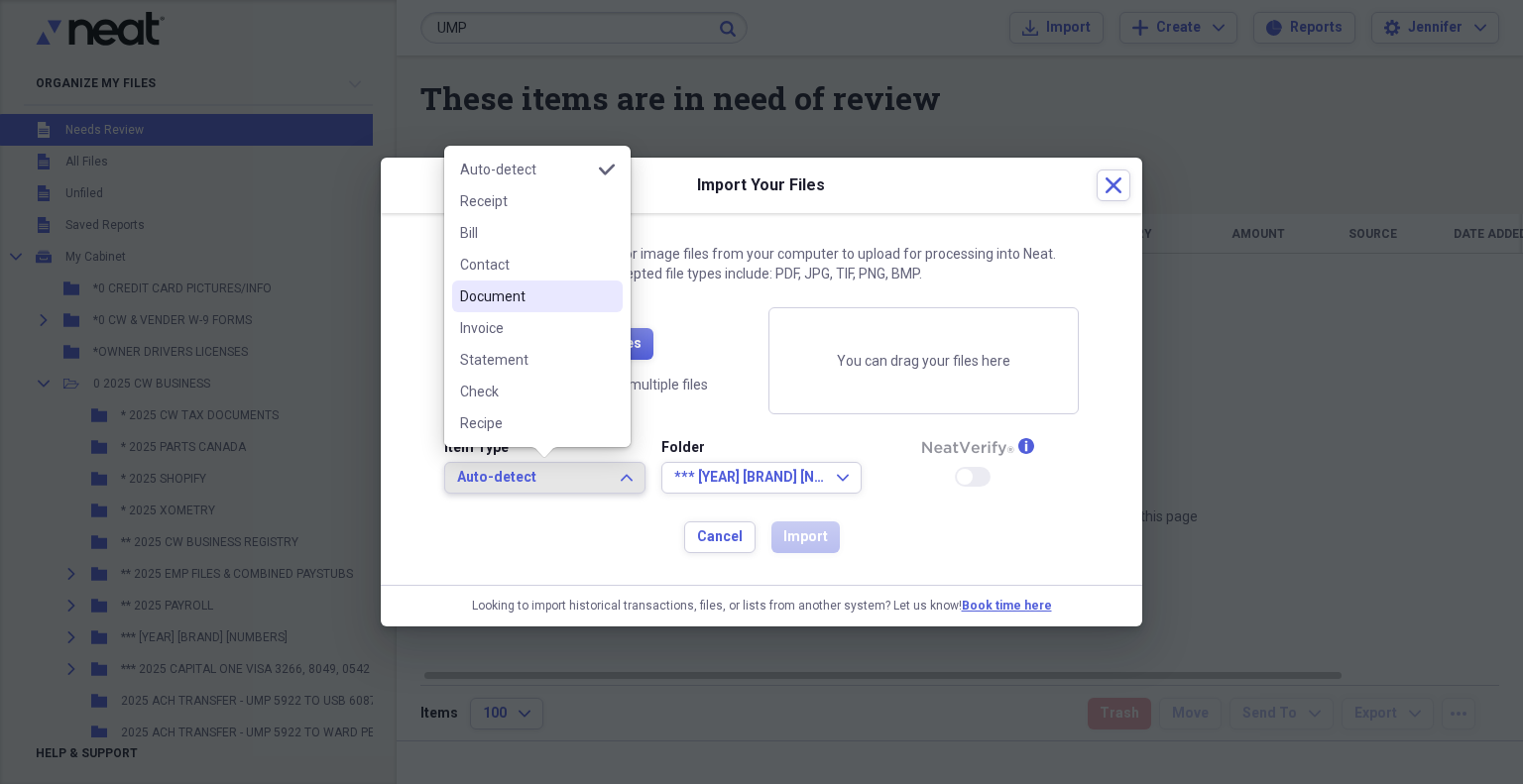 click on "Document" at bounding box center [526, 296] 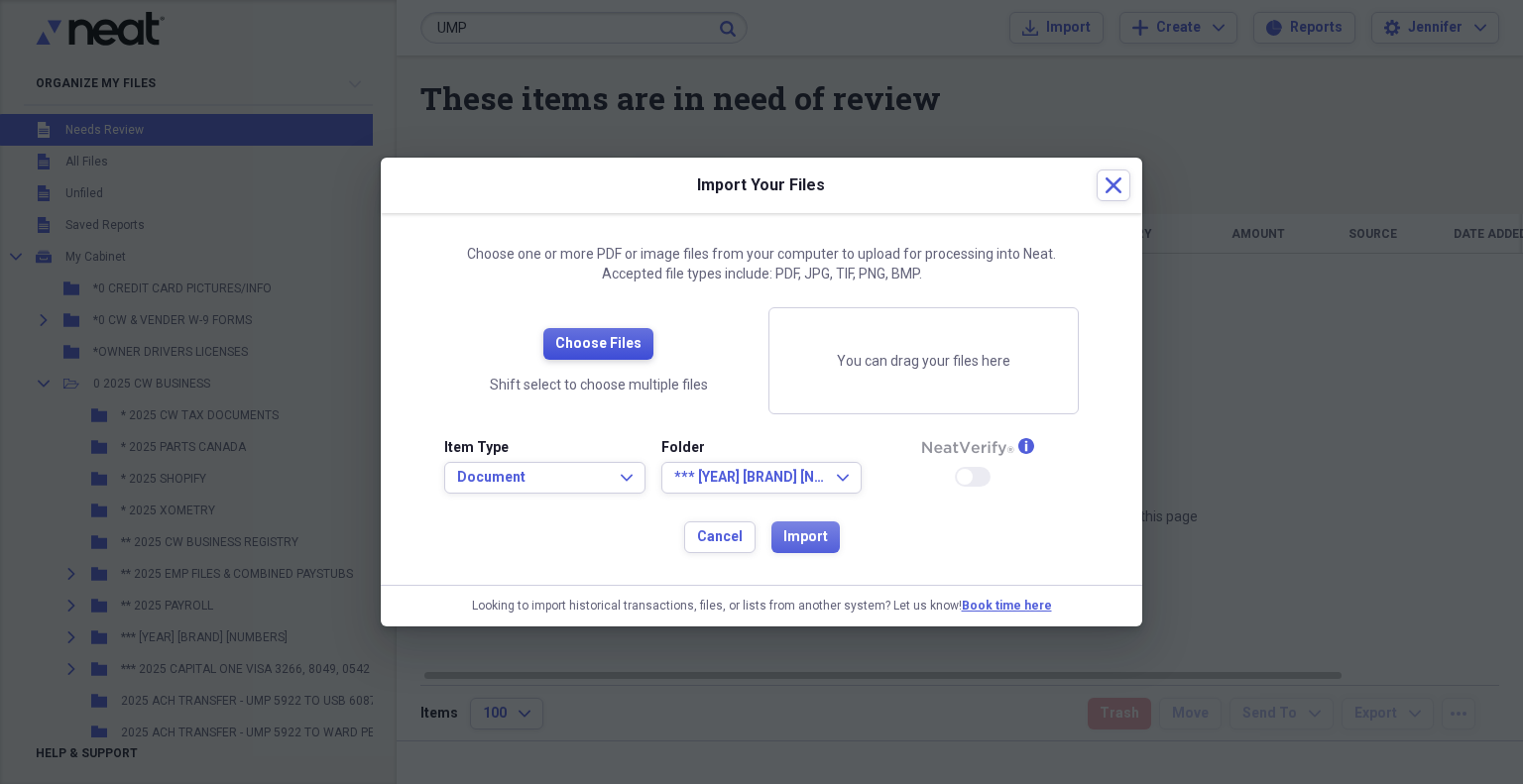 click on "Choose Files" at bounding box center (598, 344) 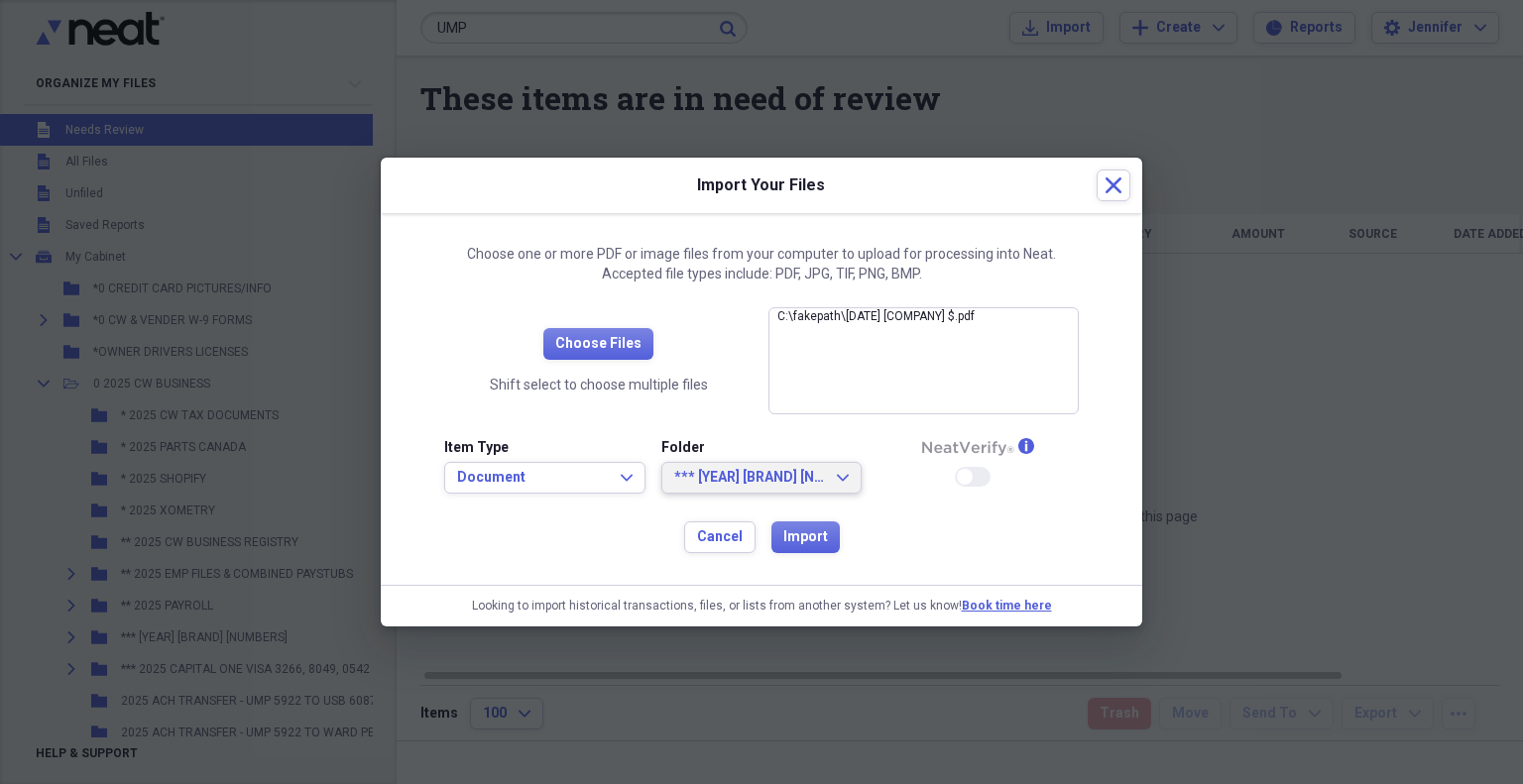 click on "*** [YEAR] [BRAND] [NUMBERS]" at bounding box center (750, 478) 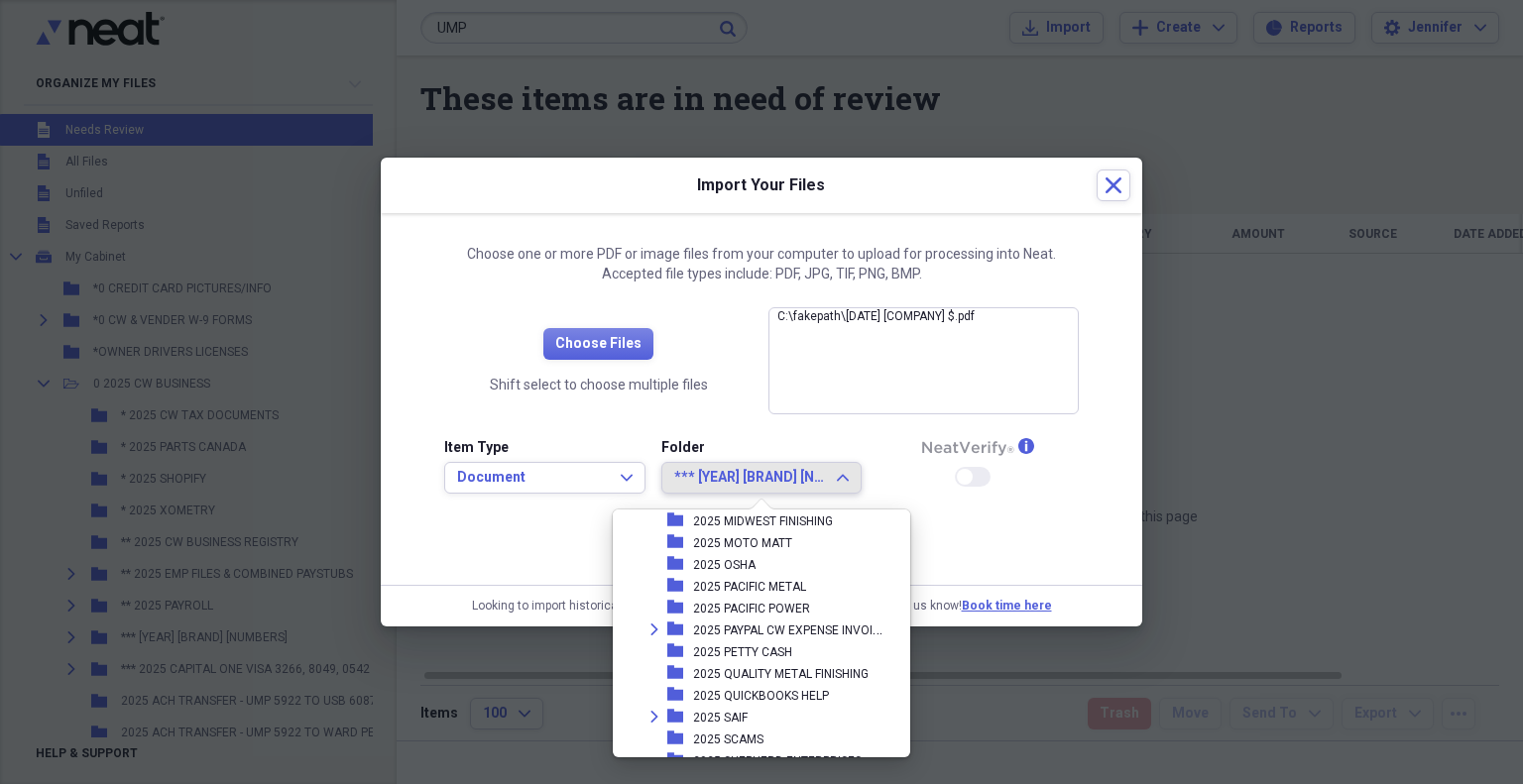 scroll, scrollTop: 985, scrollLeft: 0, axis: vertical 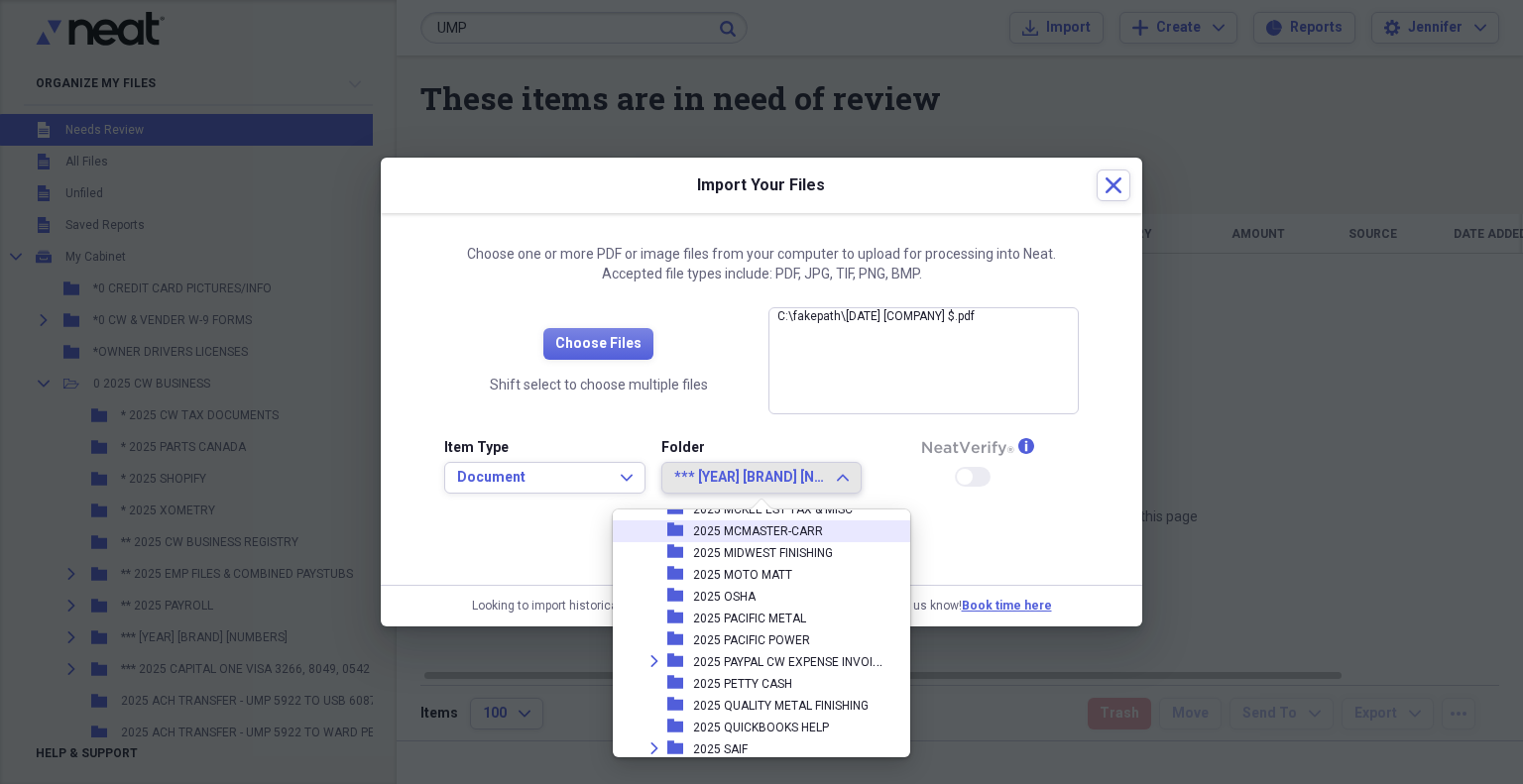 click on "2025 MCMASTER-CARR" at bounding box center (758, 531) 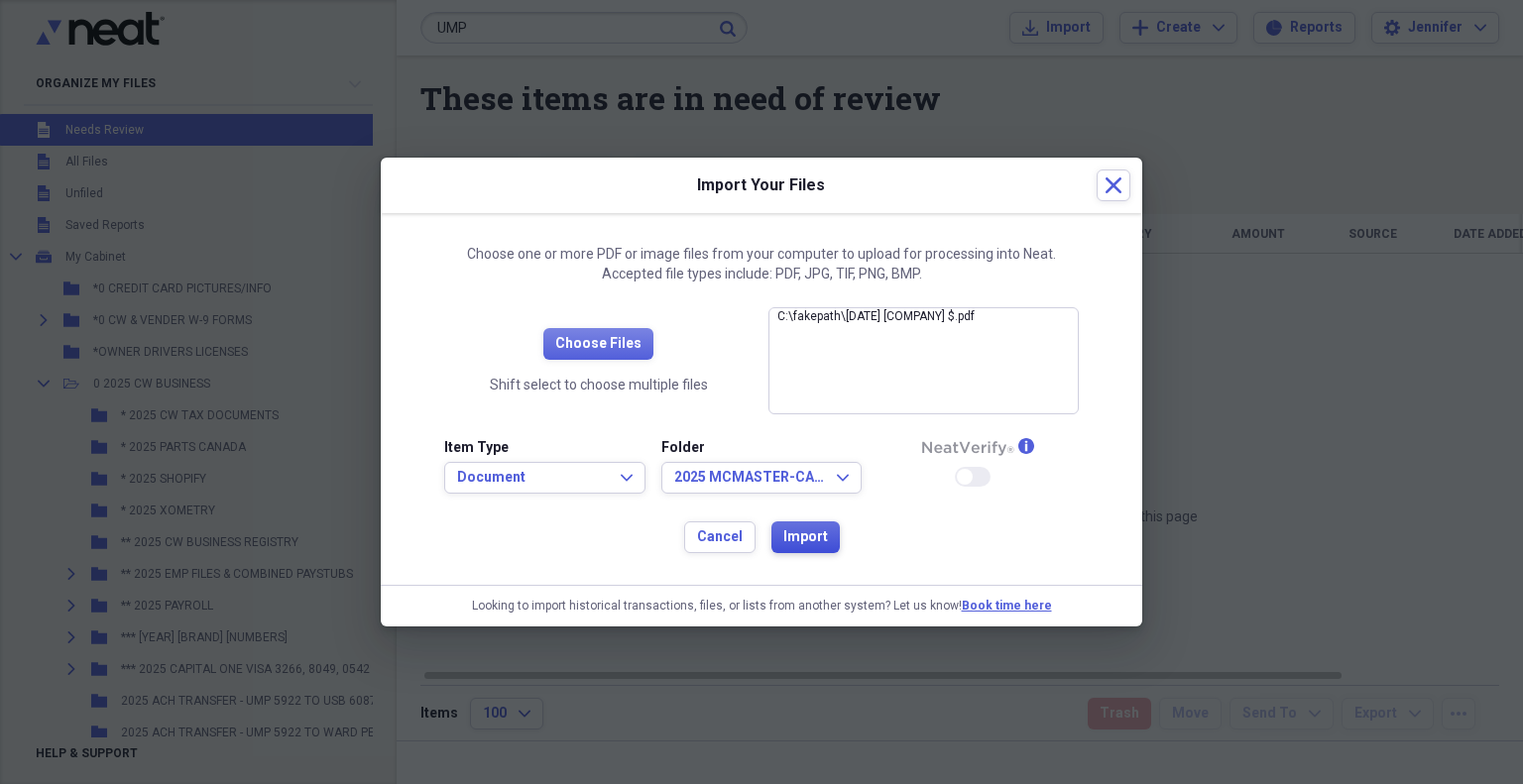 click on "Import" at bounding box center (805, 537) 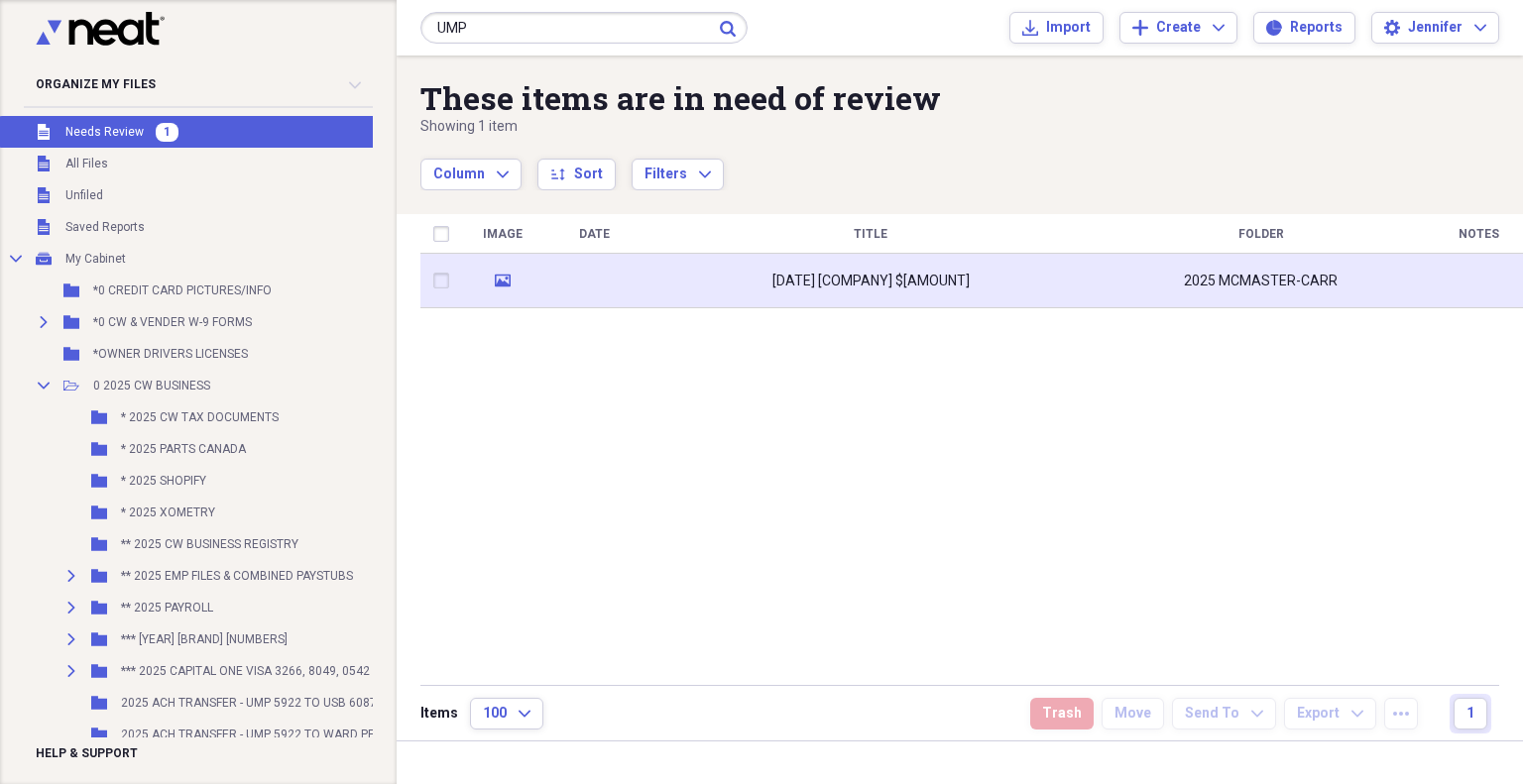 click at bounding box center [594, 280] 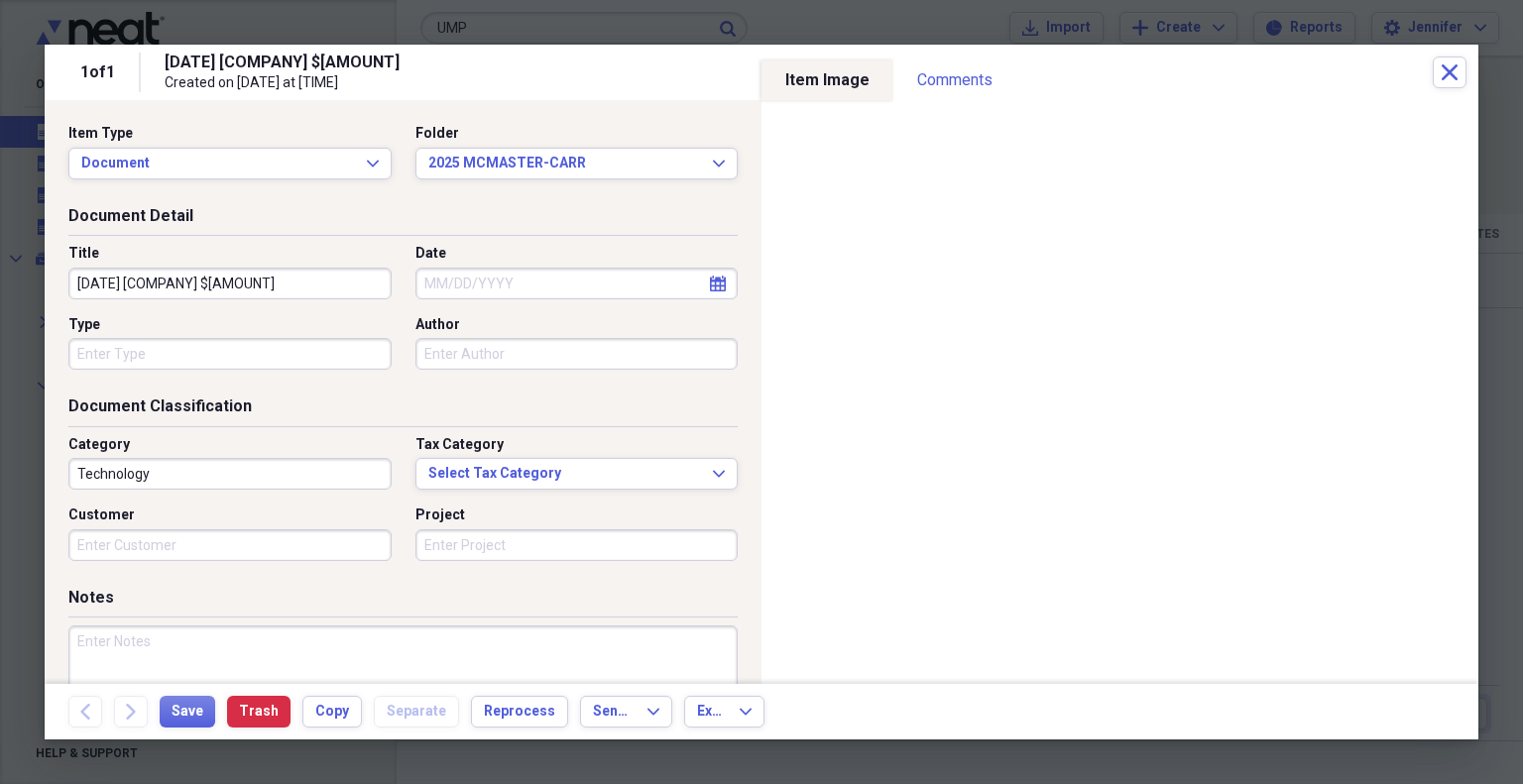 click at bounding box center [403, 690] 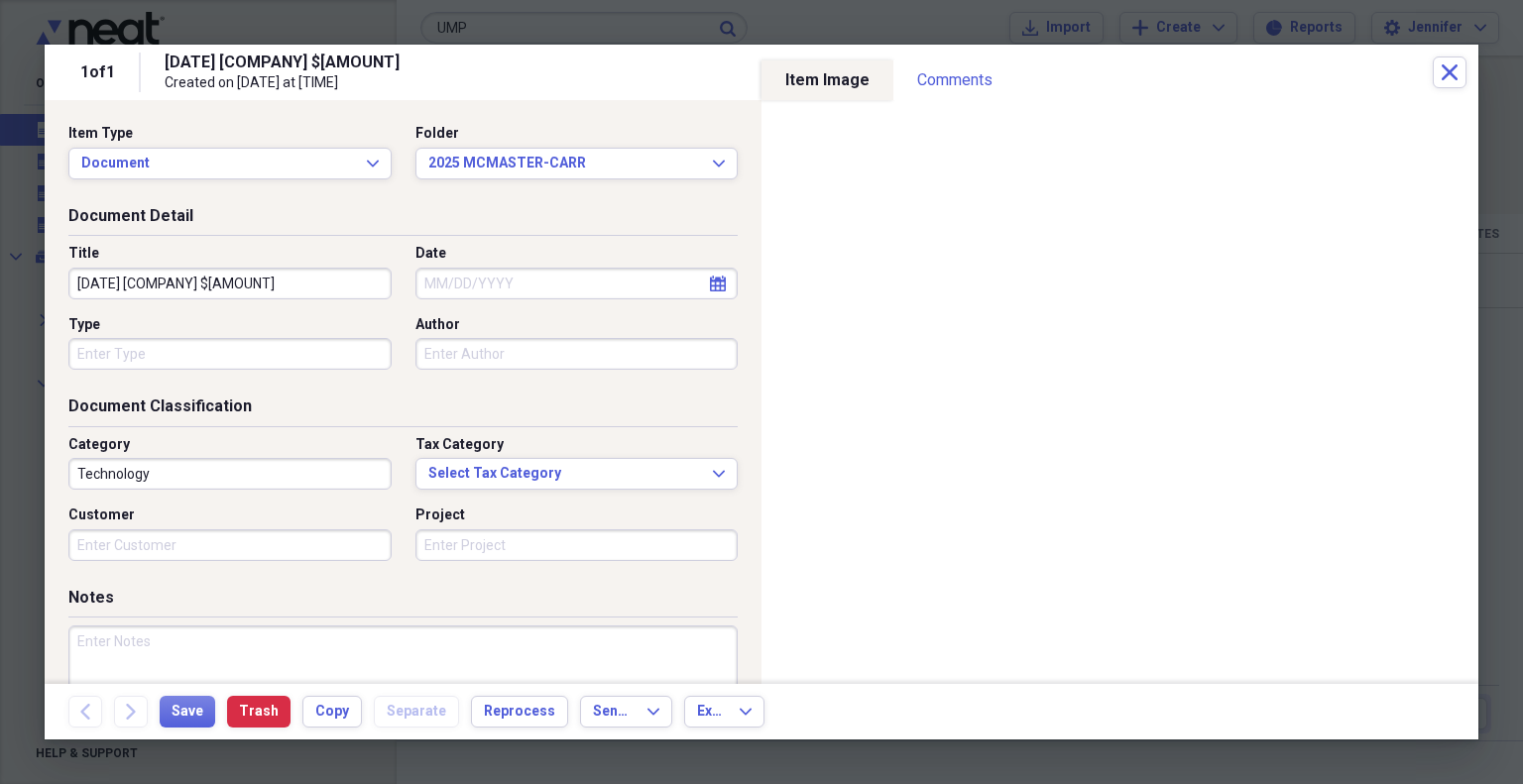 paste on "apply $[AMOUNT] (after the early pay discount) to credit memo [NUMBER]" 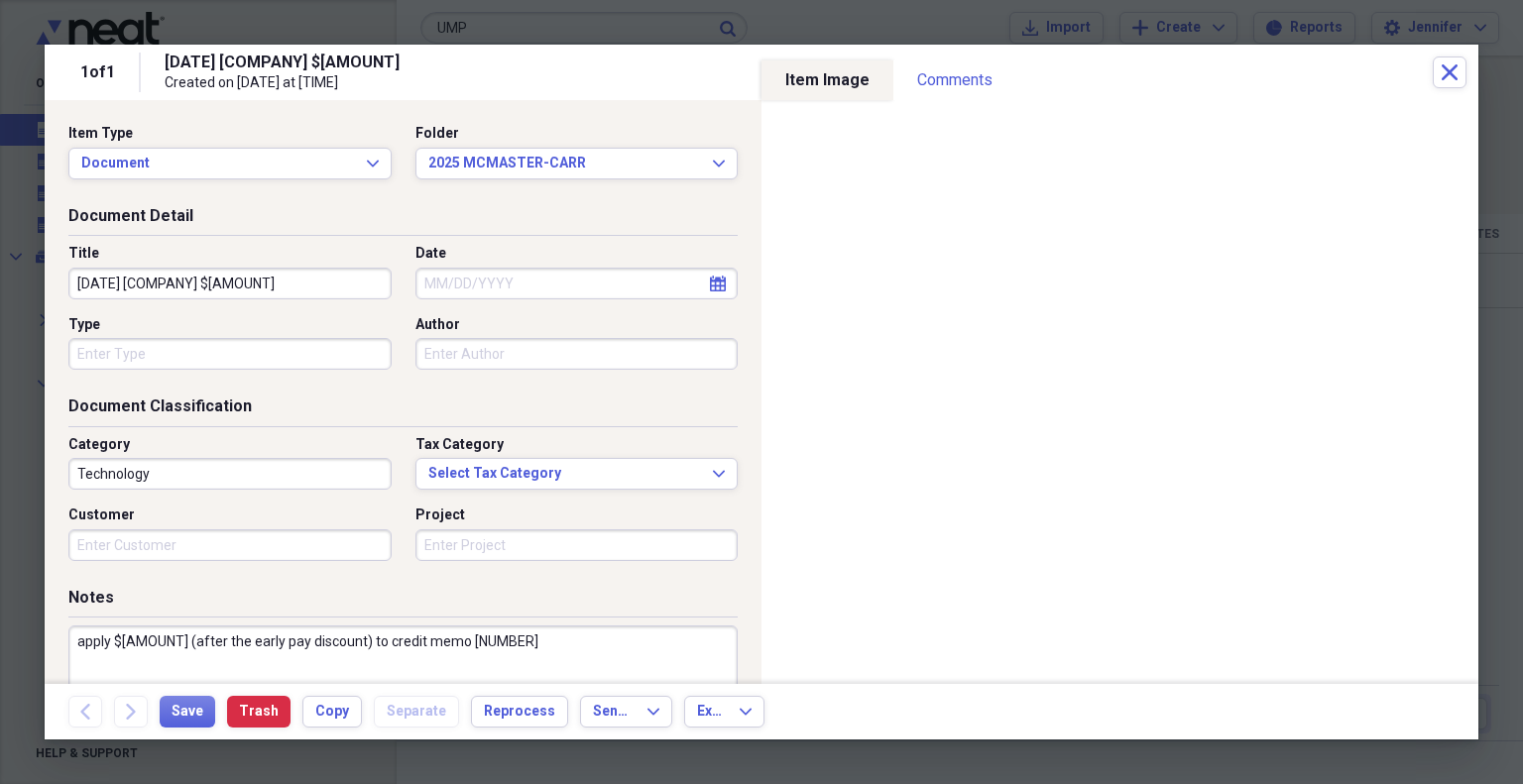 click on "apply $[AMOUNT] (after the early pay discount) to credit memo [NUMBER]" at bounding box center [403, 690] 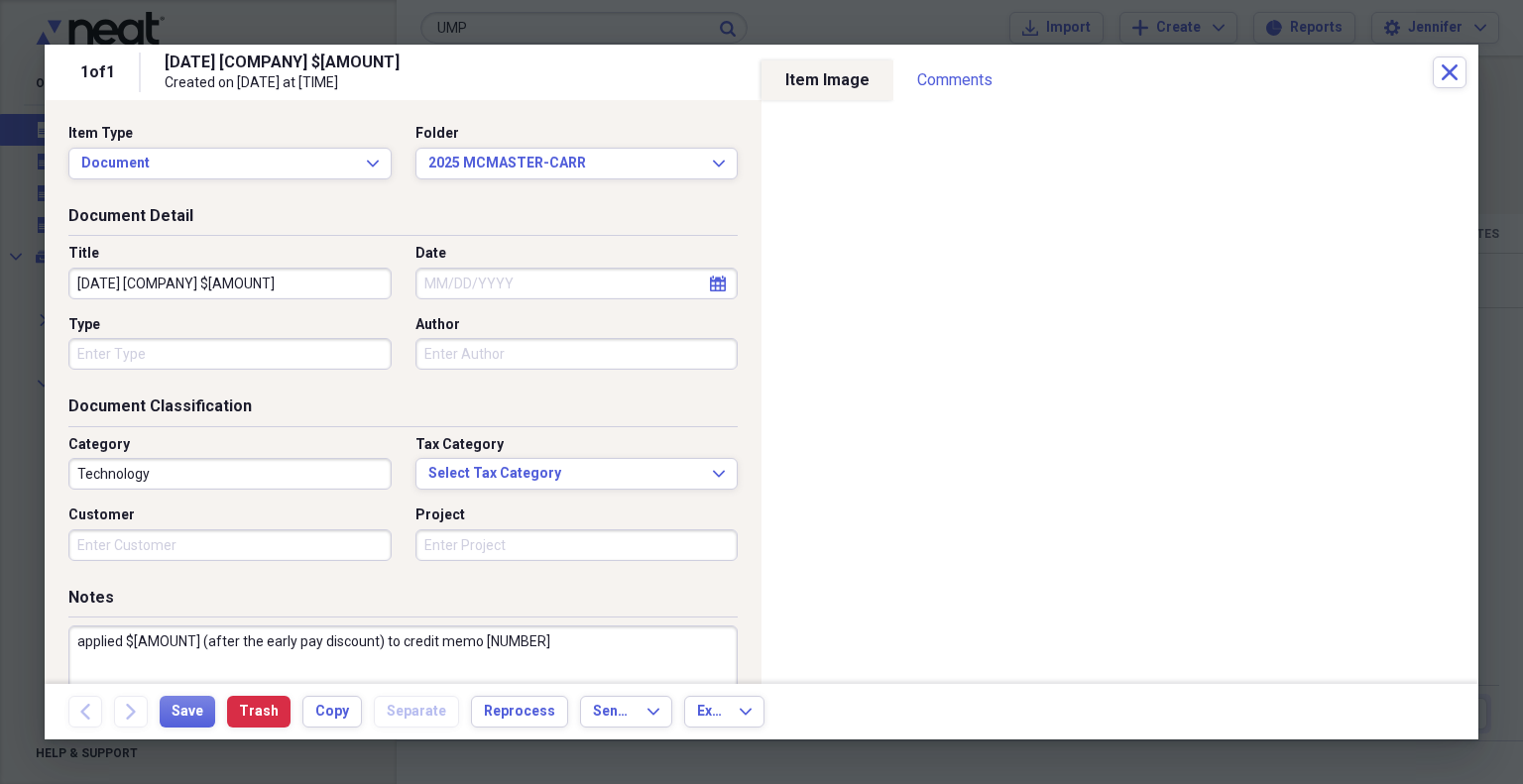 type on "applied $[AMOUNT] (after the early pay discount) to credit memo [NUMBER]" 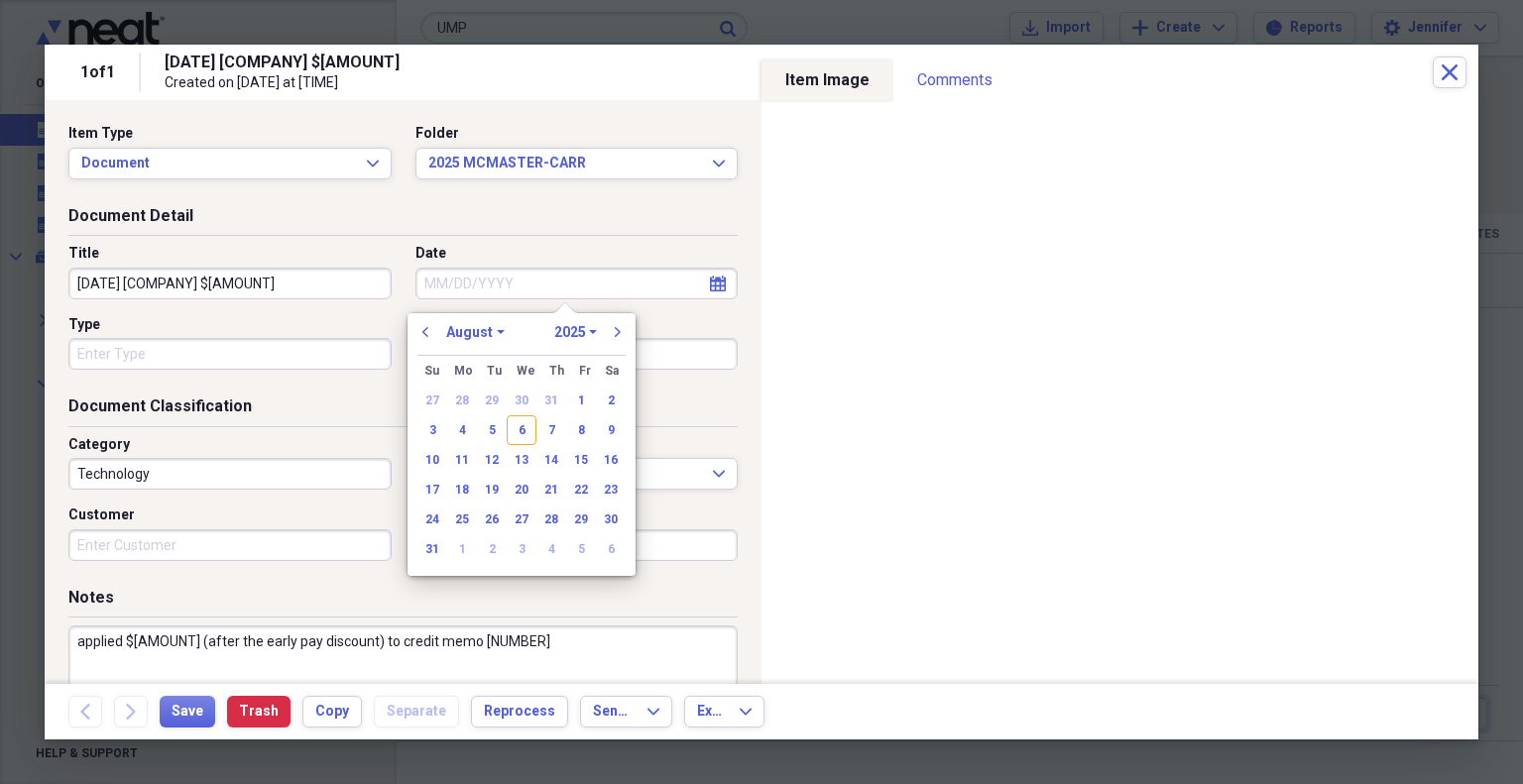 drag, startPoint x: 460, startPoint y: 433, endPoint x: 461, endPoint y: 449, distance: 16.03122 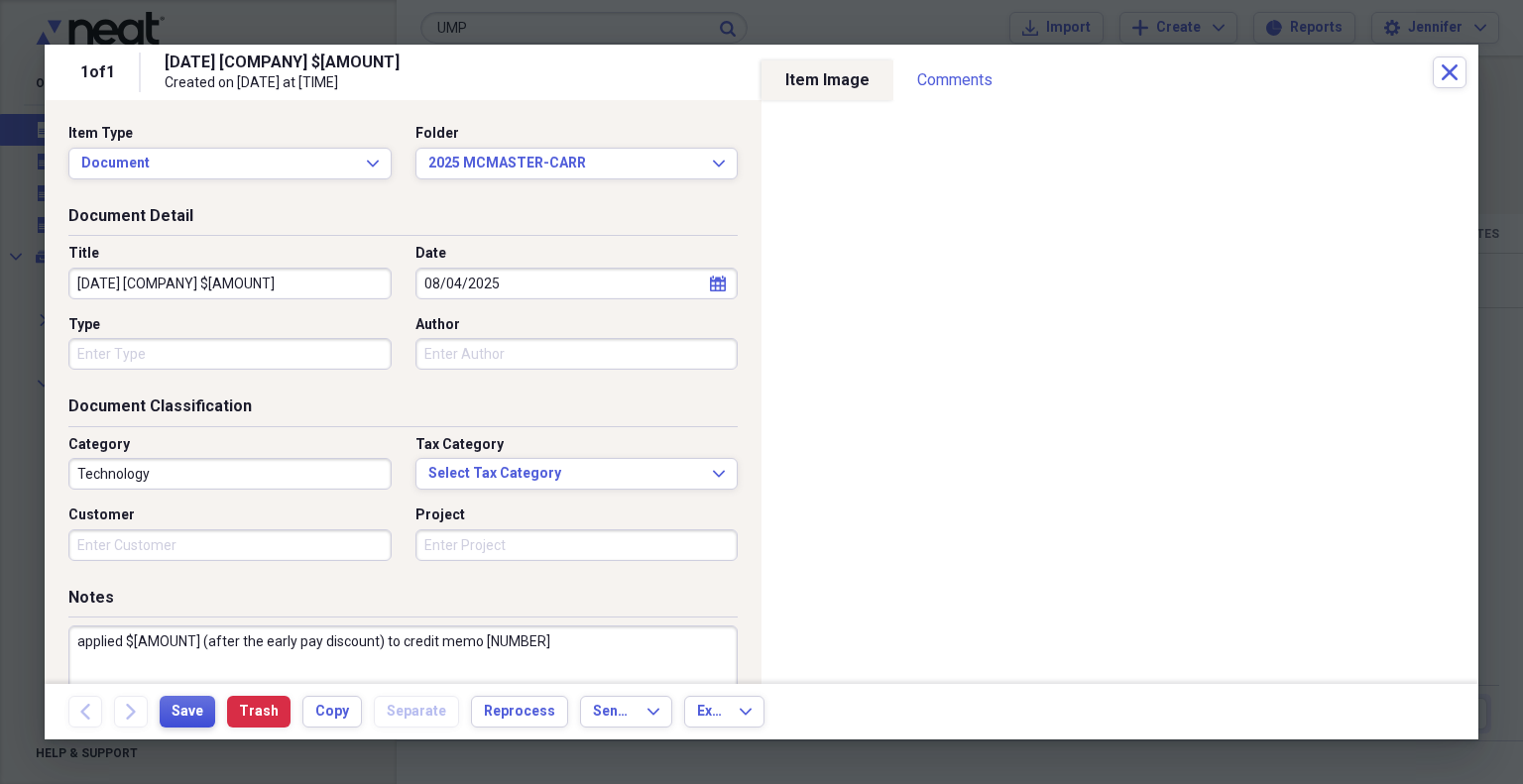 click on "Save" at bounding box center (187, 712) 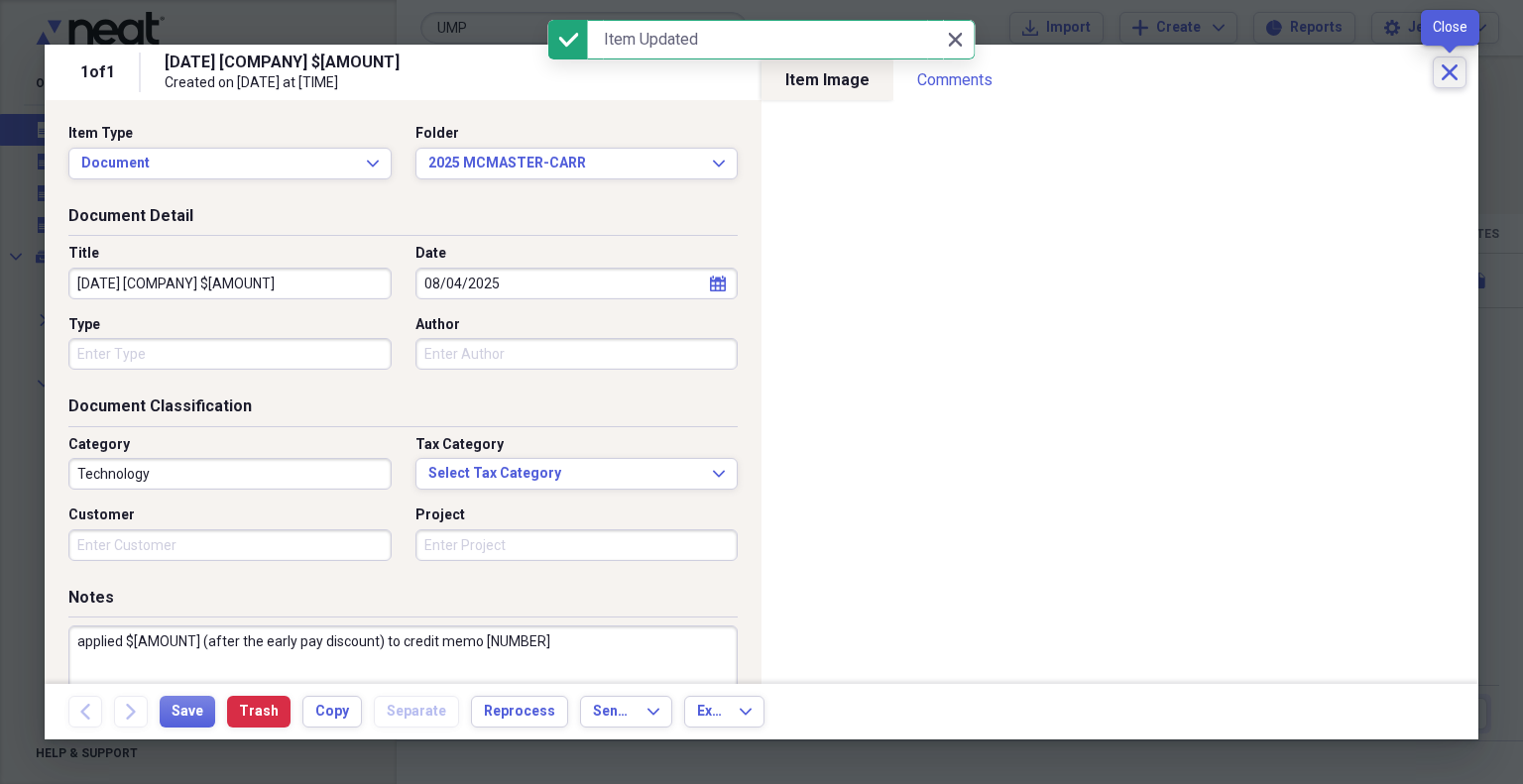 click 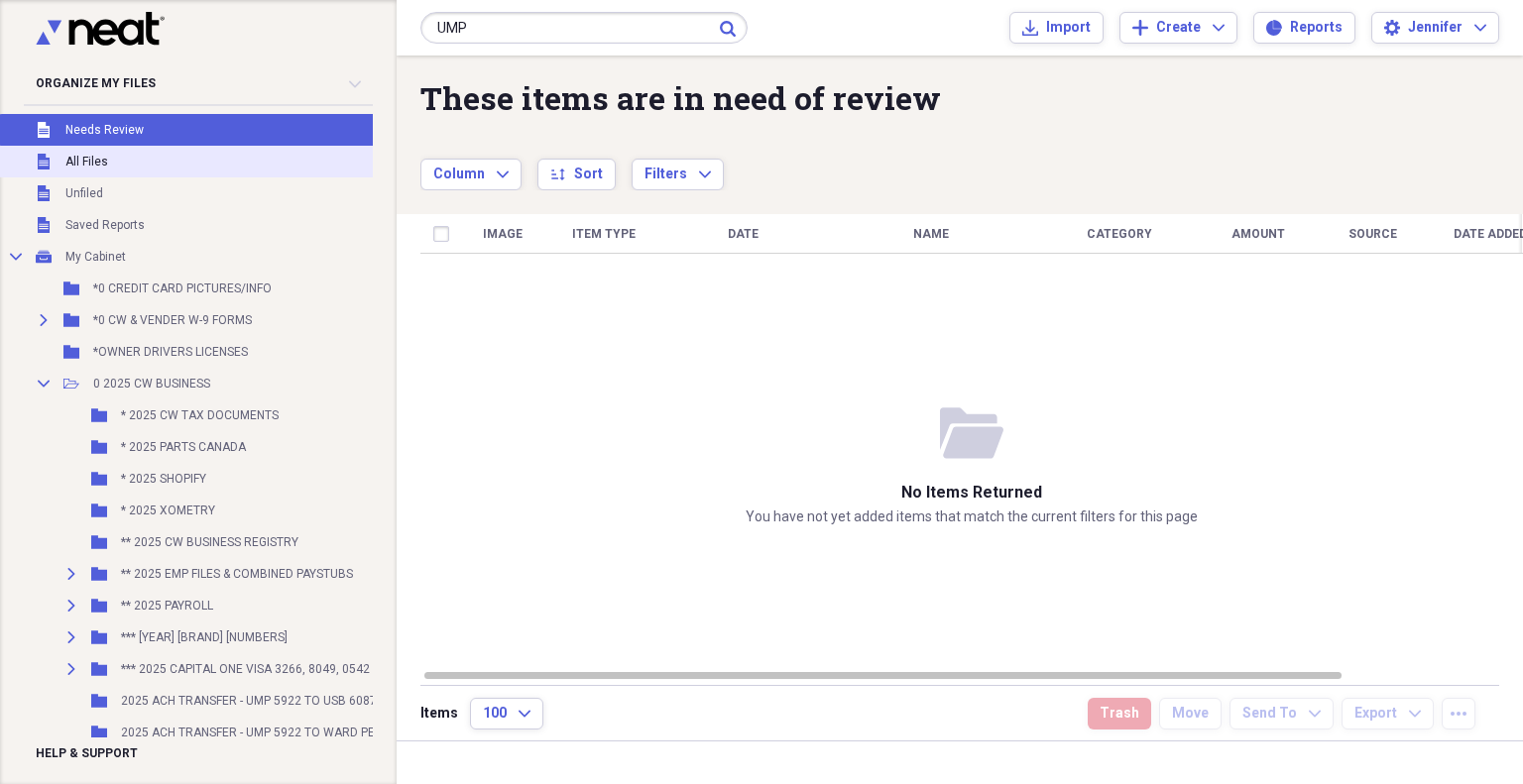 click on "All Files" at bounding box center (86, 162) 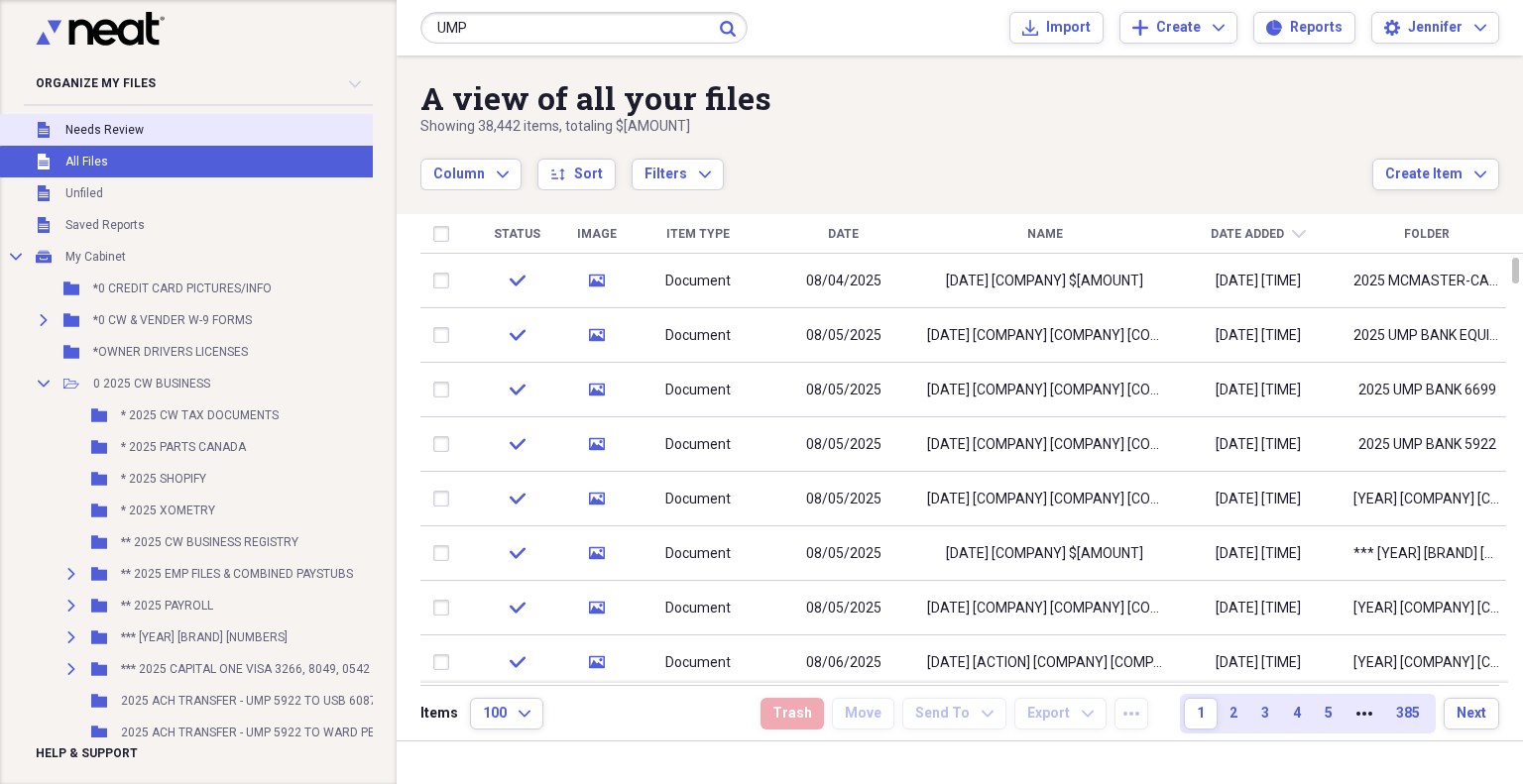 click on "Unfiled Needs Review" at bounding box center [254, 130] 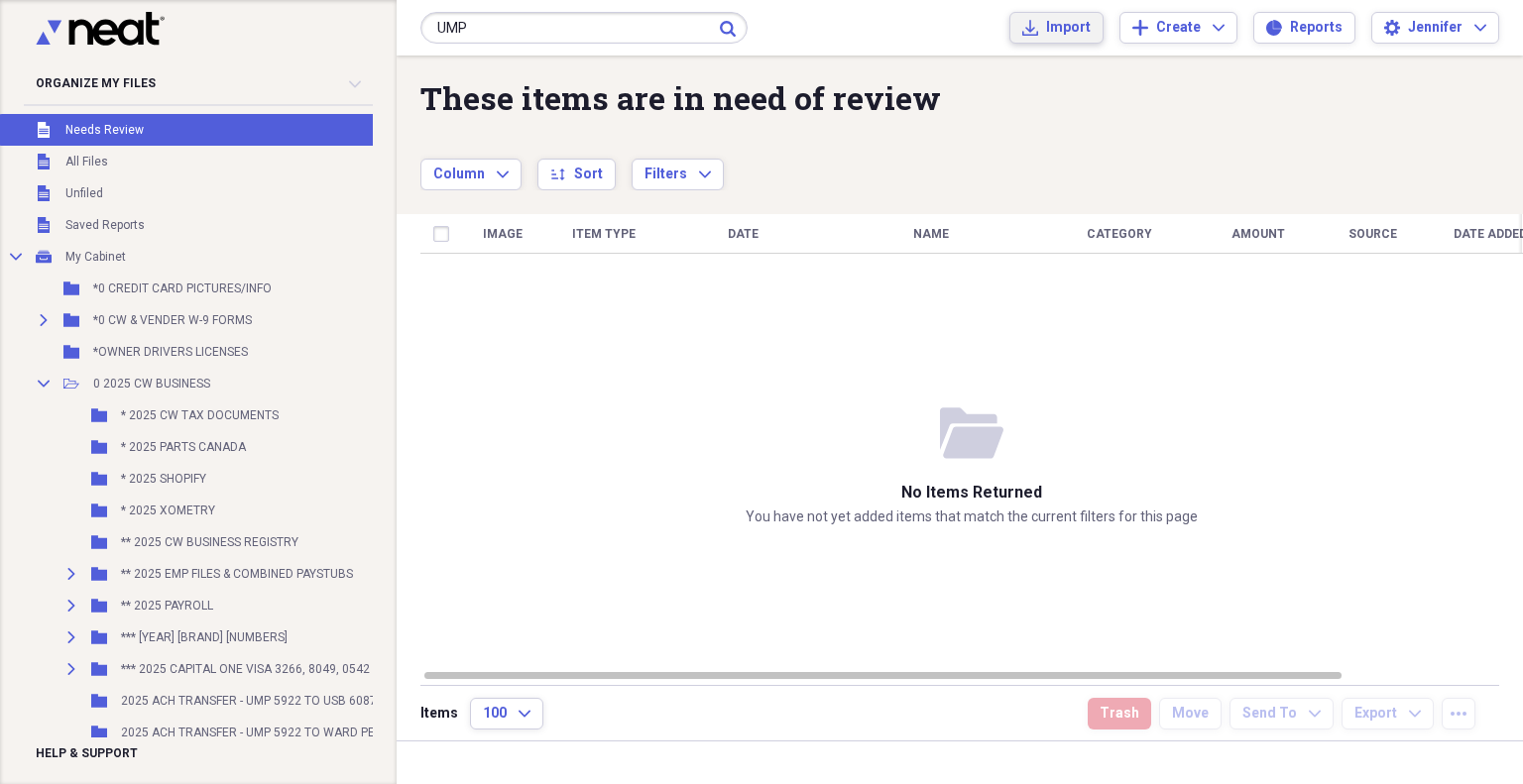 click on "Import Import" at bounding box center (1056, 28) 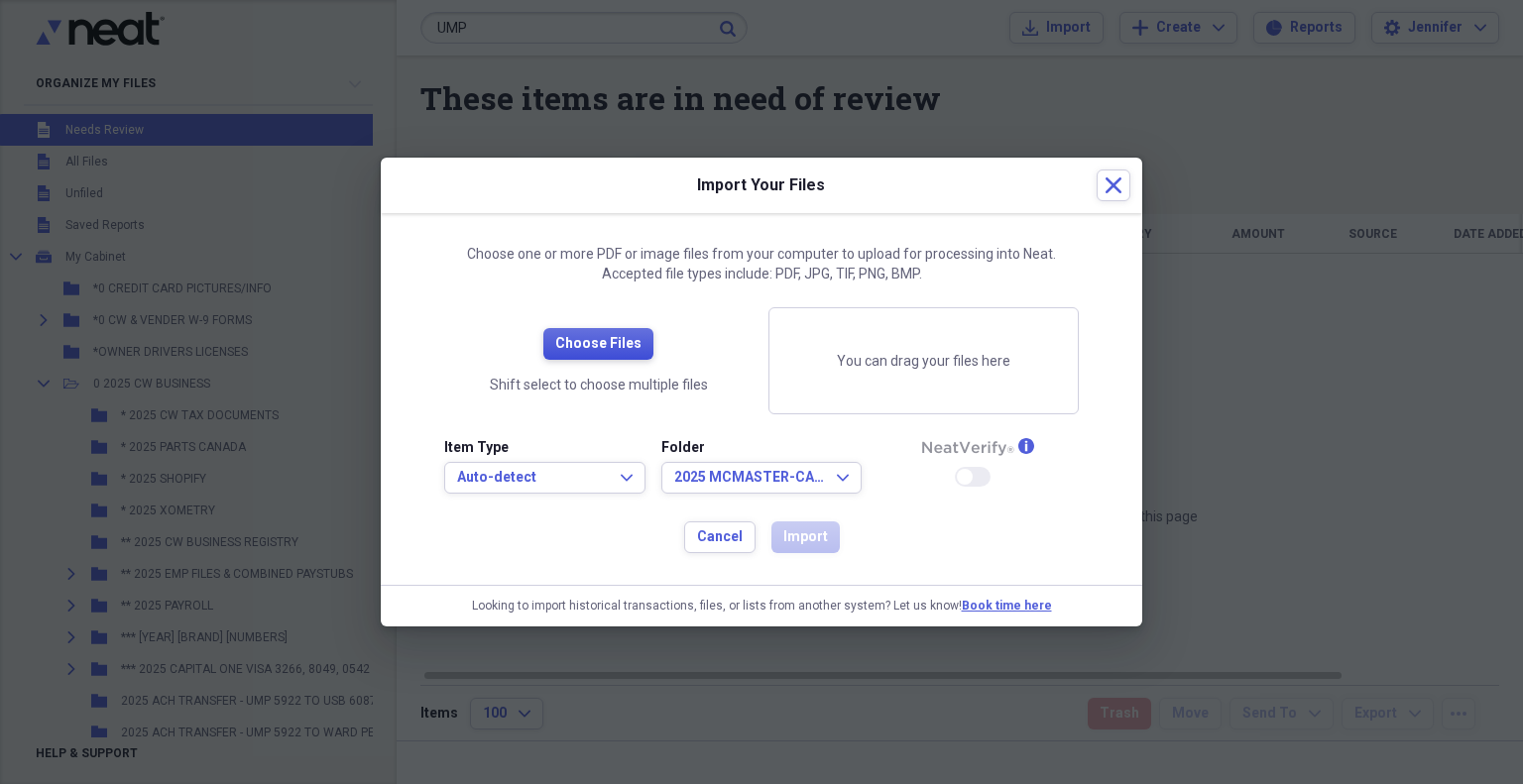 click on "Choose Files" at bounding box center [598, 344] 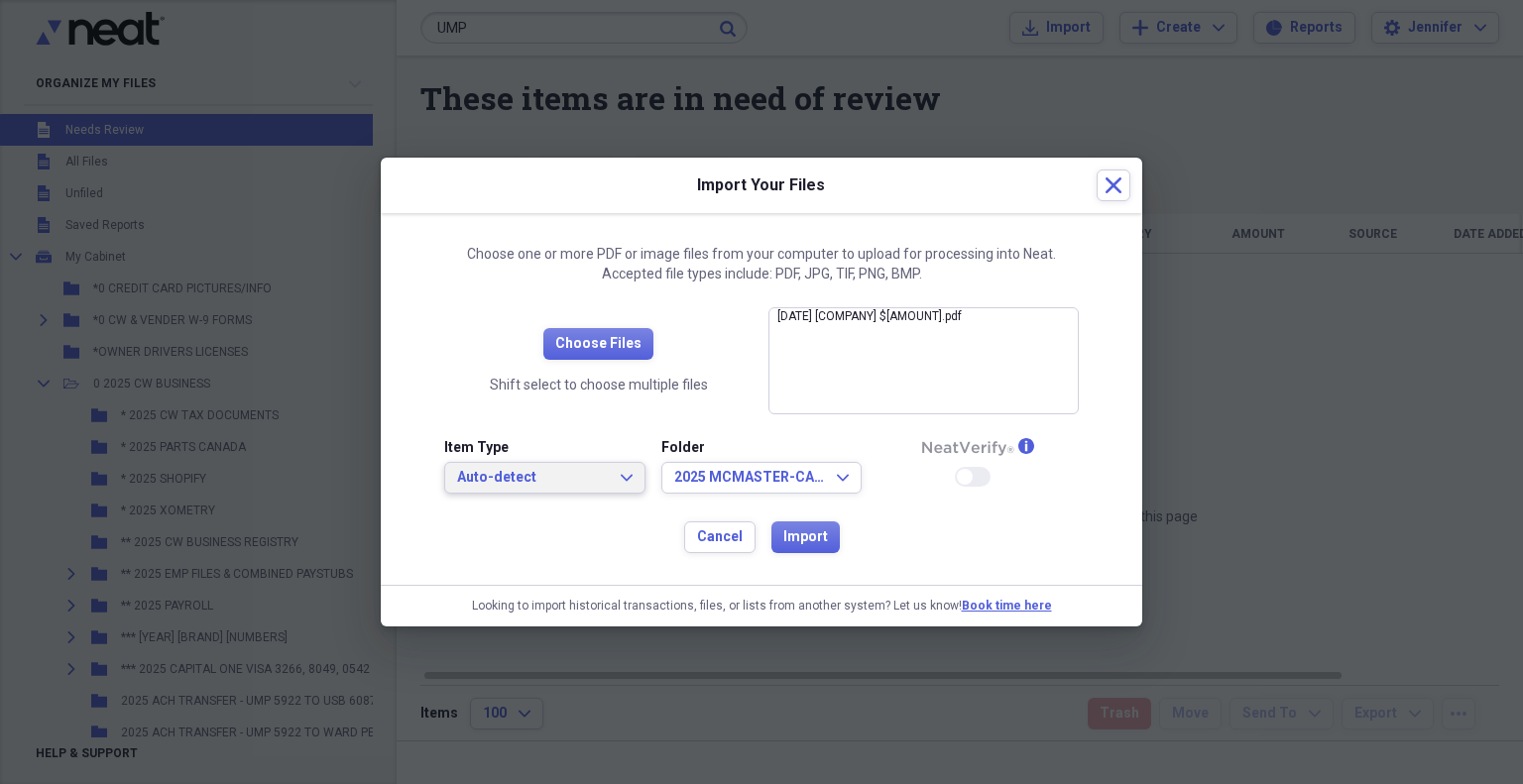 drag, startPoint x: 504, startPoint y: 483, endPoint x: 511, endPoint y: 457, distance: 26.925824 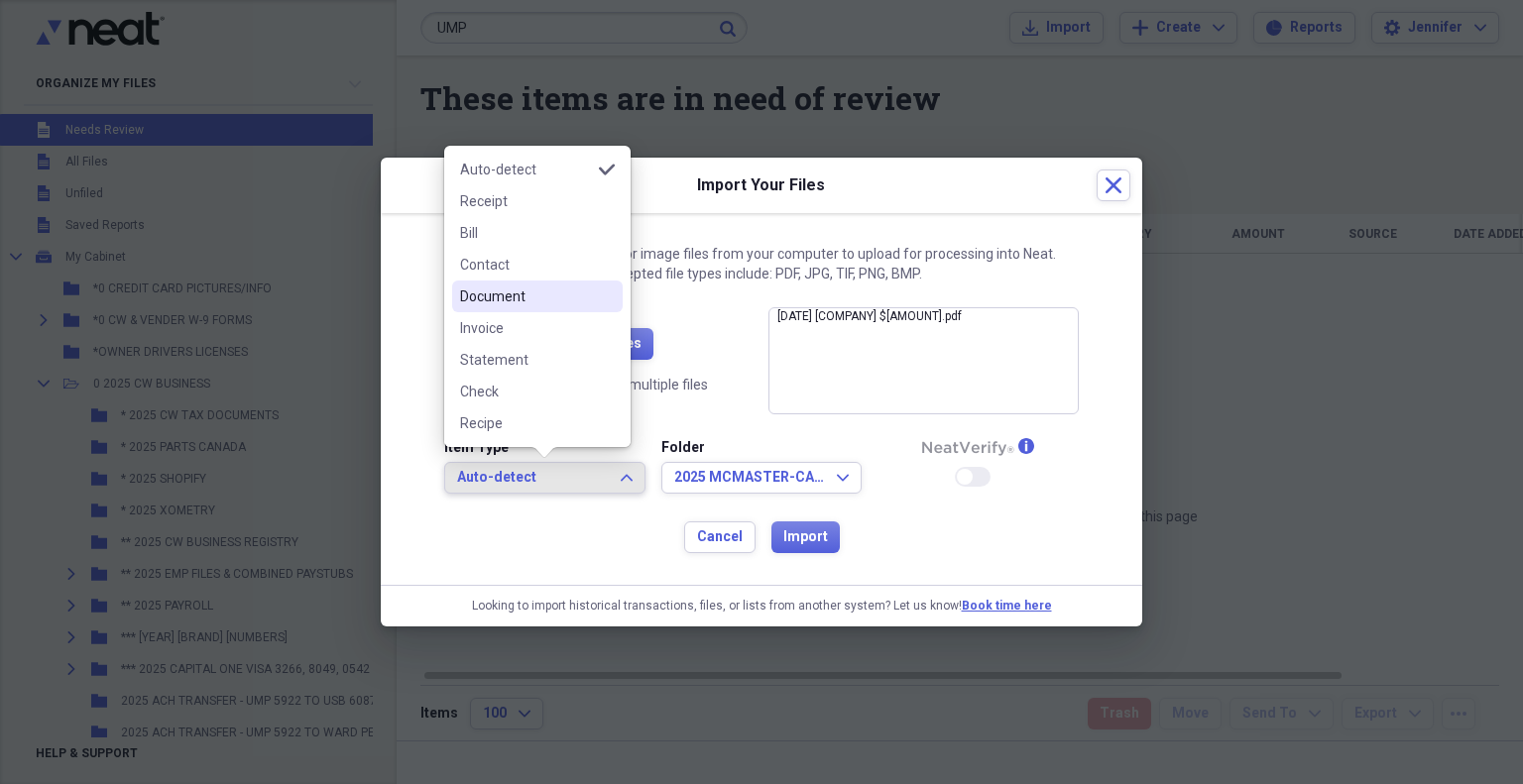 click on "Document" at bounding box center (526, 296) 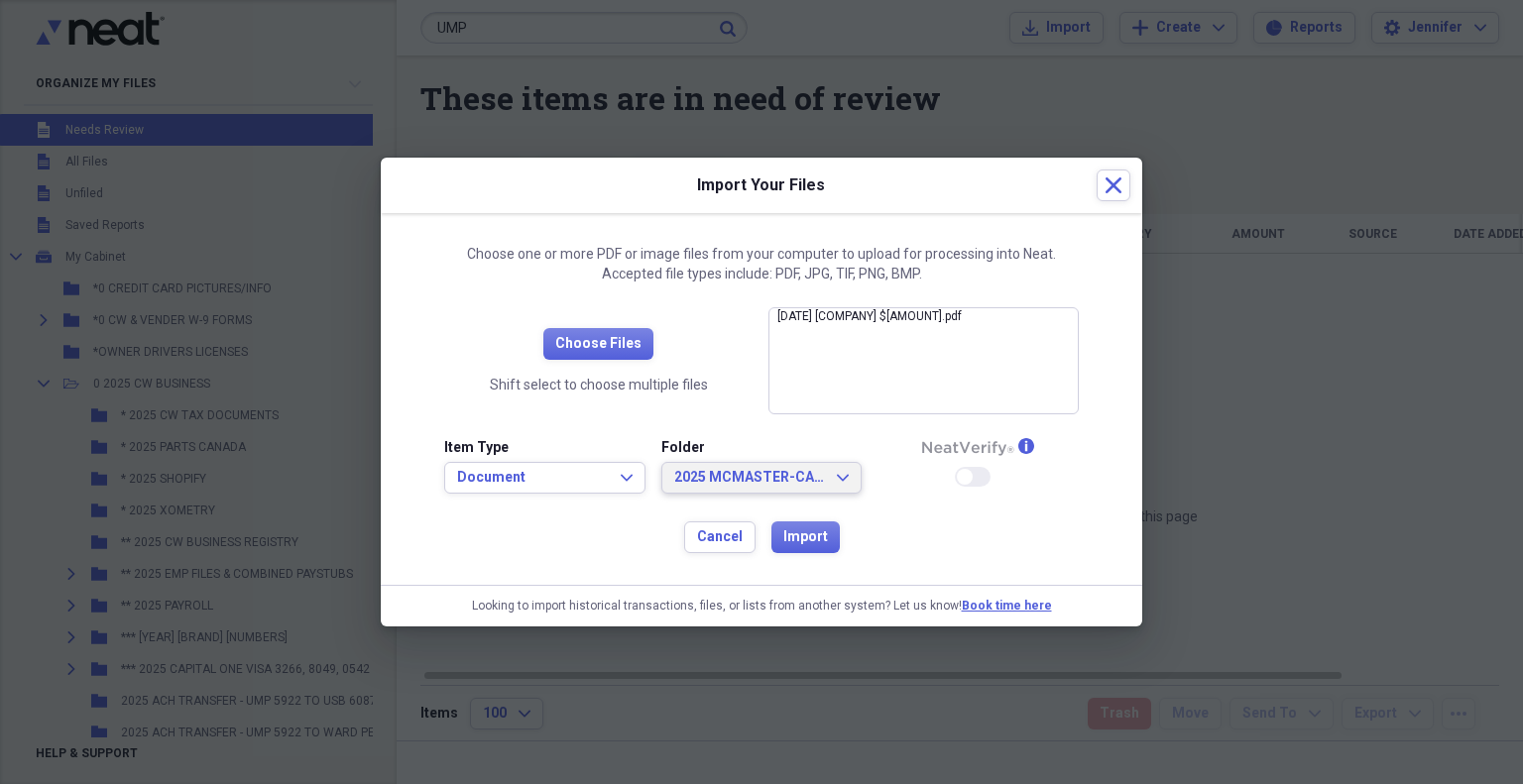 click on "2025 MCMASTER-CARR" at bounding box center [750, 478] 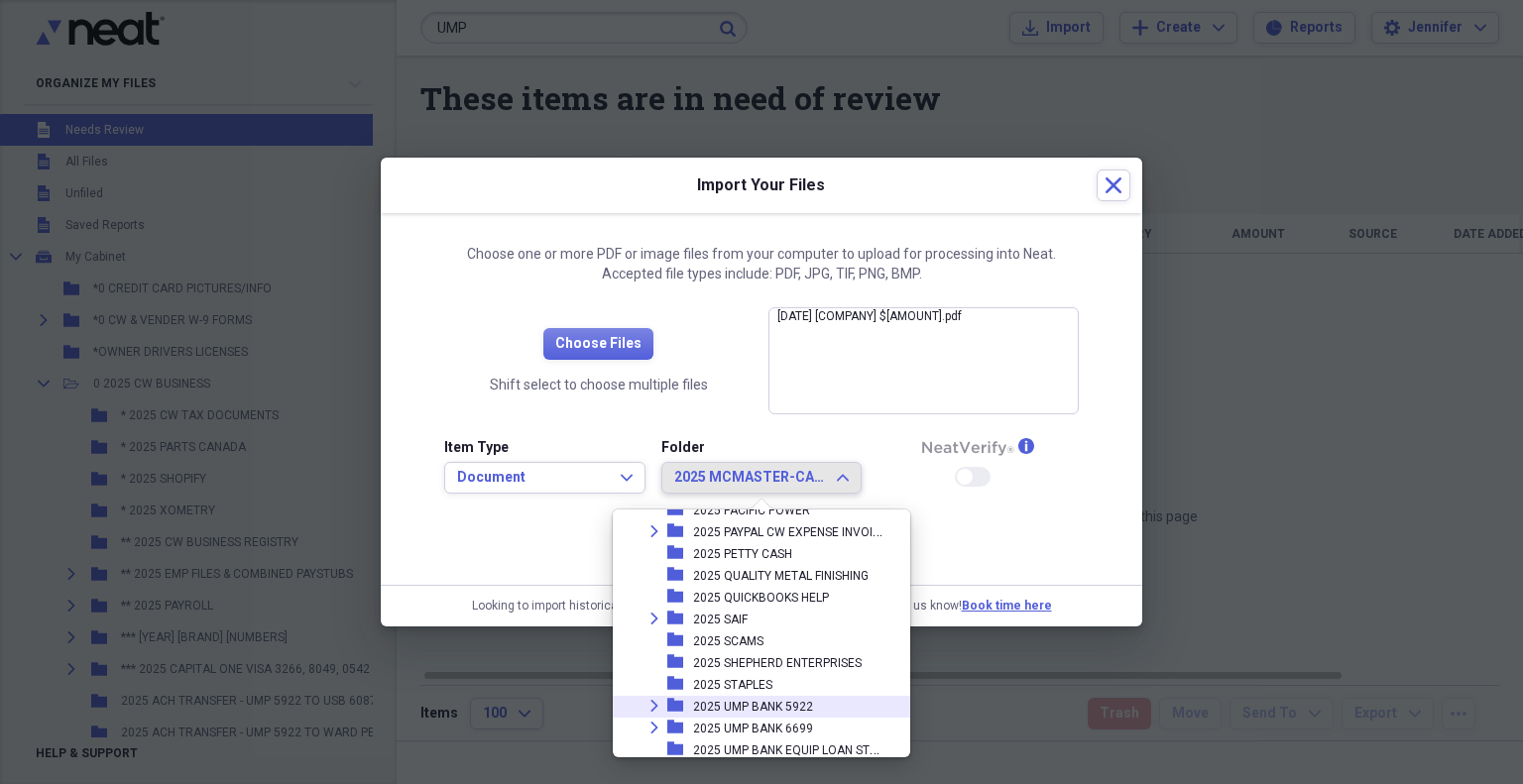 scroll, scrollTop: 1088, scrollLeft: 0, axis: vertical 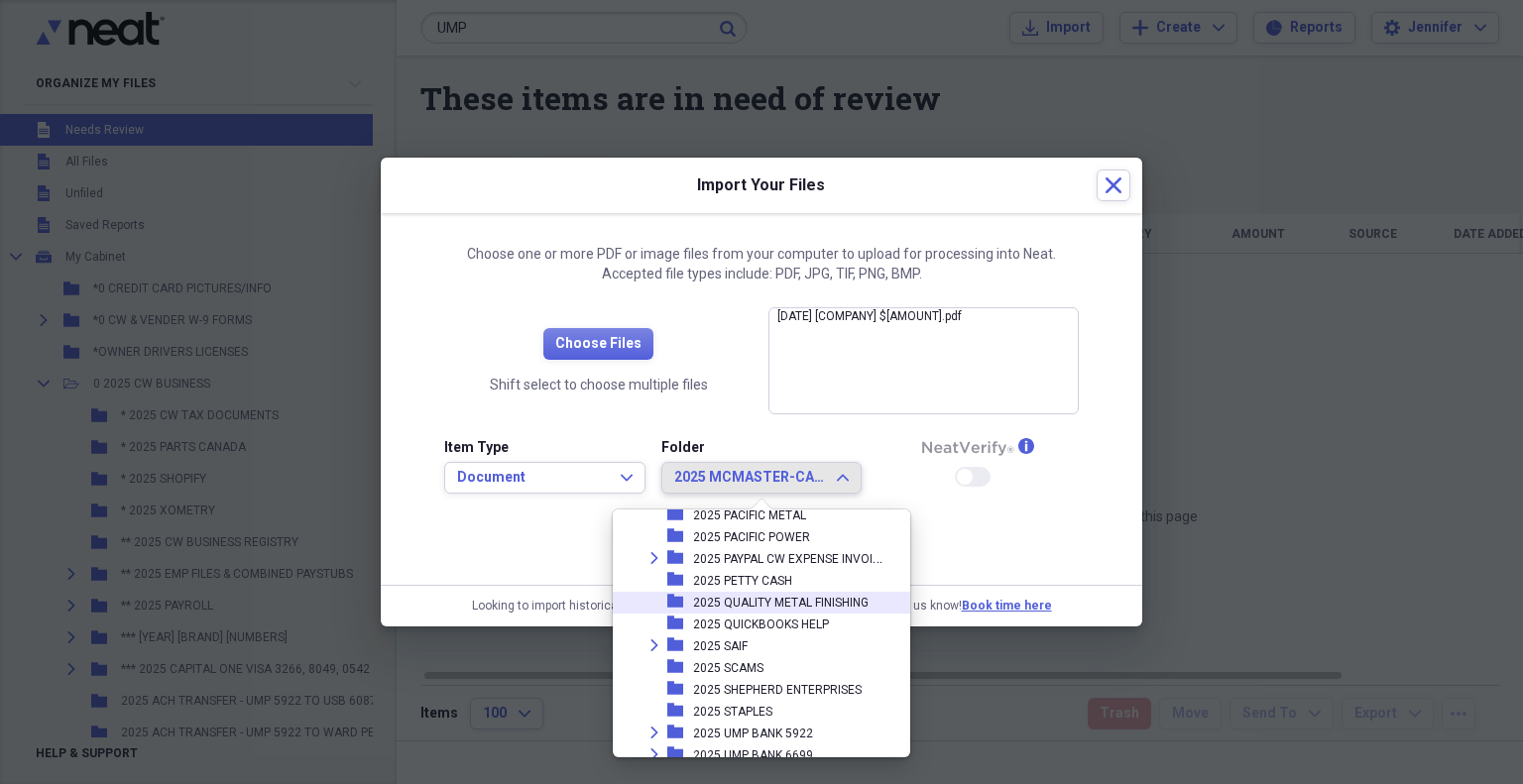 click on "2025 QUALITY METAL FINISHING" at bounding box center [780, 603] 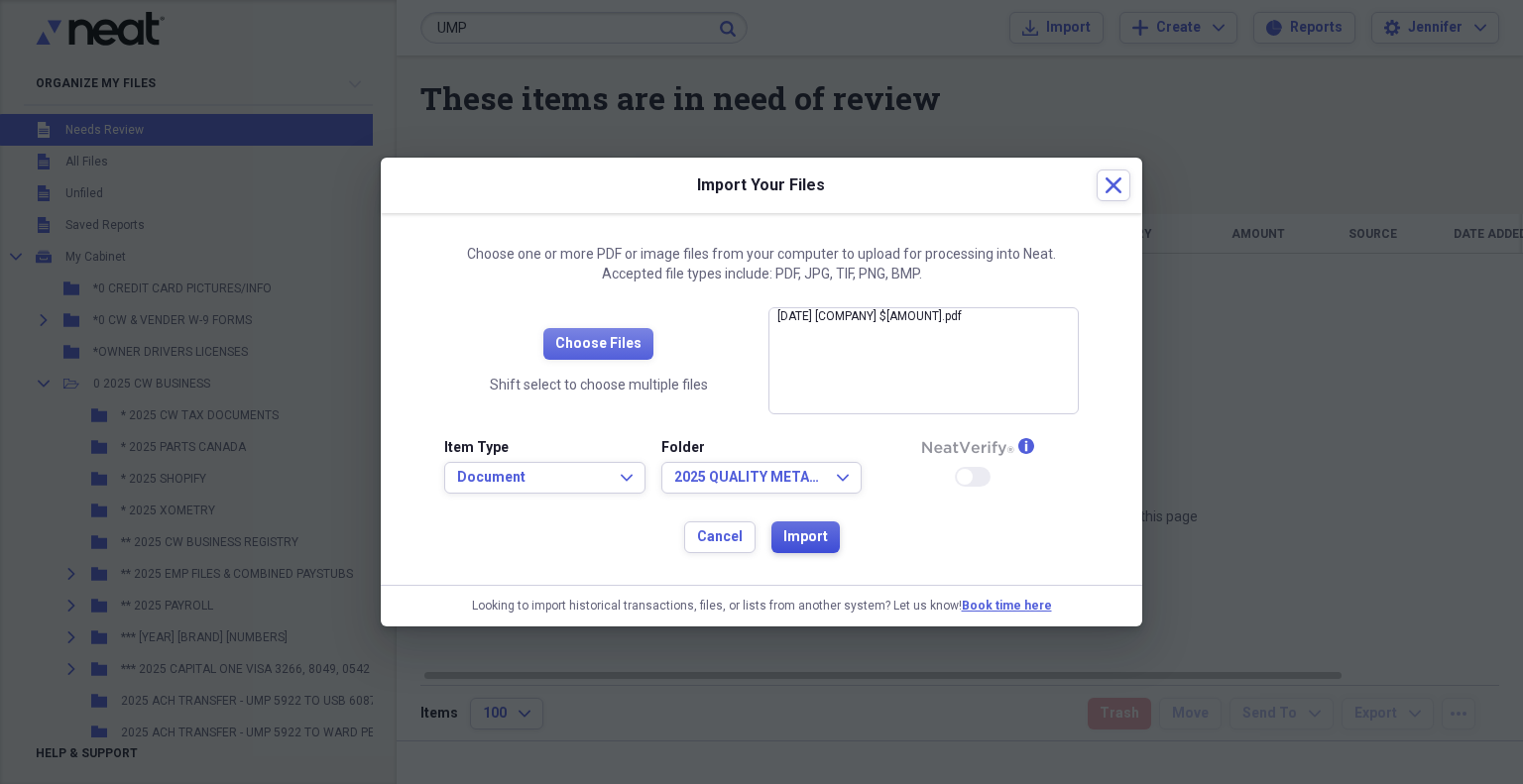 click on "Import" at bounding box center [805, 537] 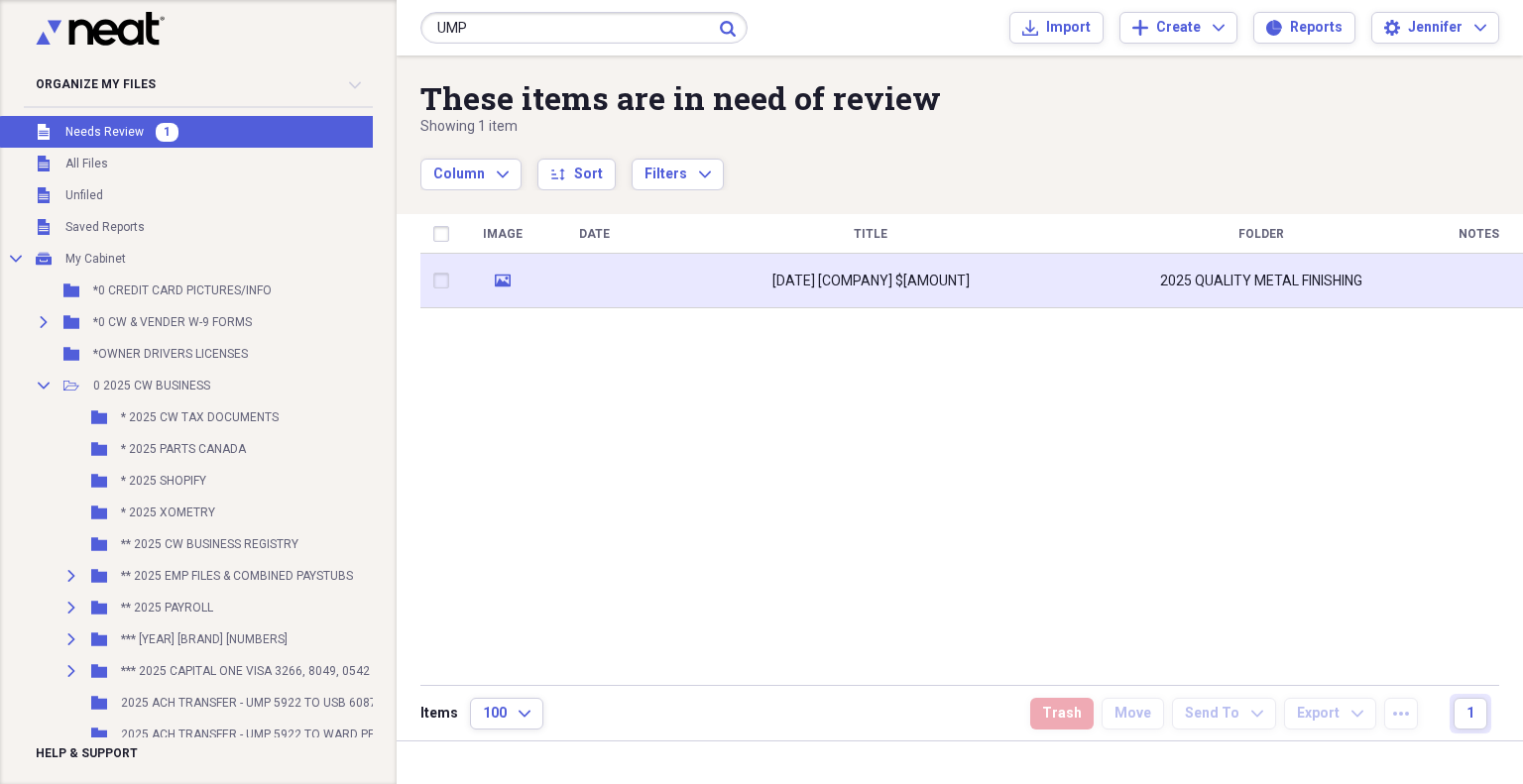 click on "[DATE] [COMPANY] $[AMOUNT]" at bounding box center (871, 280) 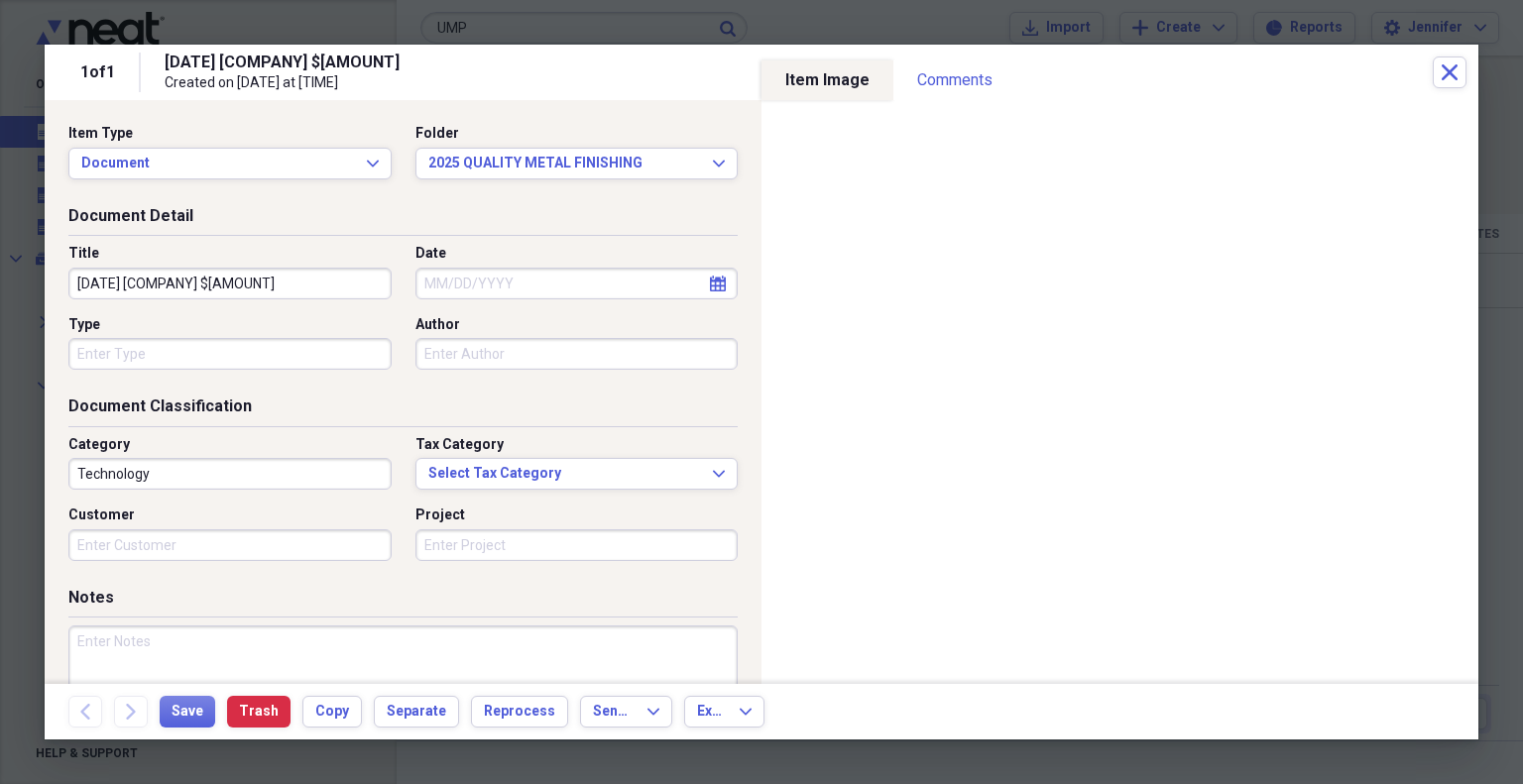 select on "7" 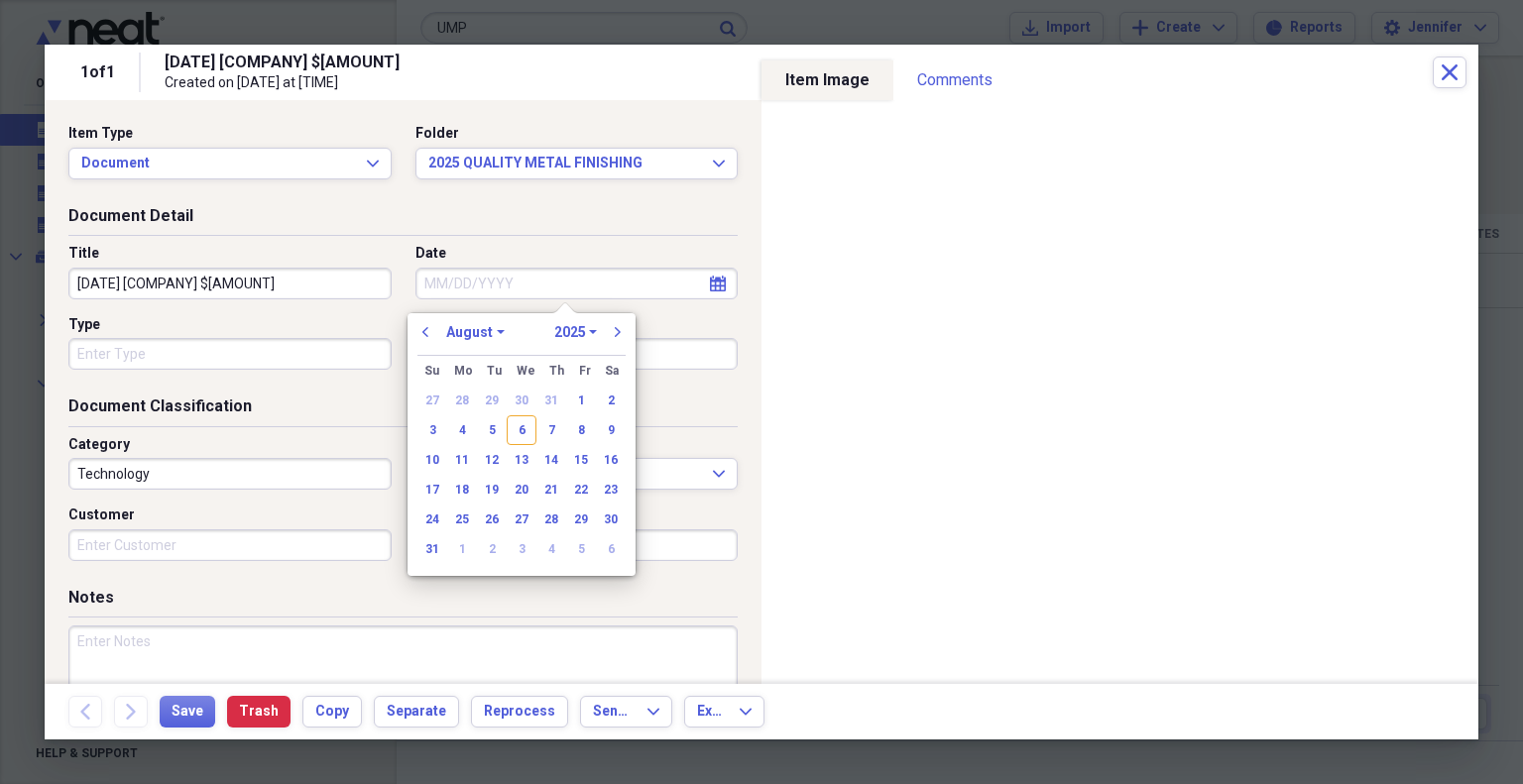 click on "Date" at bounding box center (577, 283) 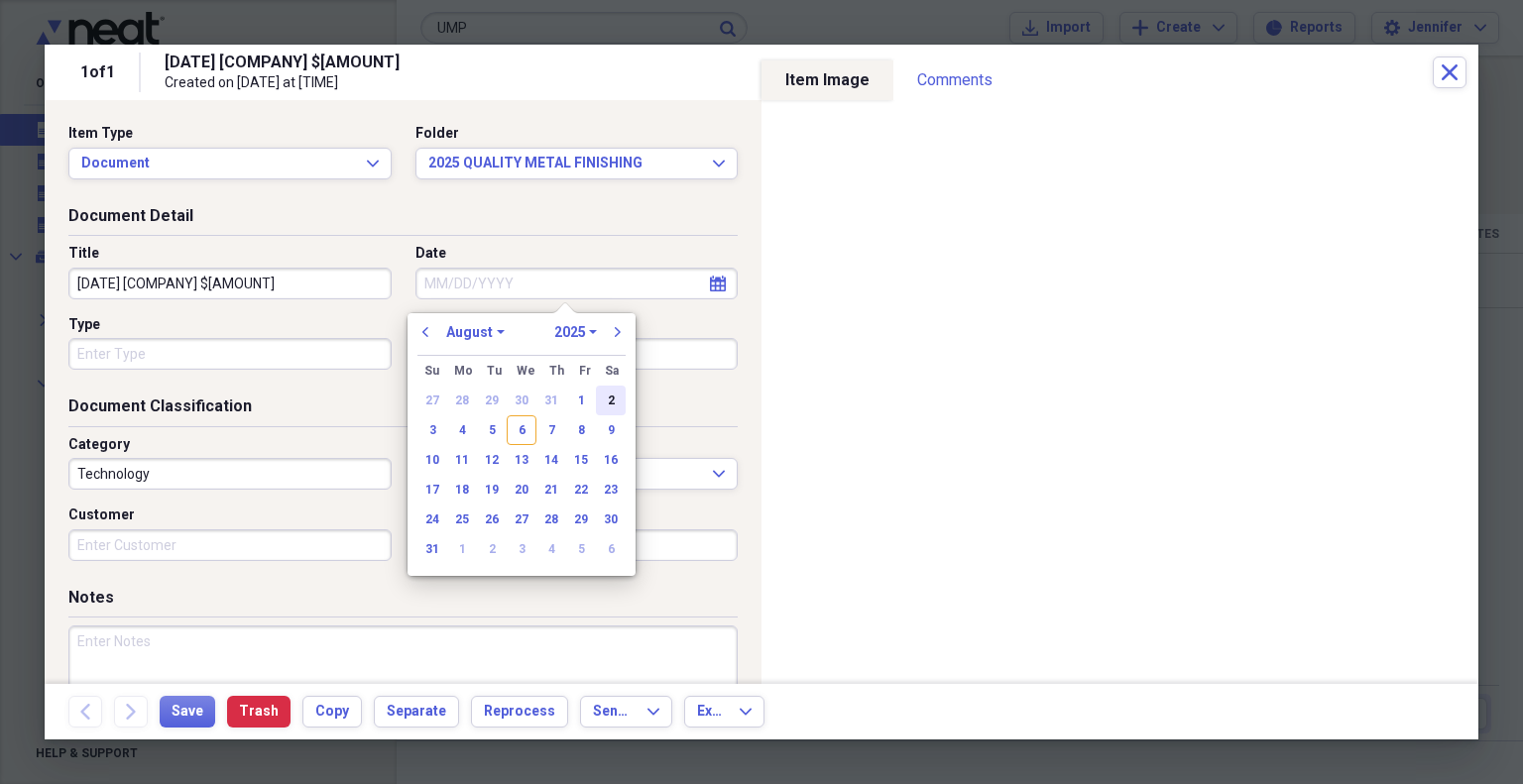 click on "2" at bounding box center (611, 400) 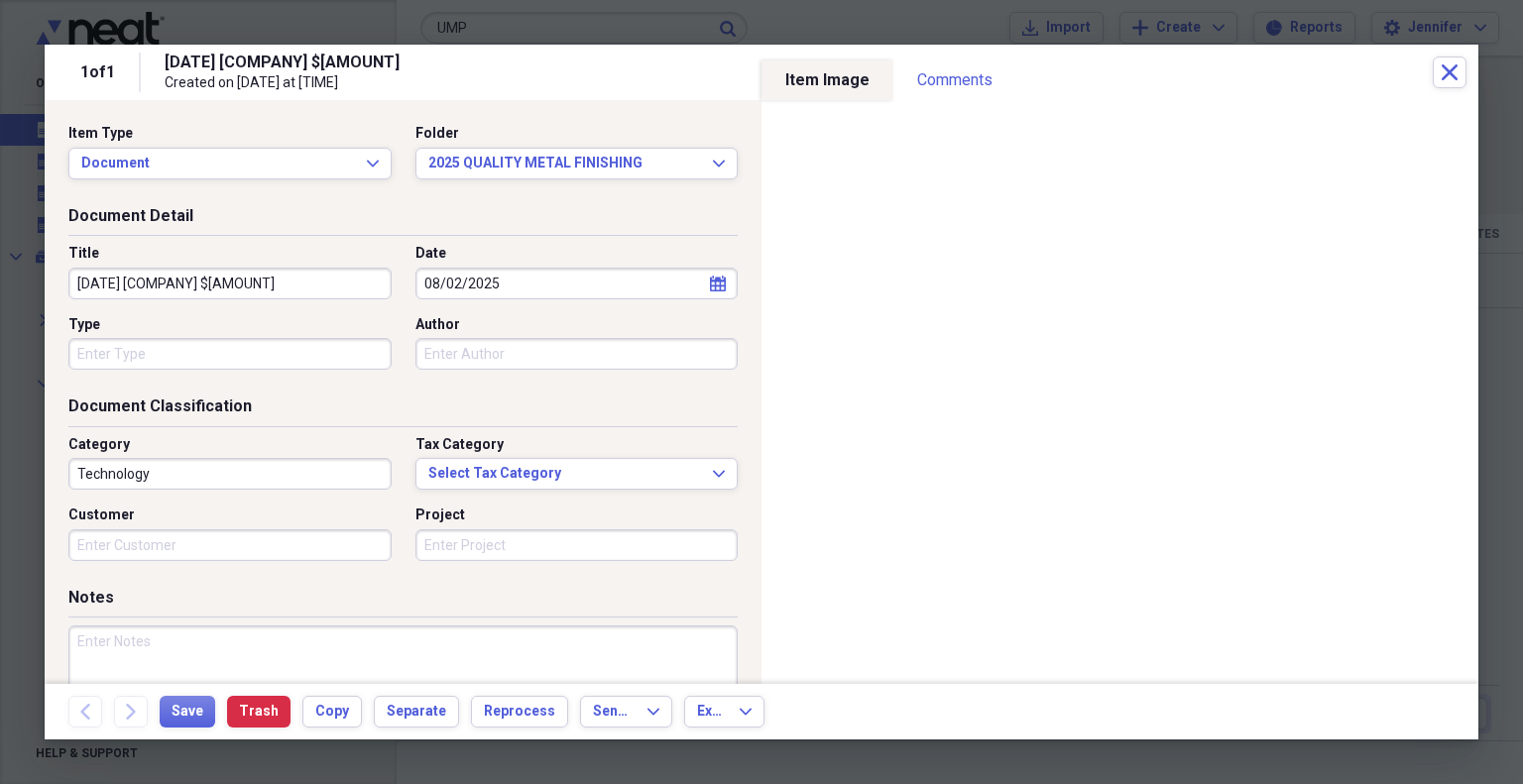 click on "08/02/2025" at bounding box center [577, 283] 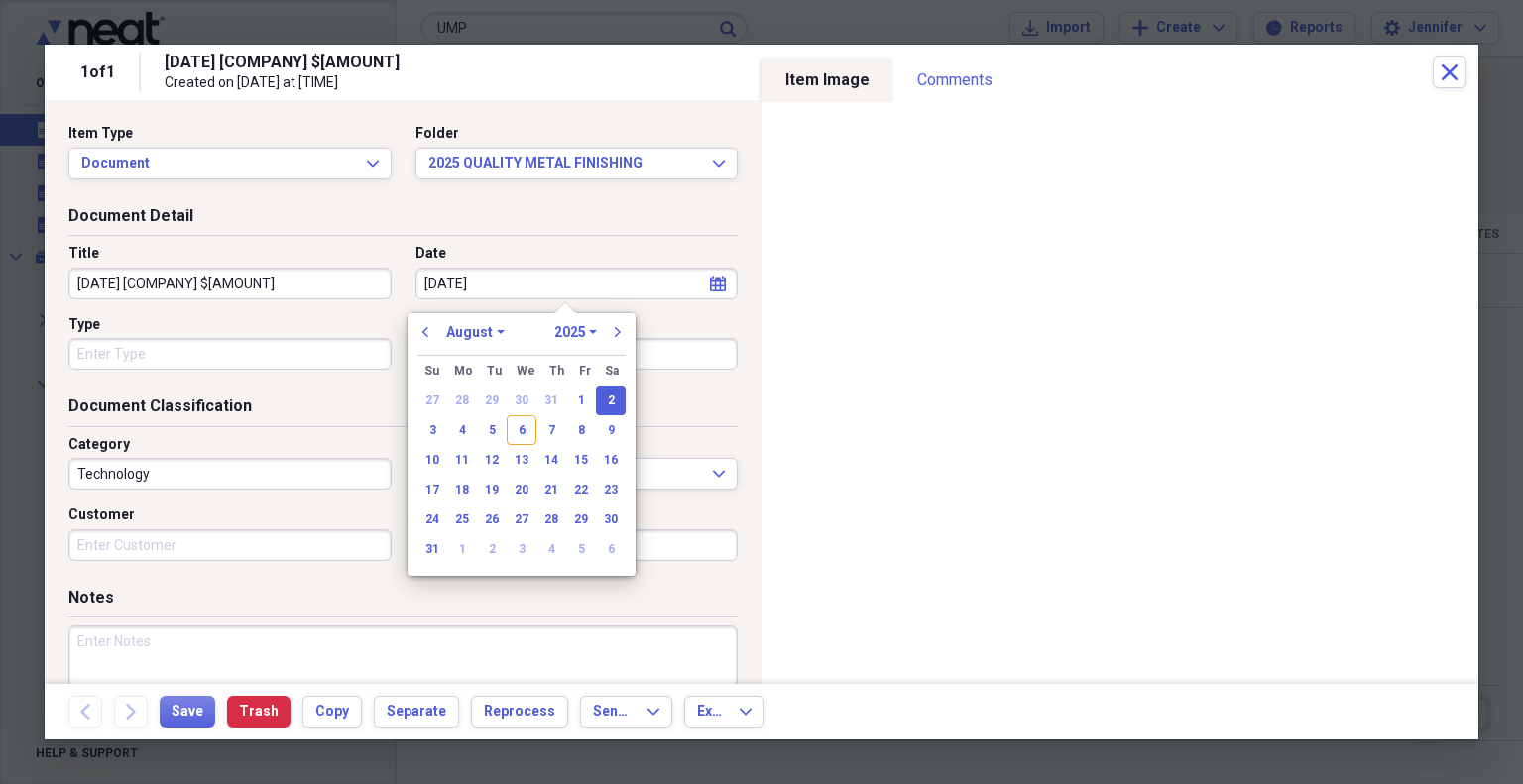 type on "06/02/2025" 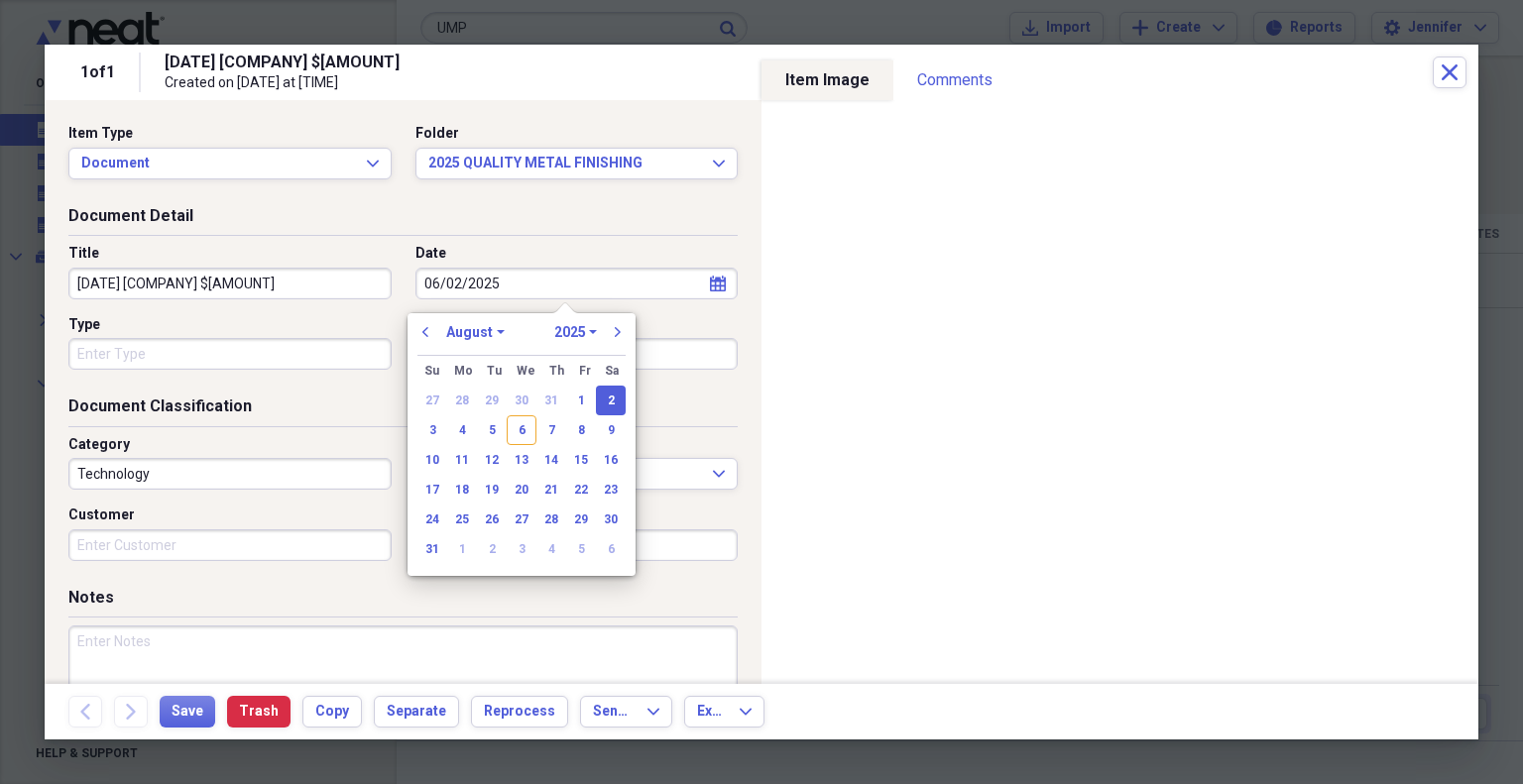 select on "5" 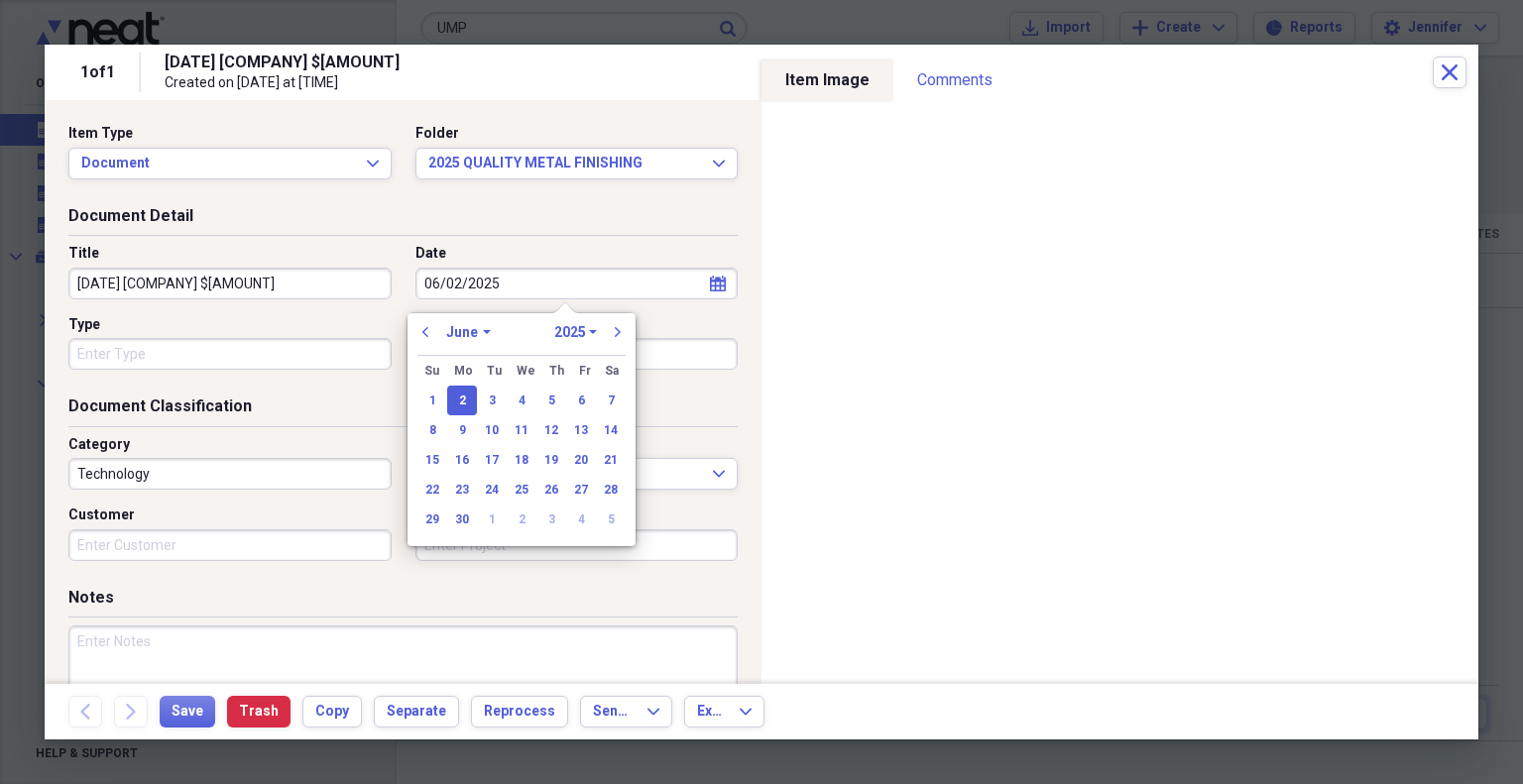 type on "06/02/2025" 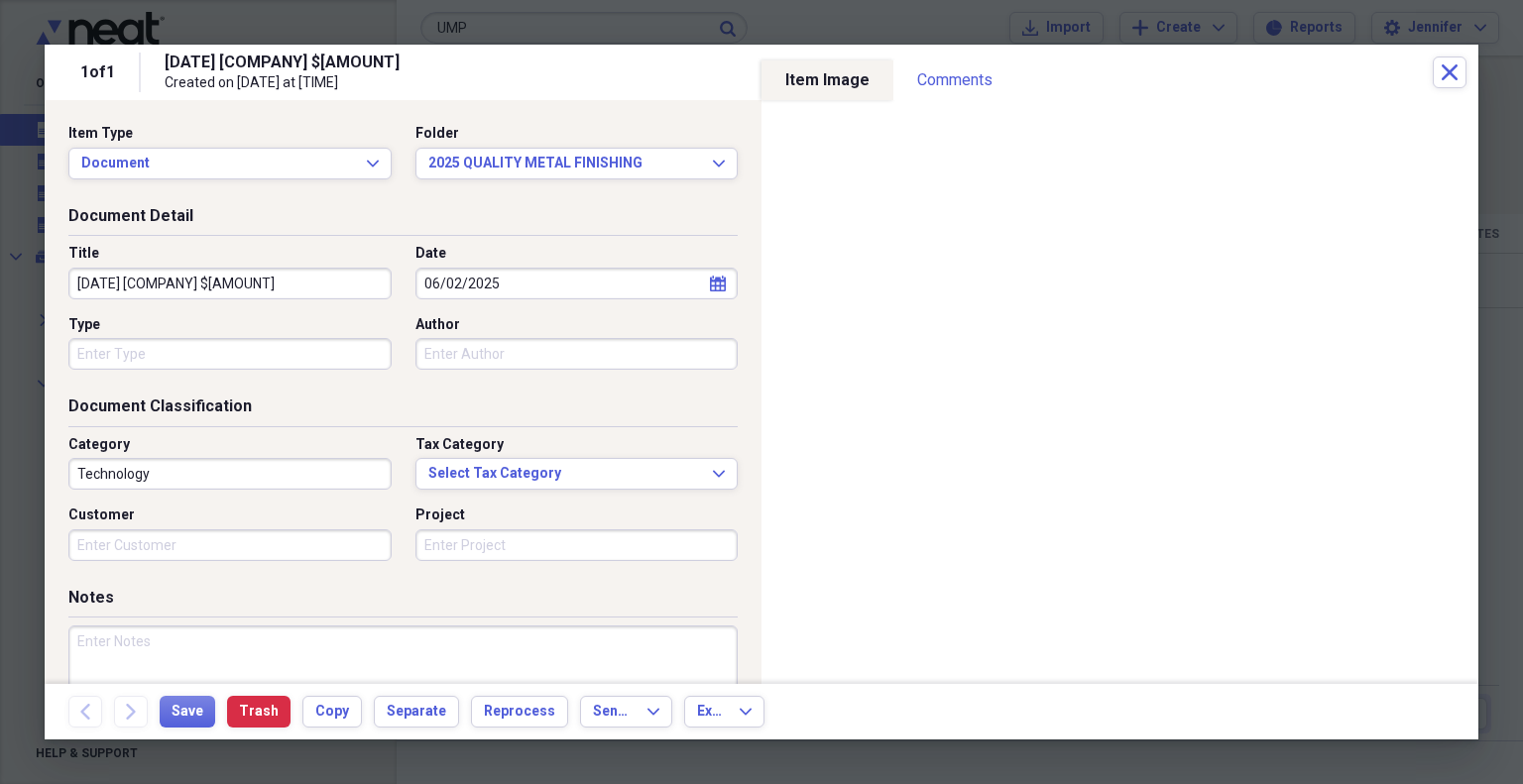 click on "Document Classification" at bounding box center [403, 410] 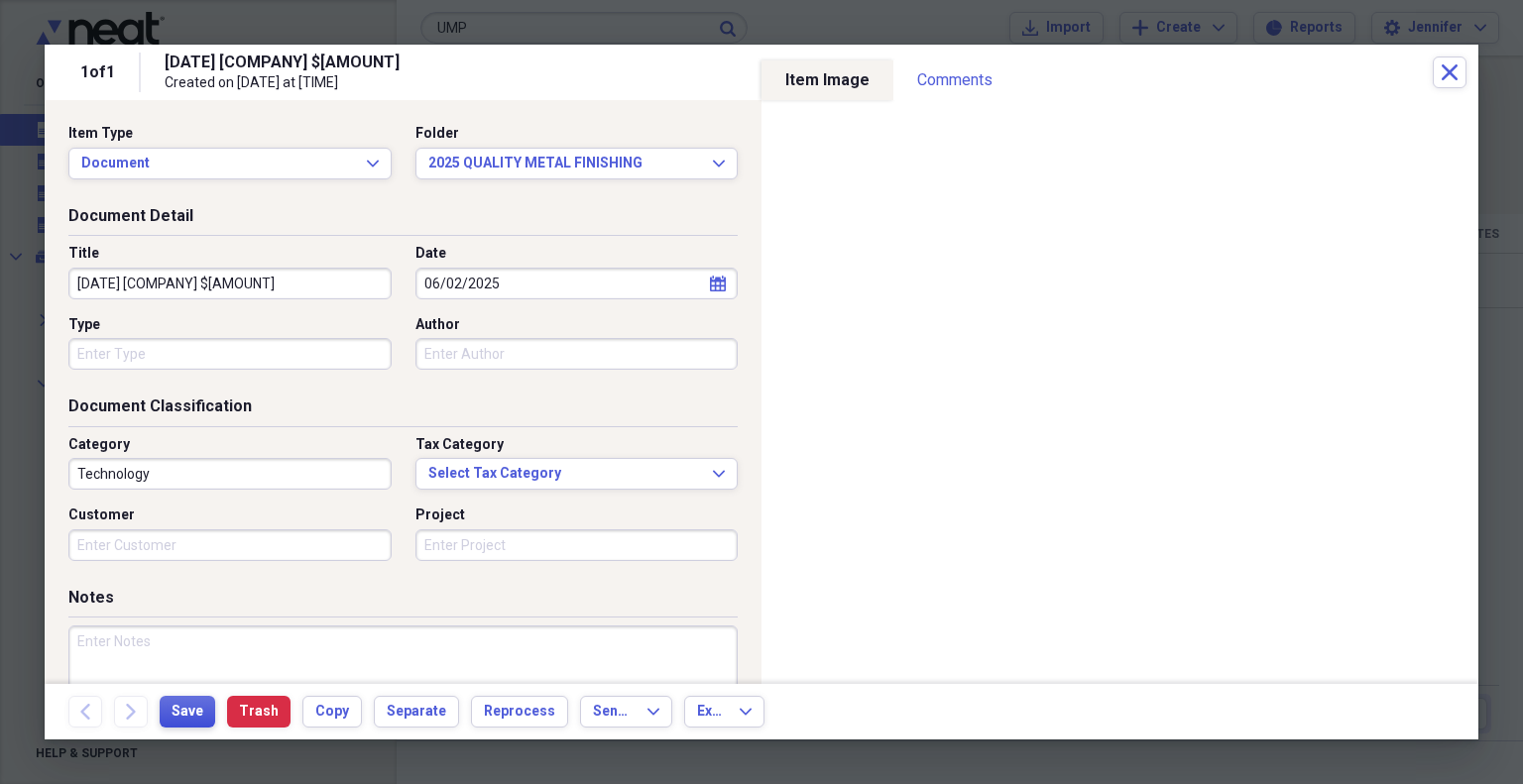 click on "Save" at bounding box center [187, 712] 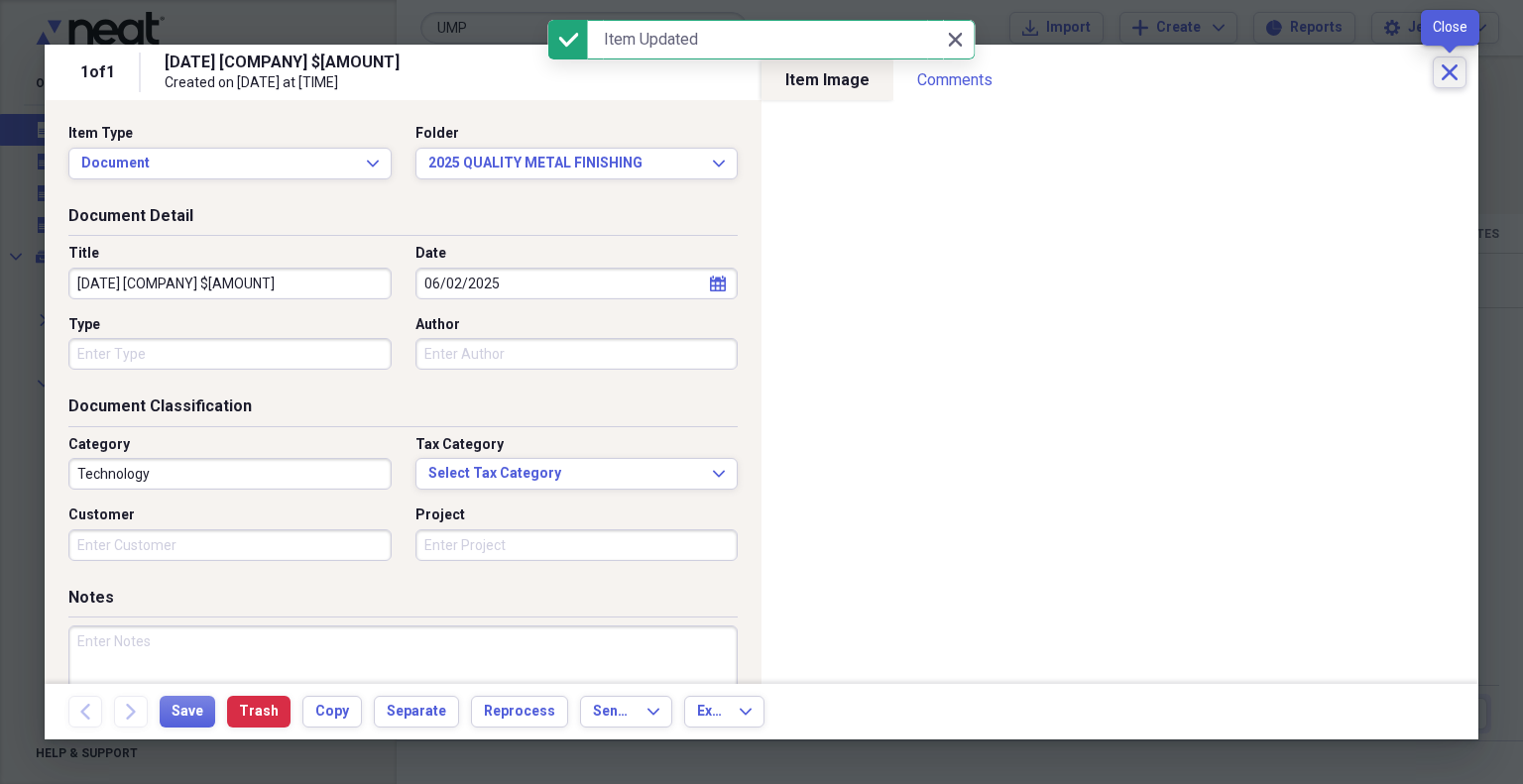 click 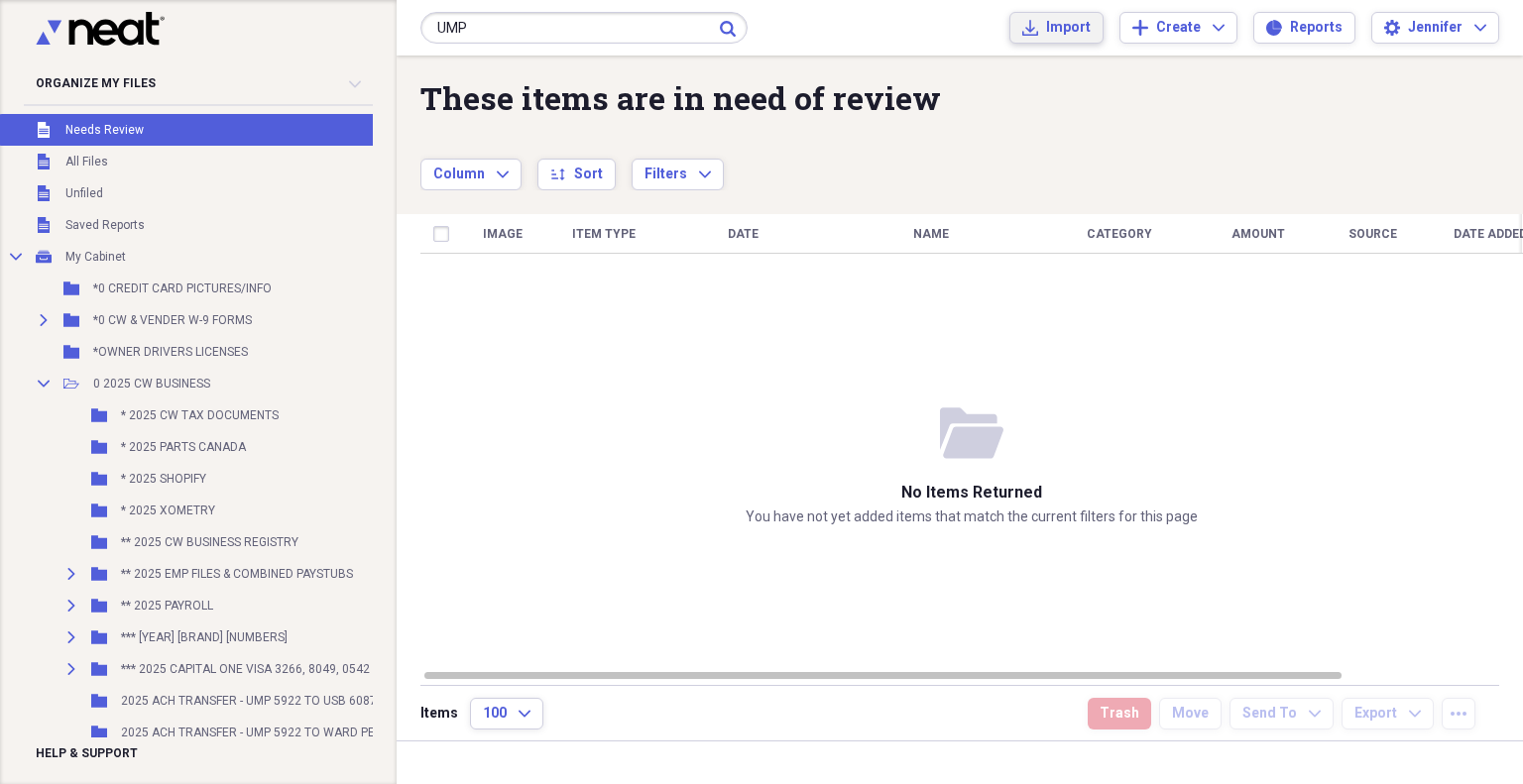 click on "Import" at bounding box center (1068, 28) 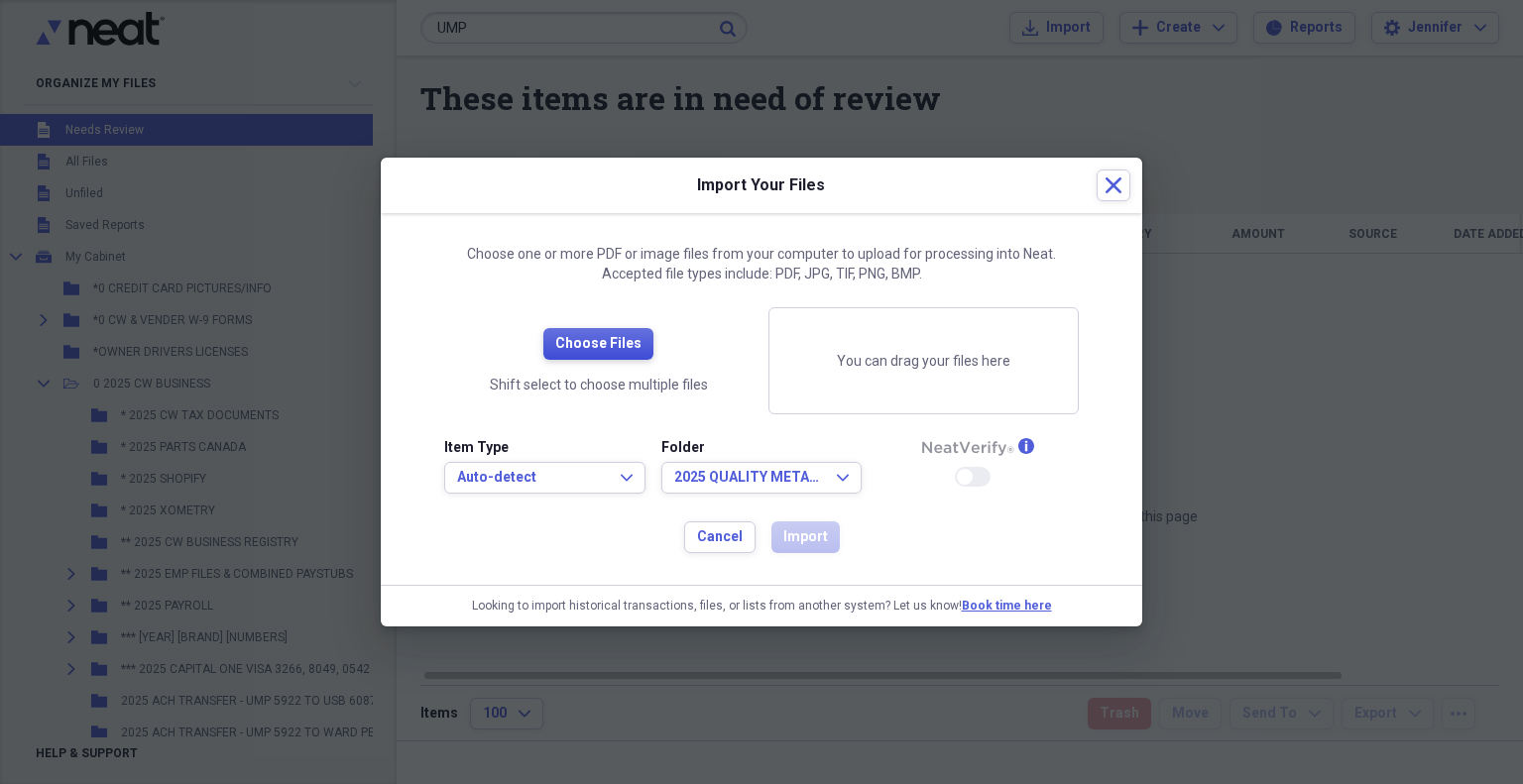 click on "Choose Files Shift select to choose multiple files" at bounding box center (598, 361) 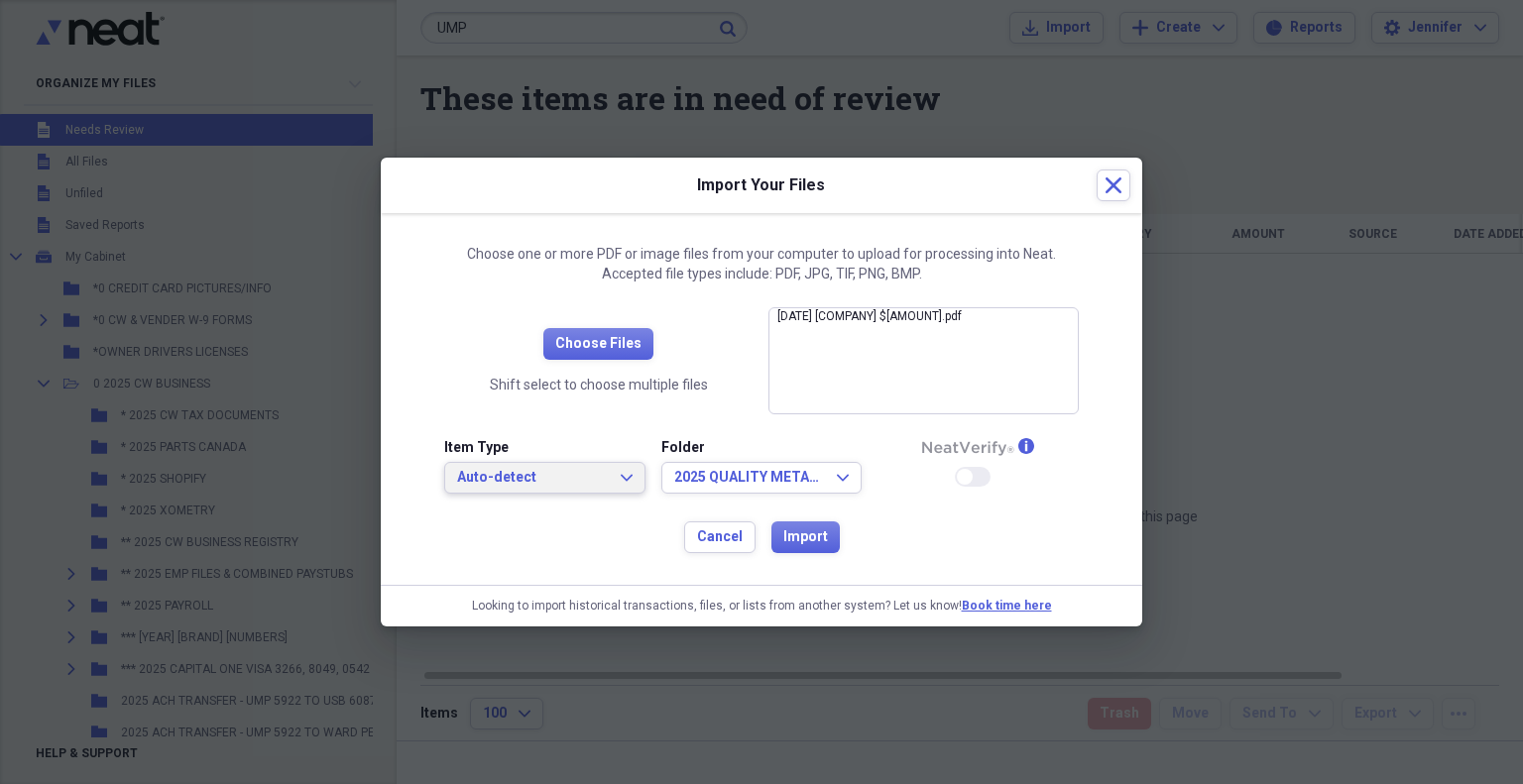 click on "Auto-detect" at bounding box center (532, 478) 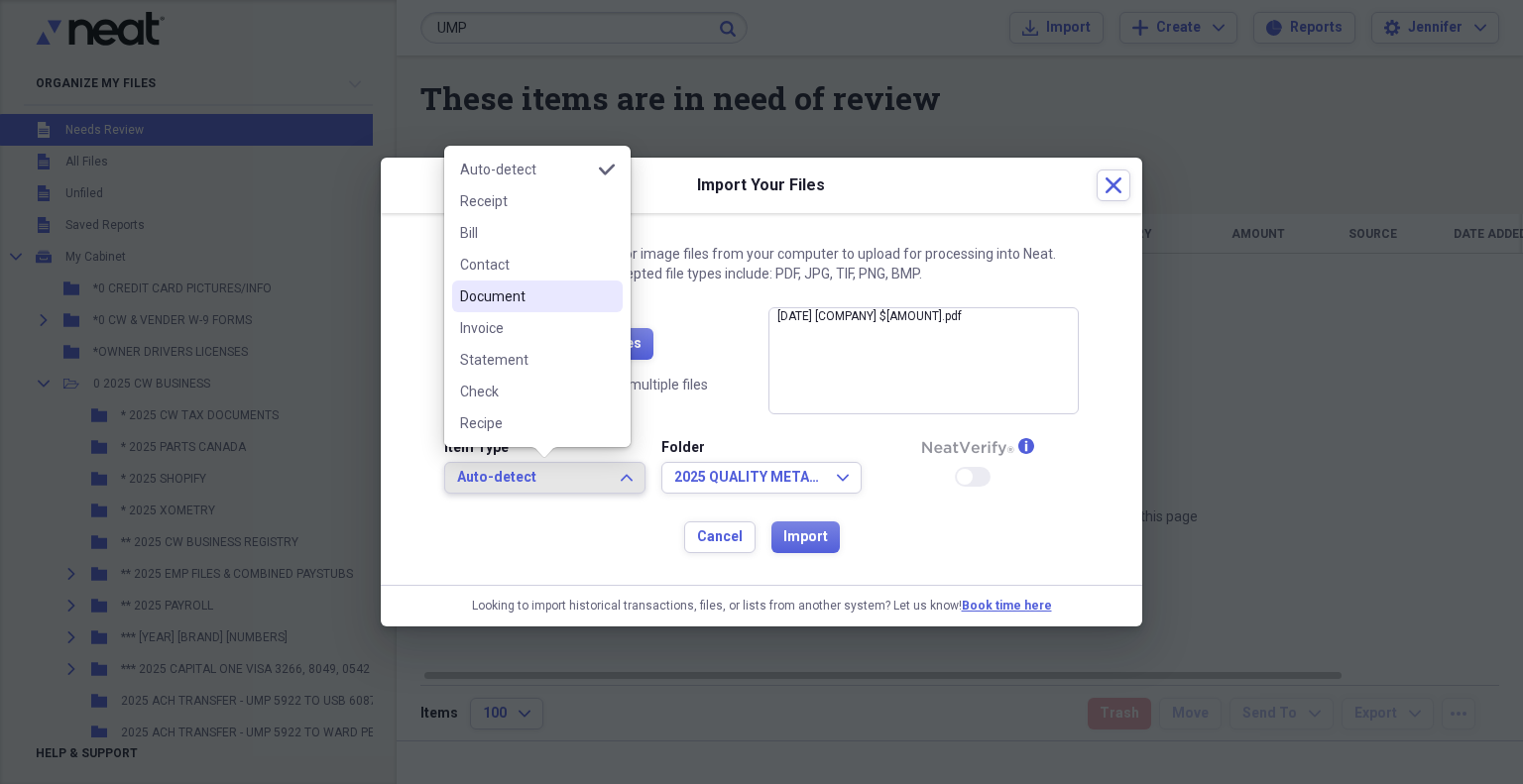 click on "Document" at bounding box center [526, 296] 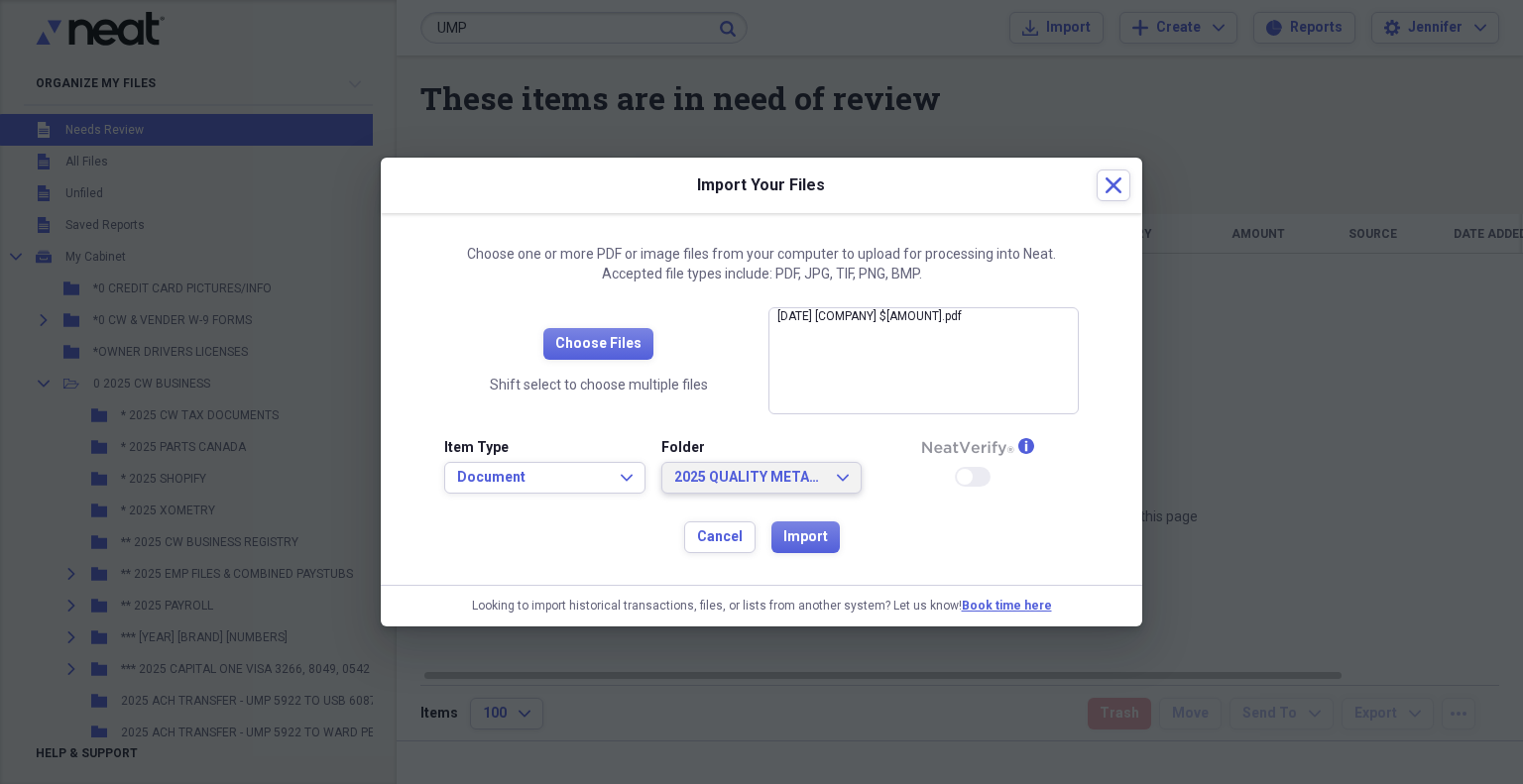 click on "2025 QUALITY METAL FINISHING" at bounding box center [750, 478] 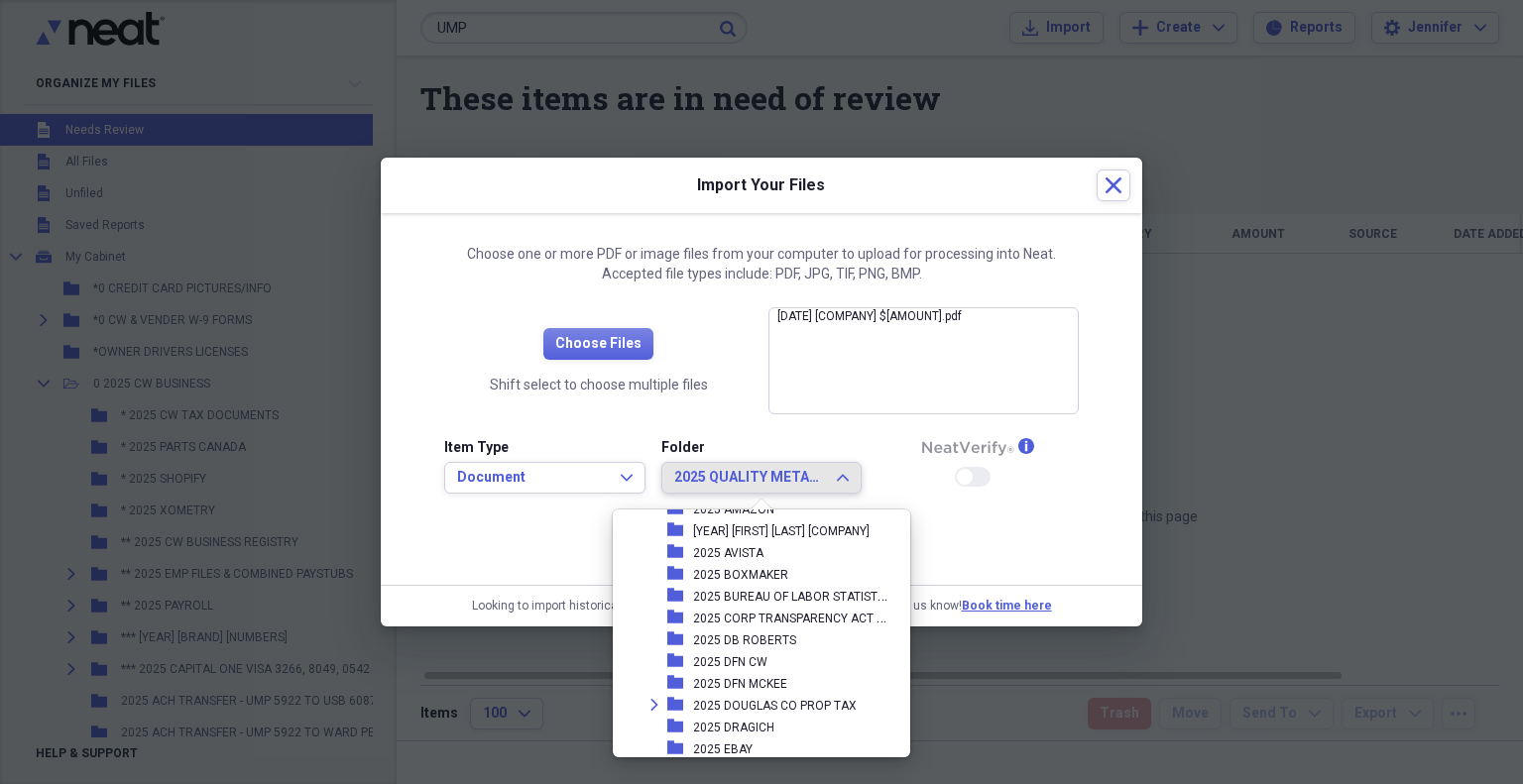 scroll, scrollTop: 371, scrollLeft: 0, axis: vertical 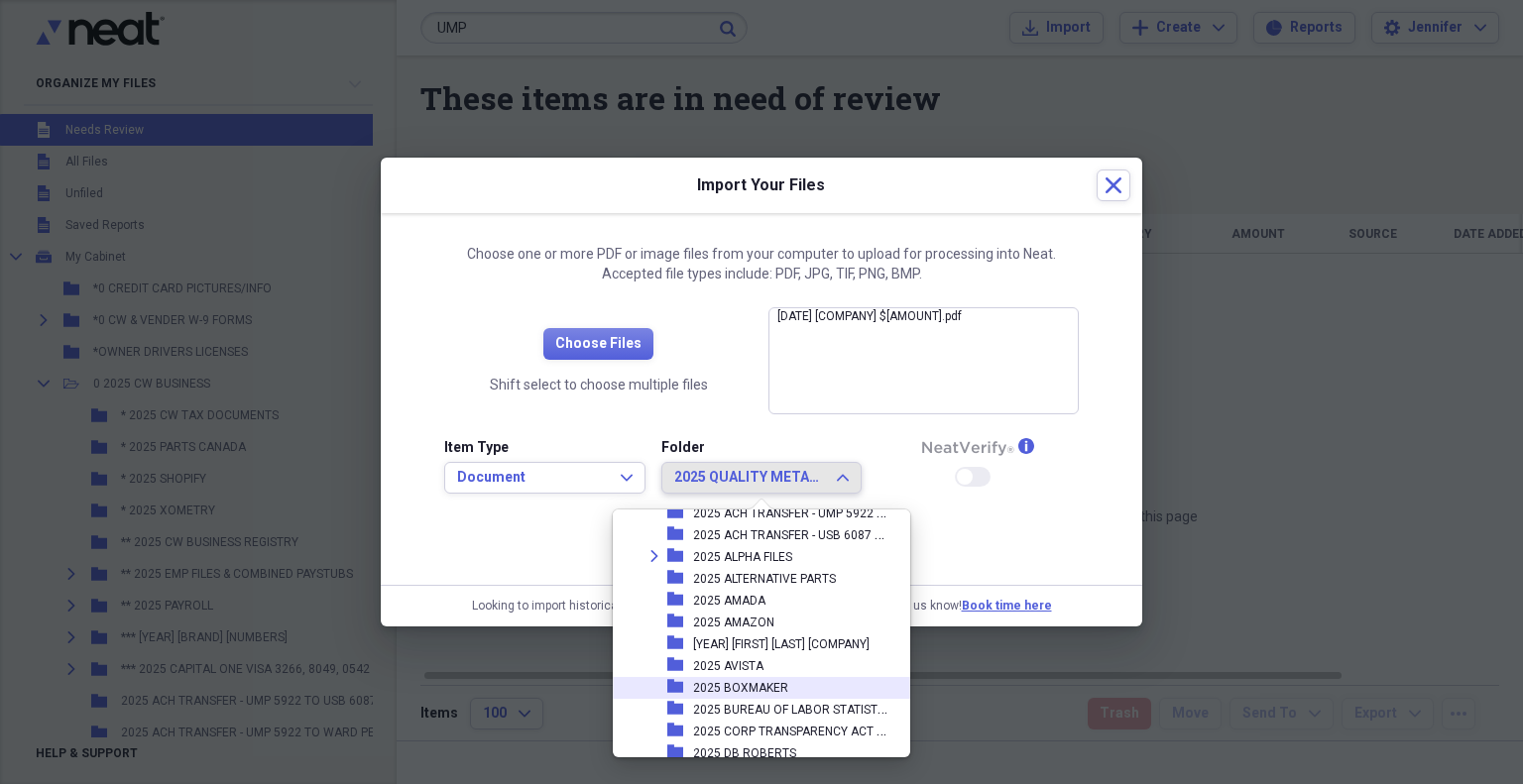 click on "2025 BOXMAKER" at bounding box center [741, 688] 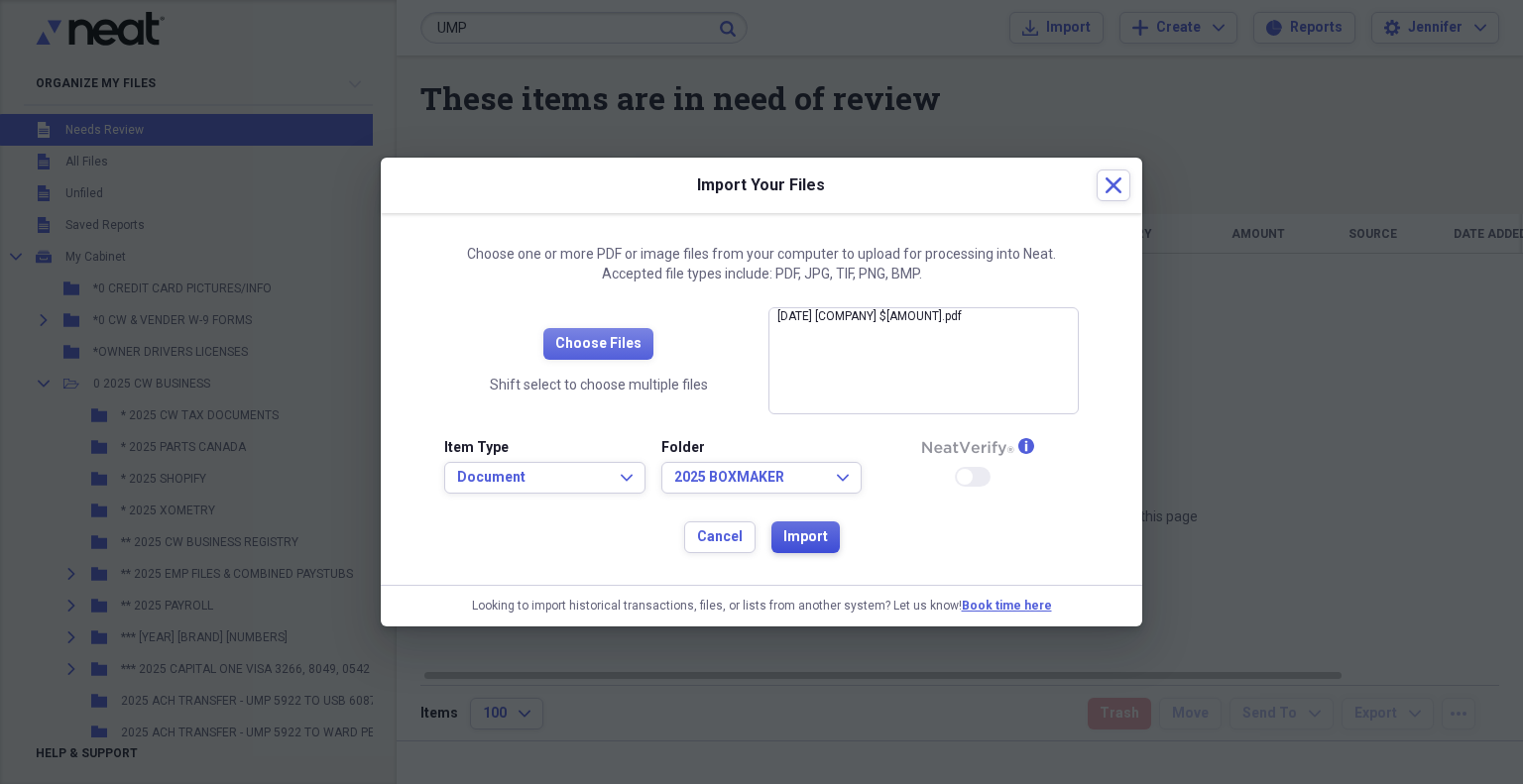 click on "Import" at bounding box center [805, 537] 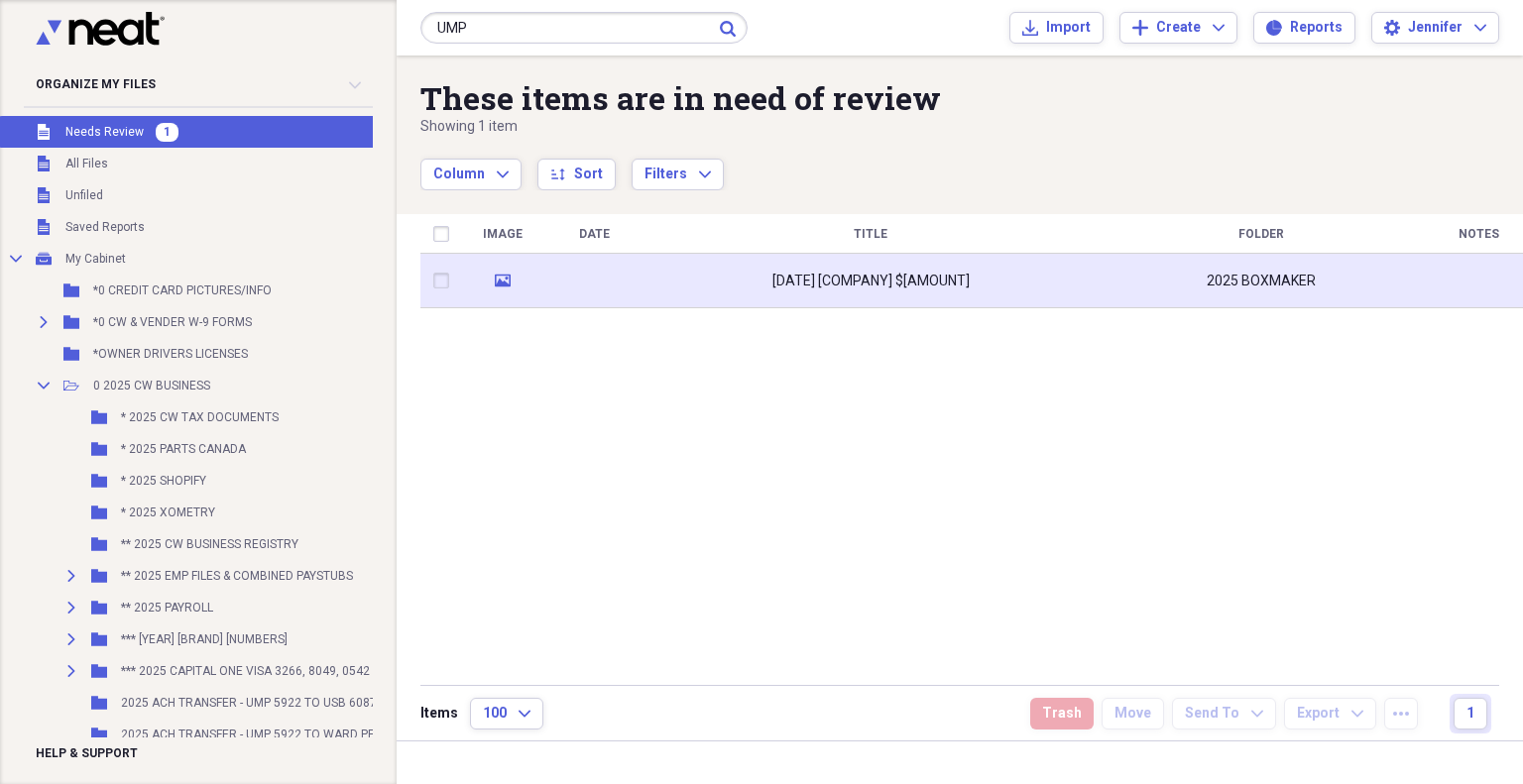 click on "[DATE] [COMPANY] $[AMOUNT]" at bounding box center (871, 280) 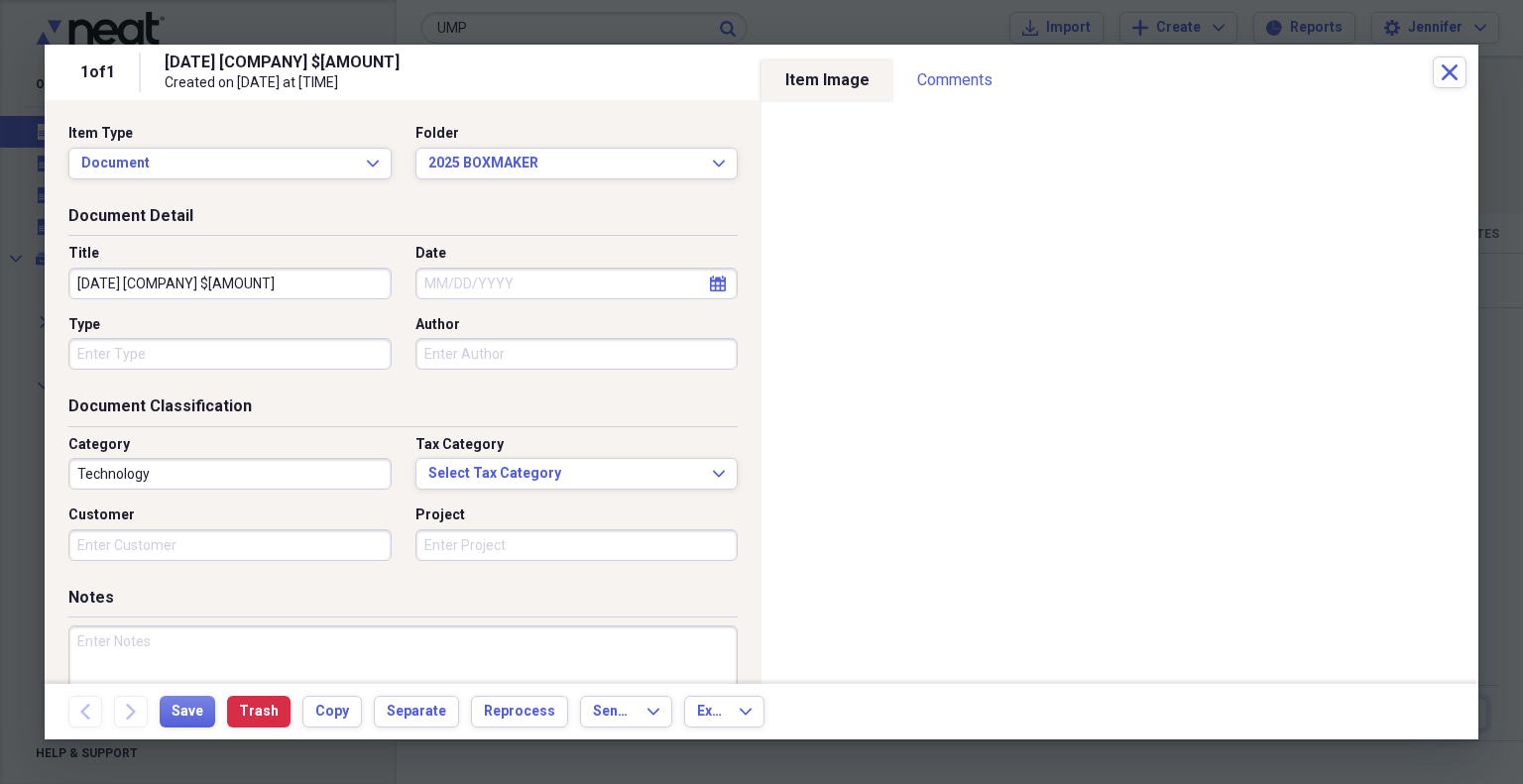 click on "Date" at bounding box center [577, 283] 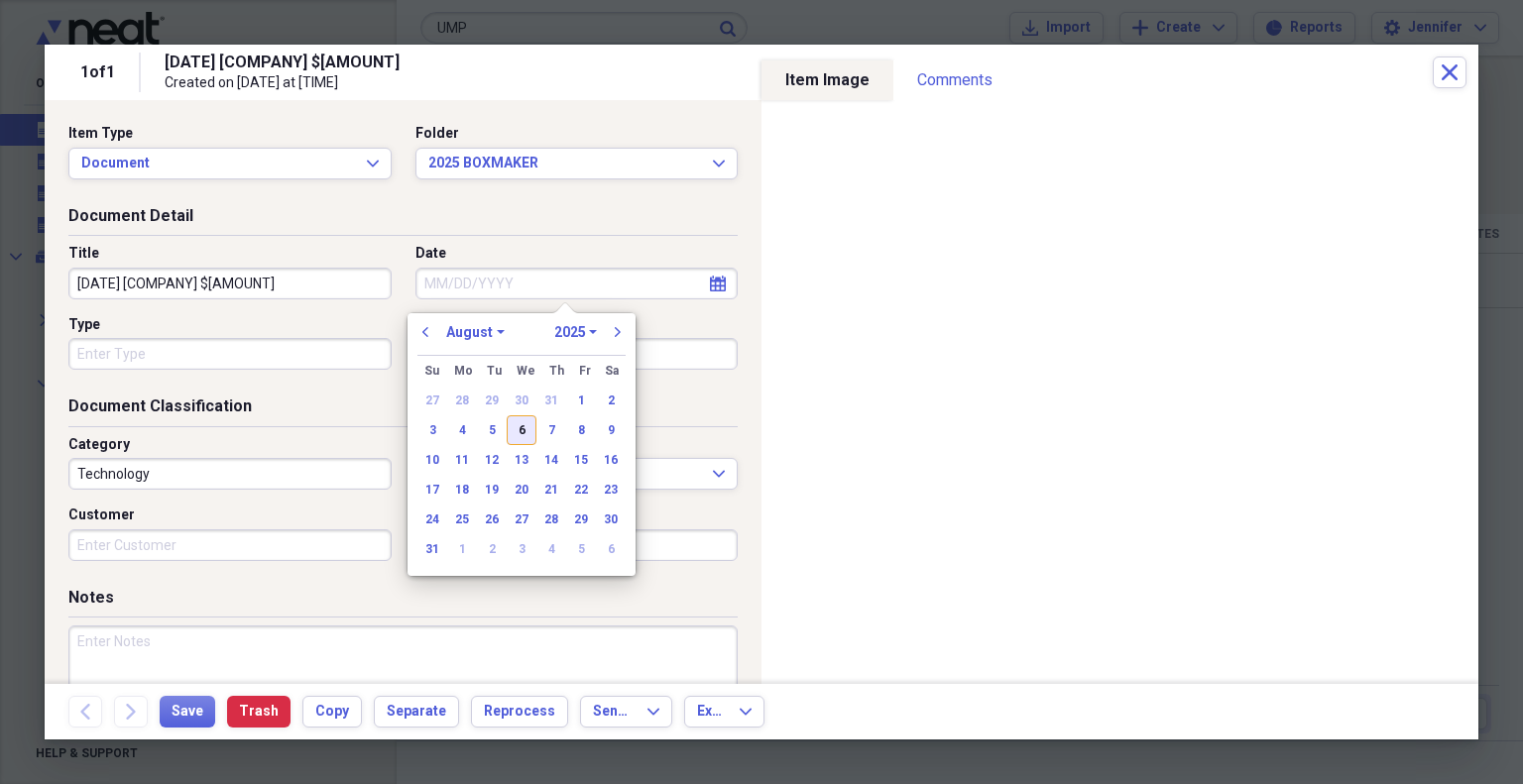 click on "6" at bounding box center (522, 430) 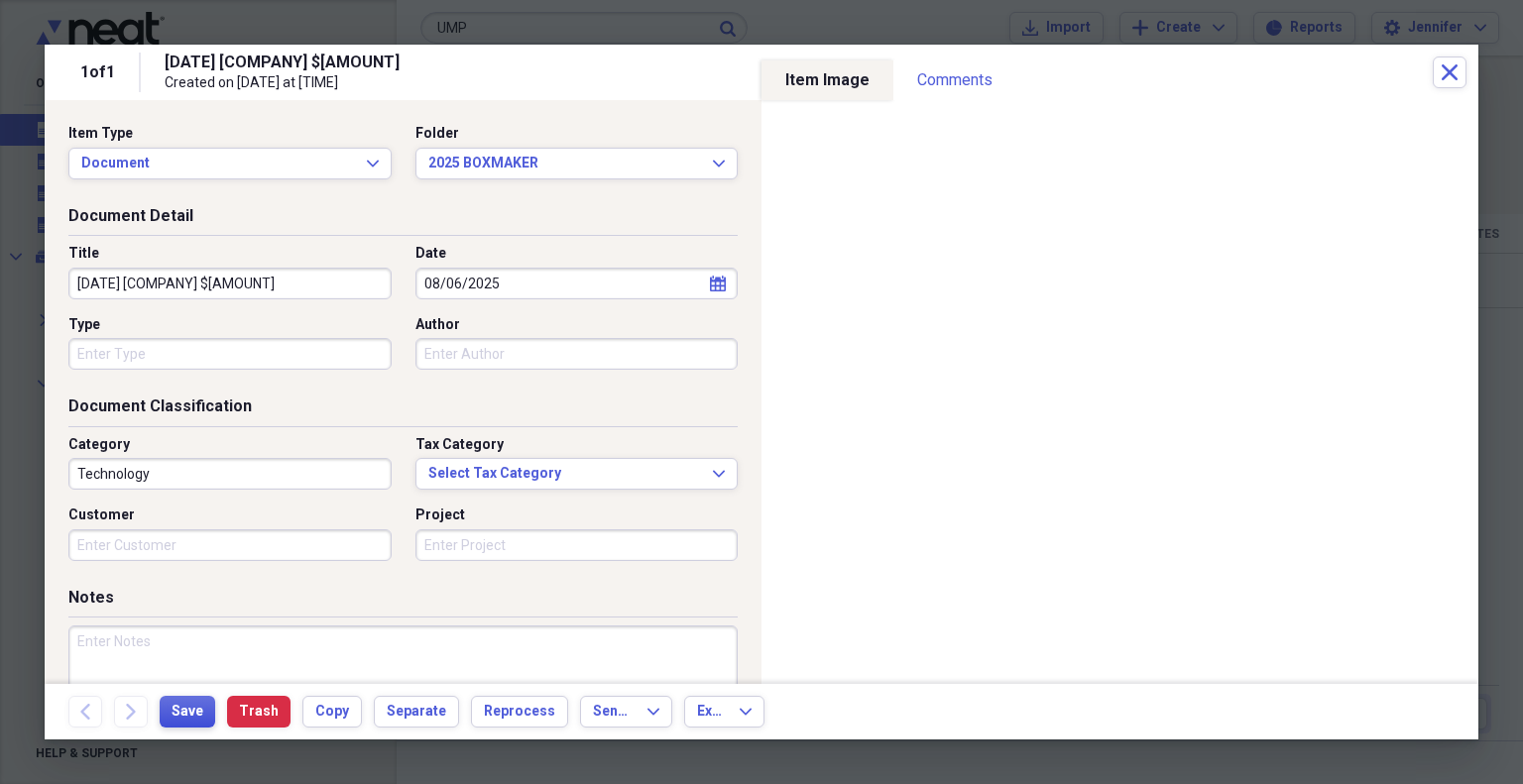 click on "Save" at bounding box center [187, 712] 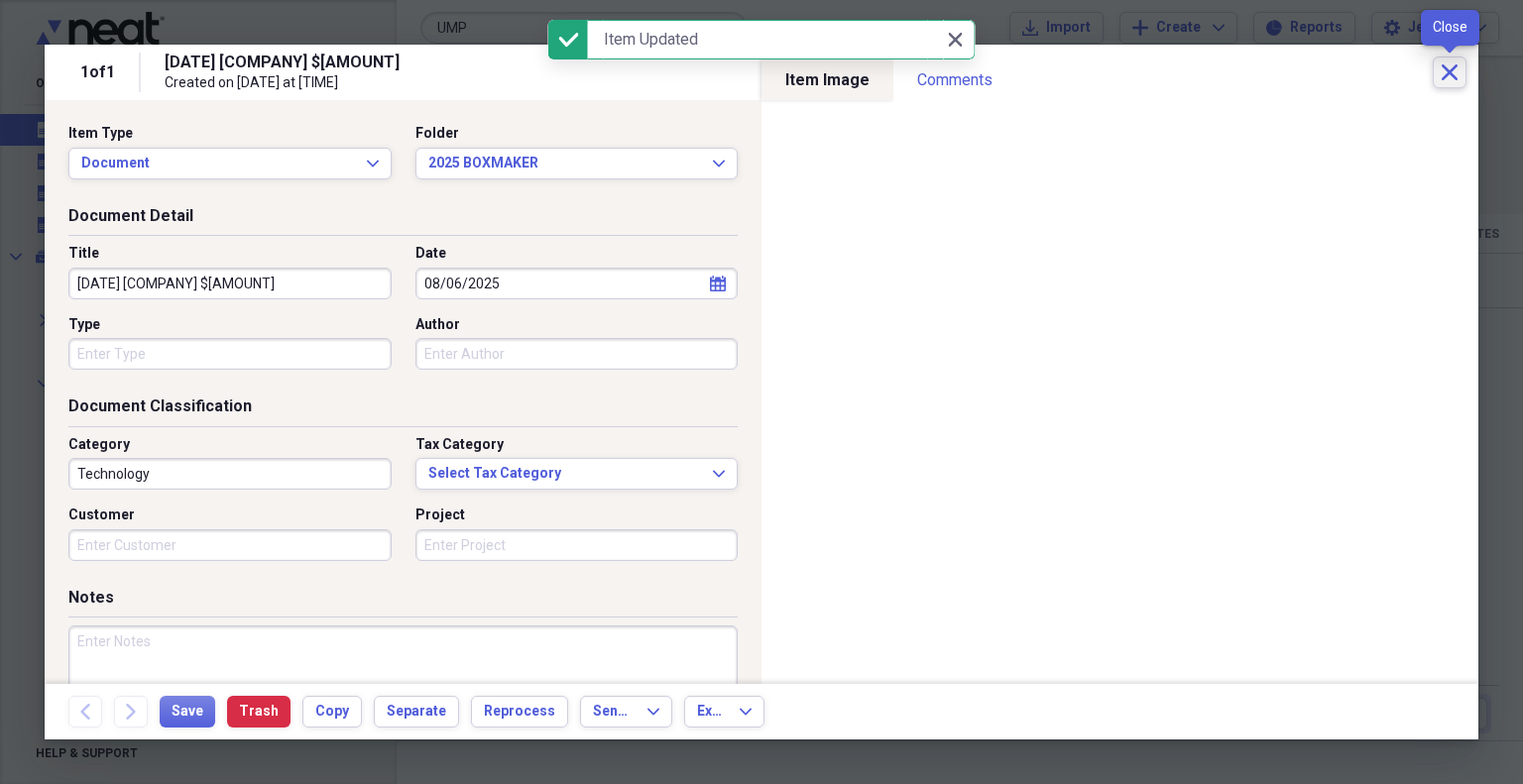 click 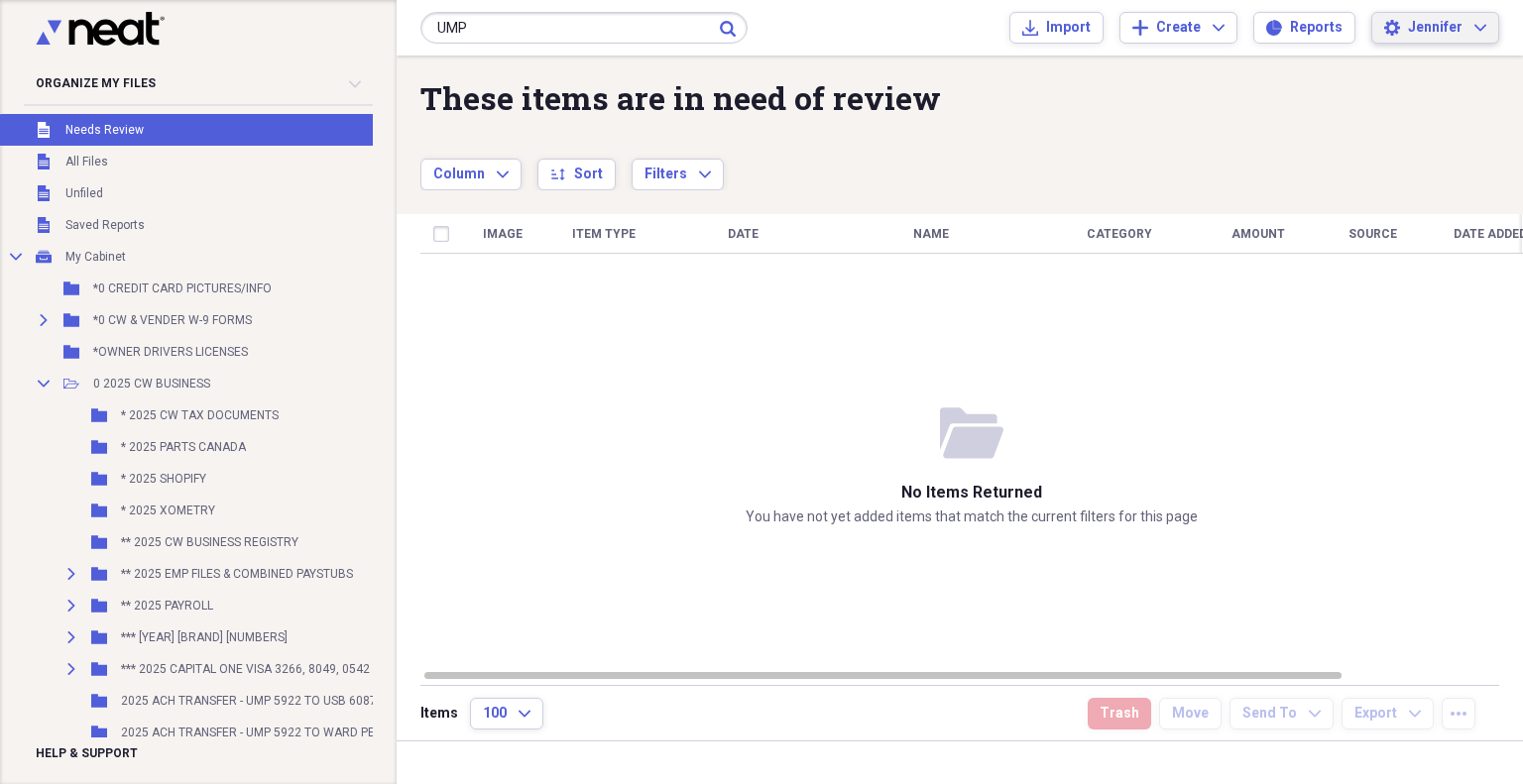 click on "[FIRST] Expand" at bounding box center [1447, 28] 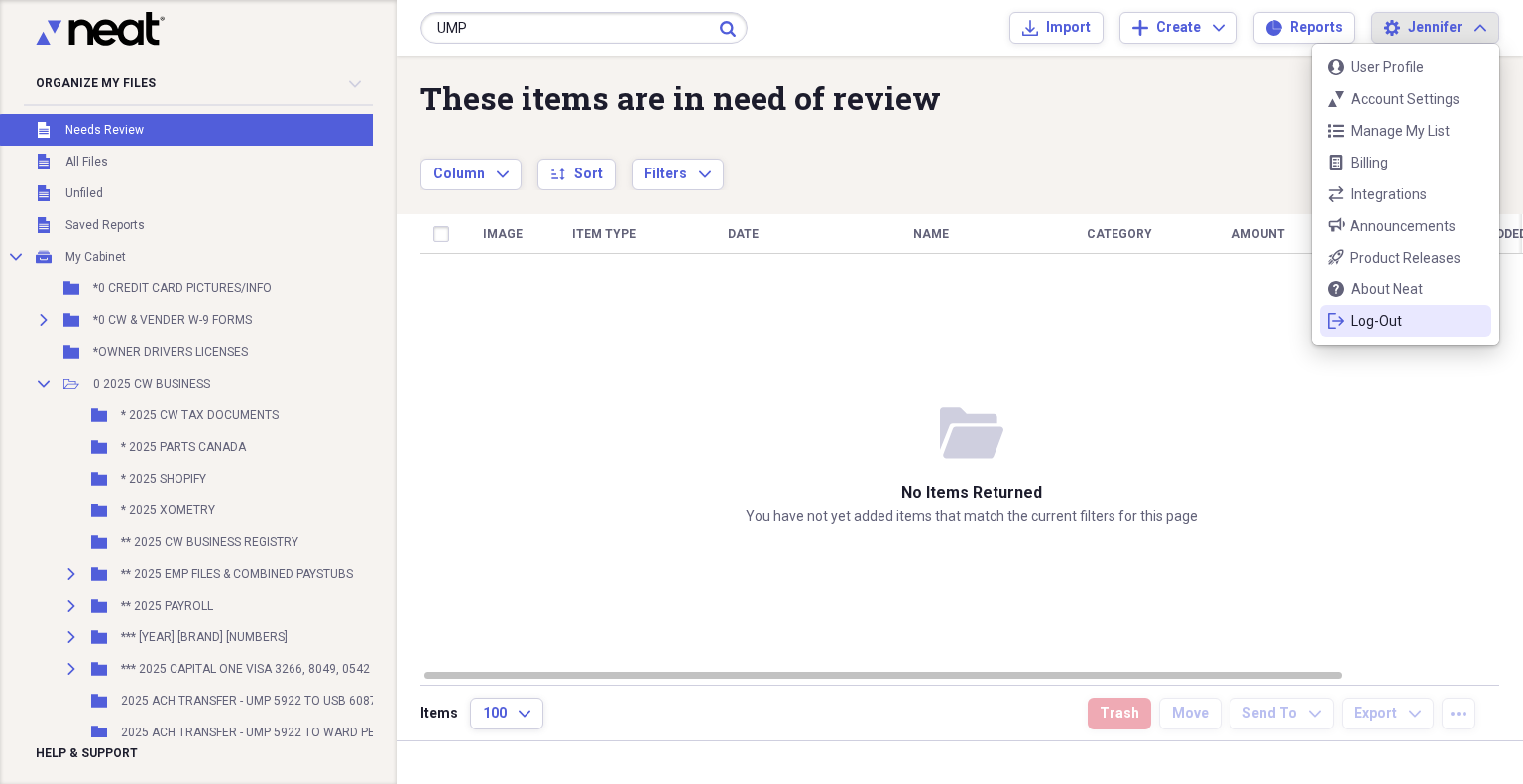 click on "Log-Out" at bounding box center [1405, 321] 